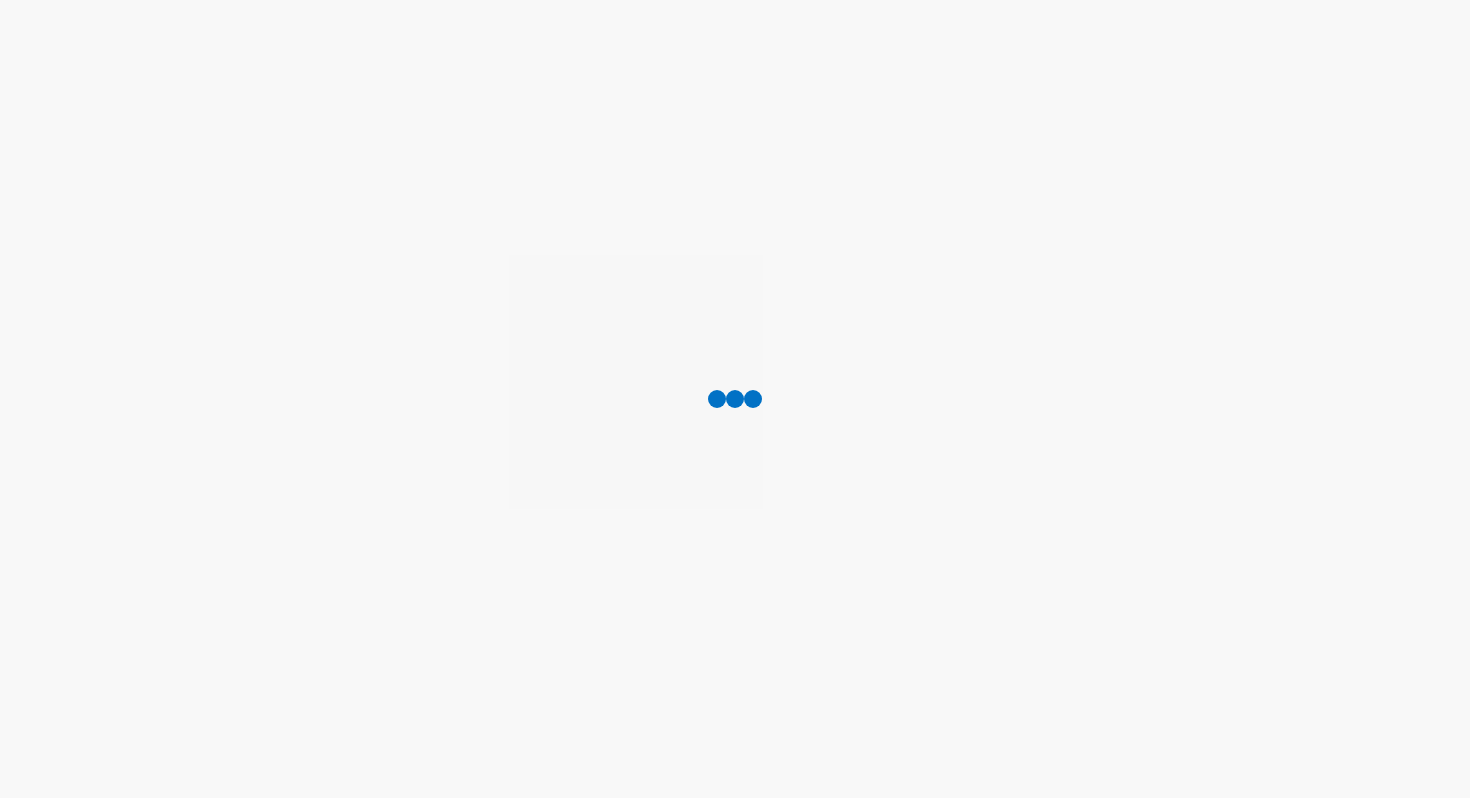 scroll, scrollTop: 0, scrollLeft: 0, axis: both 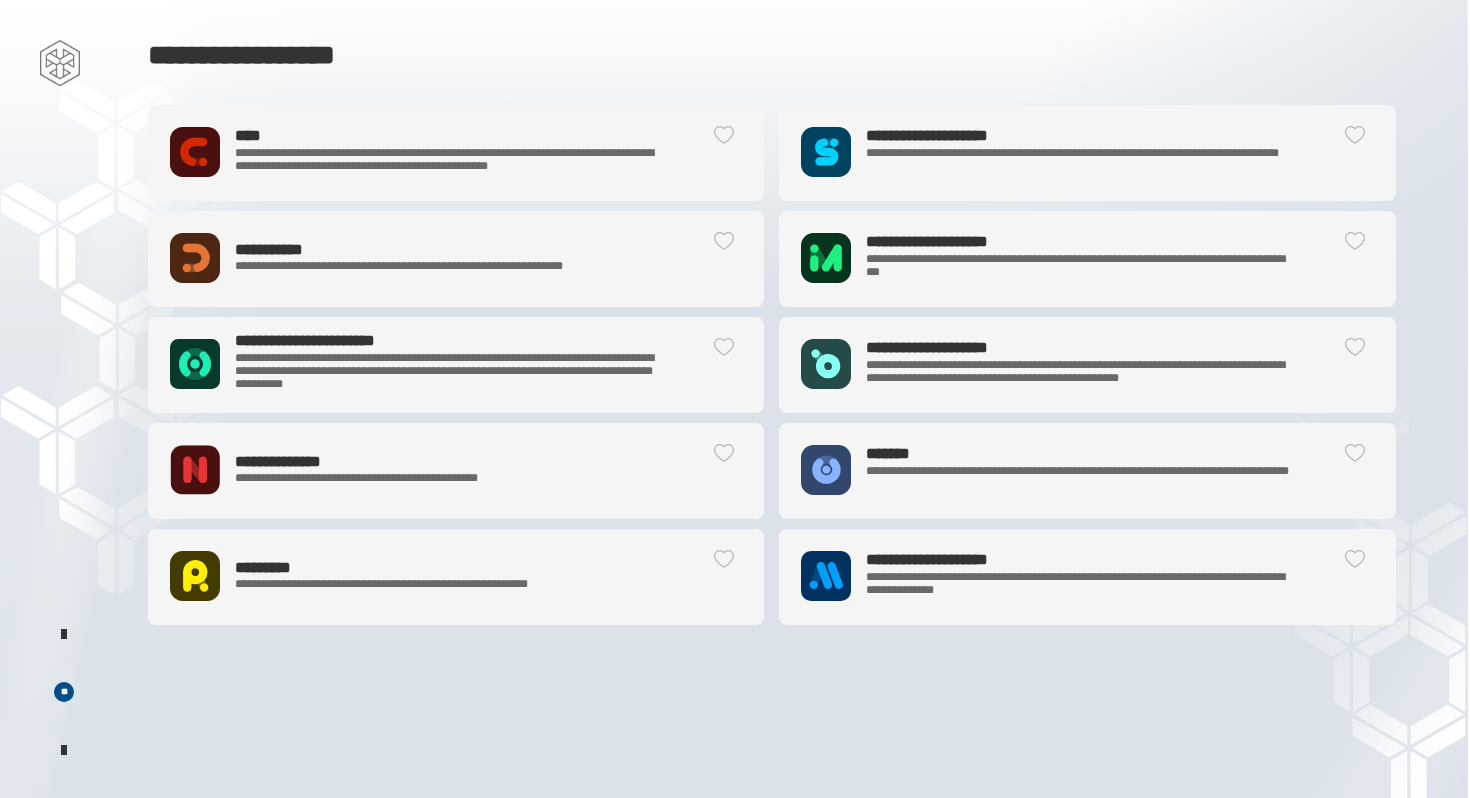 click on "**********" 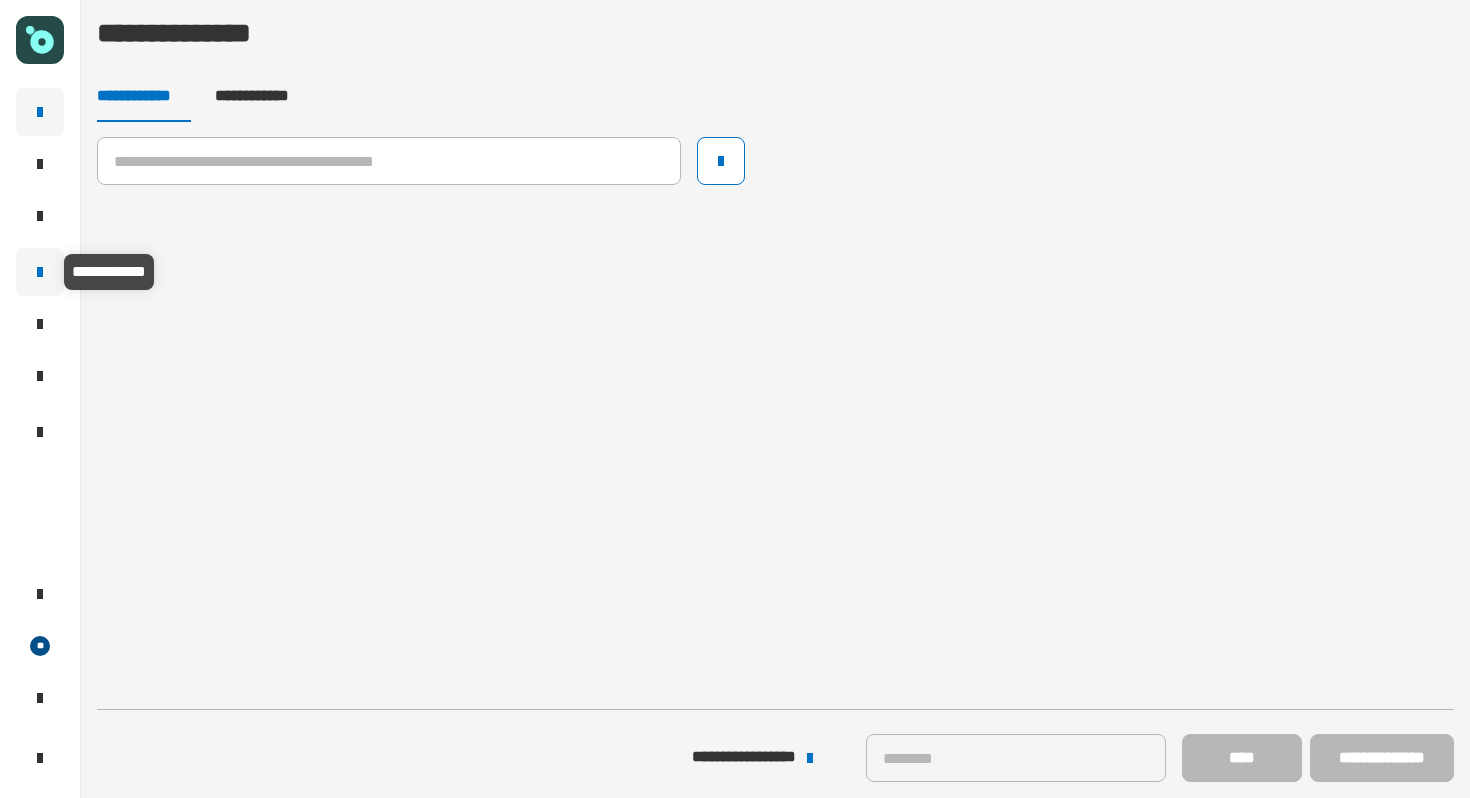 click 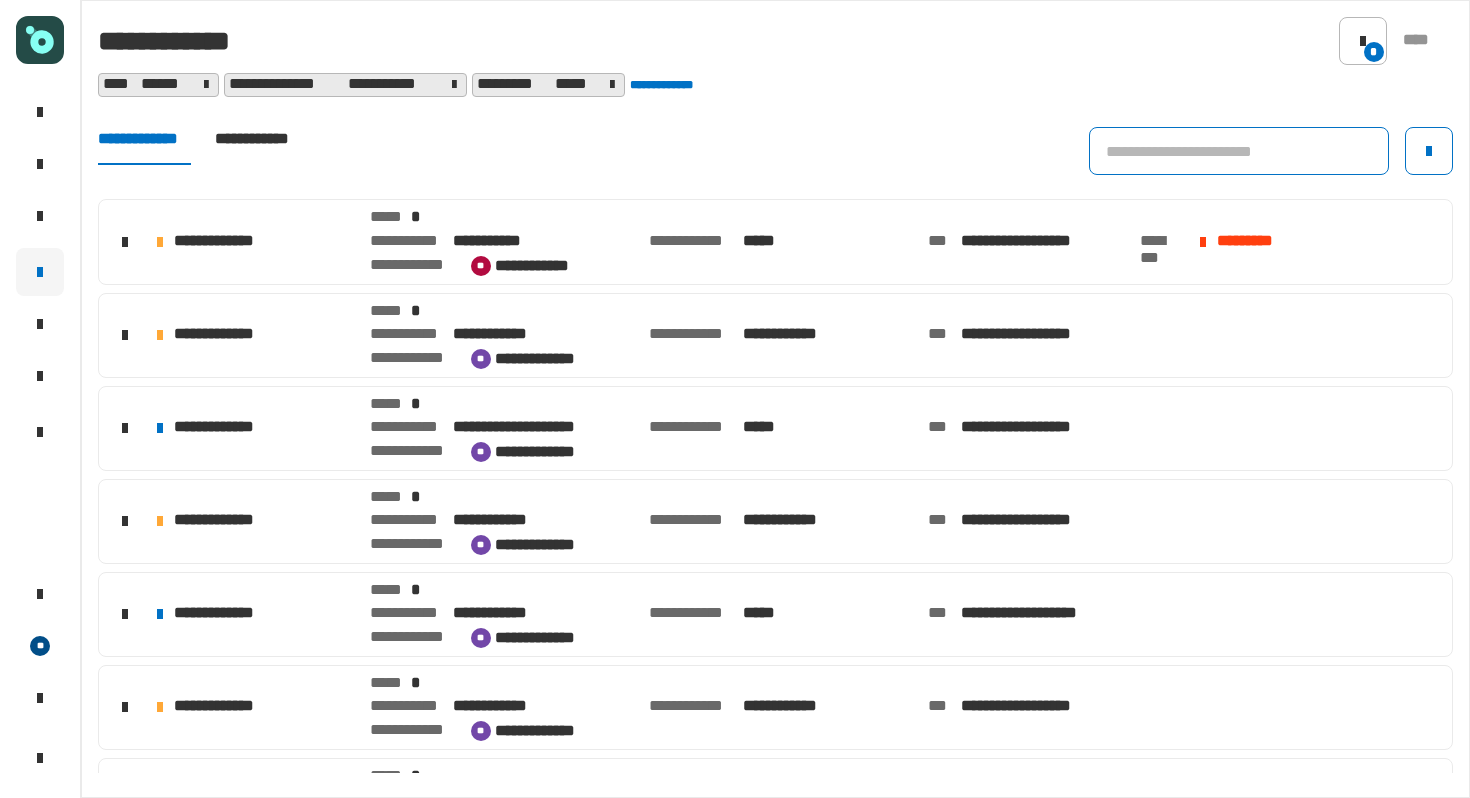 click 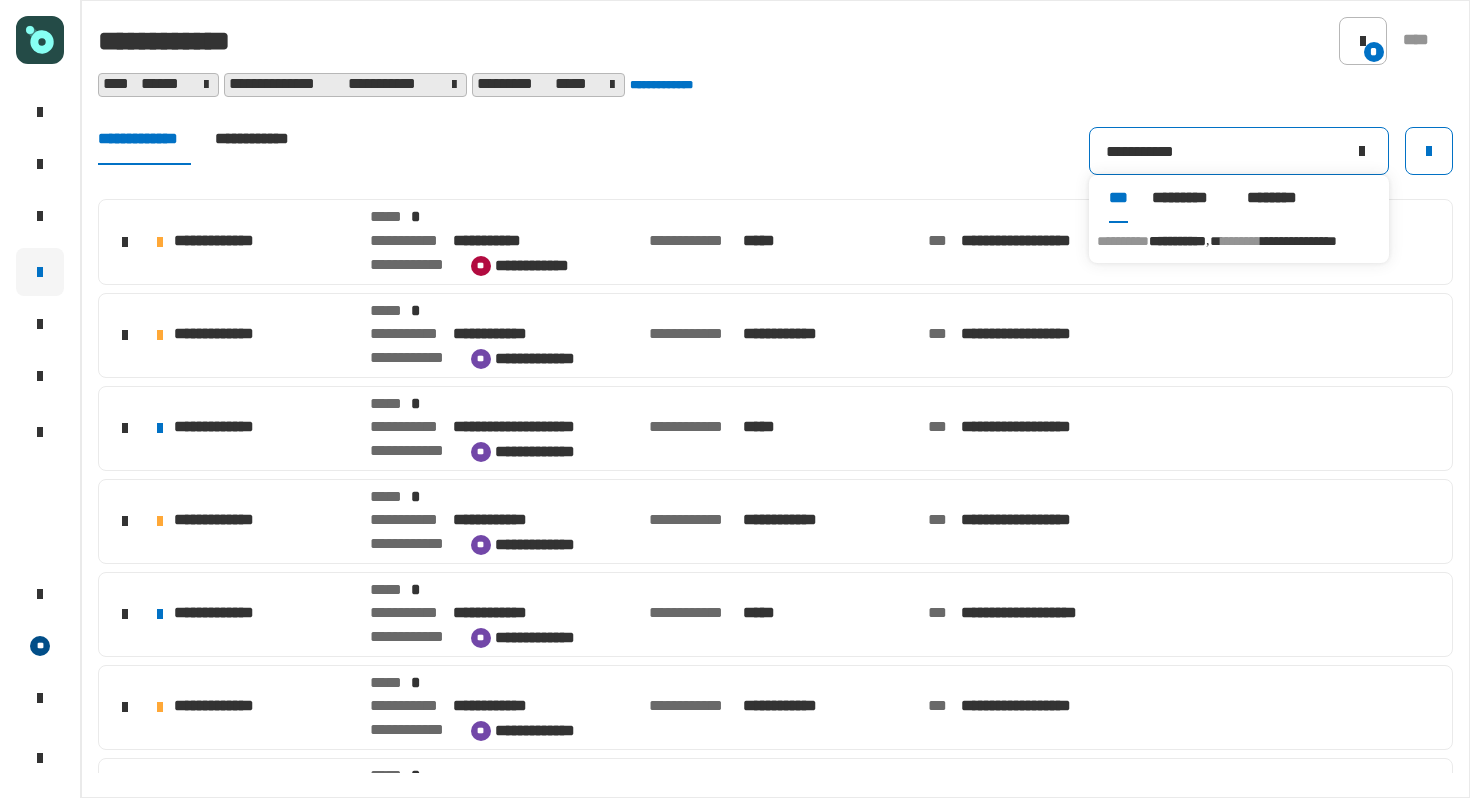 type on "**********" 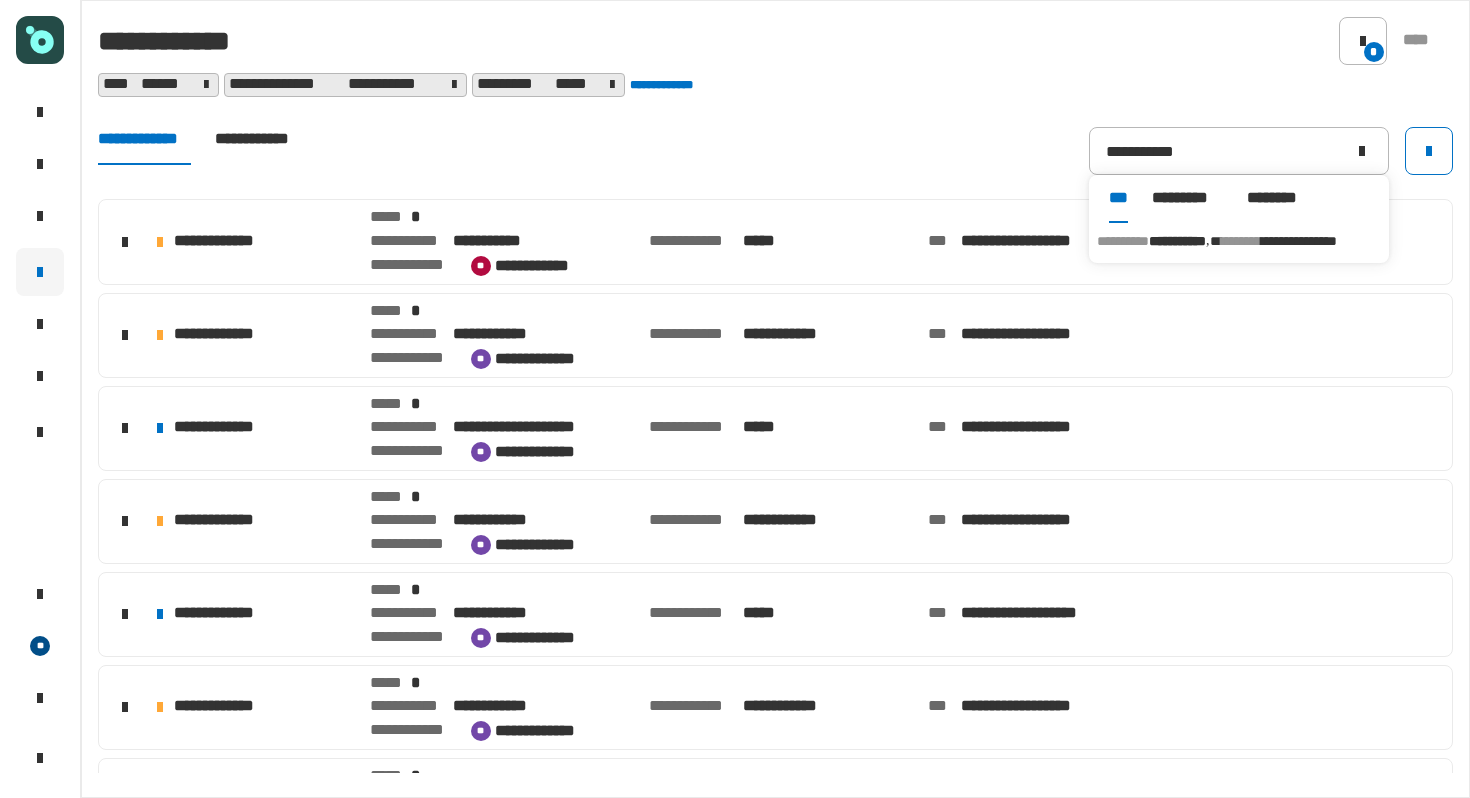 click on "**********" at bounding box center (1239, 241) 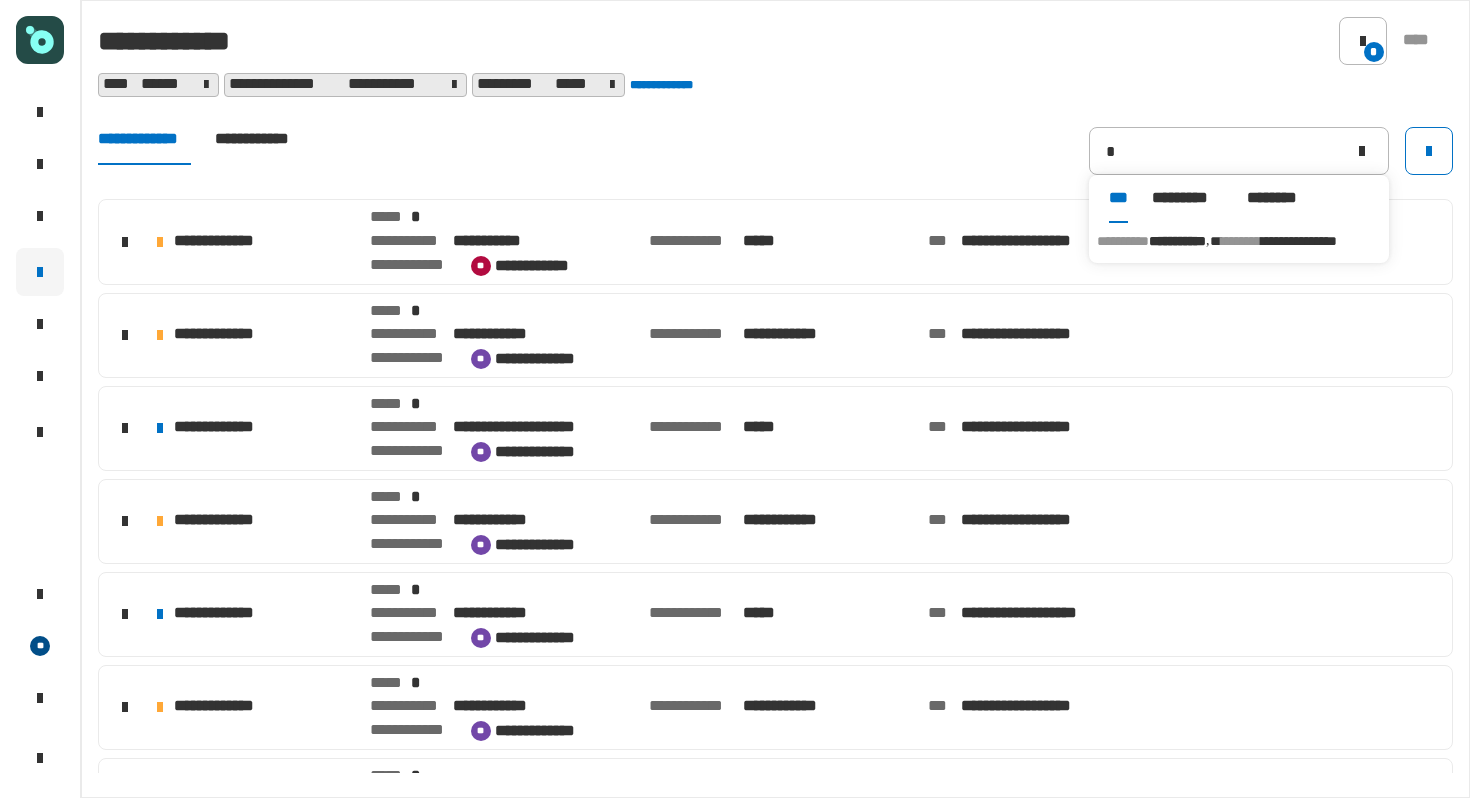 type on "**********" 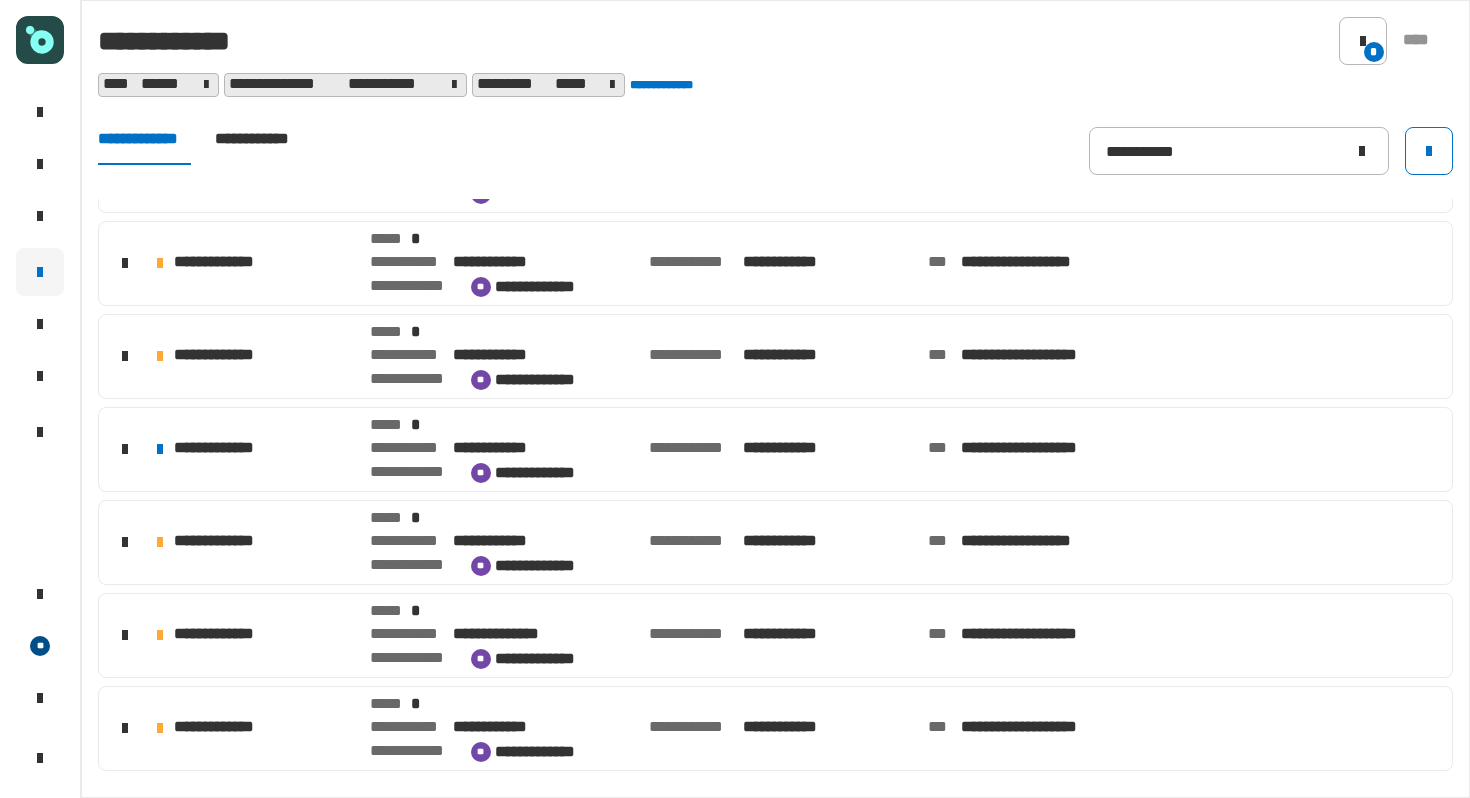 scroll, scrollTop: 1961, scrollLeft: 0, axis: vertical 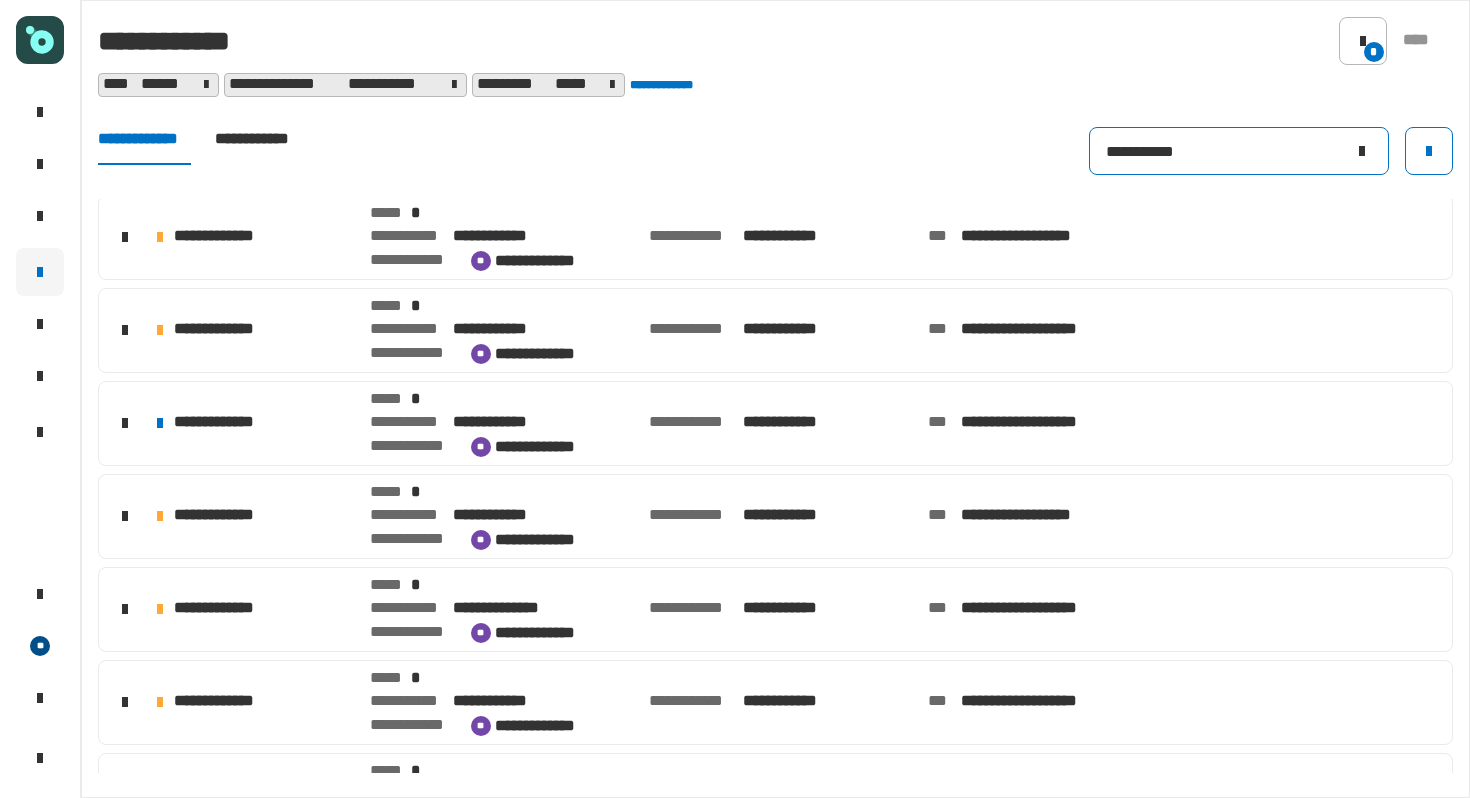 click on "**********" 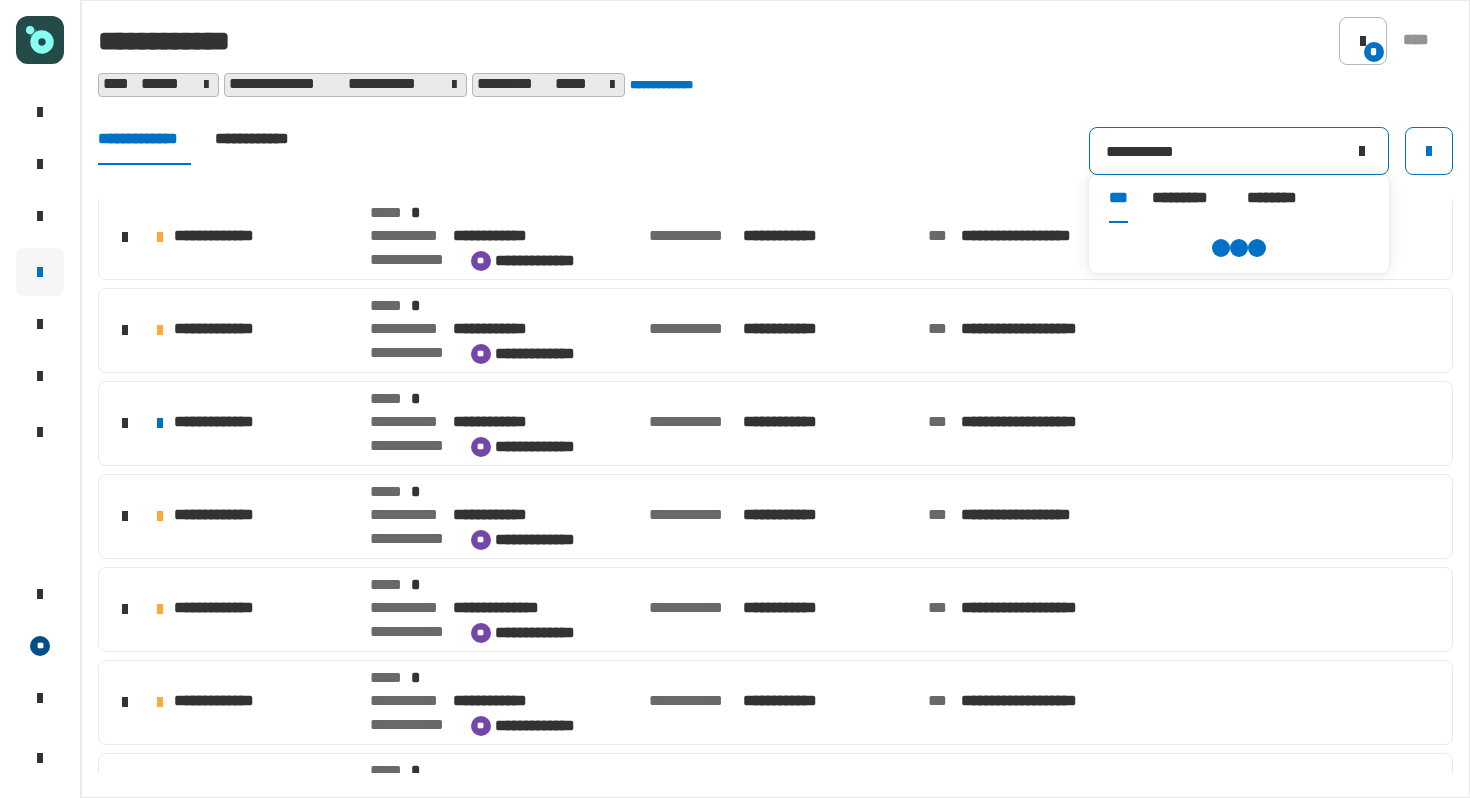 click 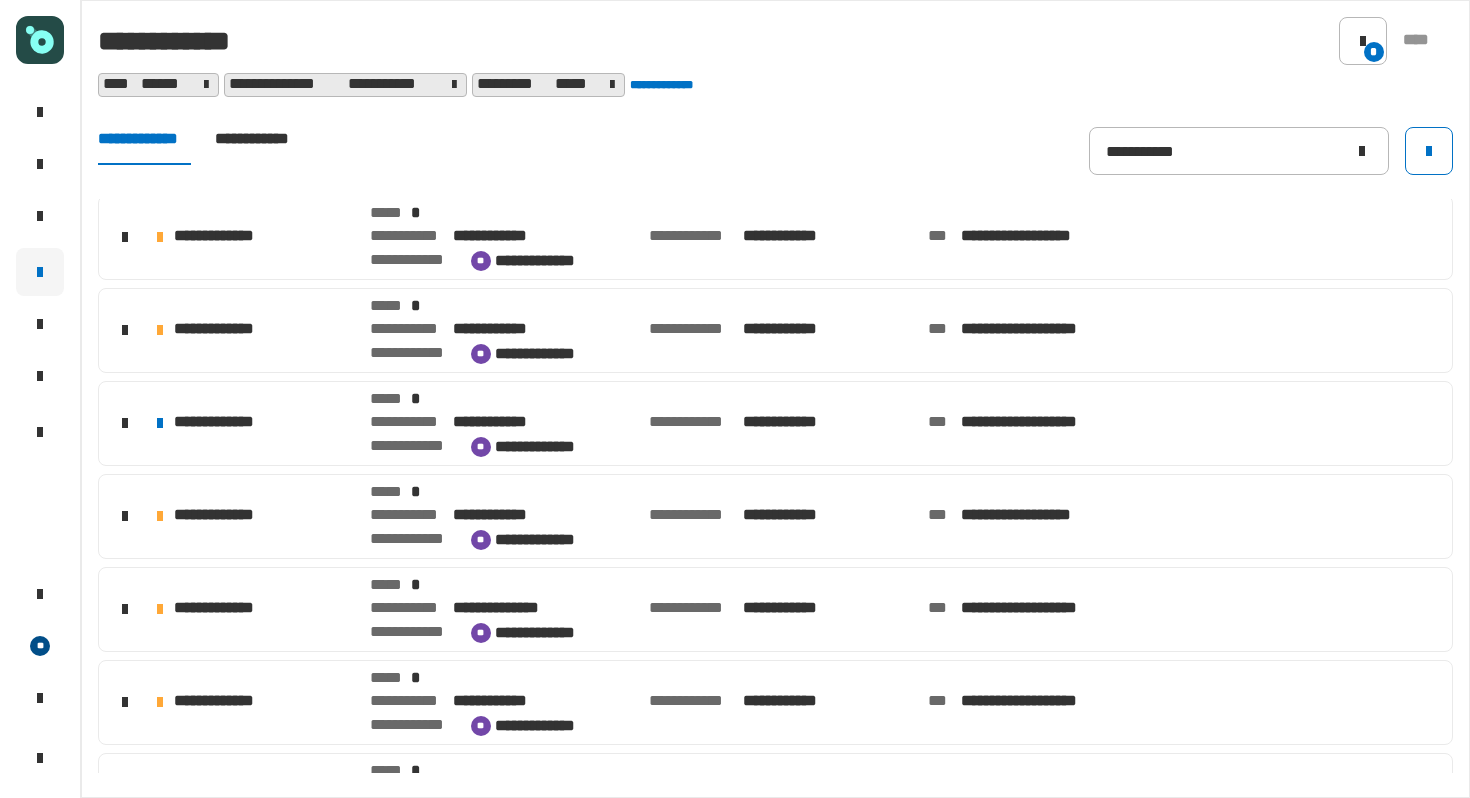 click on "**********" 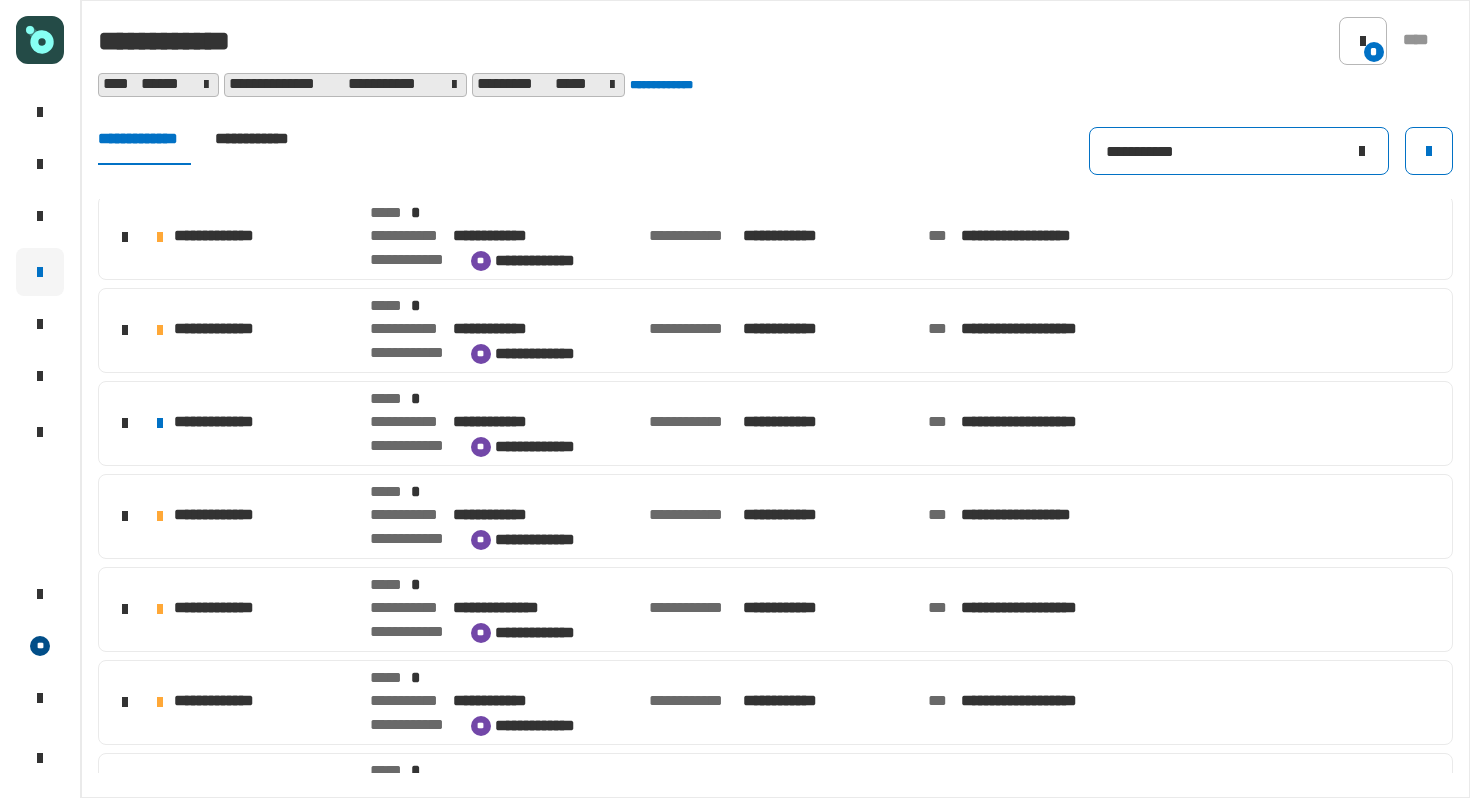 click 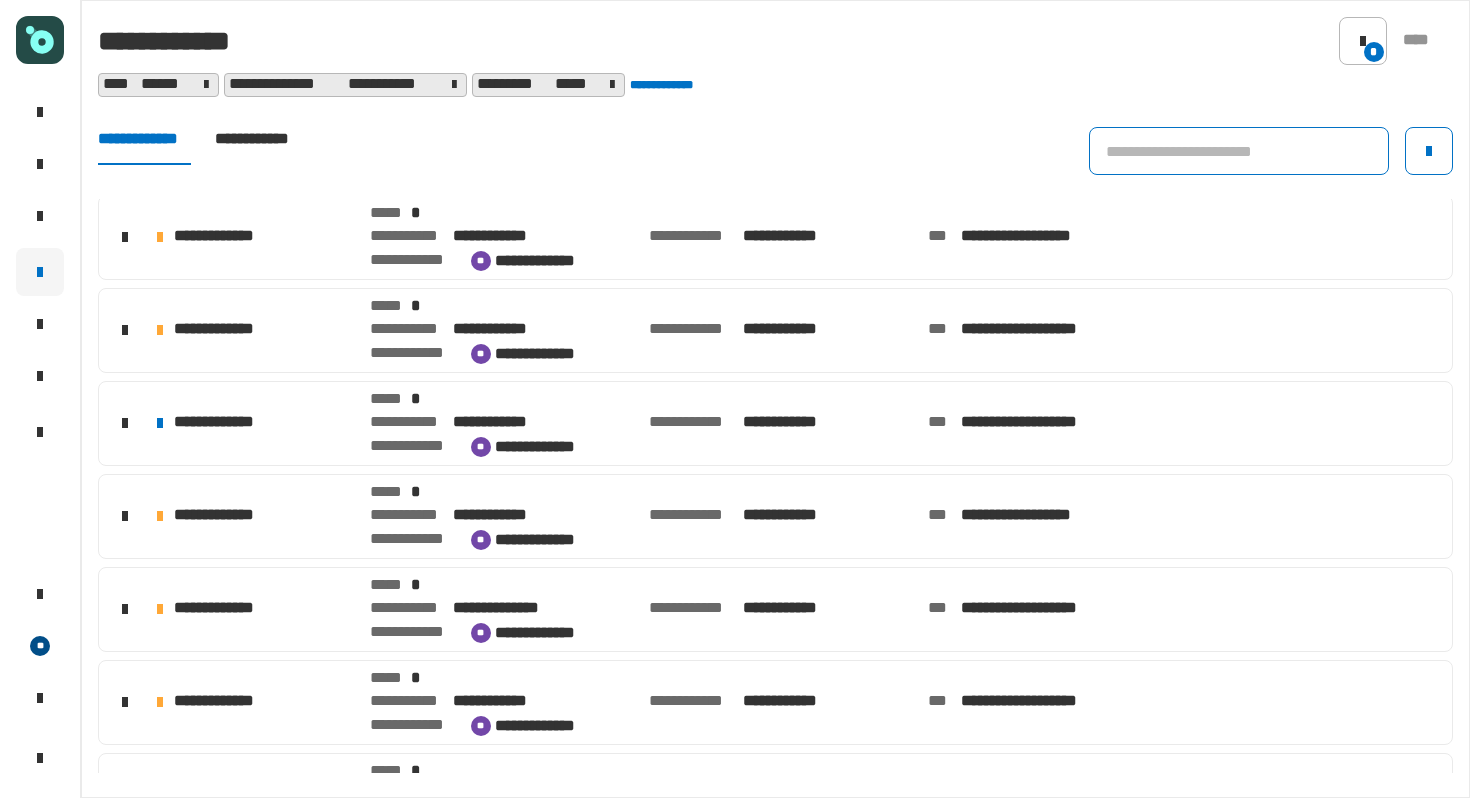 type 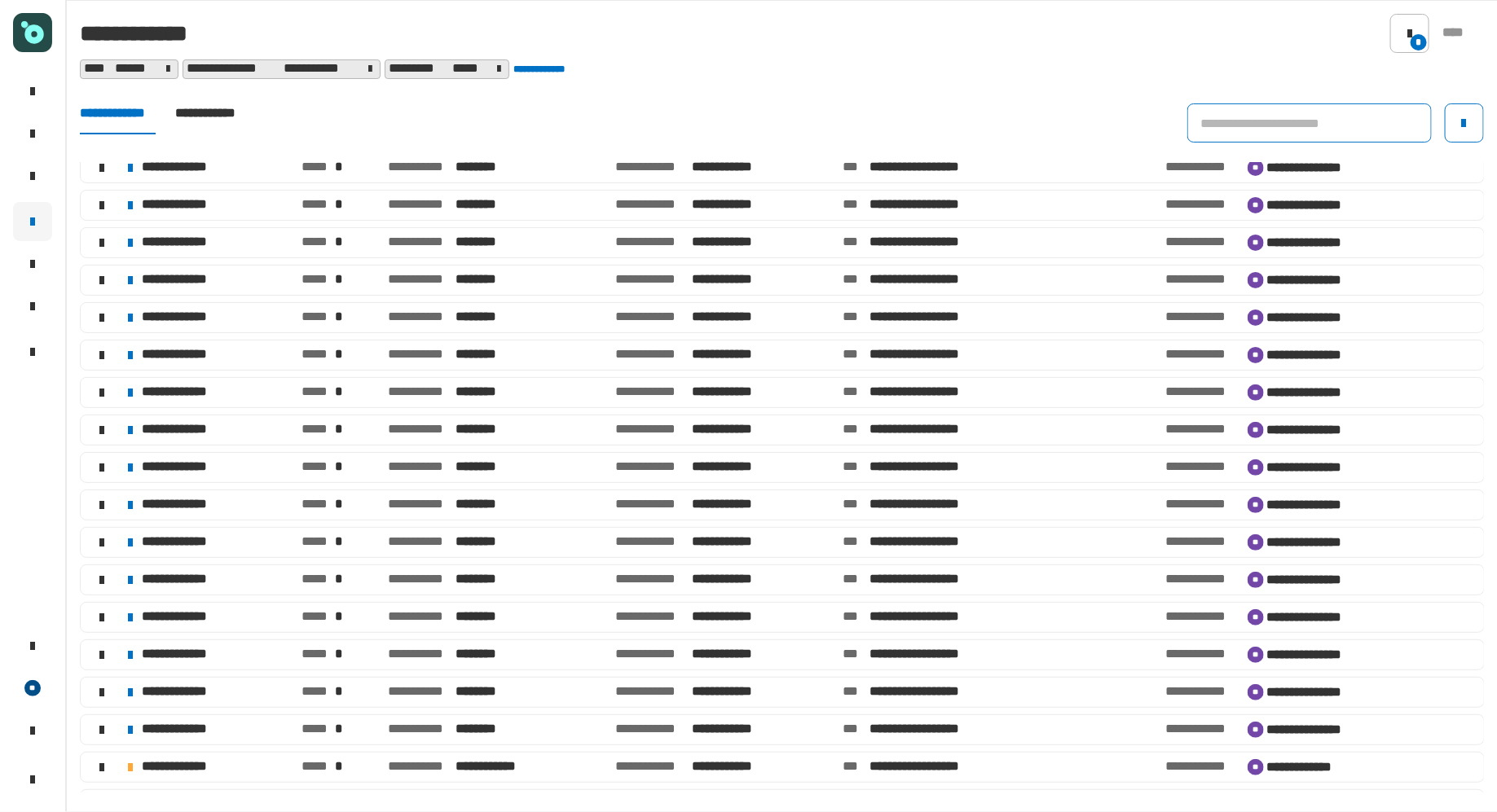 scroll, scrollTop: 2679, scrollLeft: 0, axis: vertical 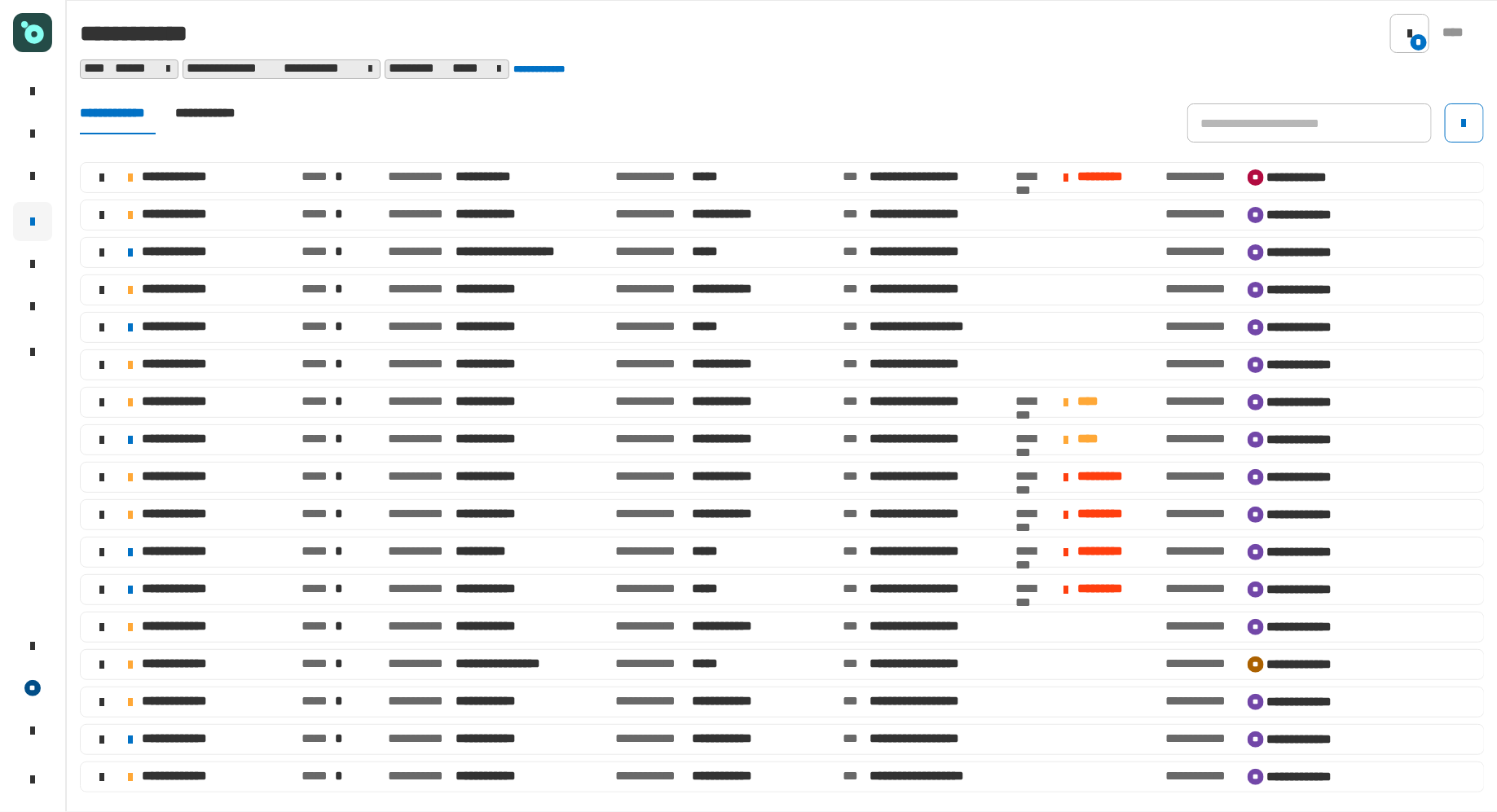 click on "**********" 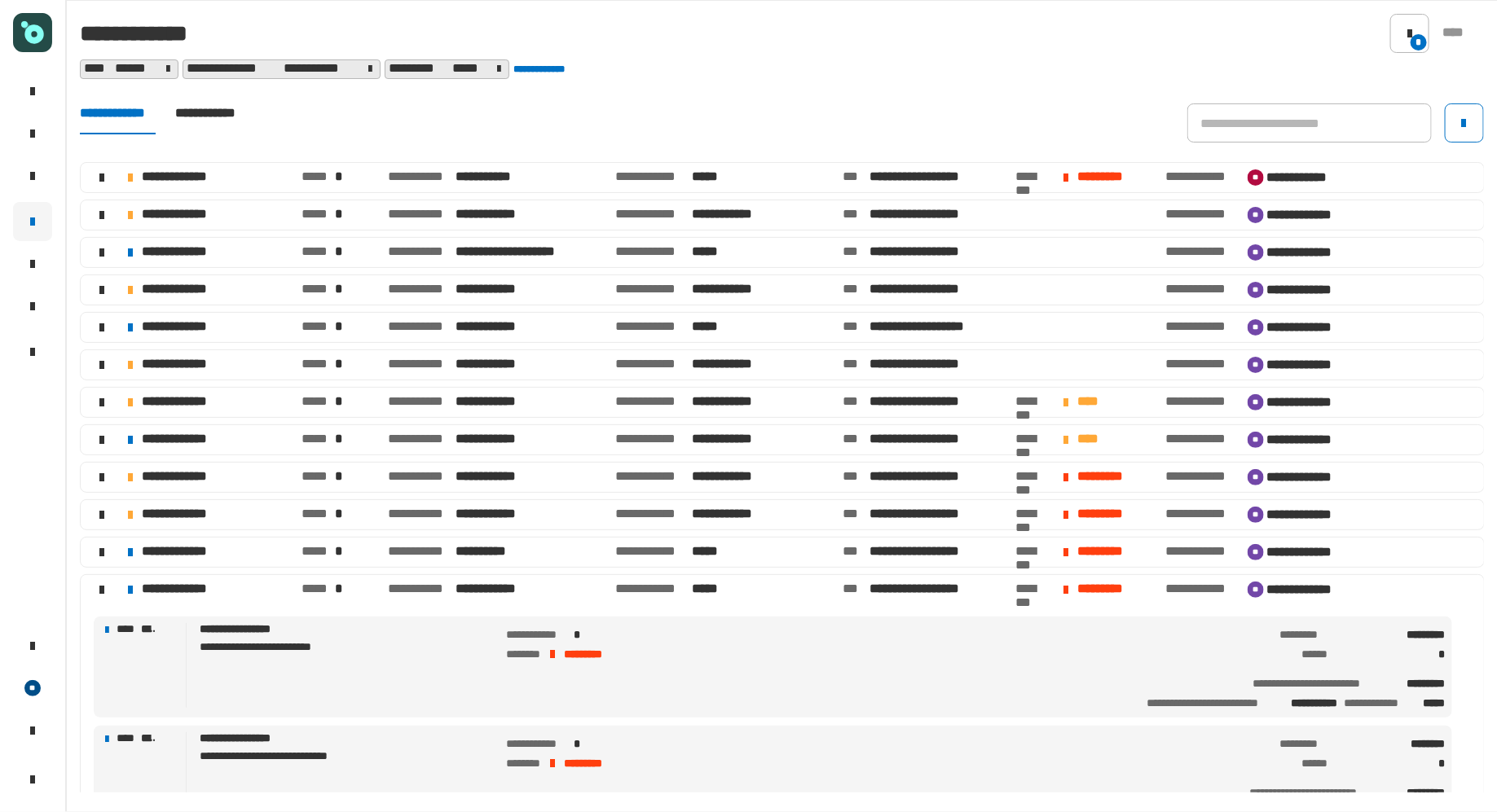 scroll, scrollTop: 0, scrollLeft: 0, axis: both 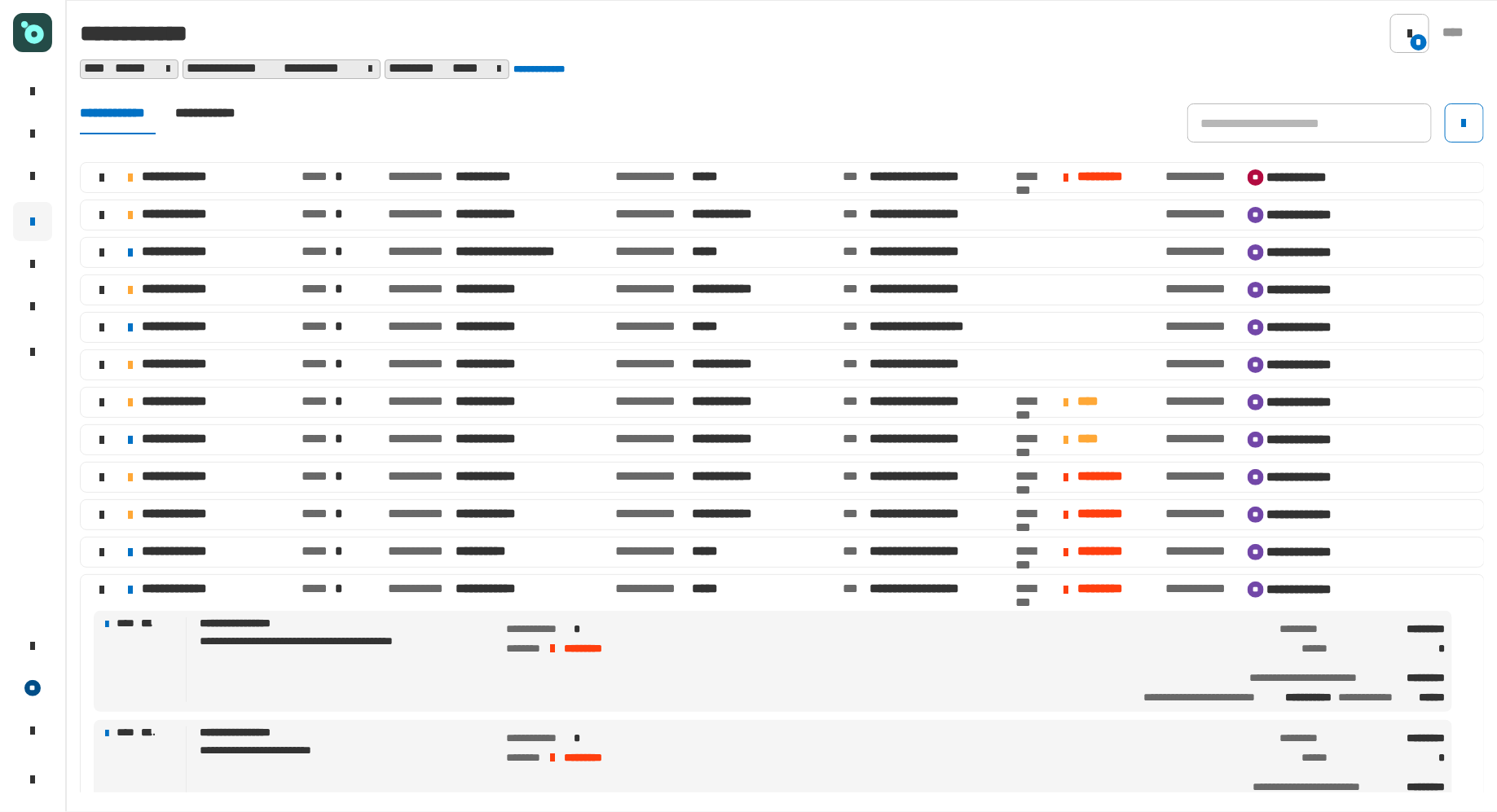 click on "*********" 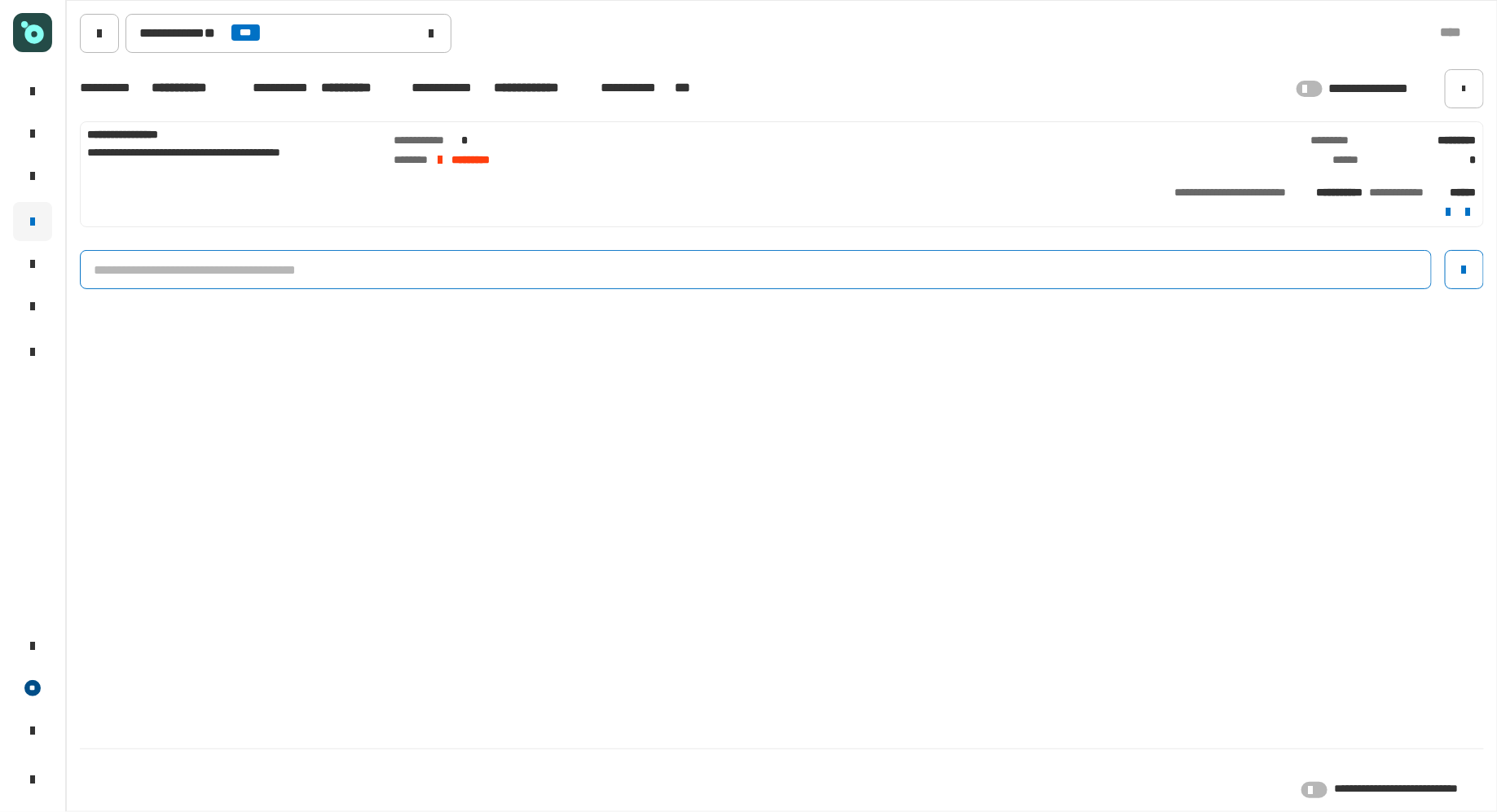 click 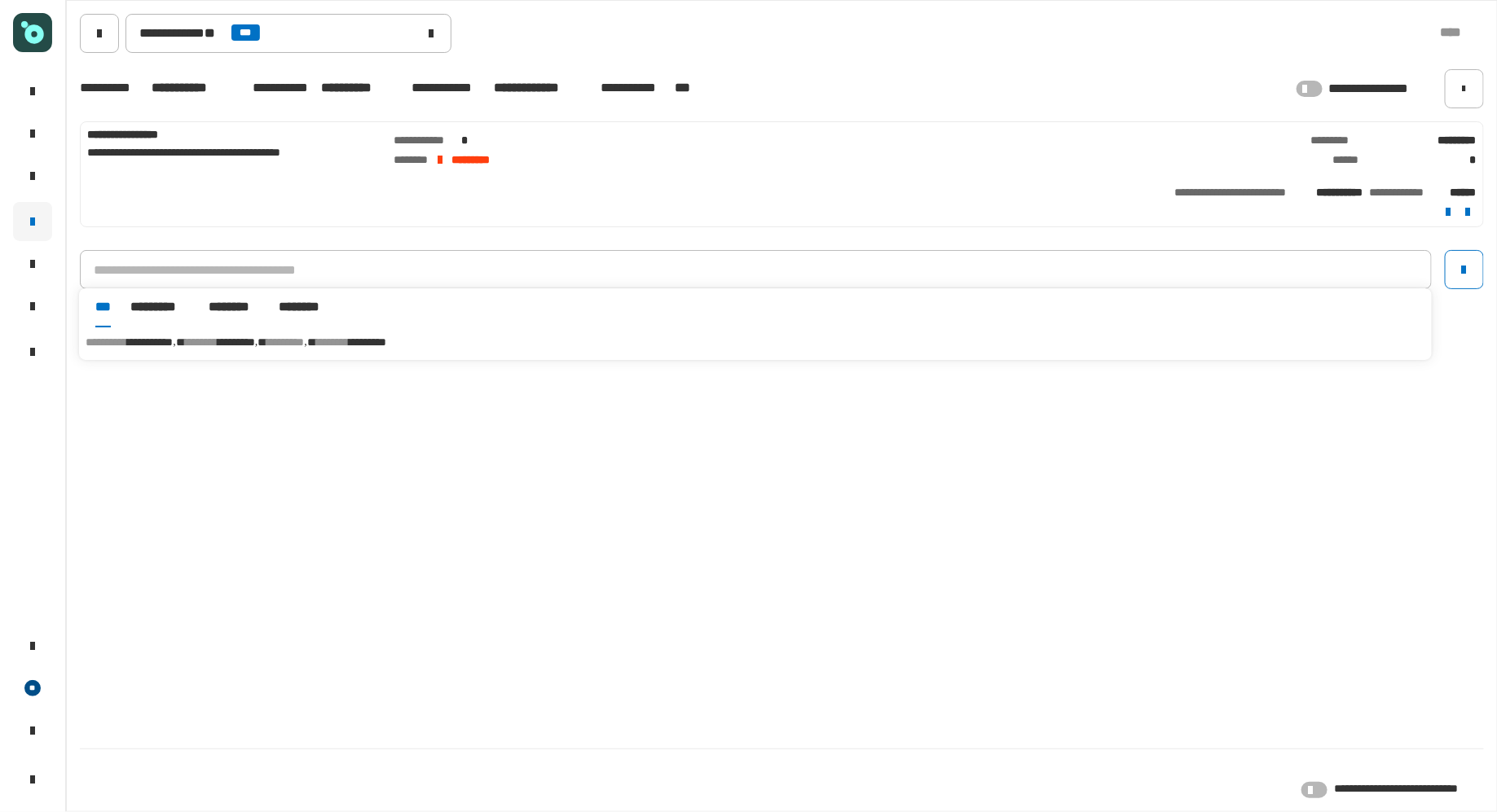 click on "*** ********* ******** ********" at bounding box center [755, 308] 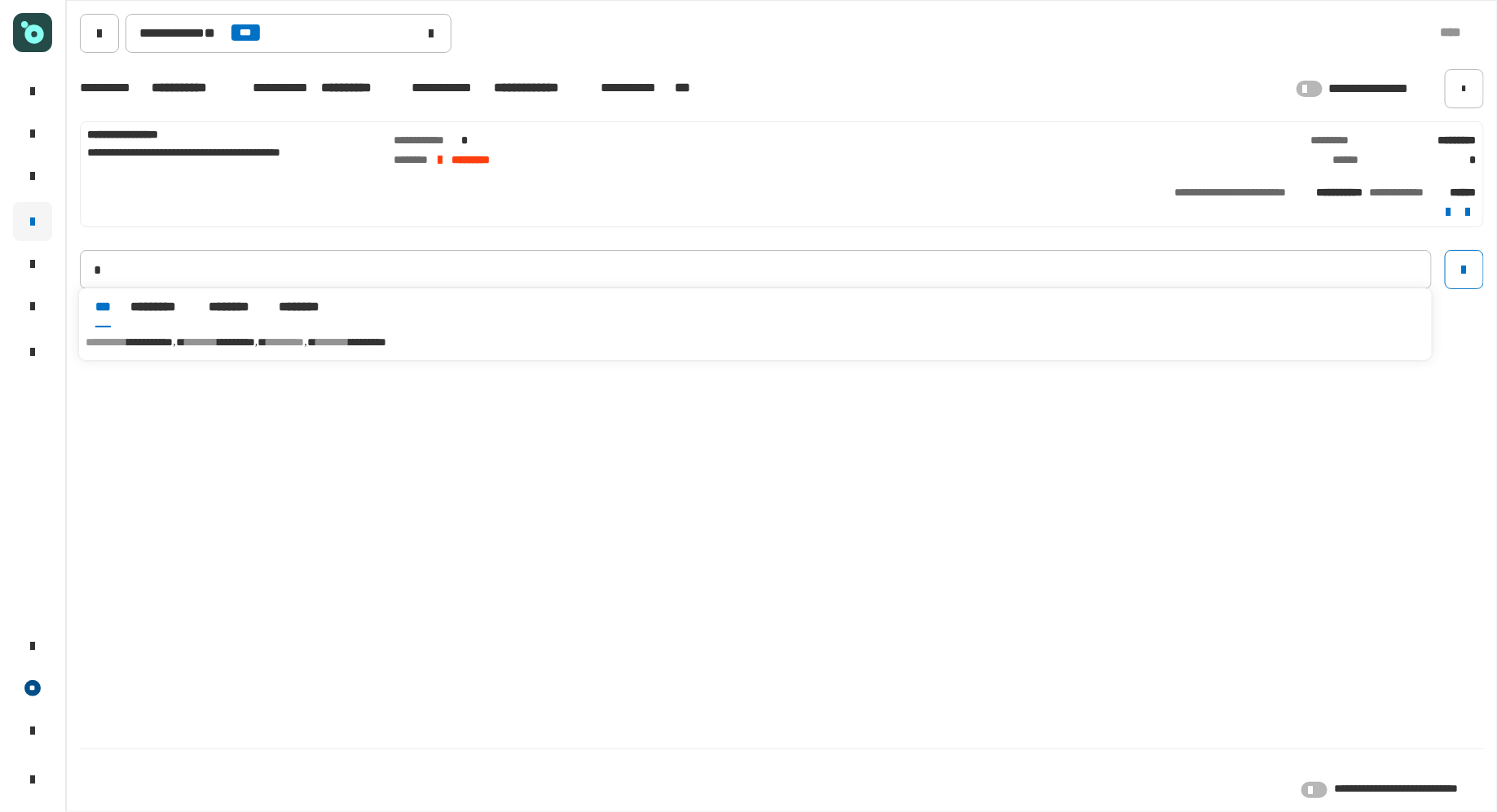 type on "**********" 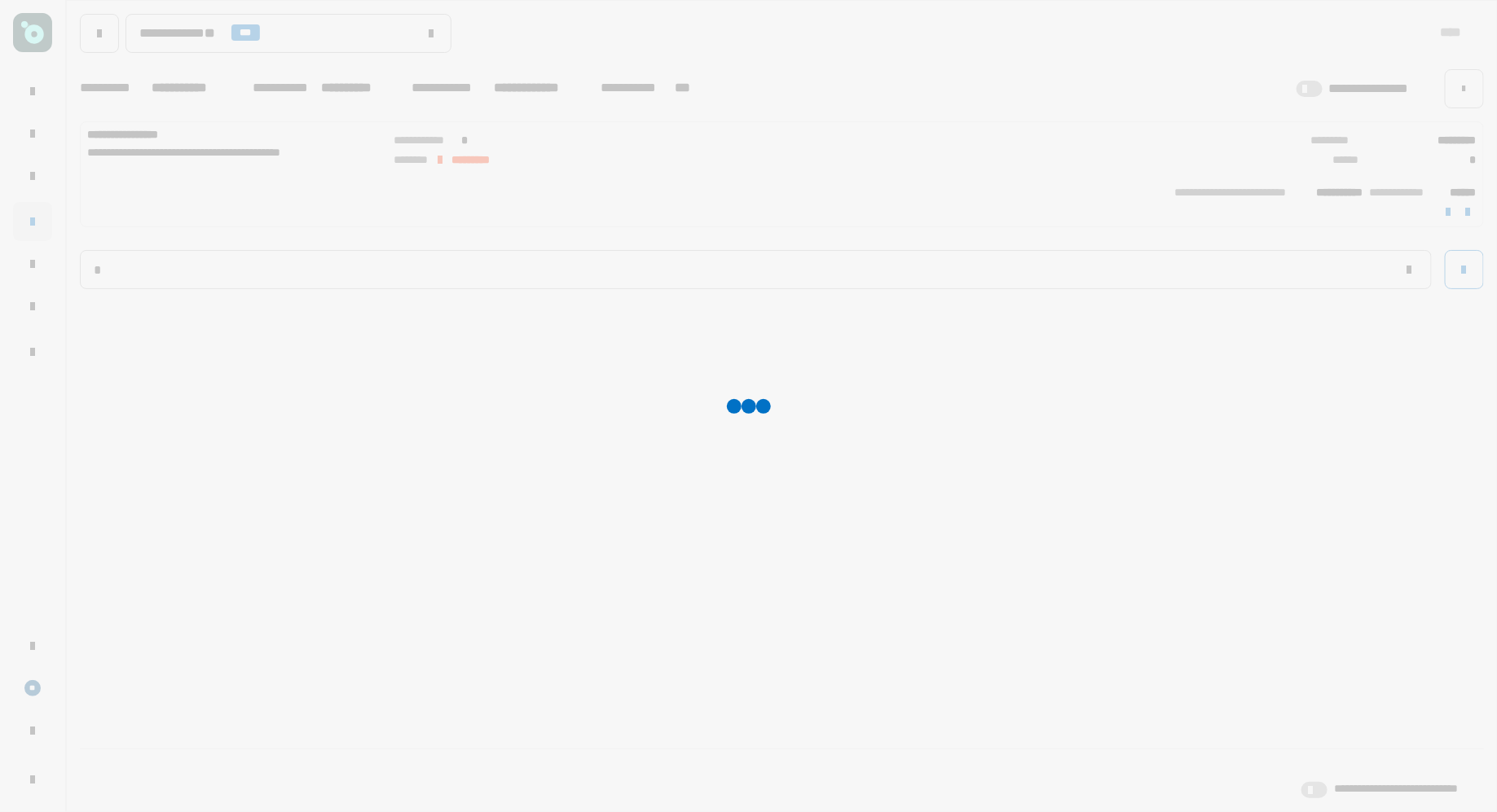 type 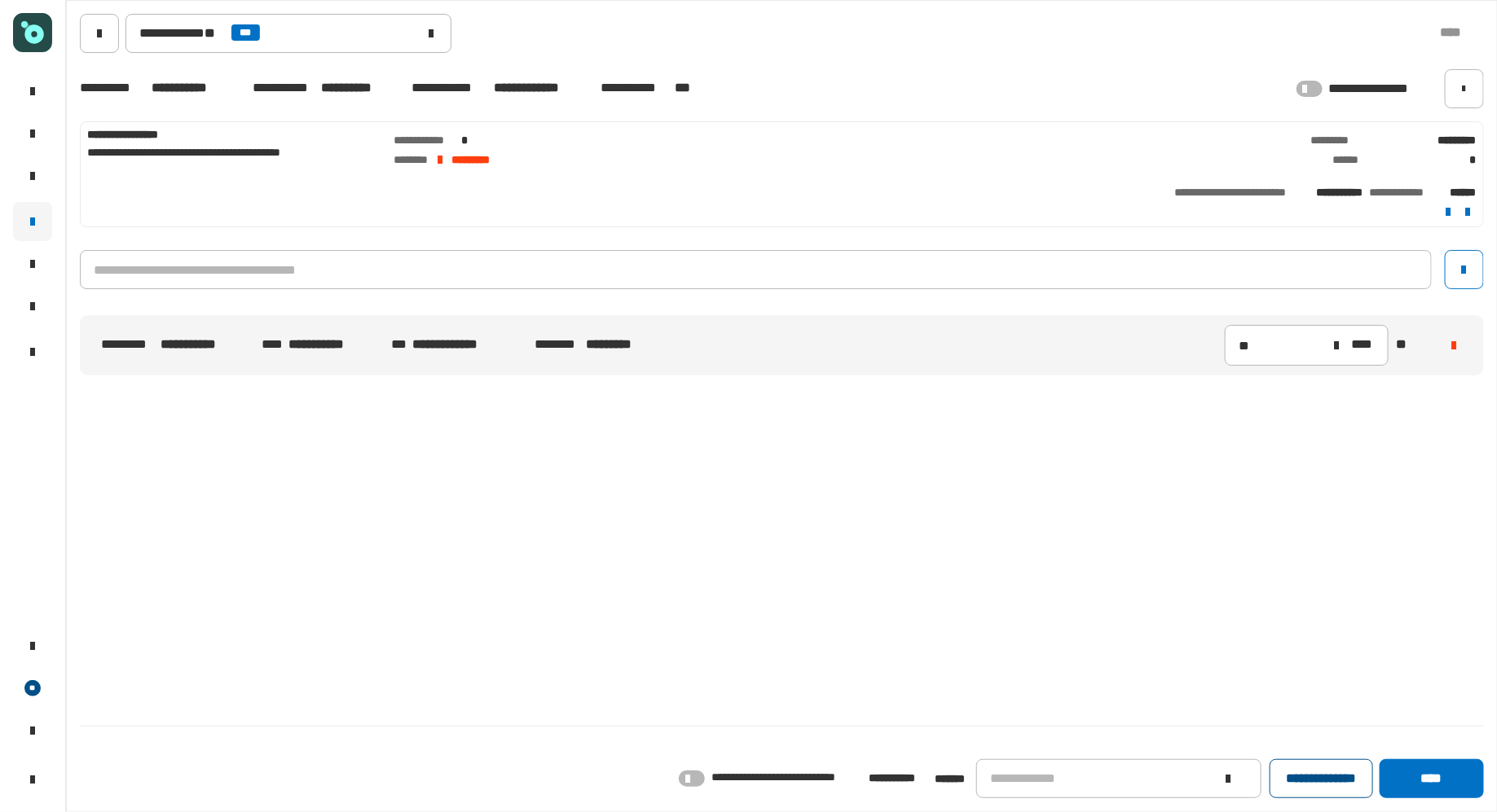 click on "**********" 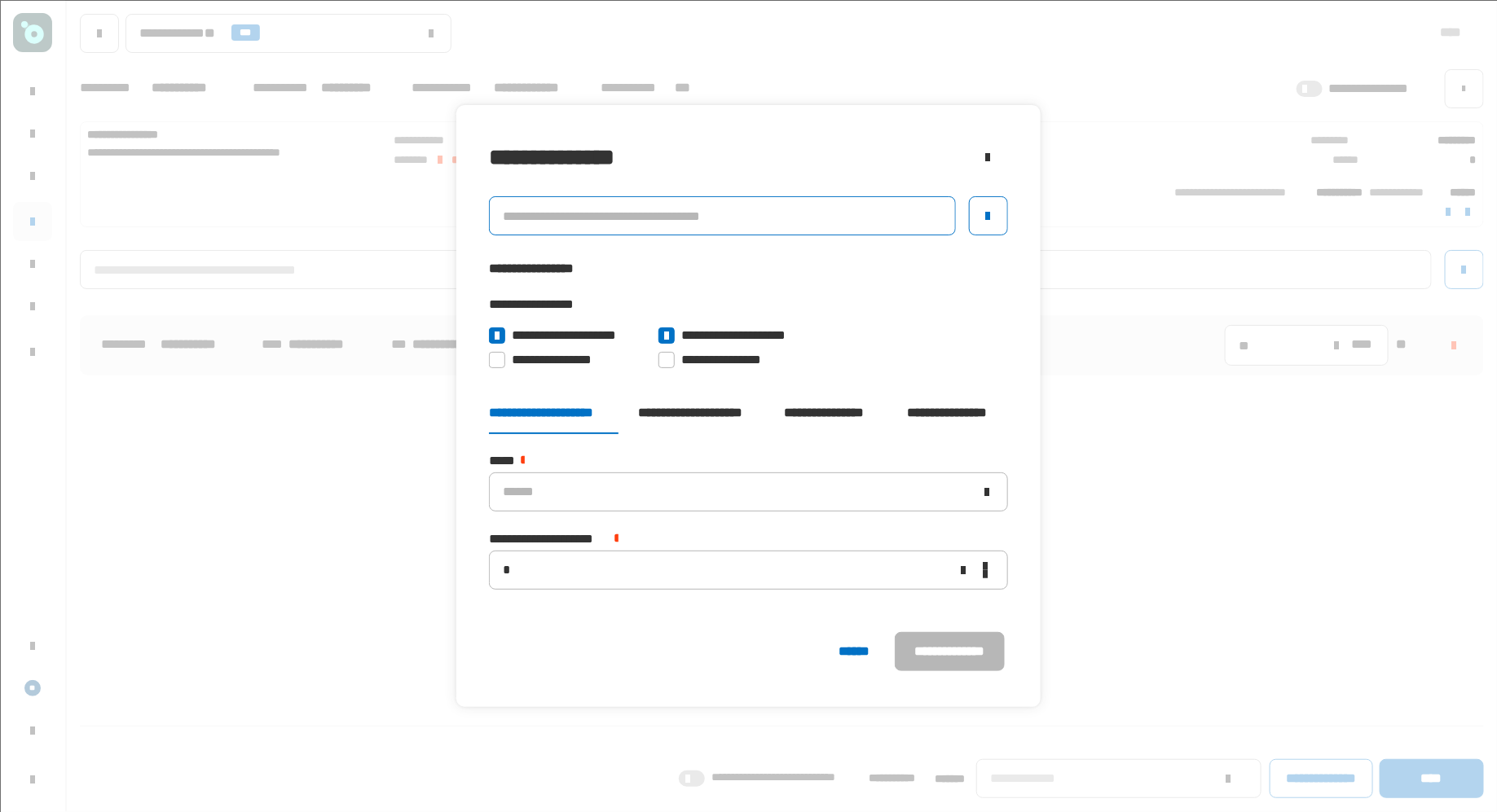 click 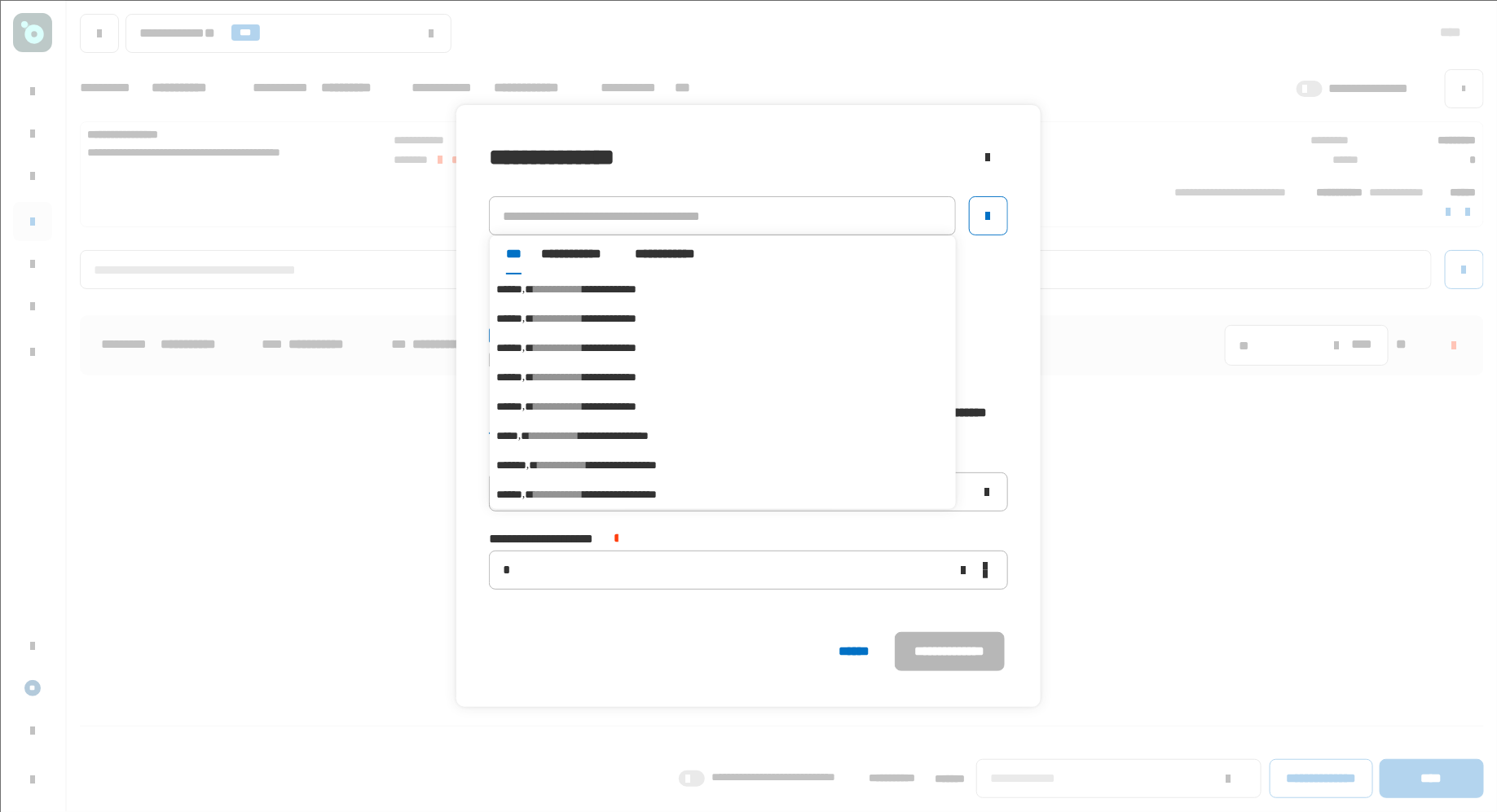 click on "**********" at bounding box center (610, 377) 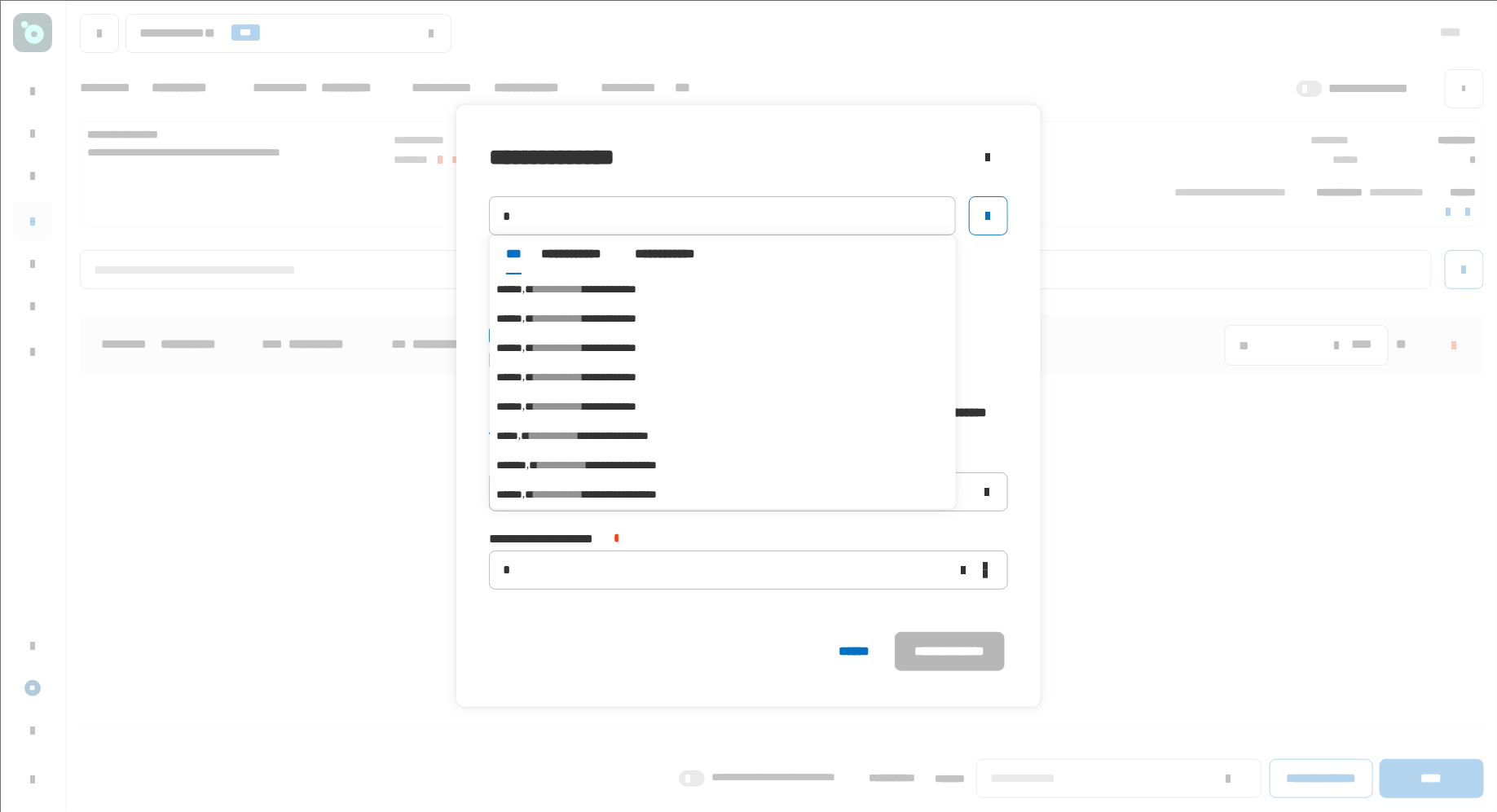 type on "******" 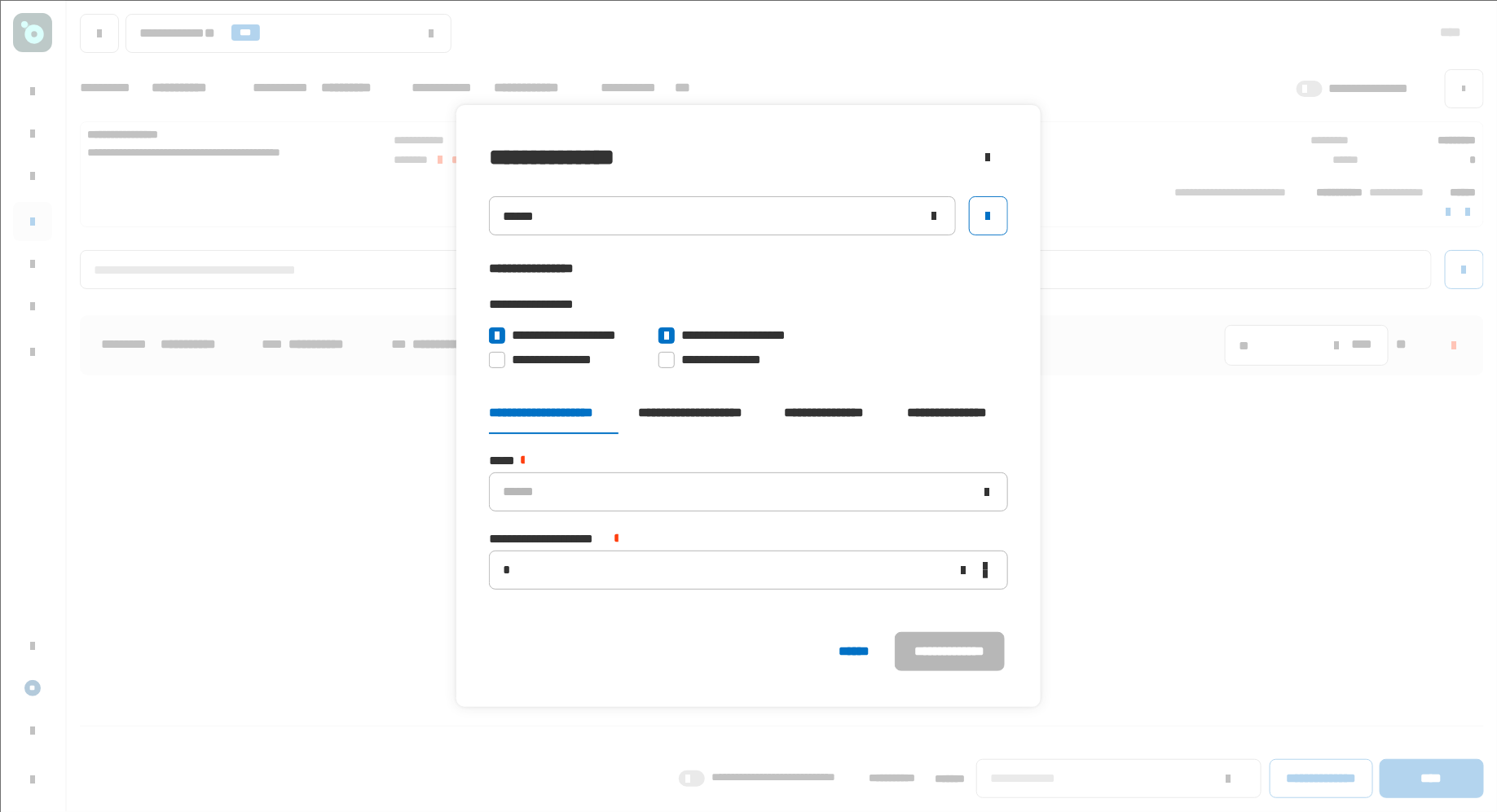 click 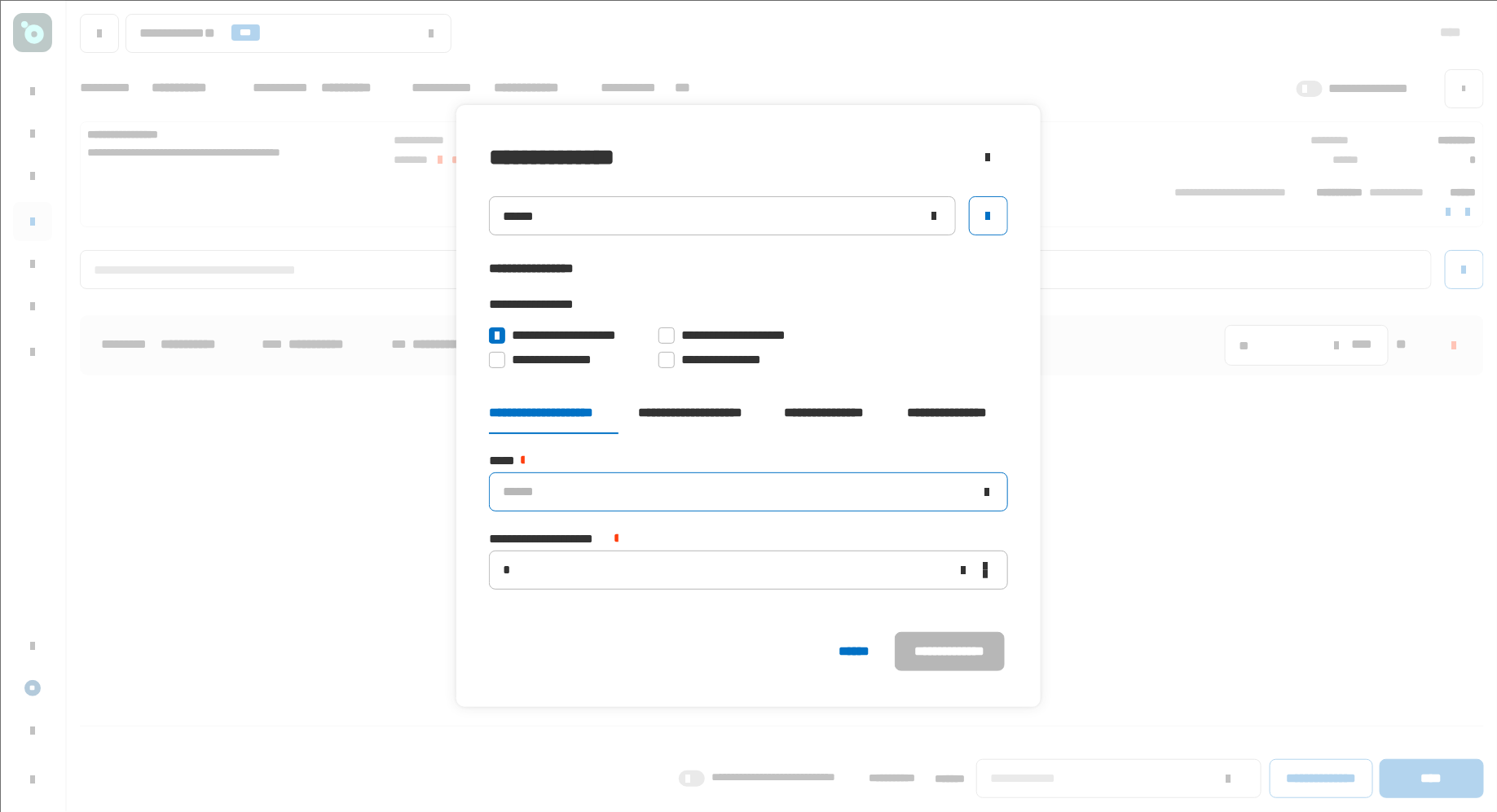 click on "******" 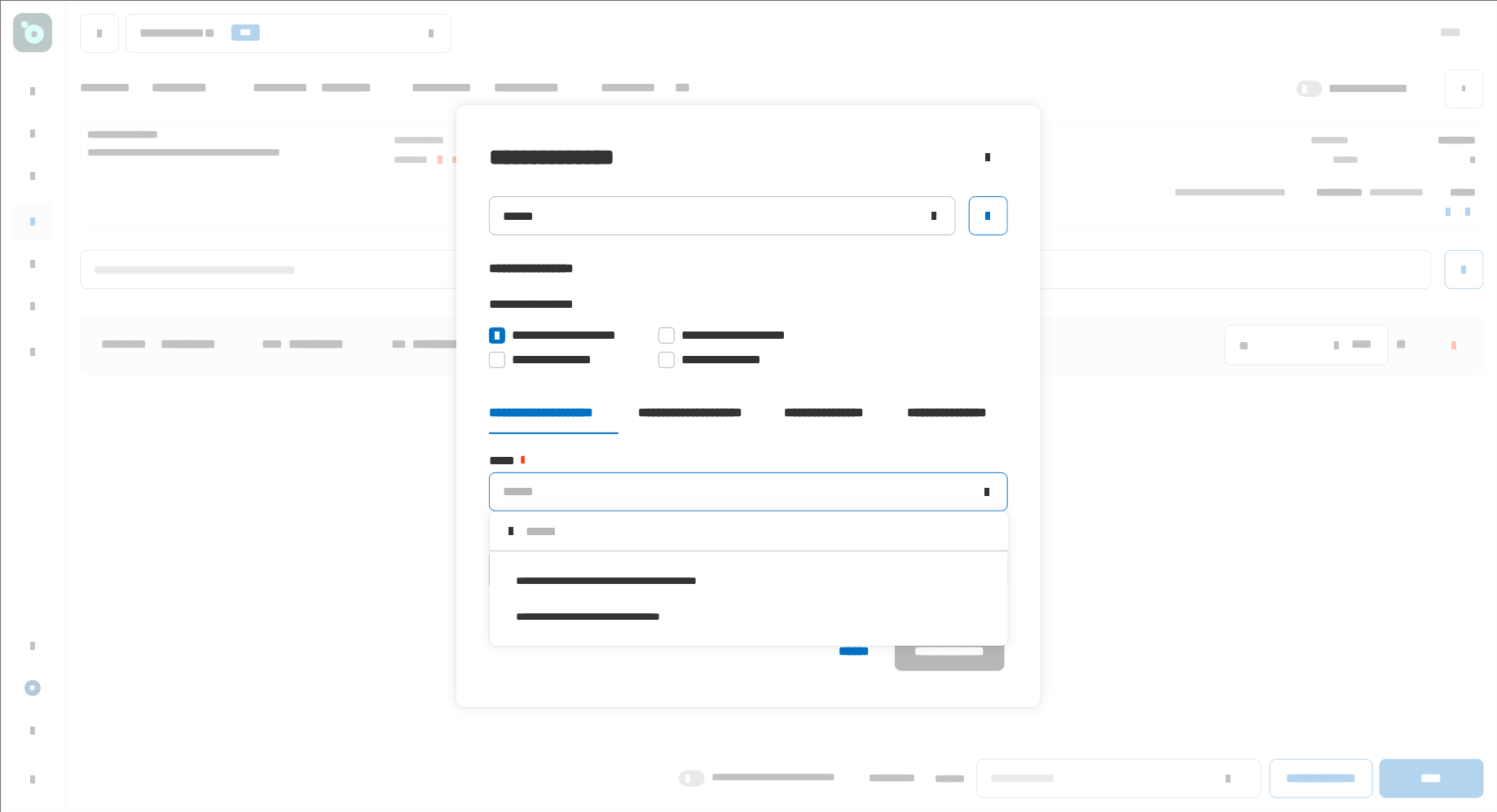 scroll, scrollTop: 0, scrollLeft: 0, axis: both 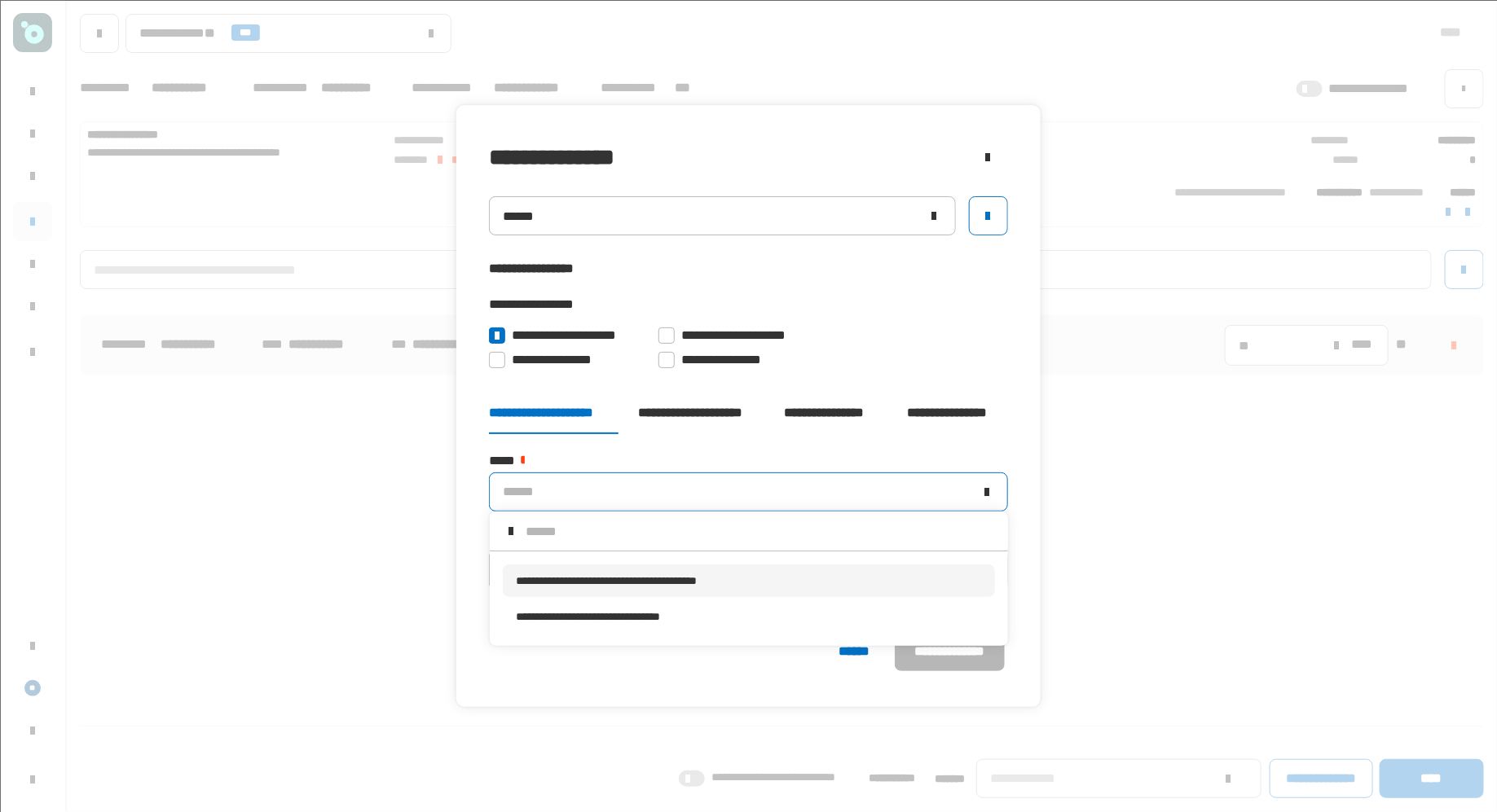 click on "**********" at bounding box center (606, 581) 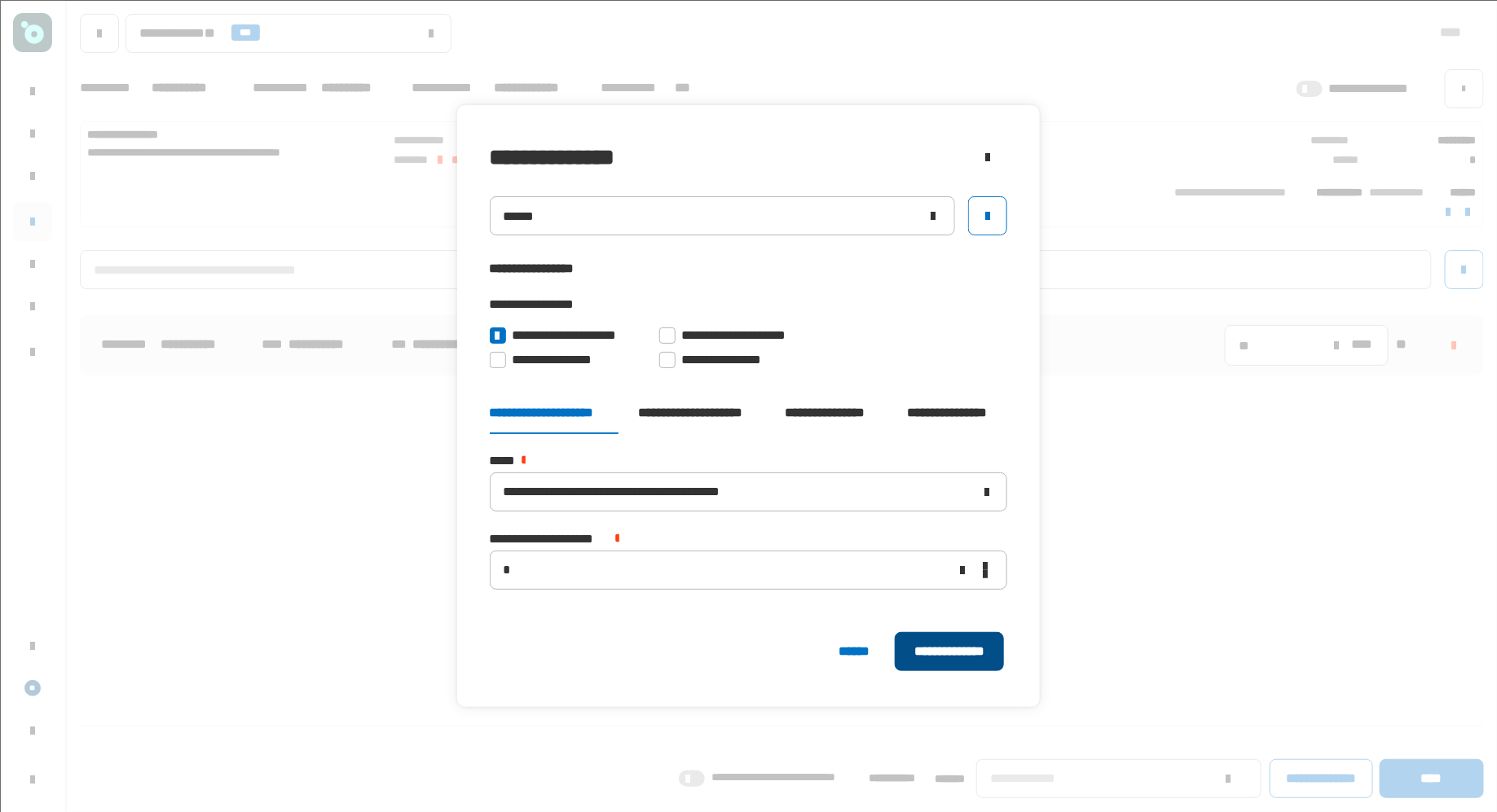 click on "**********" 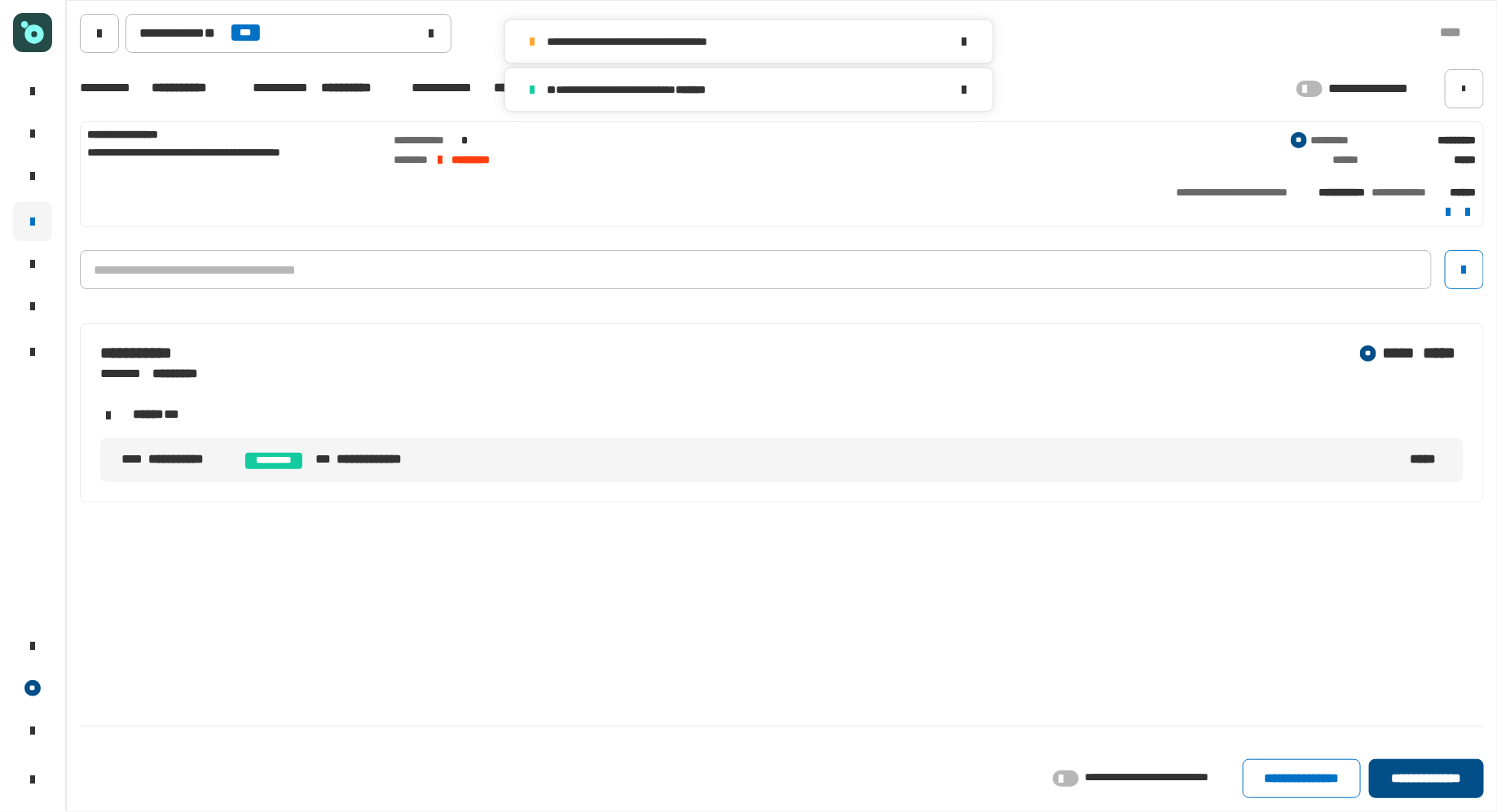 click on "**********" 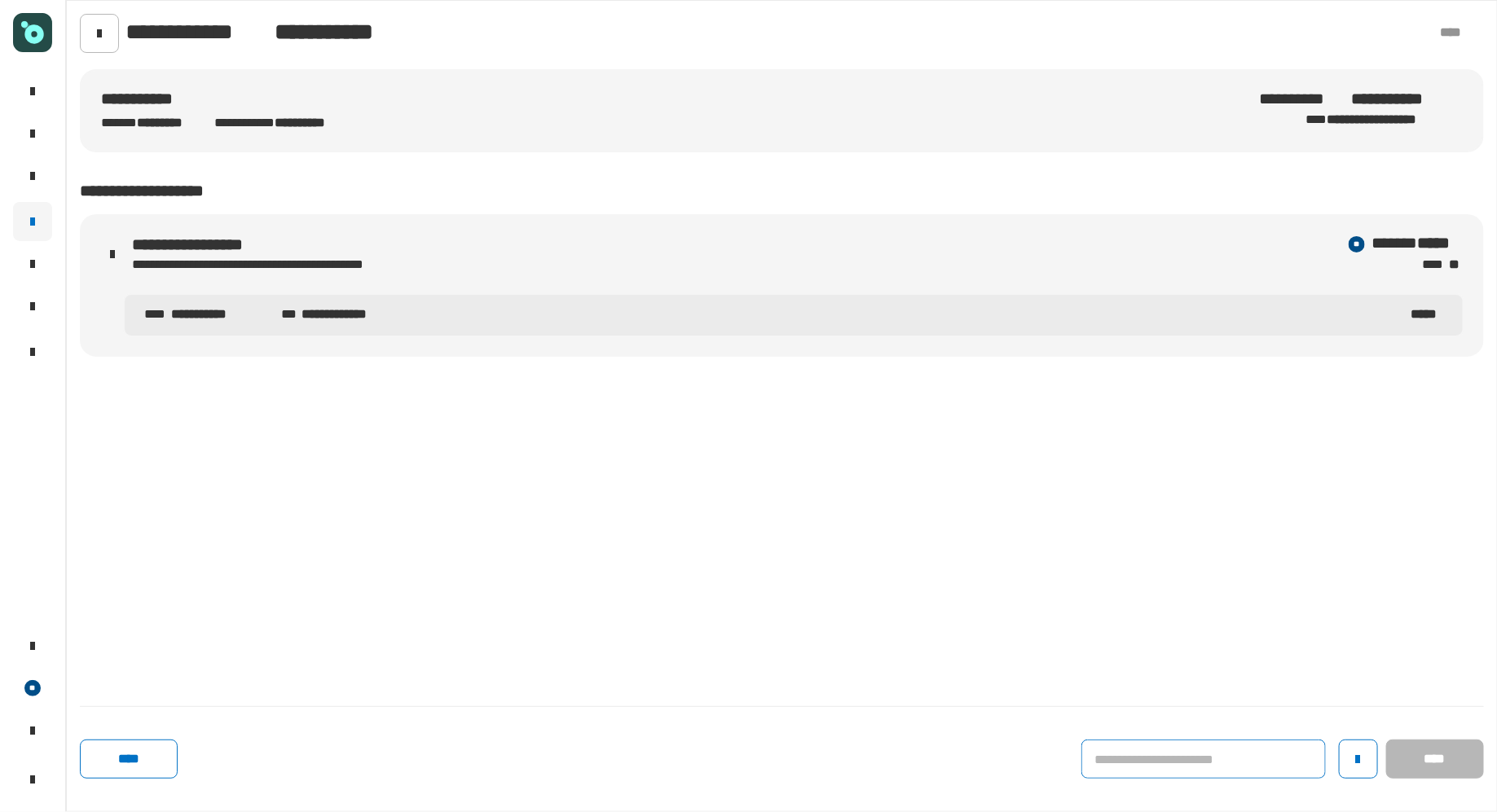 click 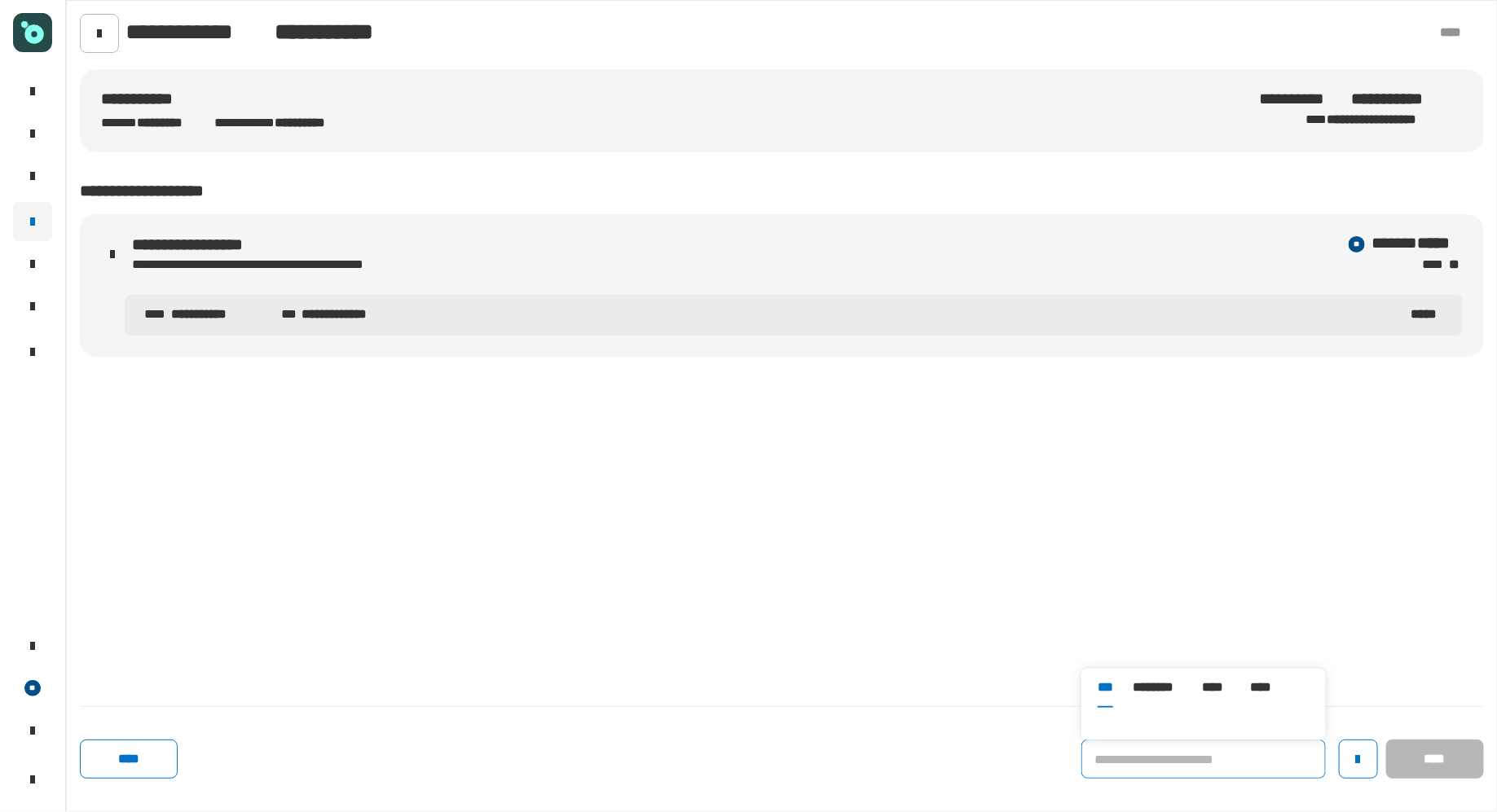 type 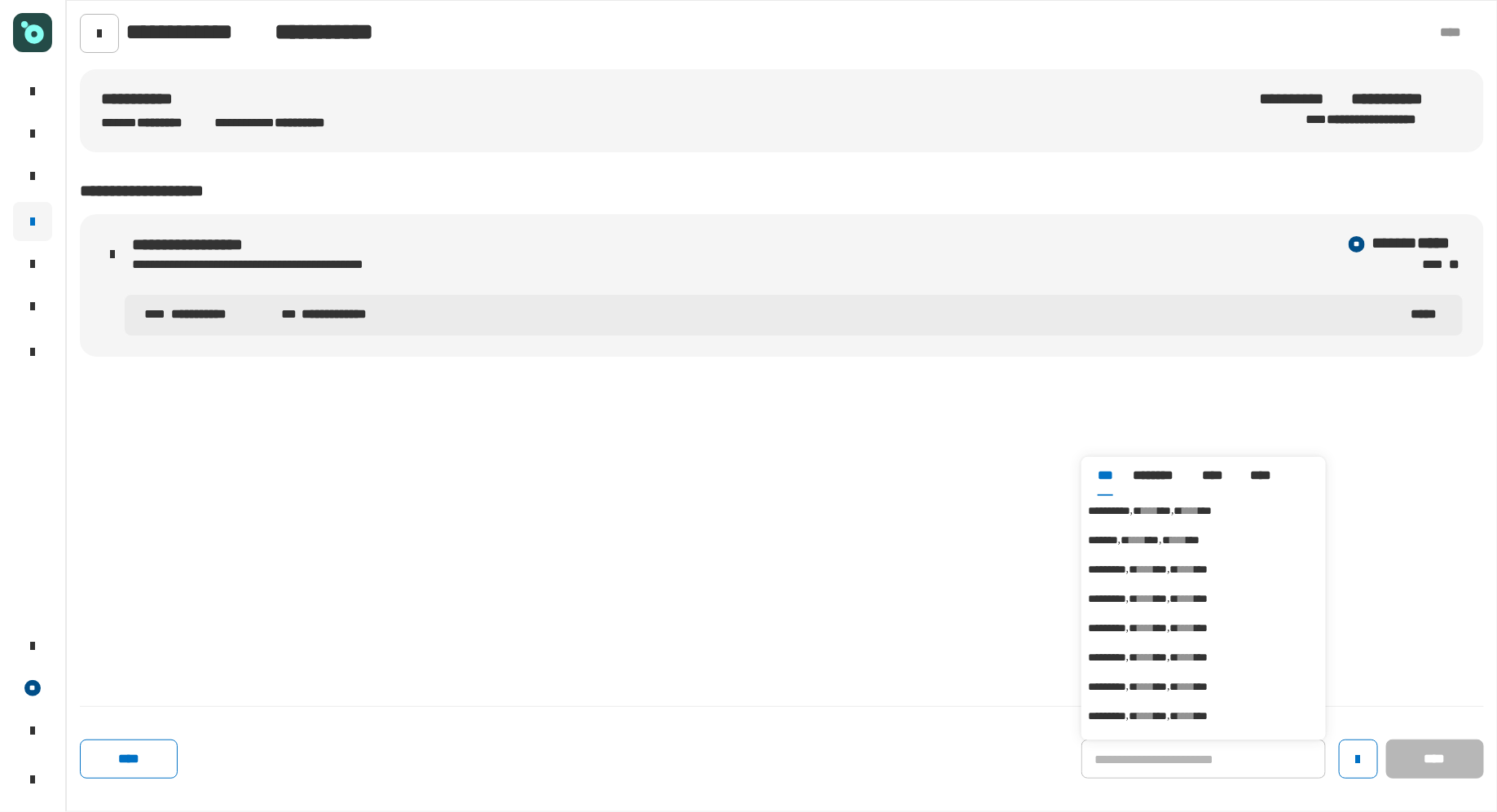 click on "**********" 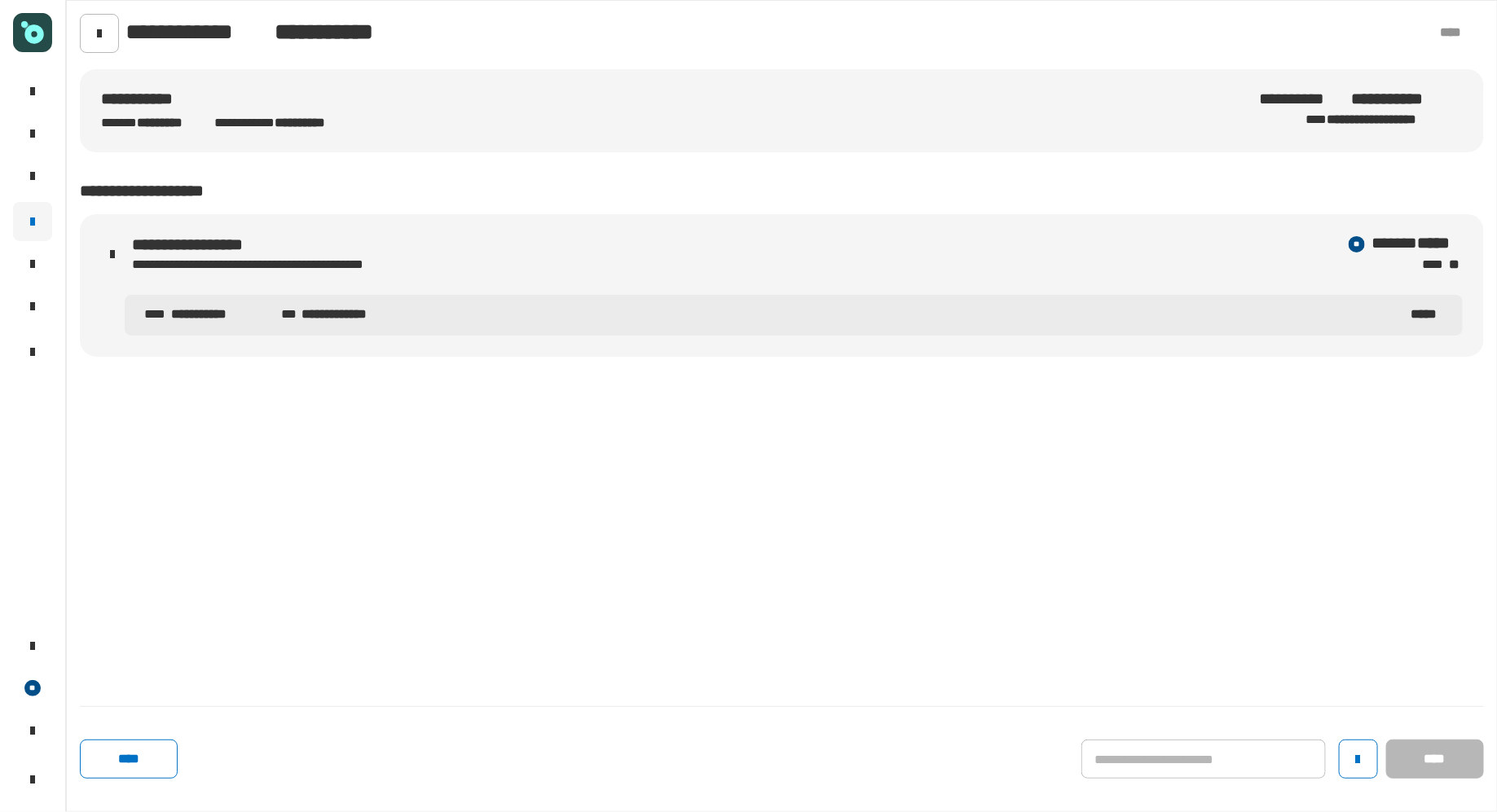 click on "**********" 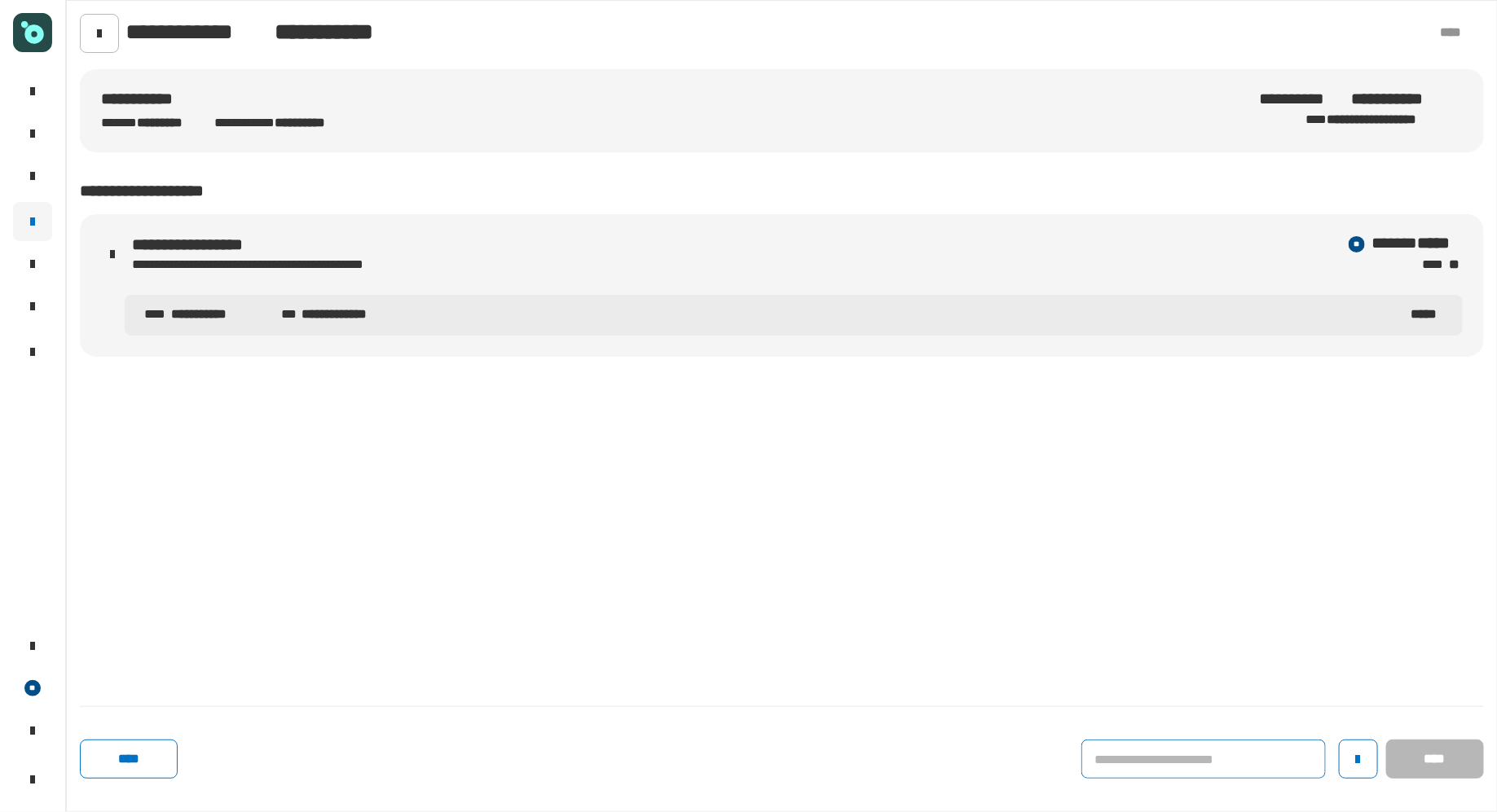 click 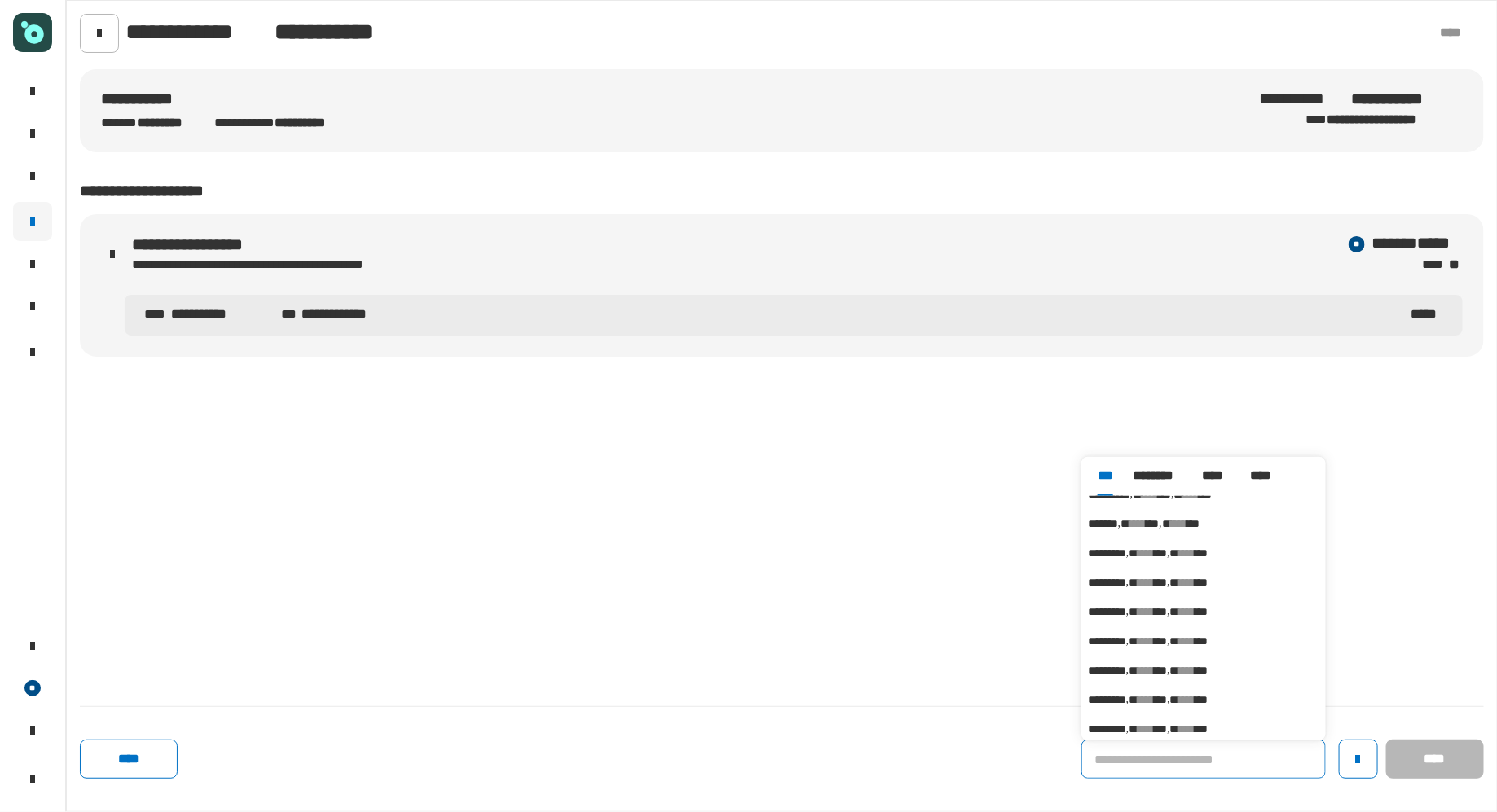 scroll, scrollTop: 0, scrollLeft: 0, axis: both 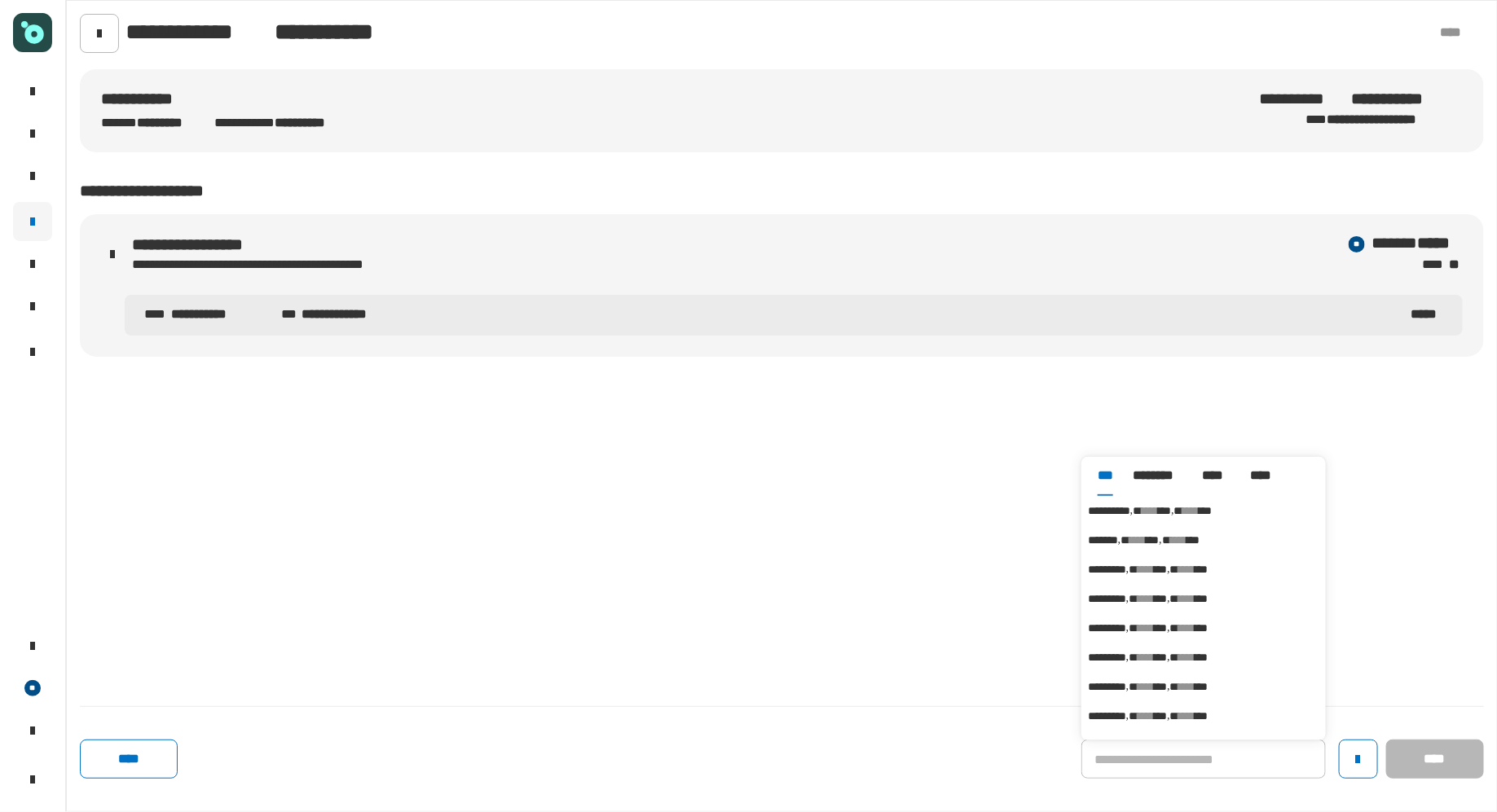 click on "**********" 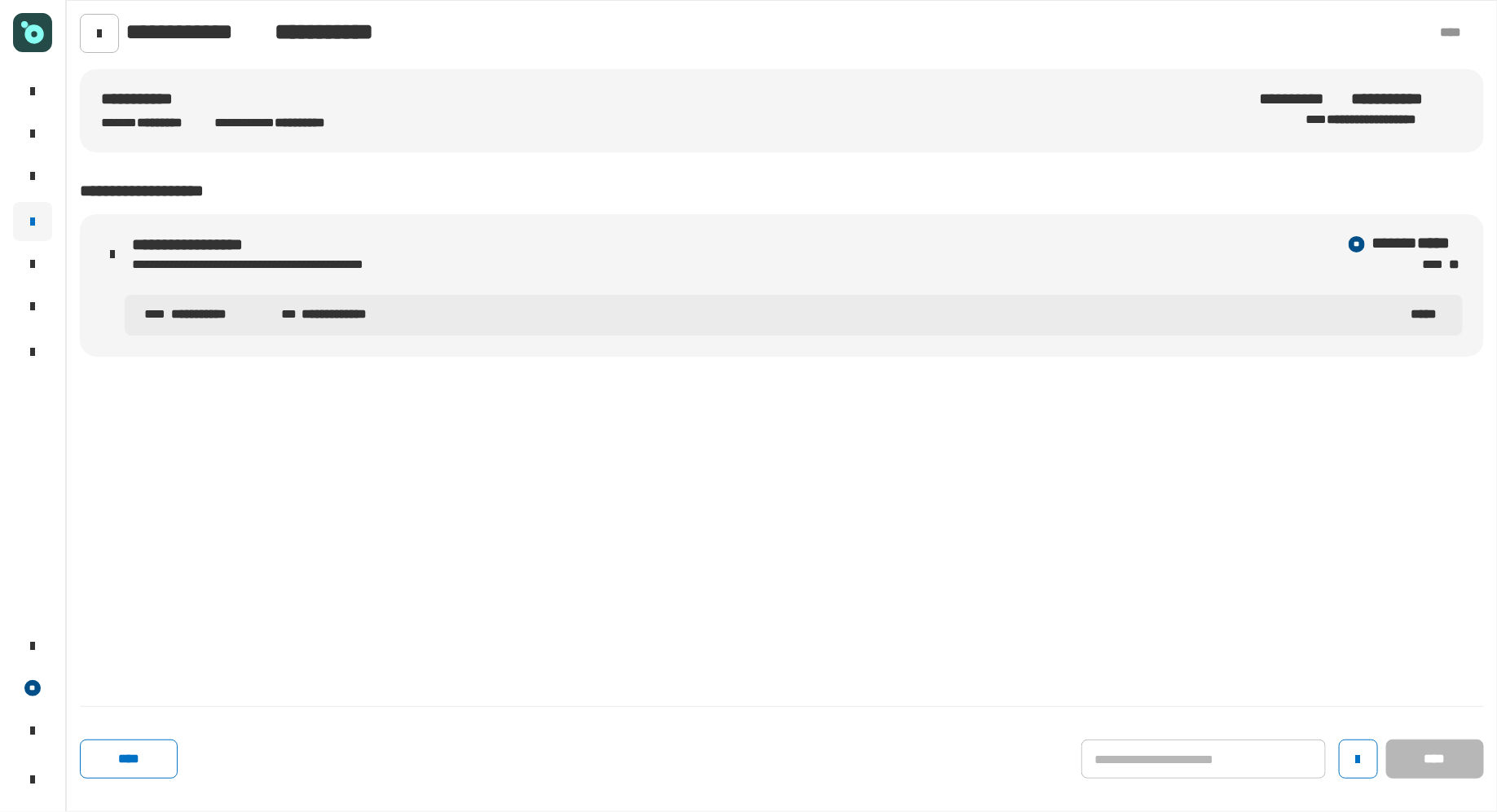 click on "**********" 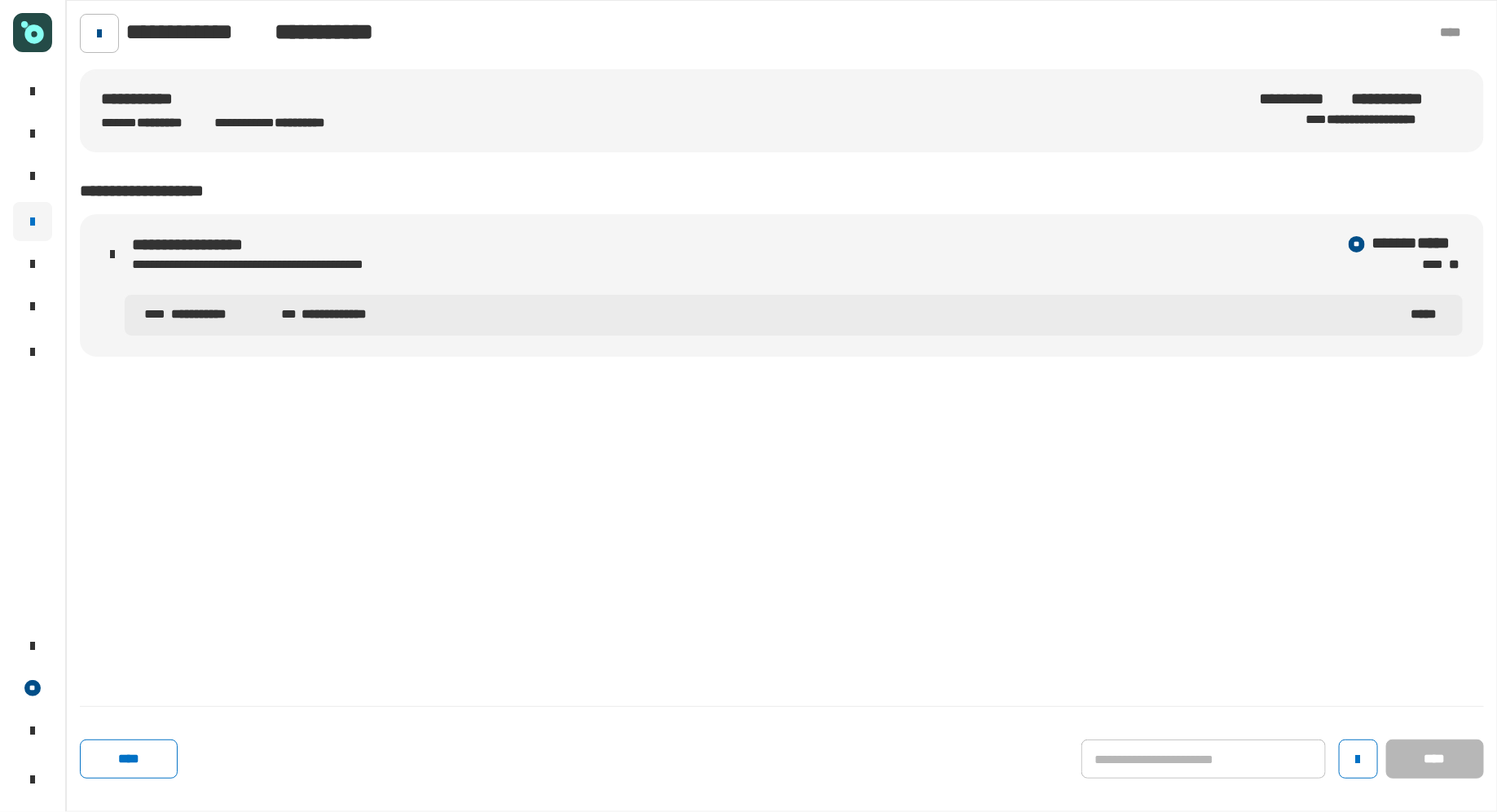 click 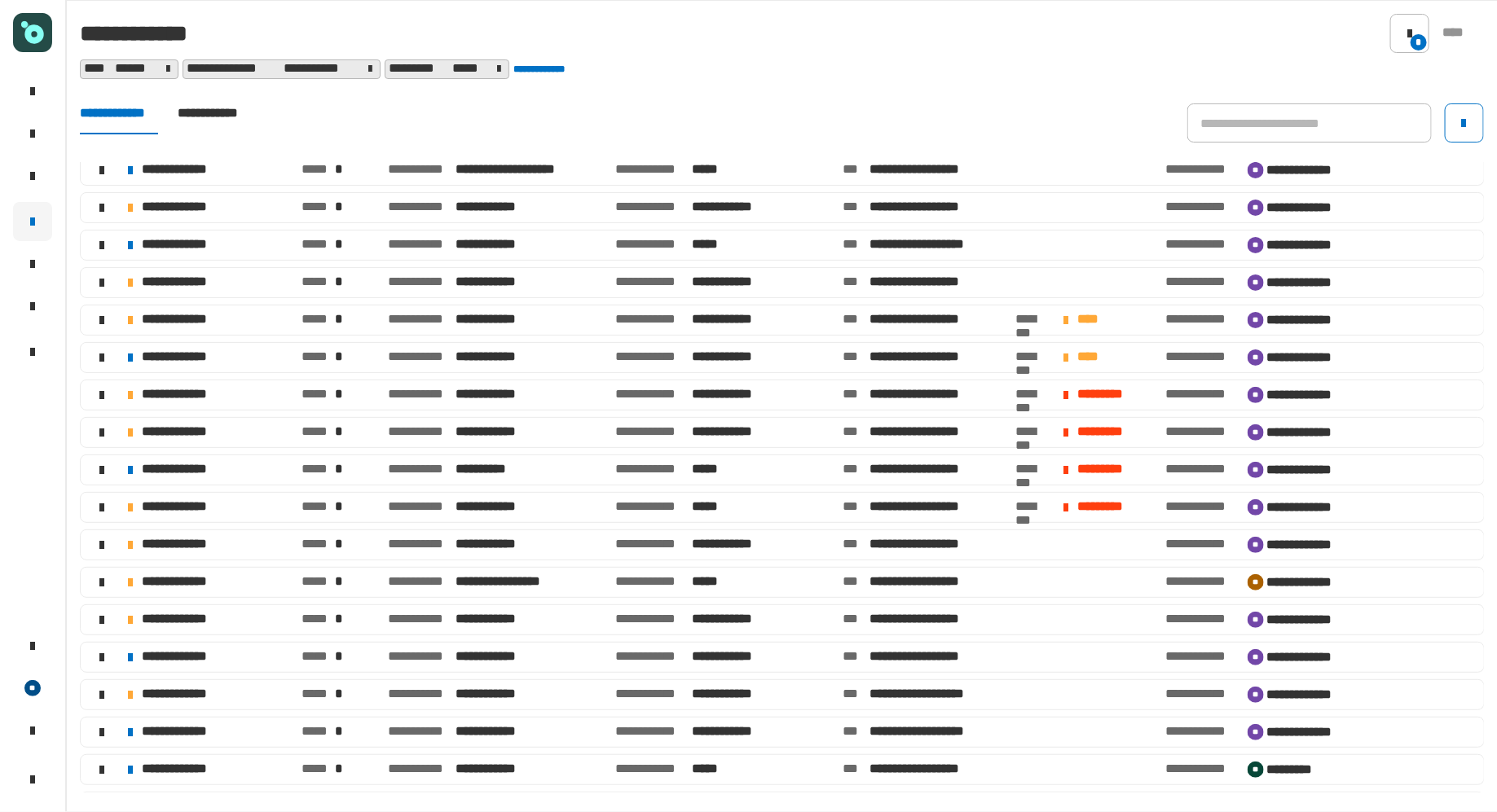 scroll, scrollTop: 103, scrollLeft: 0, axis: vertical 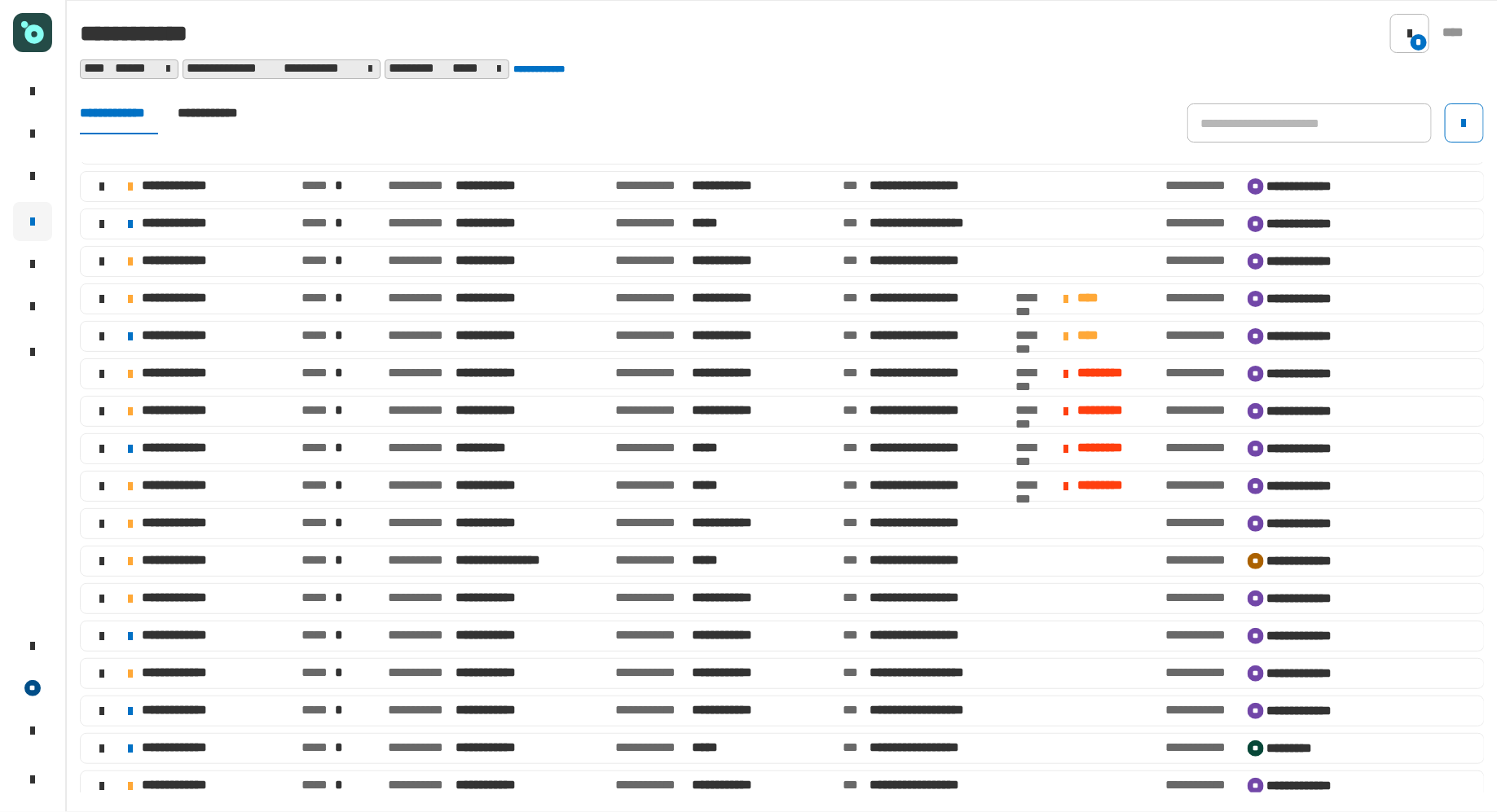 click on "**********" 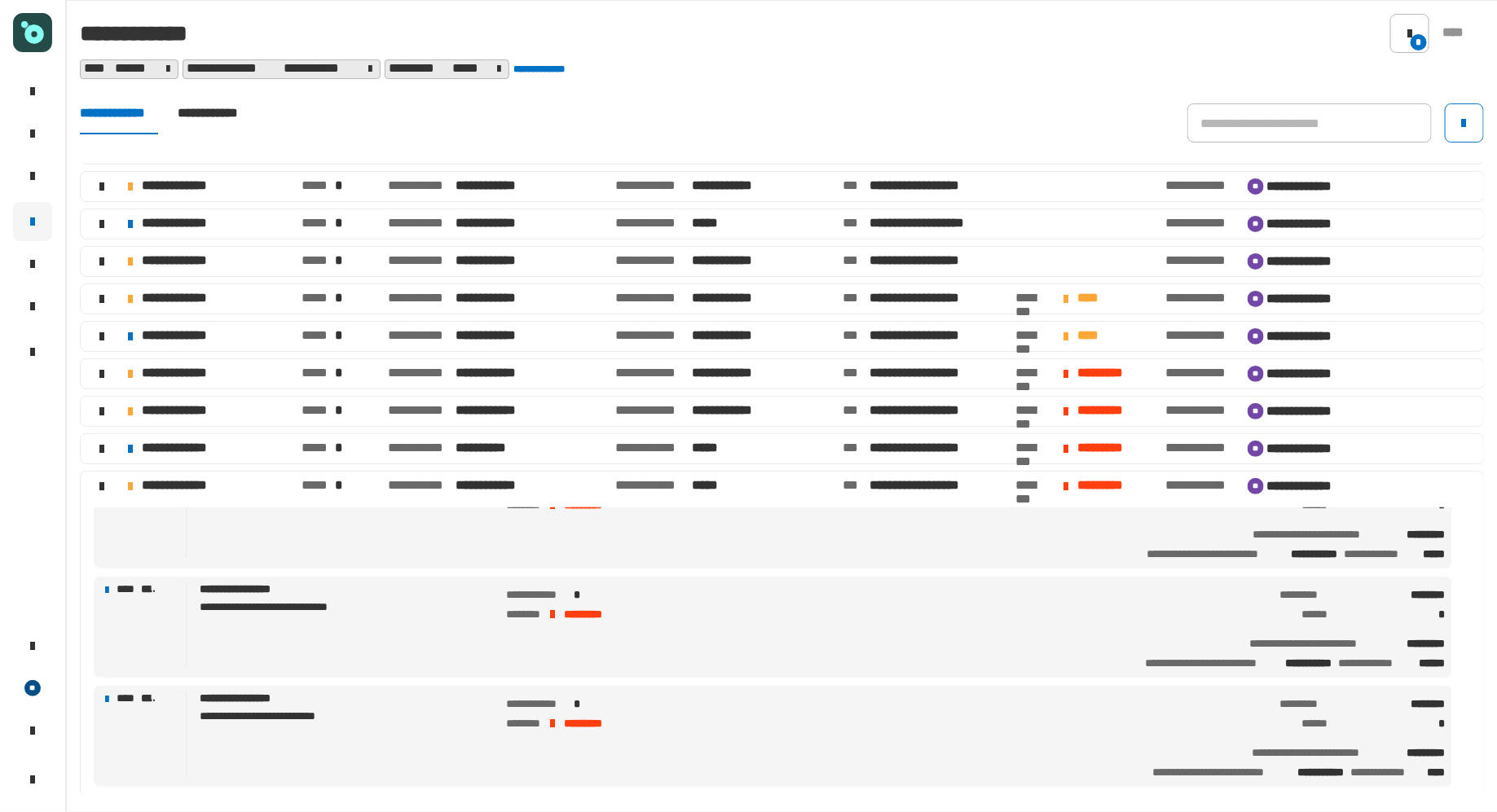 scroll, scrollTop: 0, scrollLeft: 0, axis: both 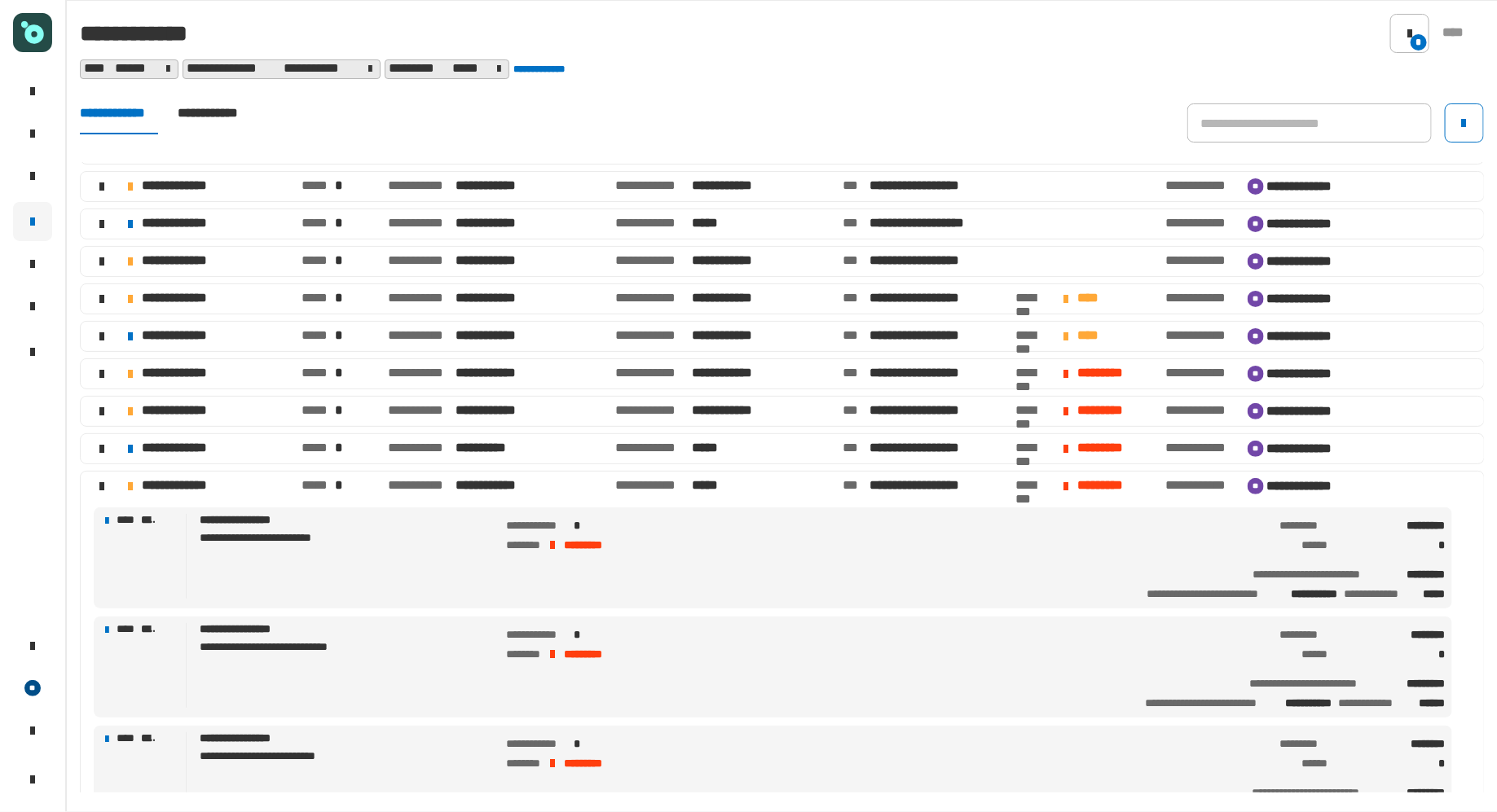 click on "**********" 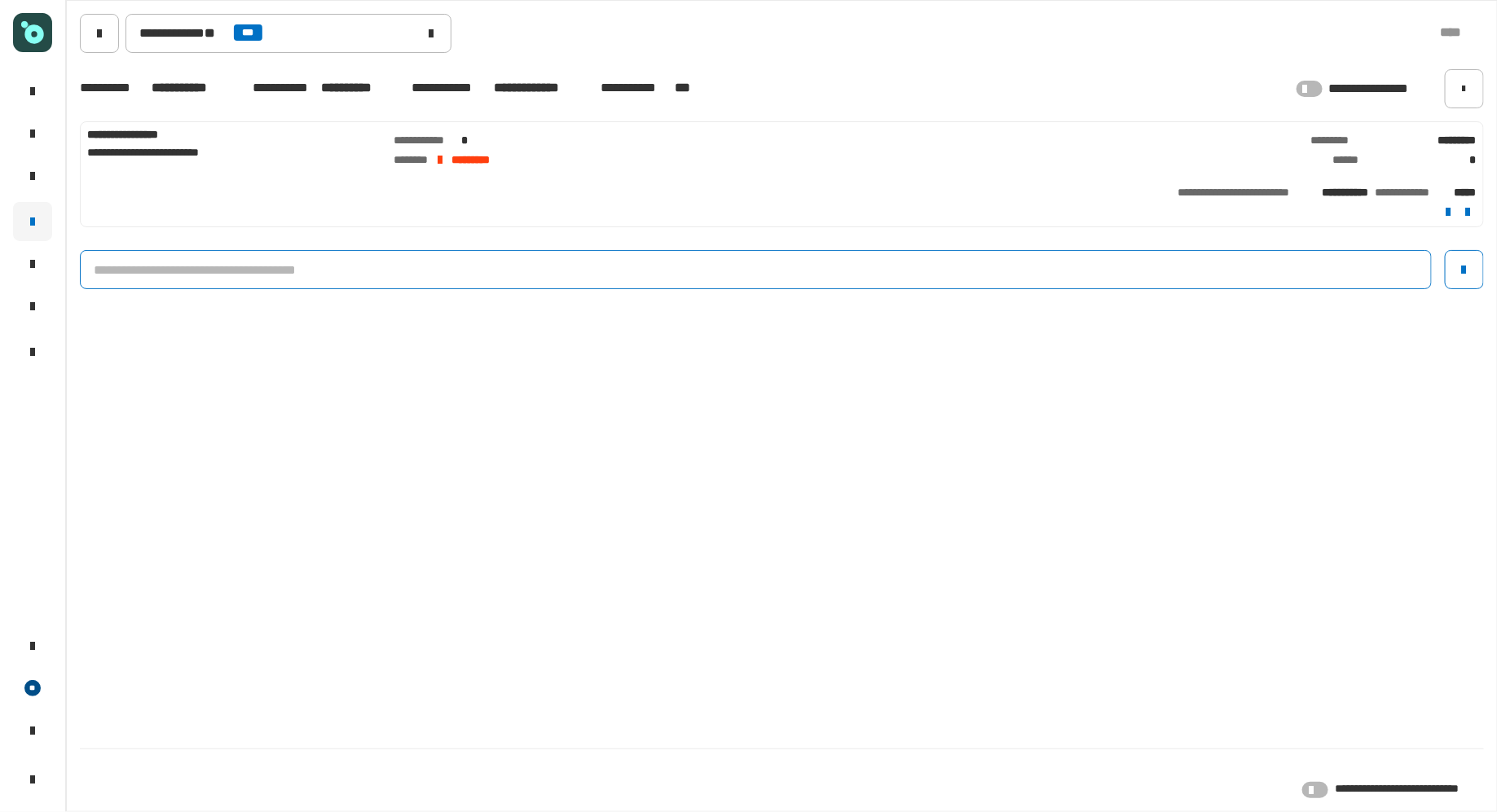 click 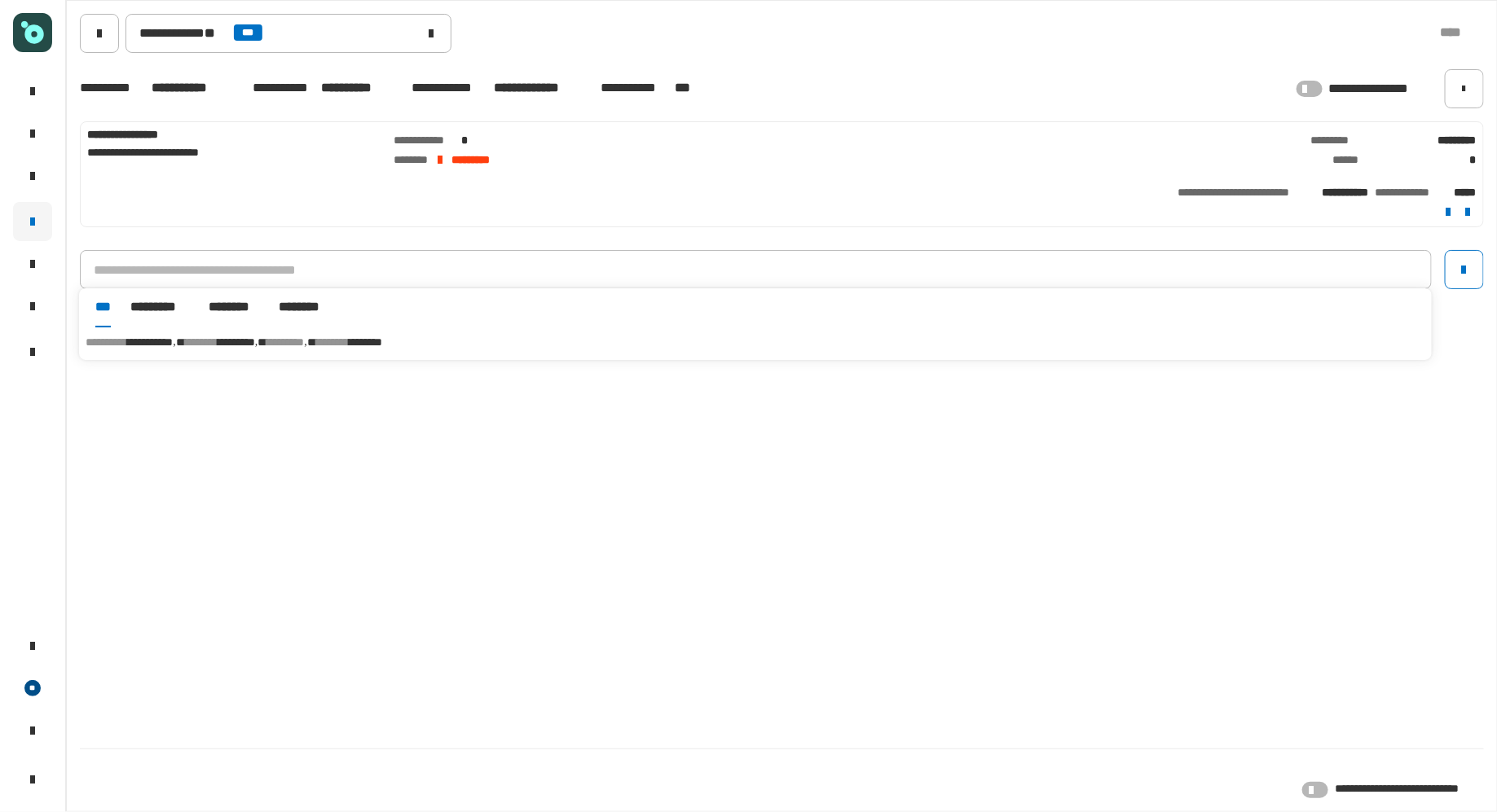 click on "**********" at bounding box center [755, 342] 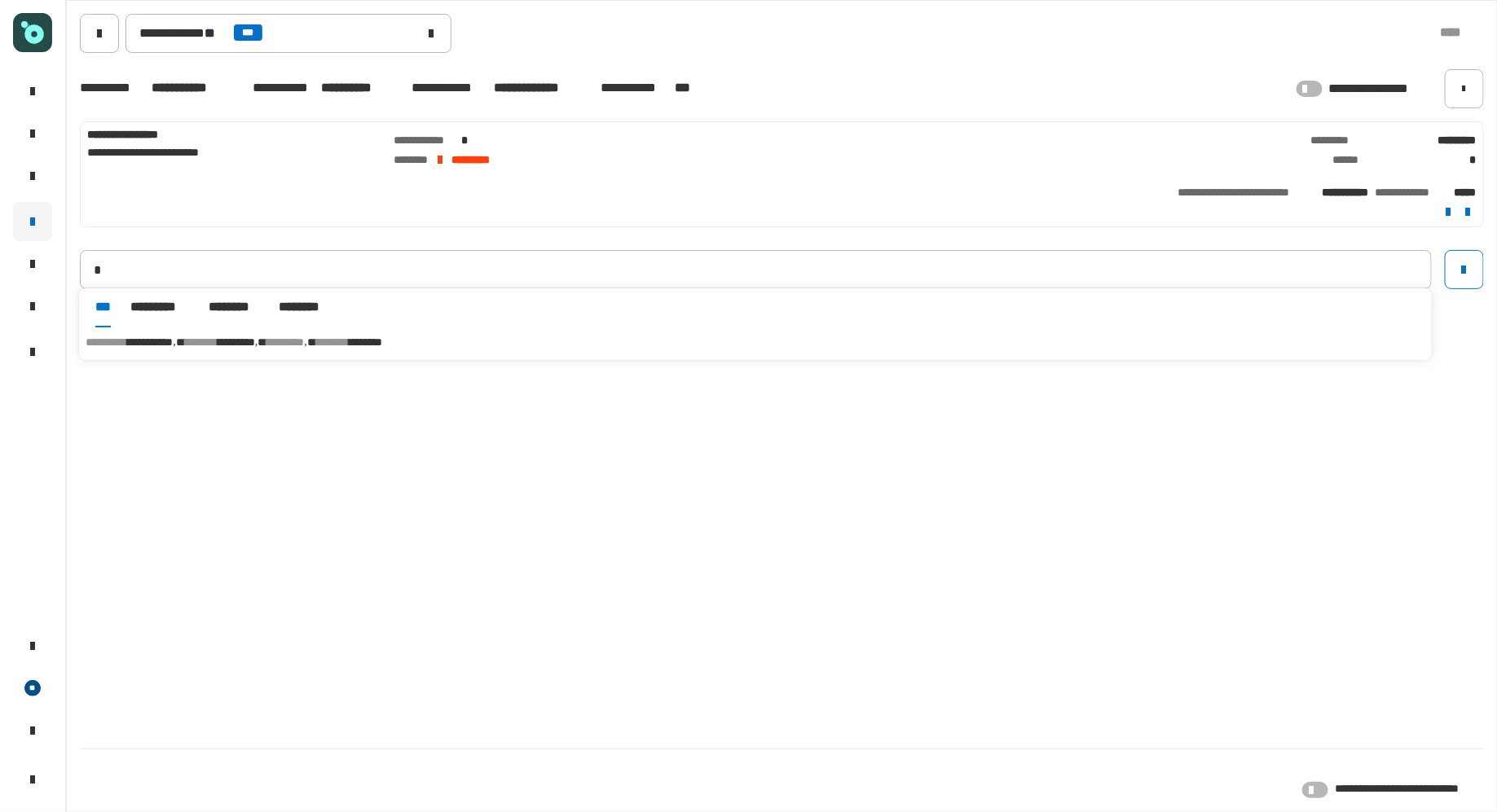 type on "**********" 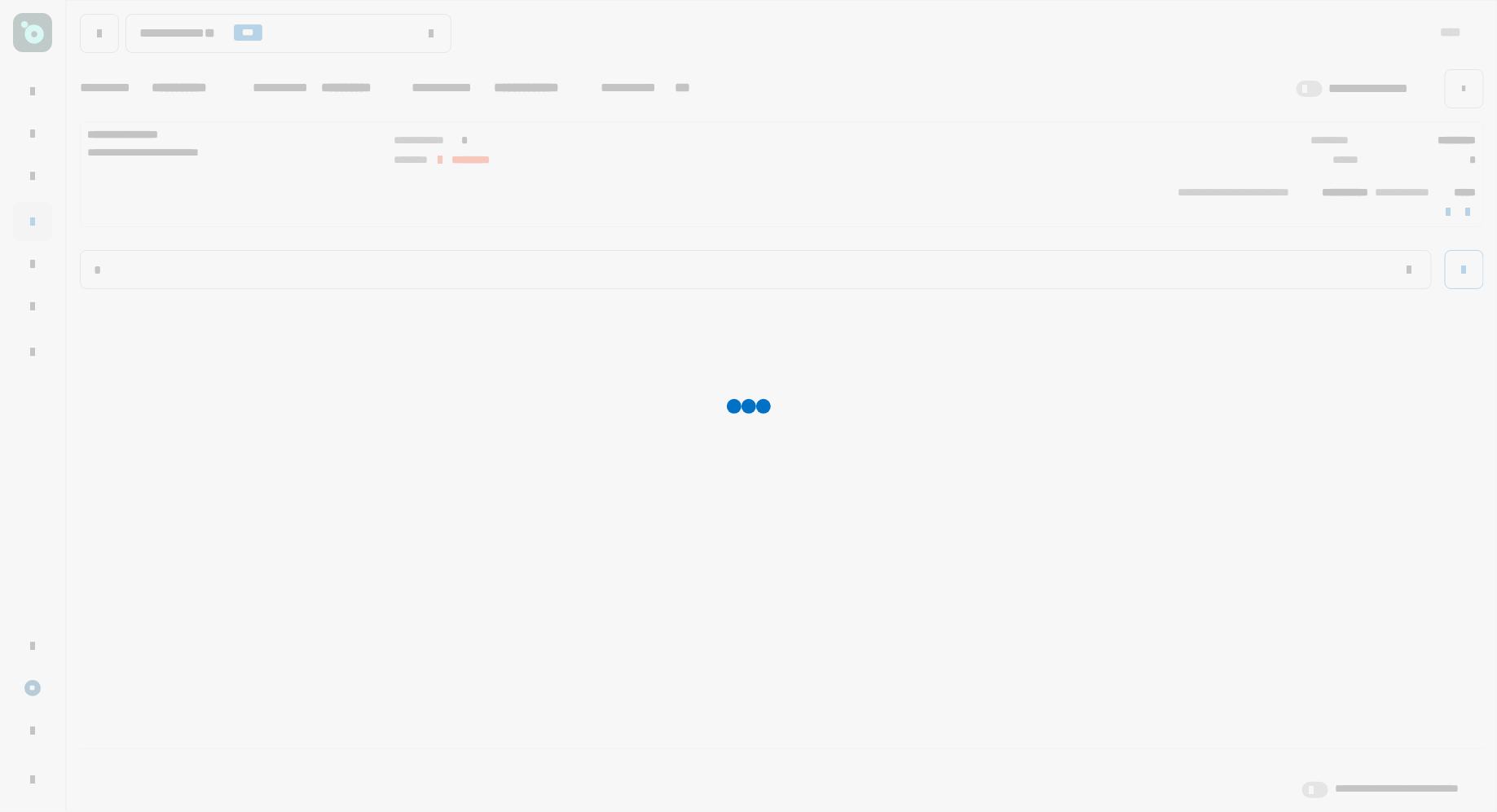 type 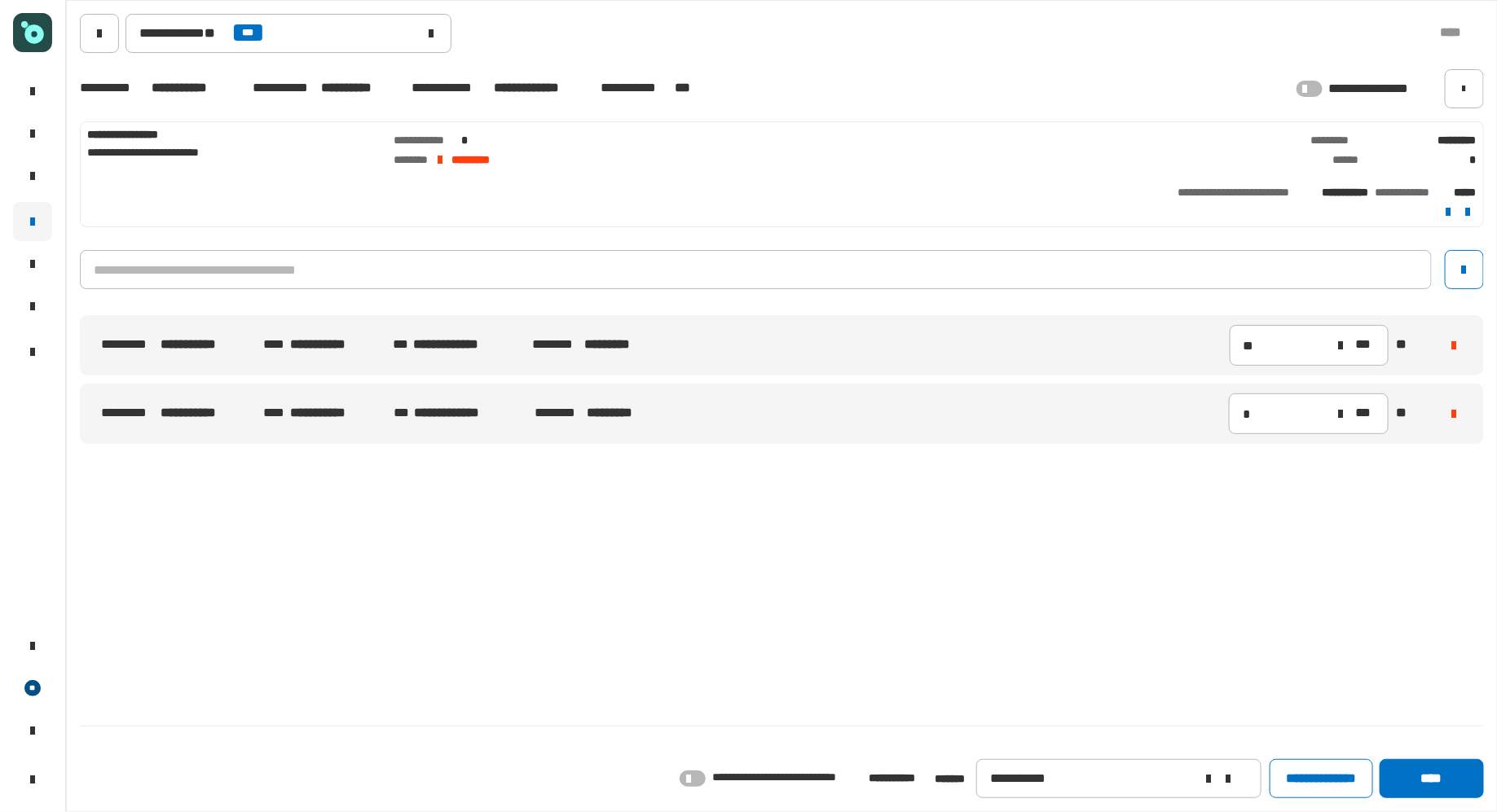 click 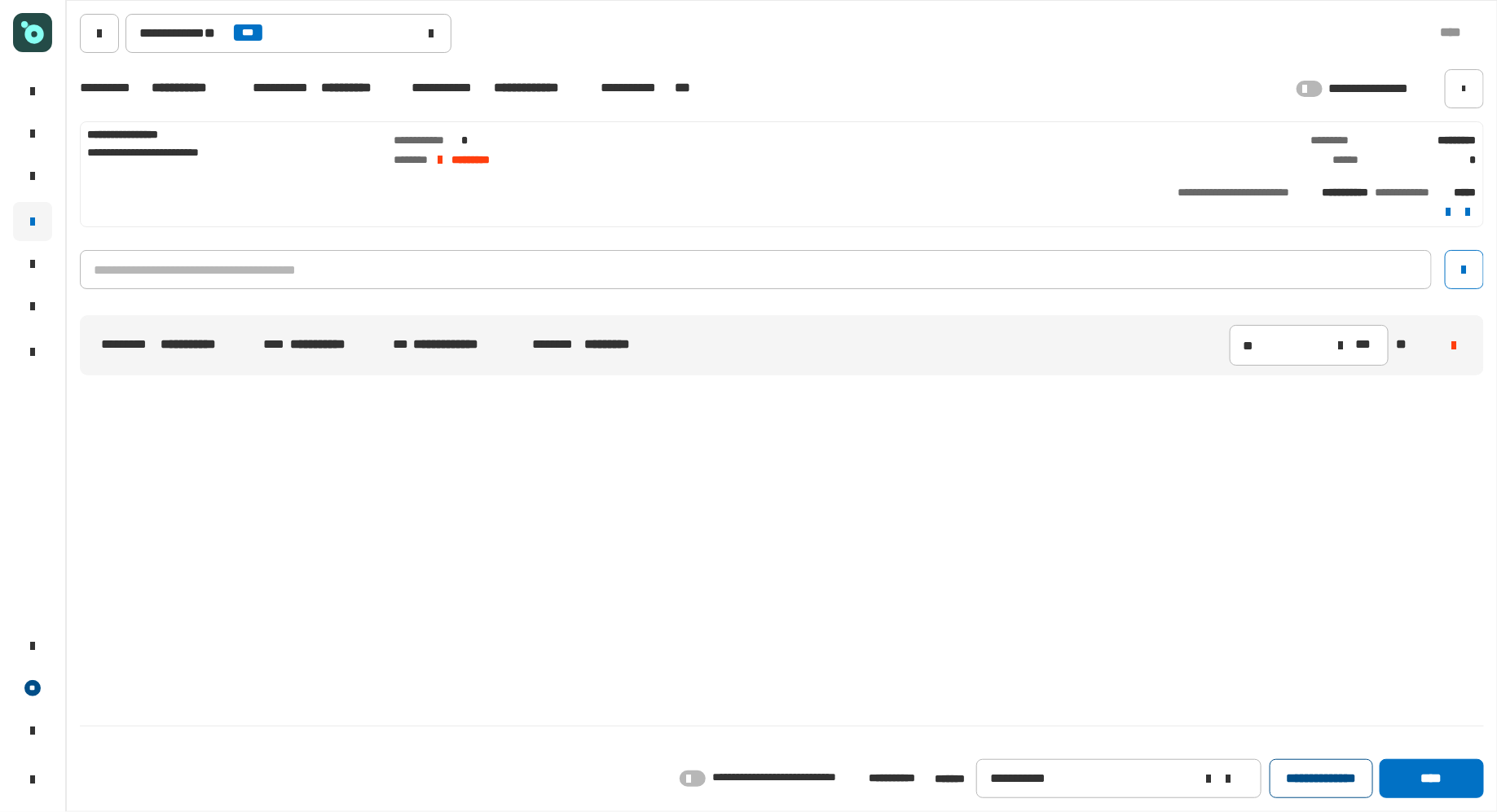 click on "**********" 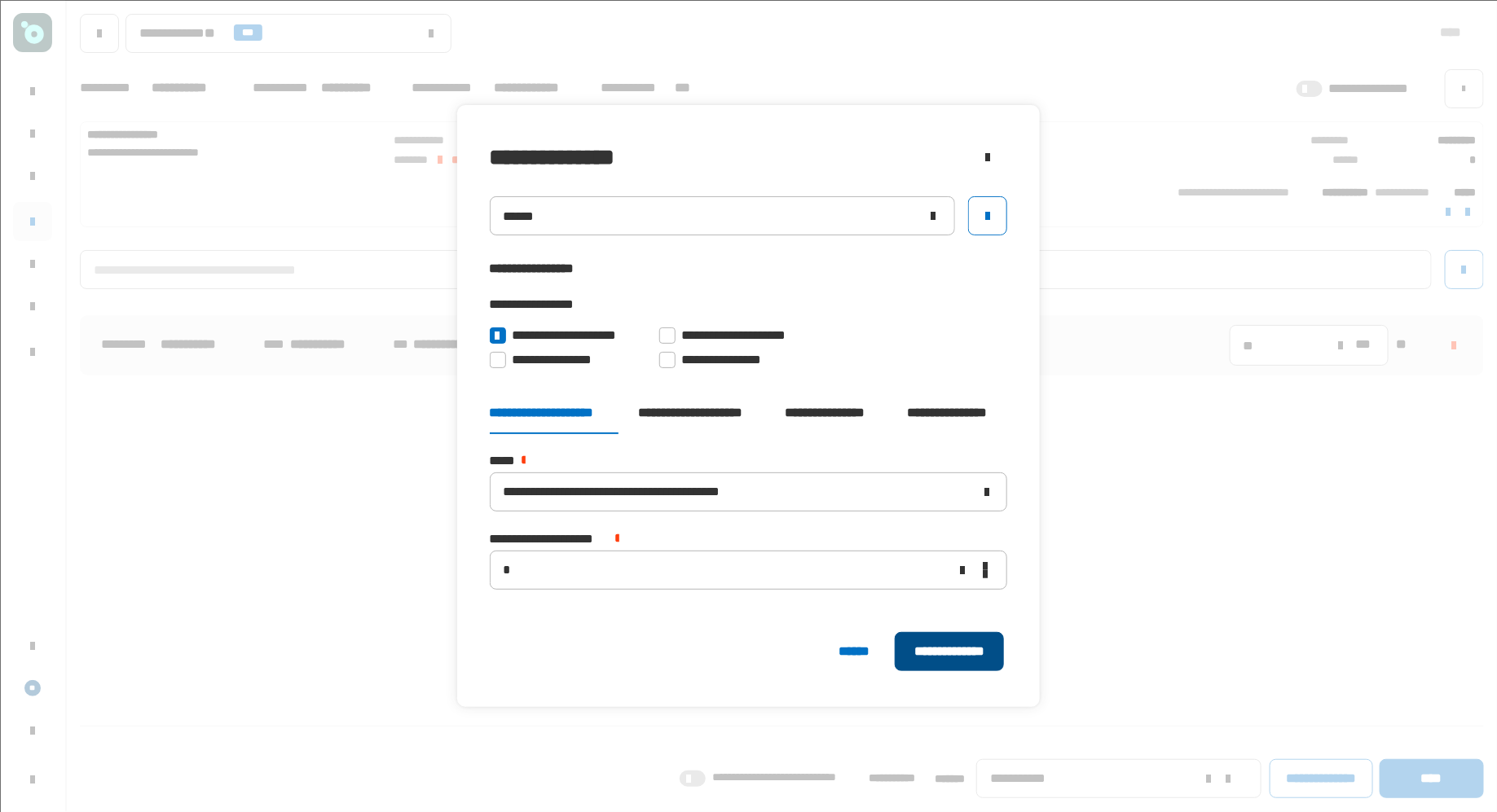 click on "**********" 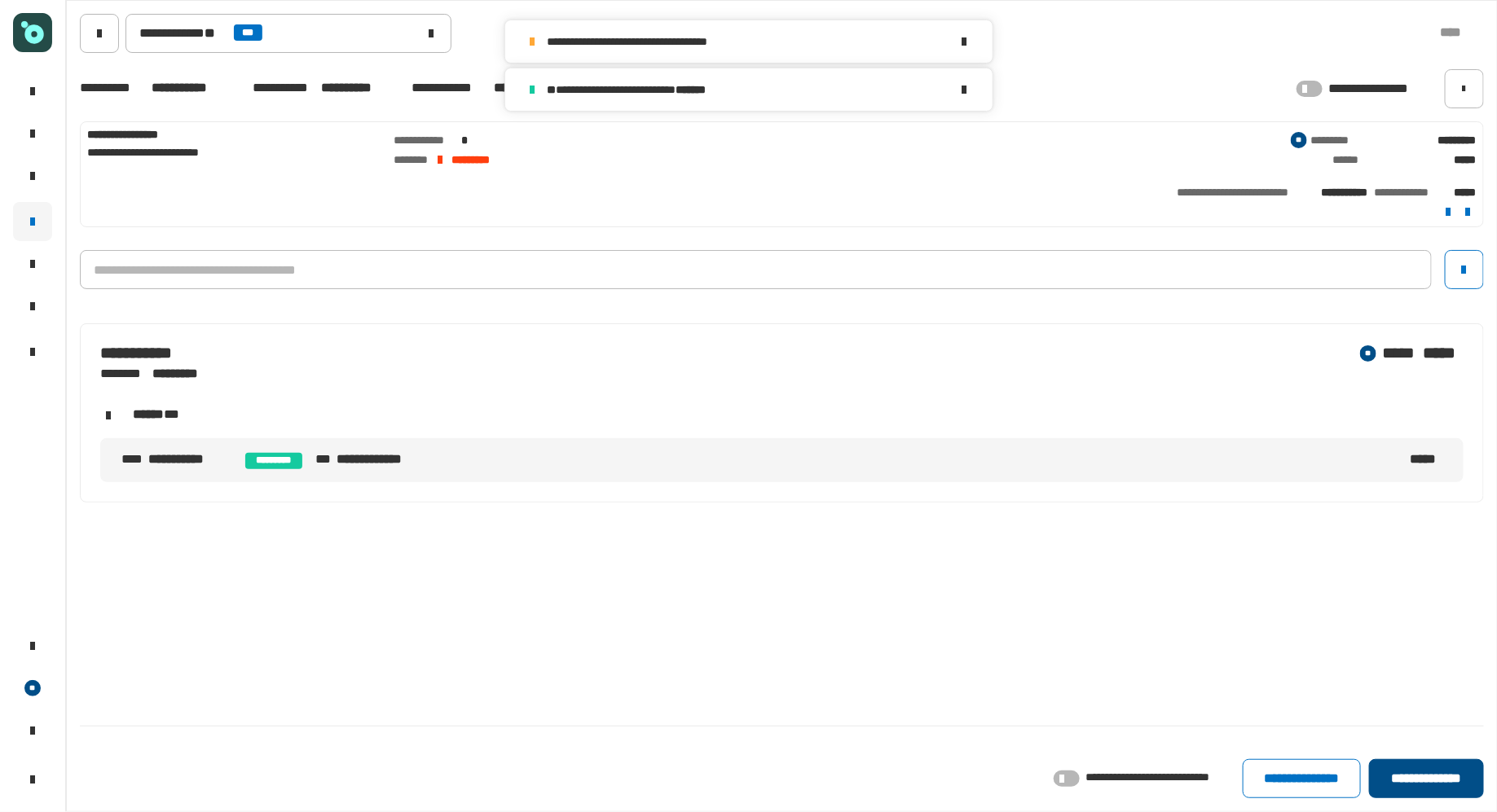 click on "**********" 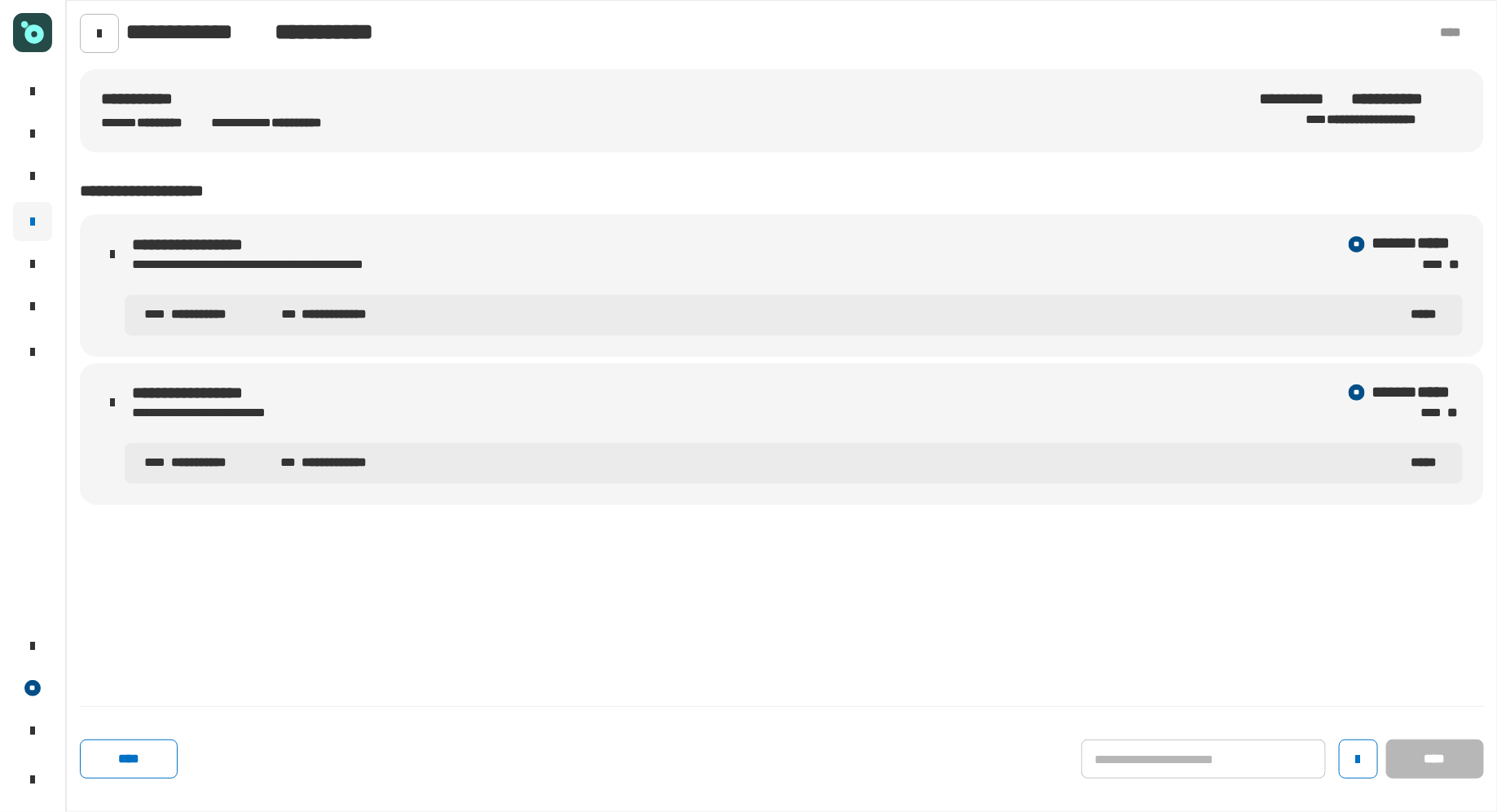 click on "** ****** ***** **** **" 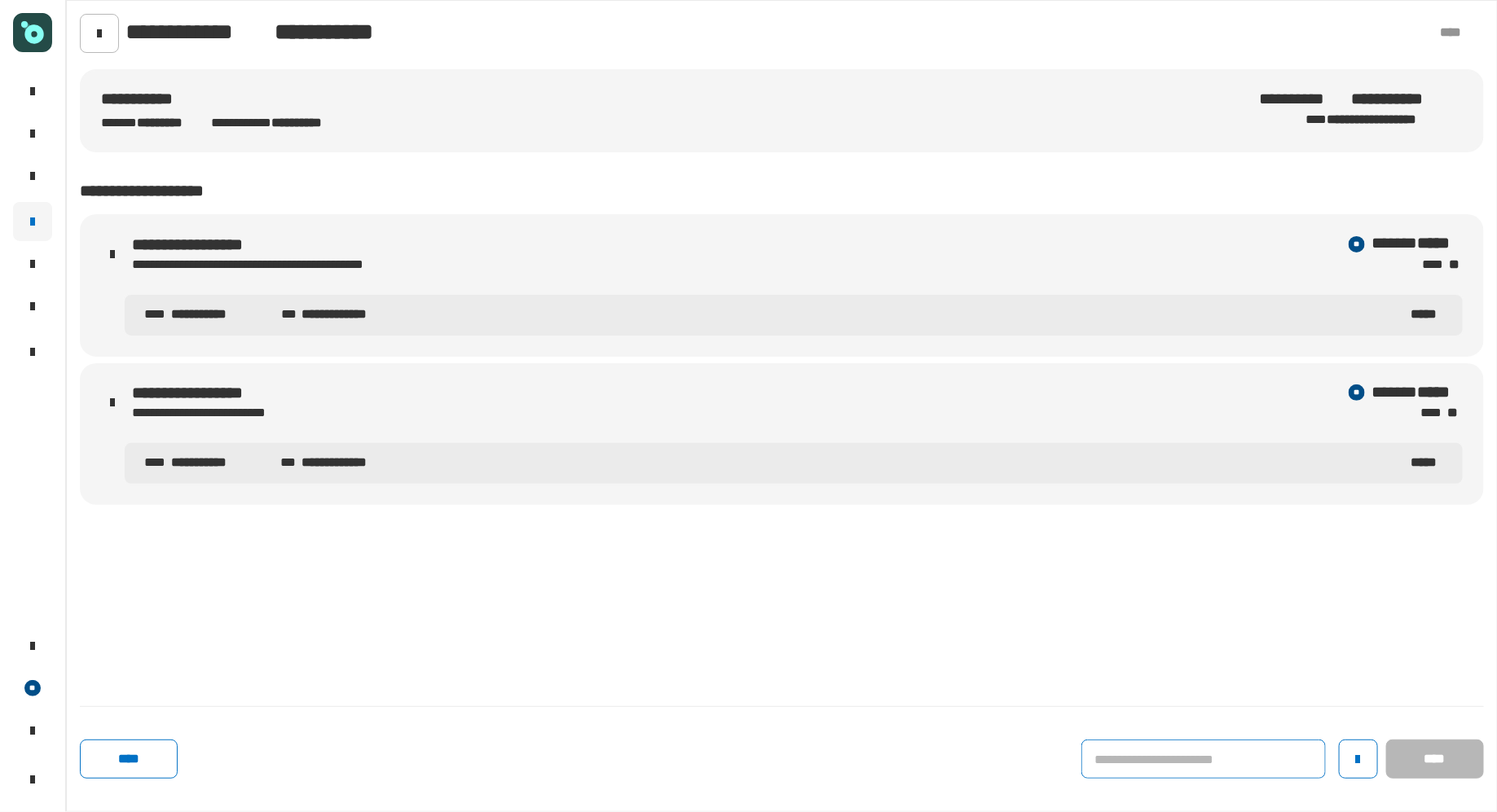 click 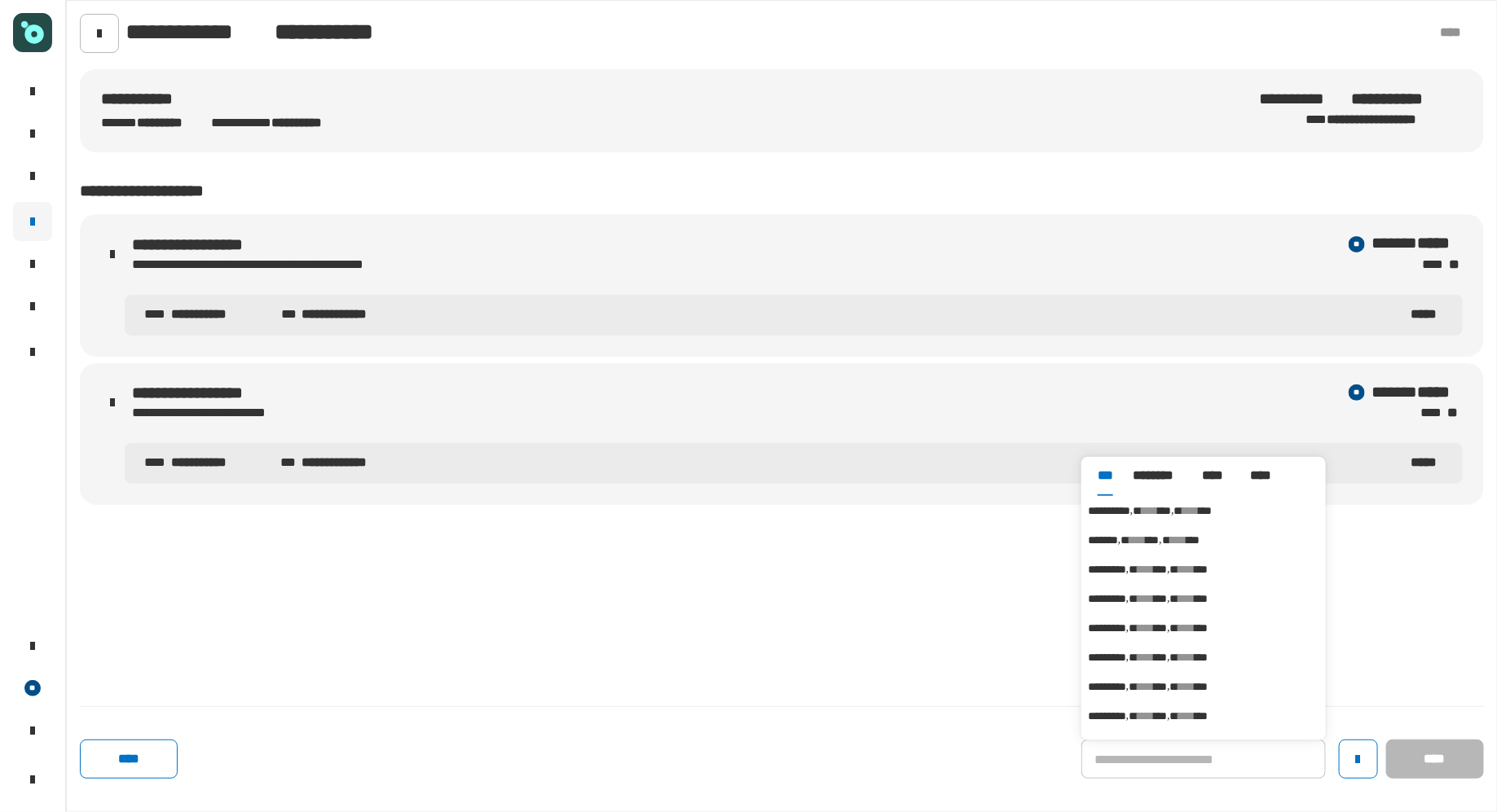 click on "**********" 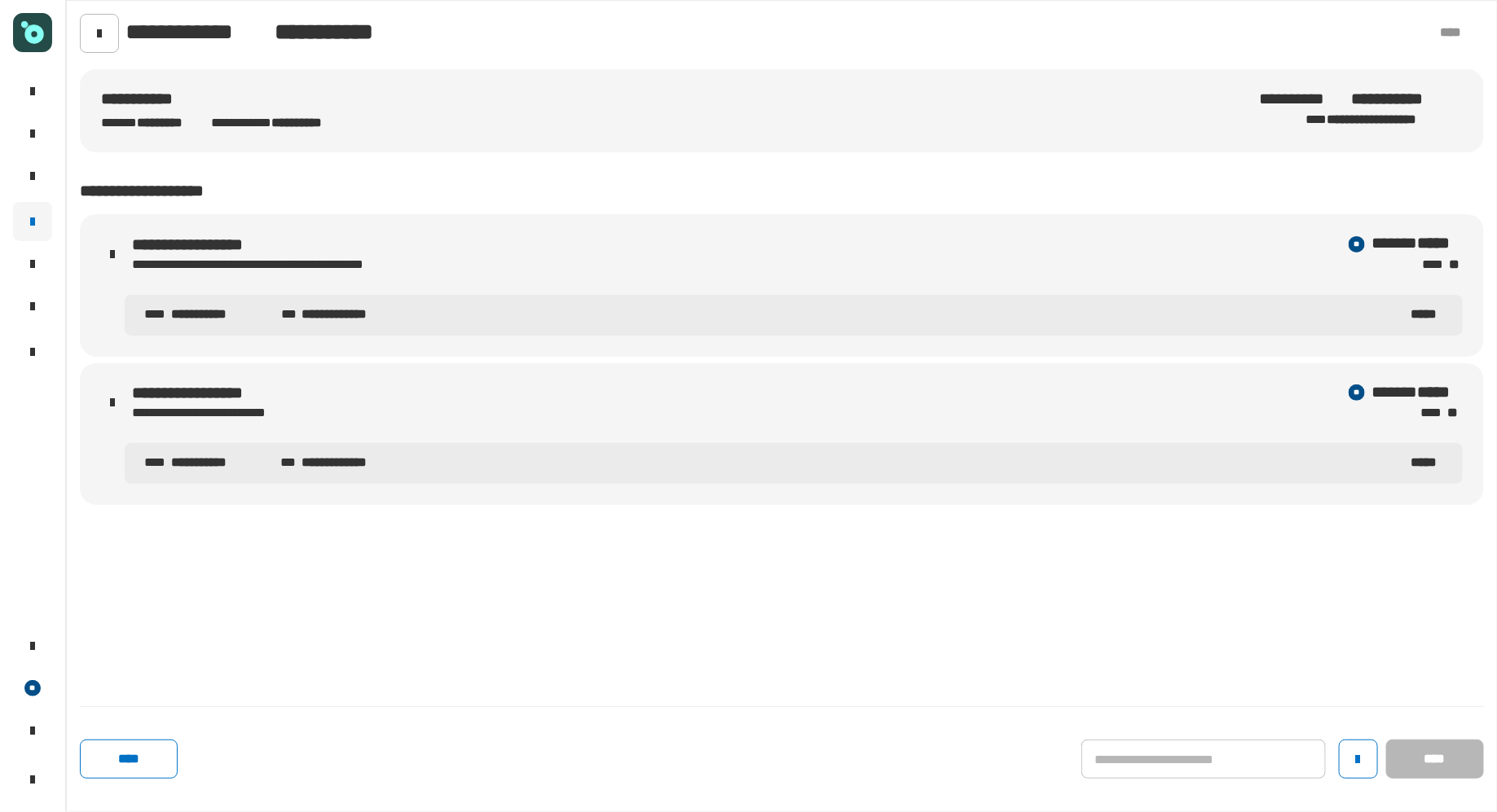 click on "**********" 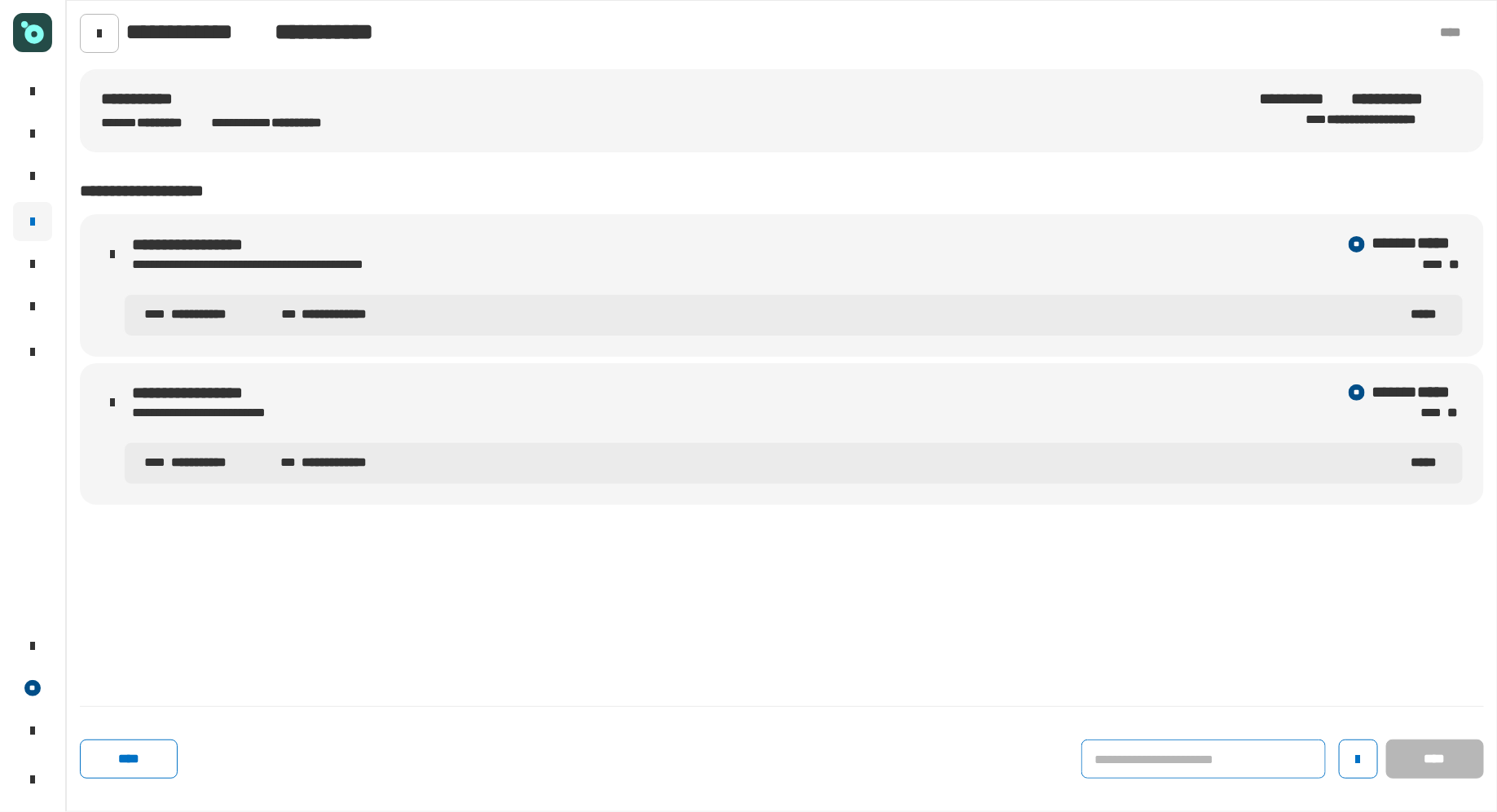 click 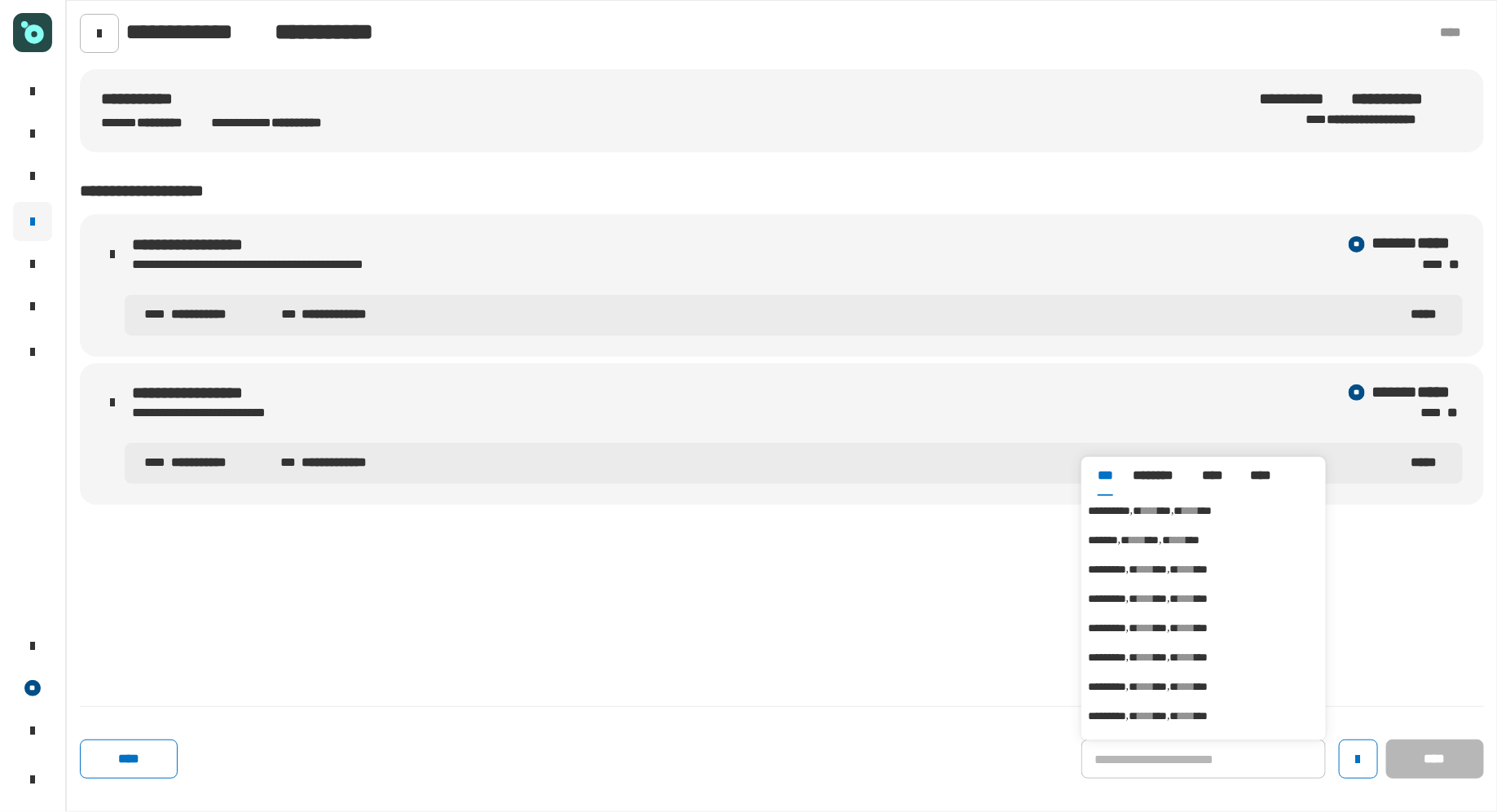 click on "**********" 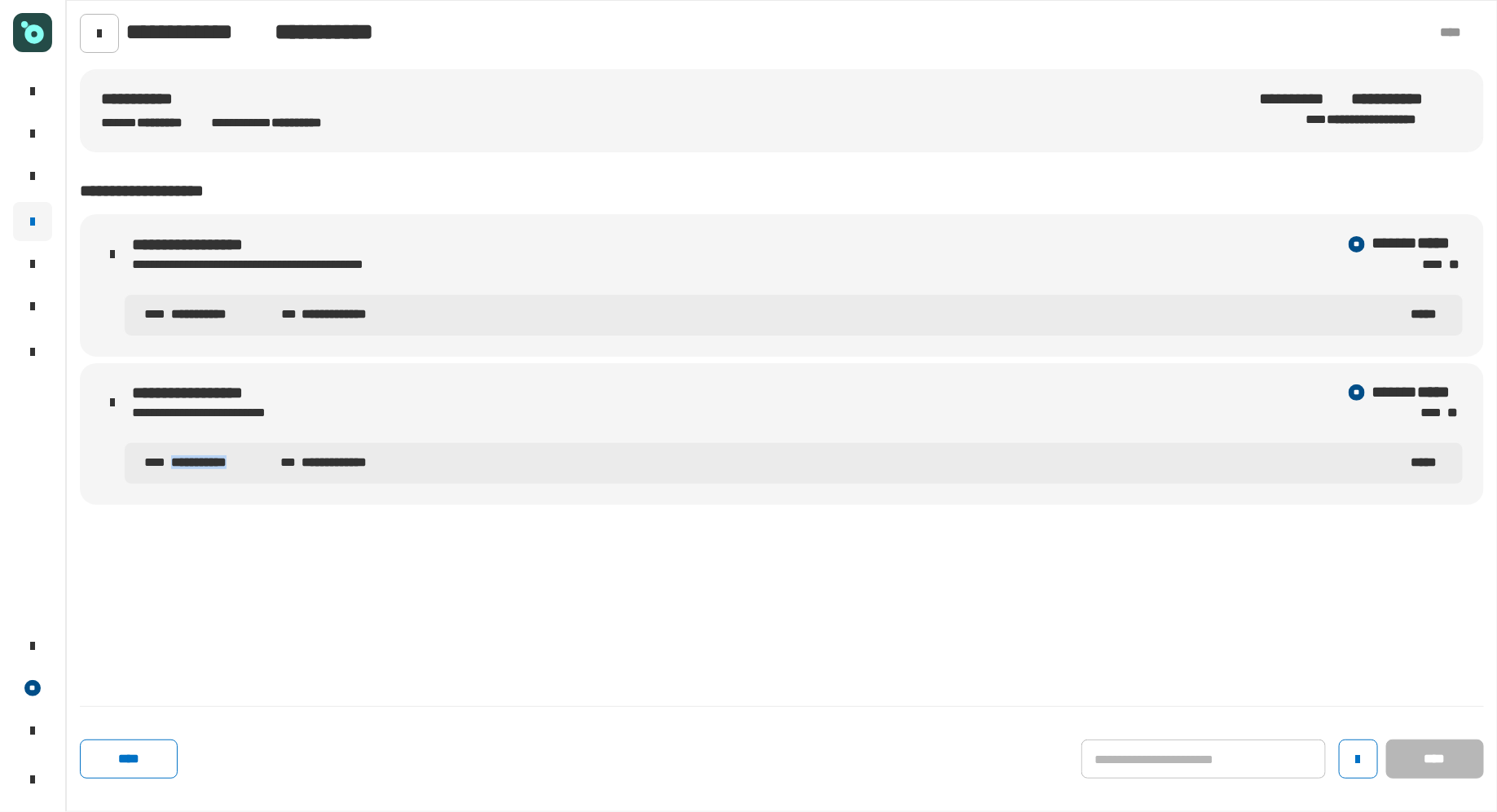click on "**********" 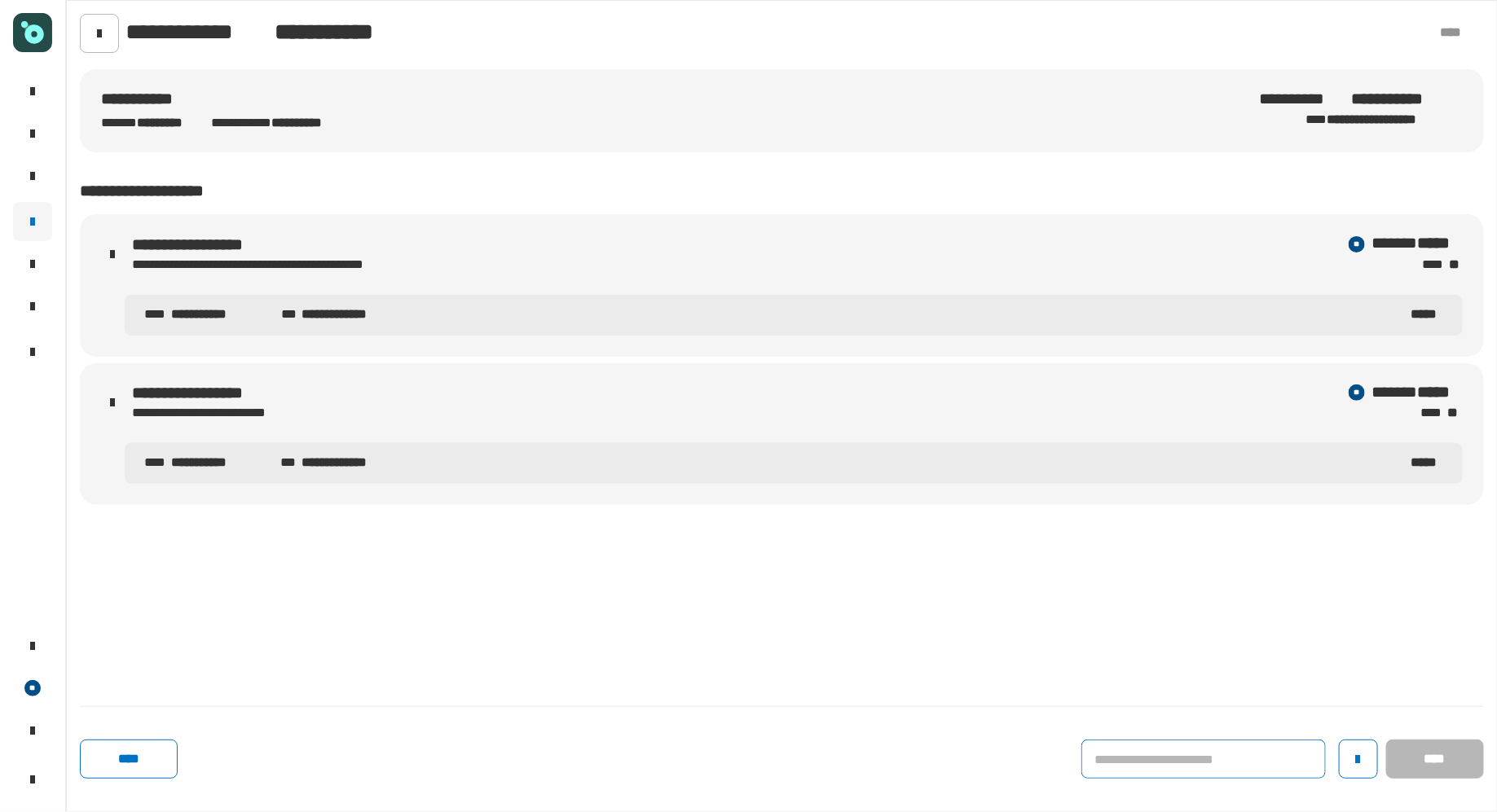 click 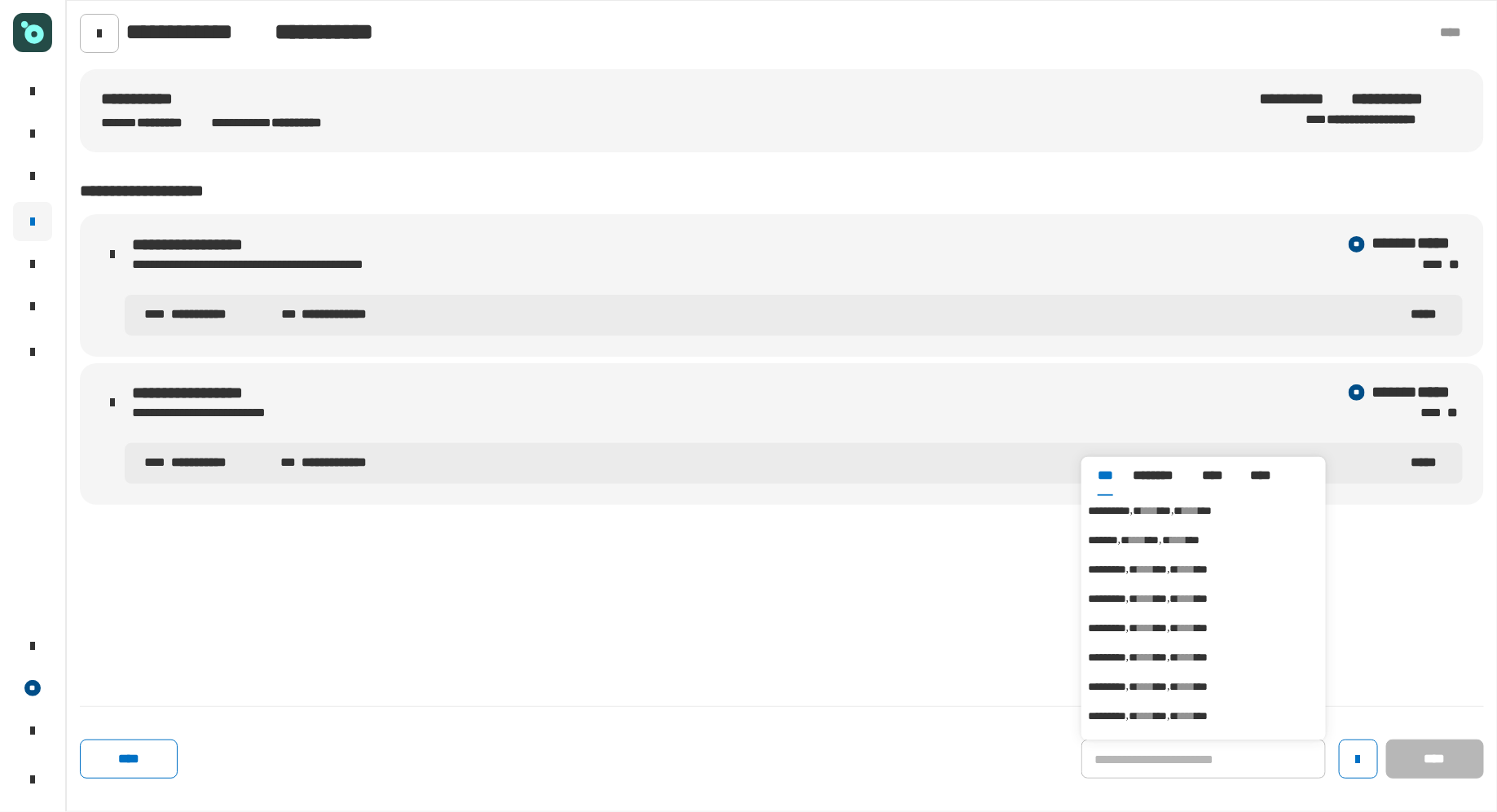 click on "****" at bounding box center (1191, 511) 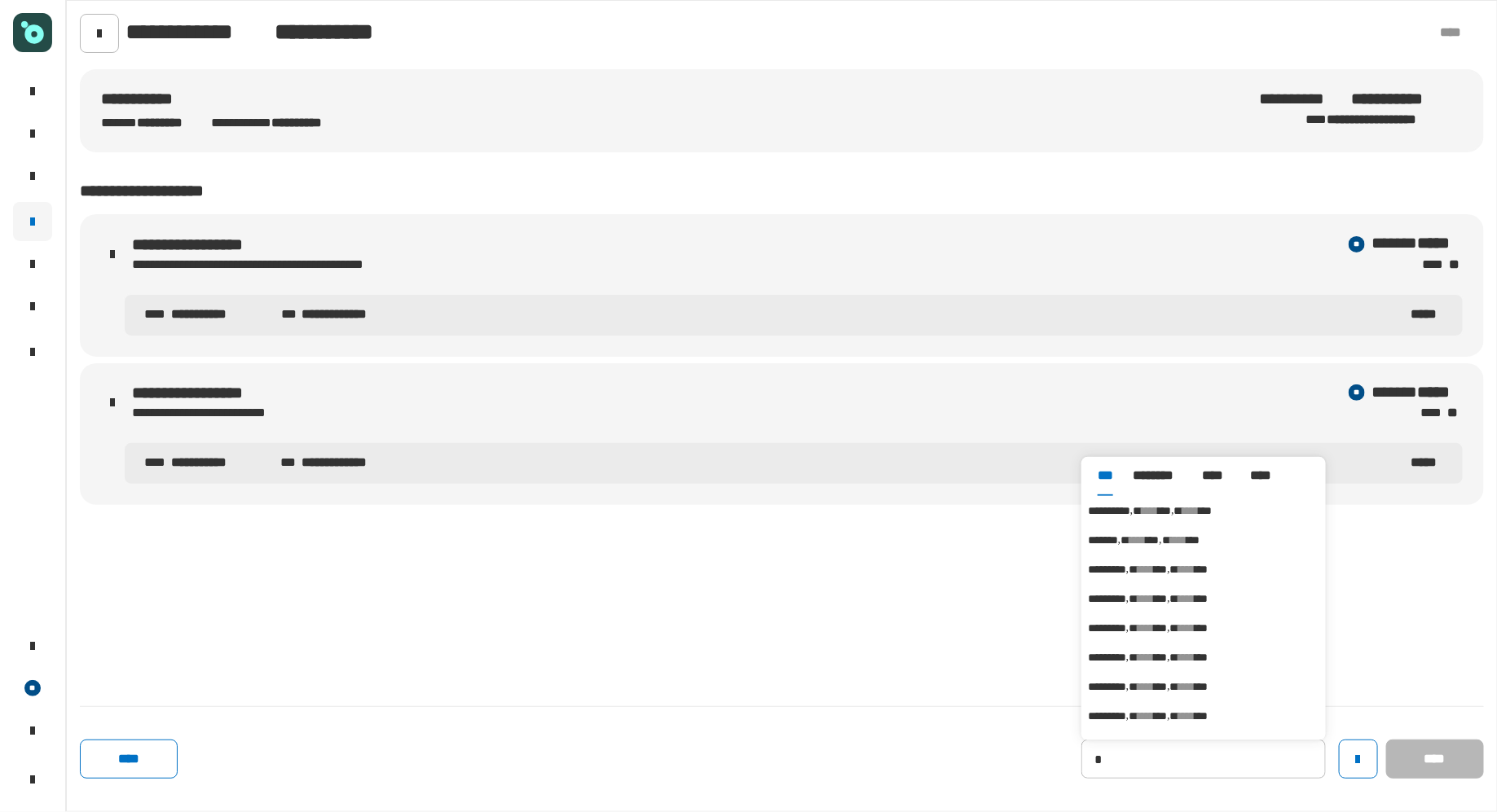 type on "**********" 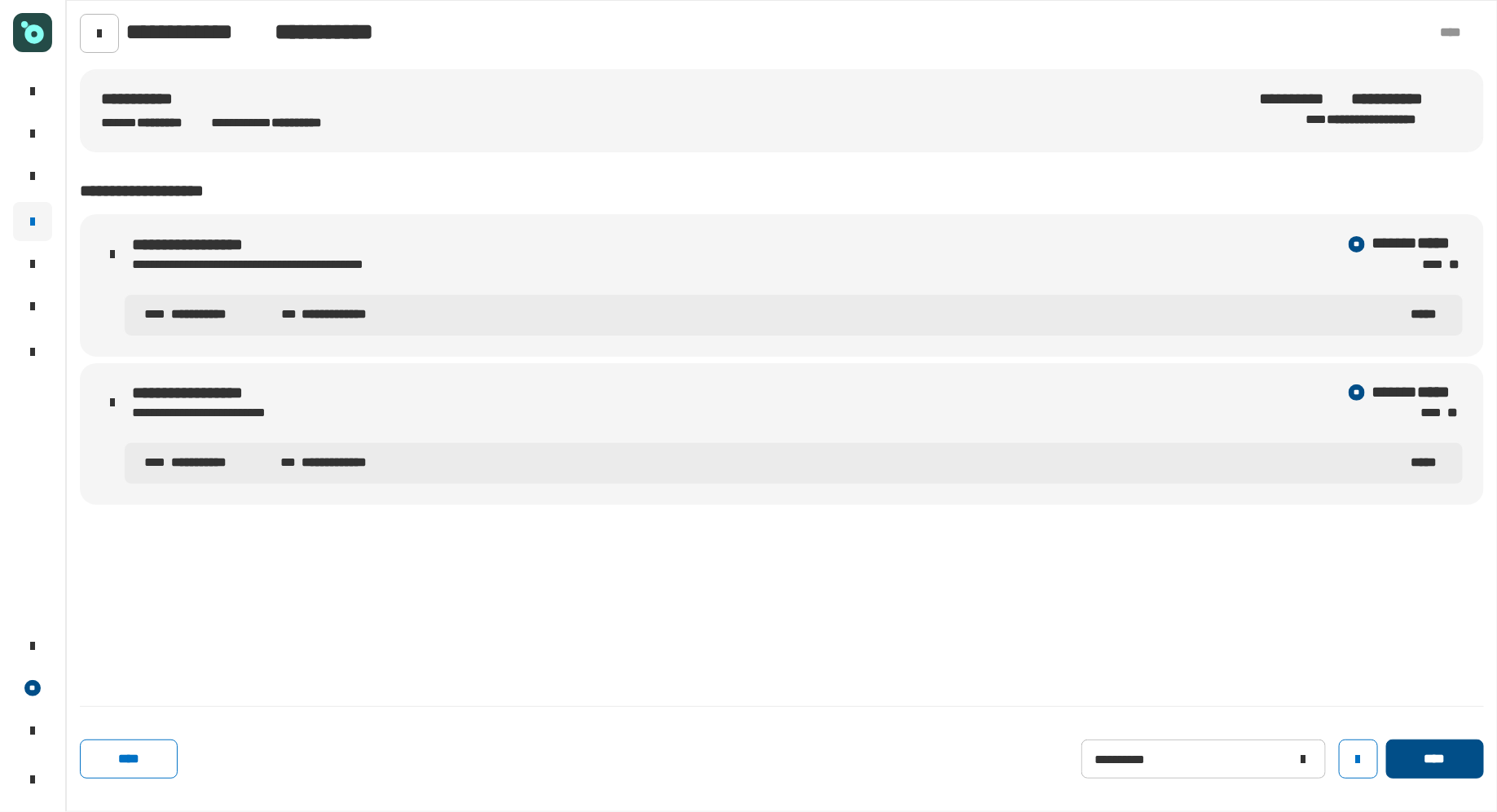 click on "****" 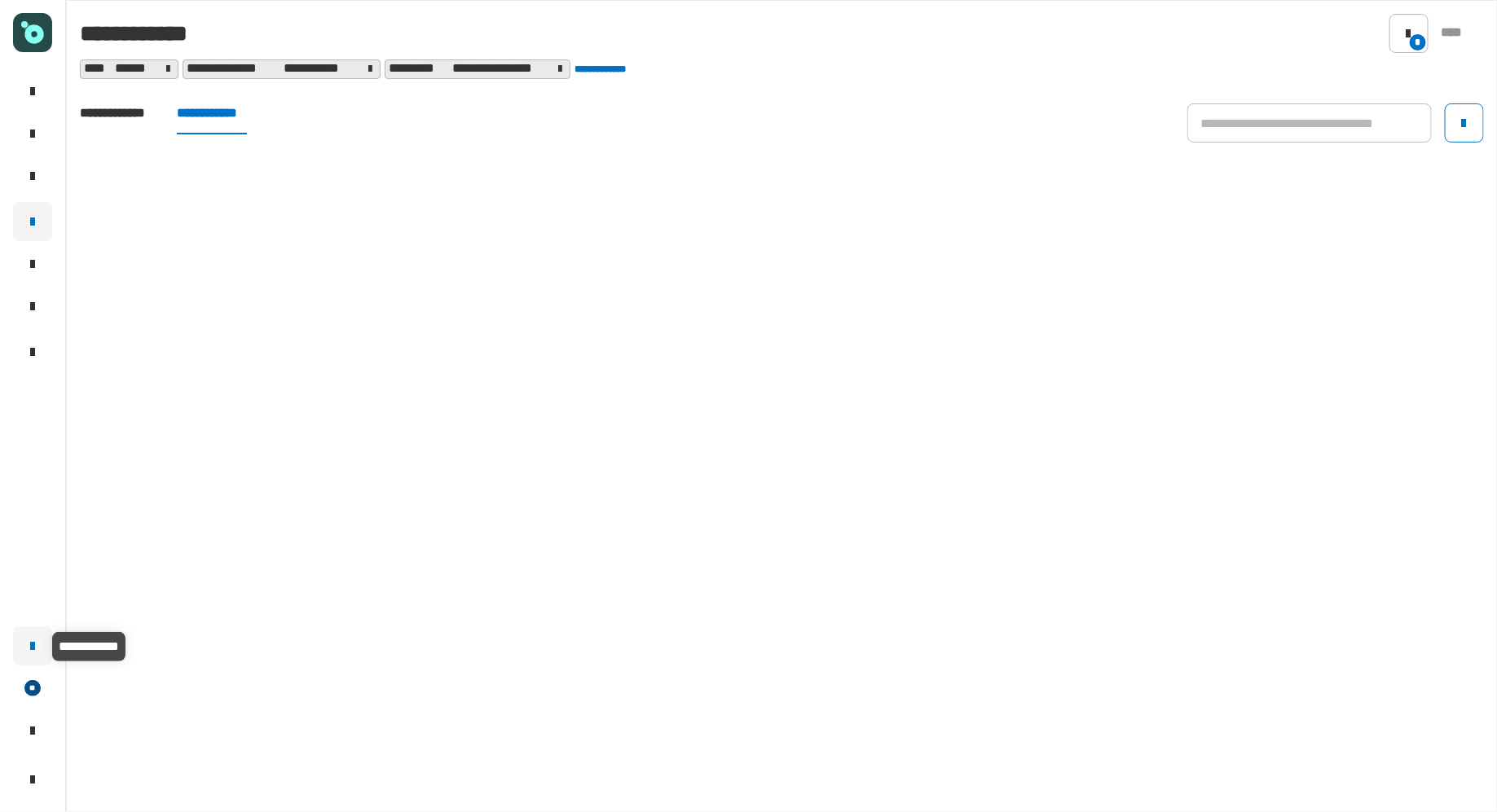 click 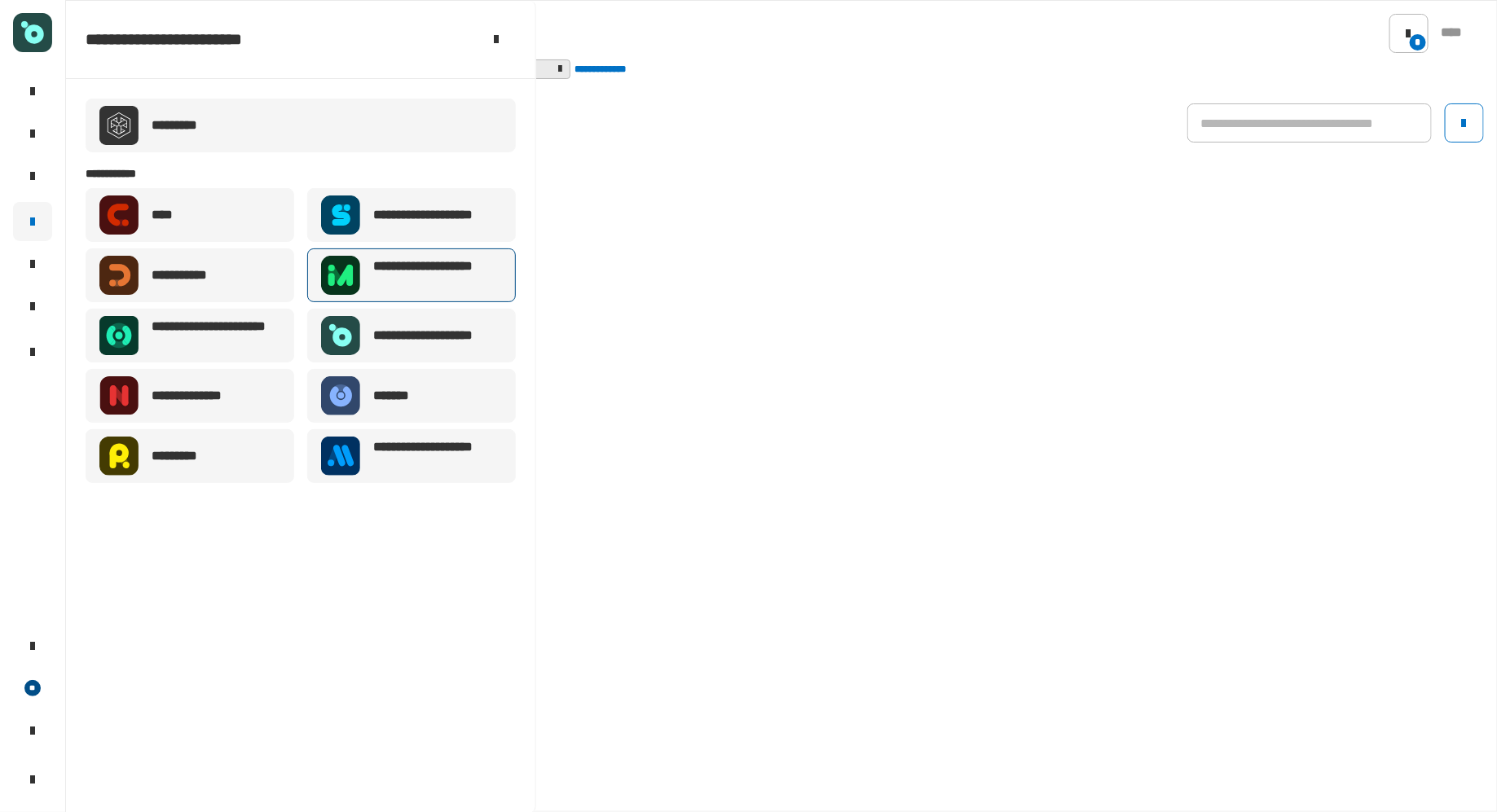 click on "**********" at bounding box center [438, 275] 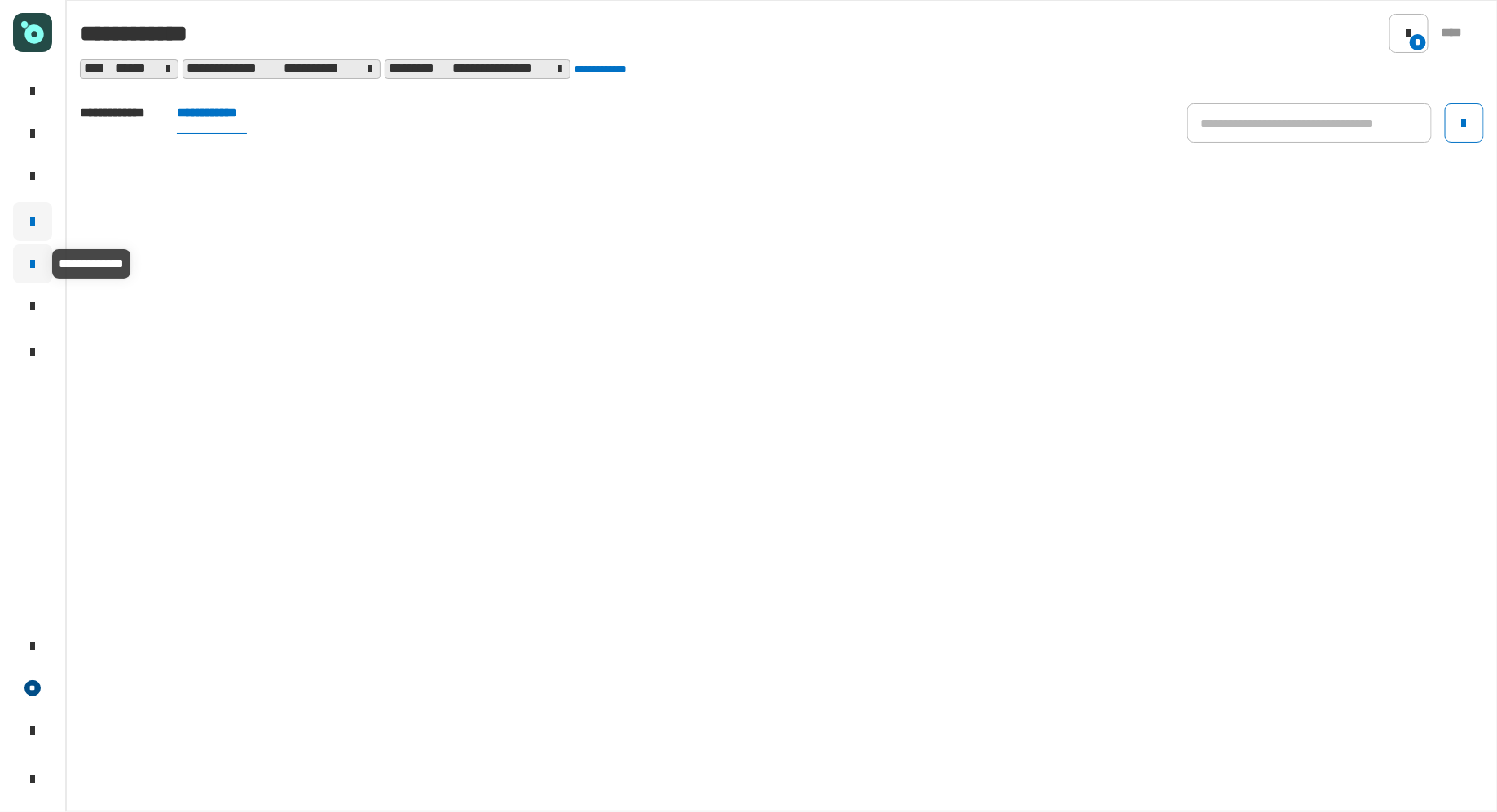 click 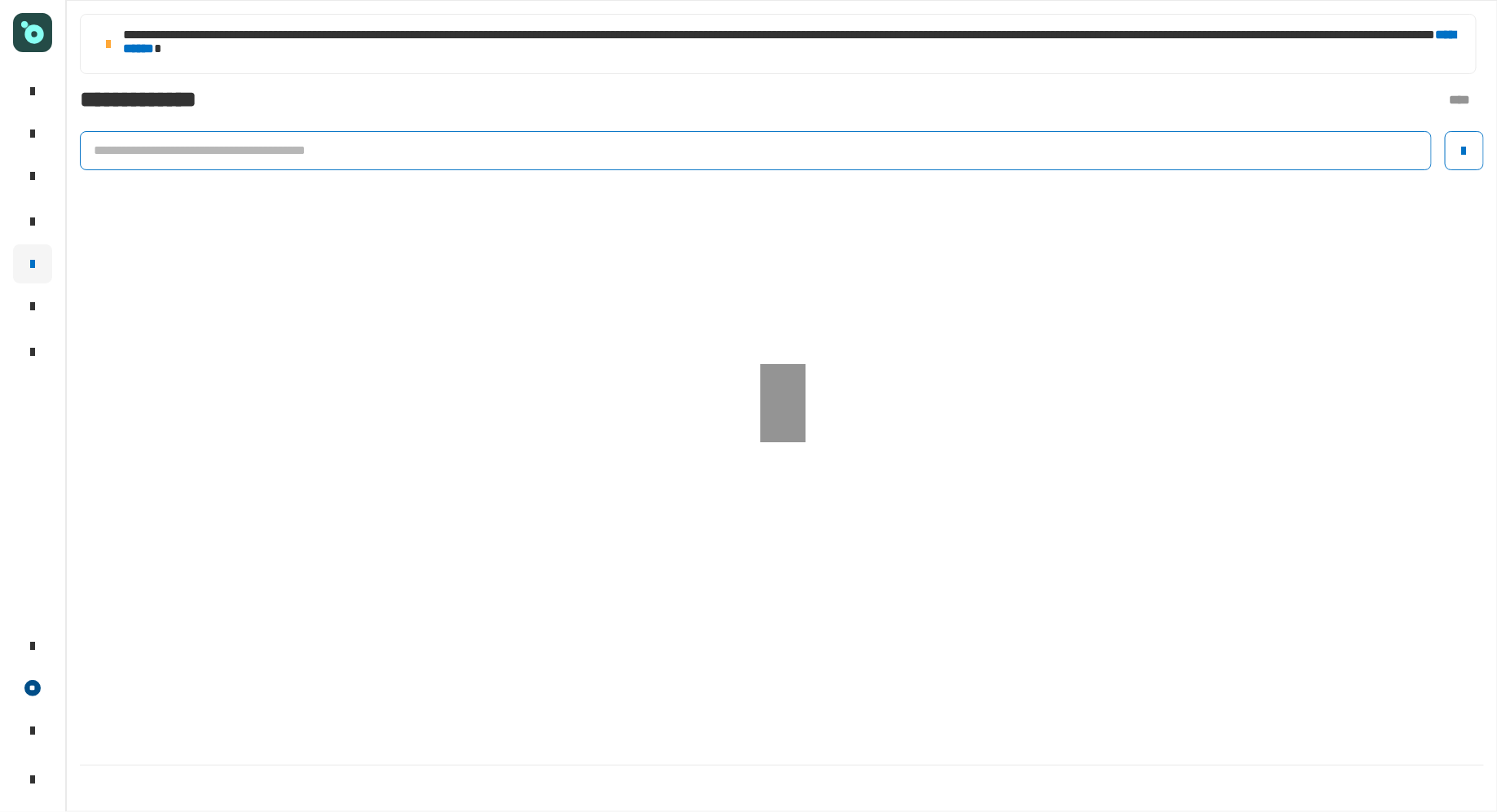 click 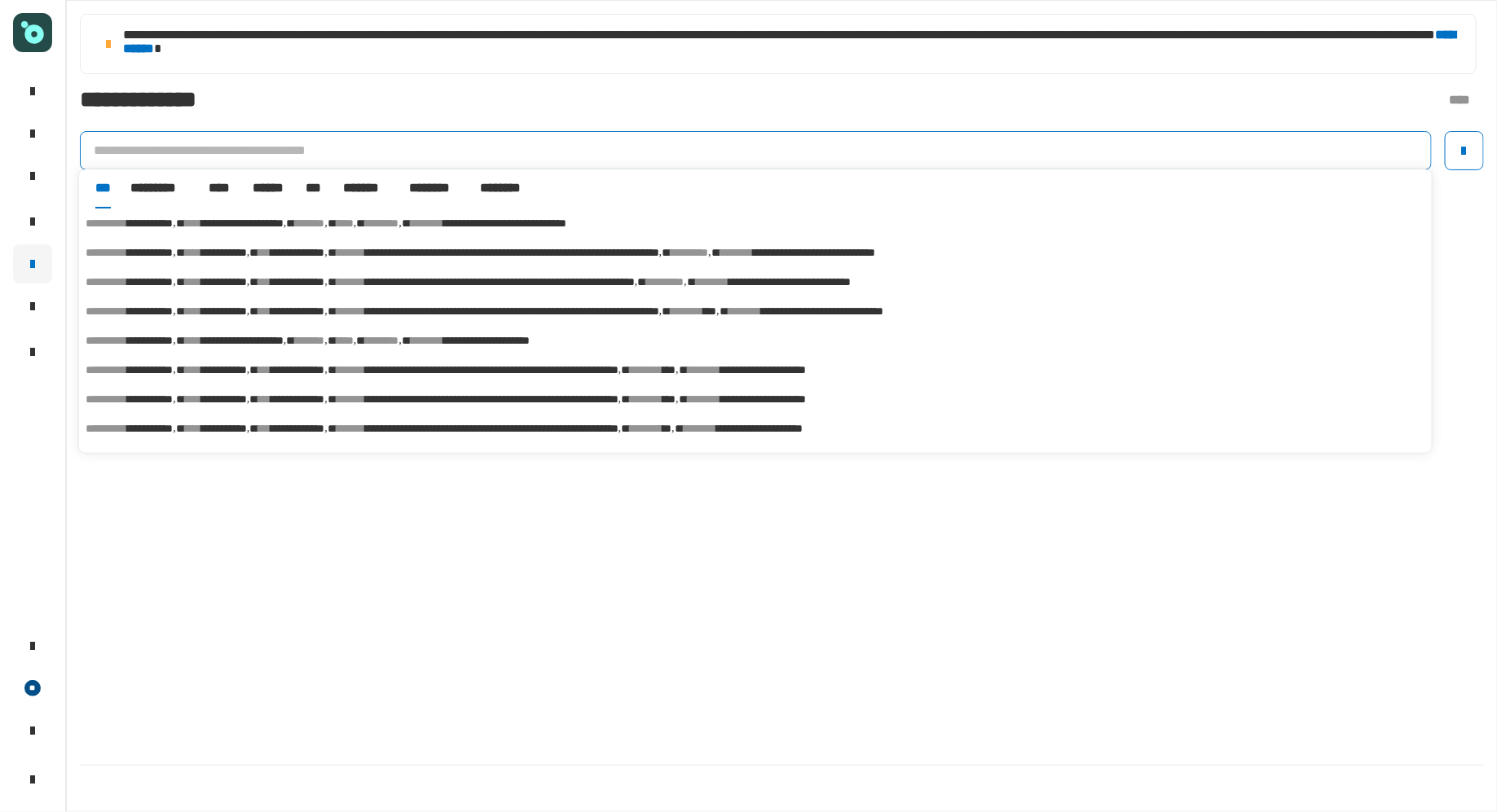 paste on "**********" 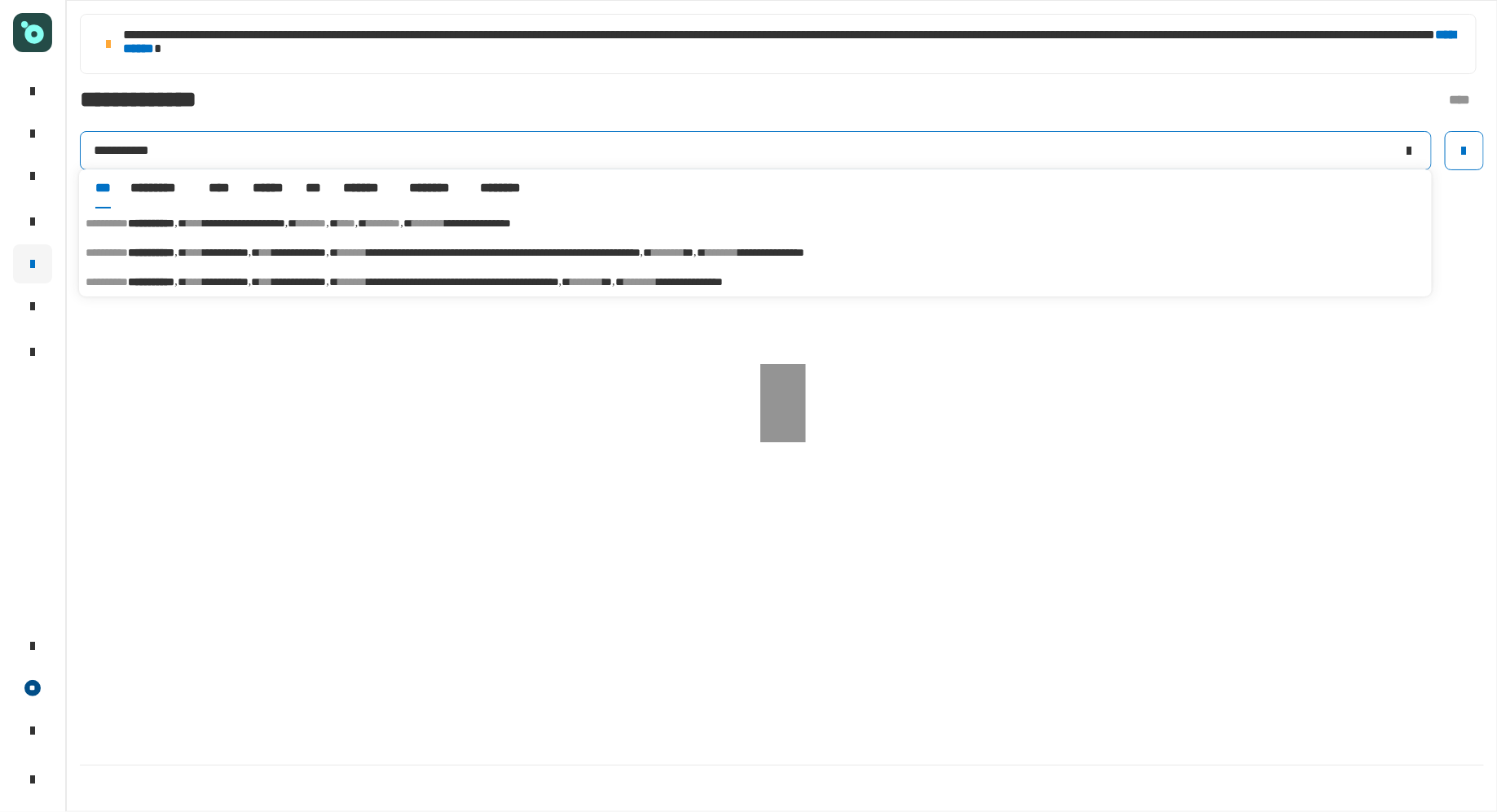 type on "**********" 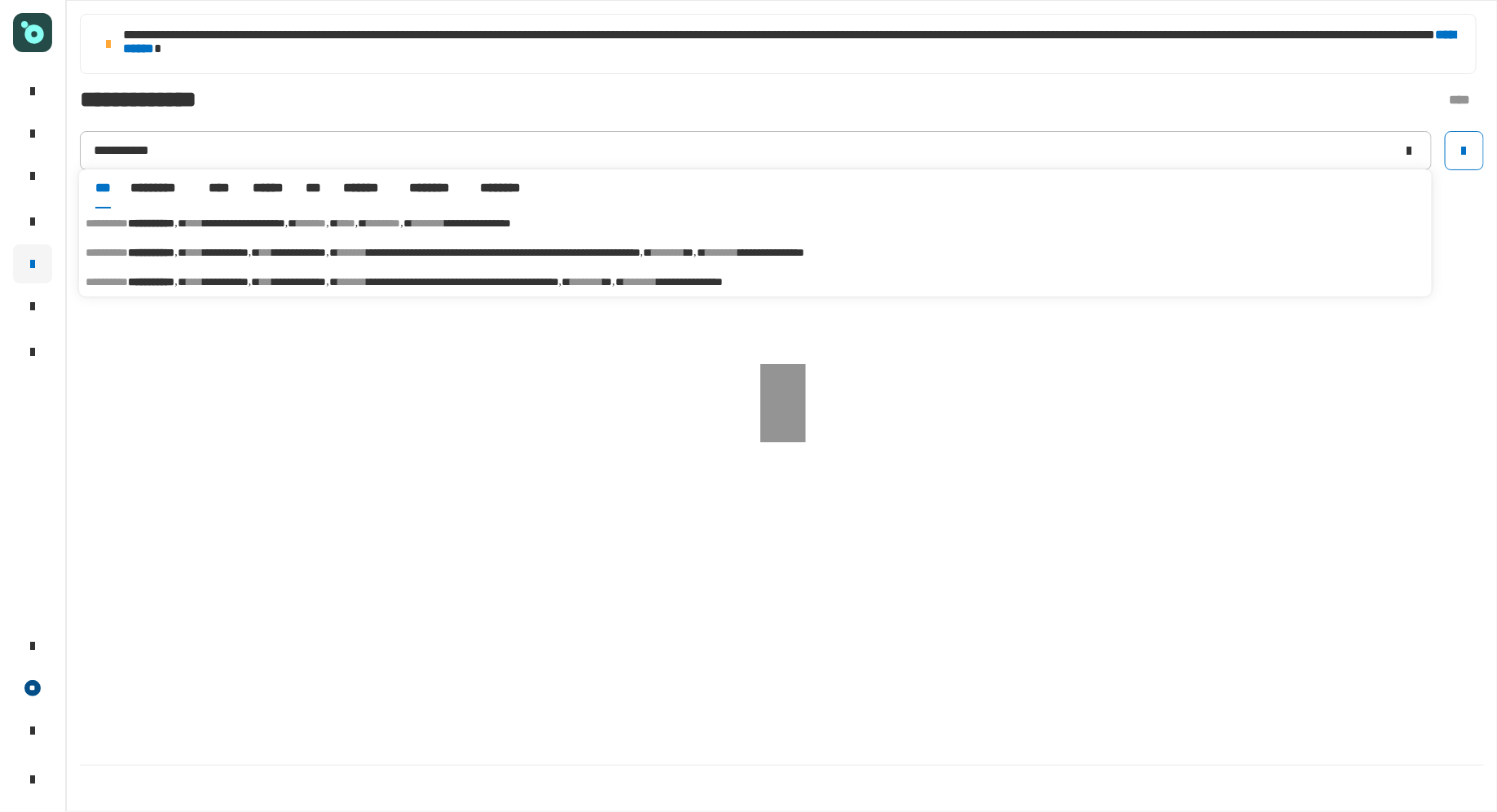 click on "*******" at bounding box center [383, 223] 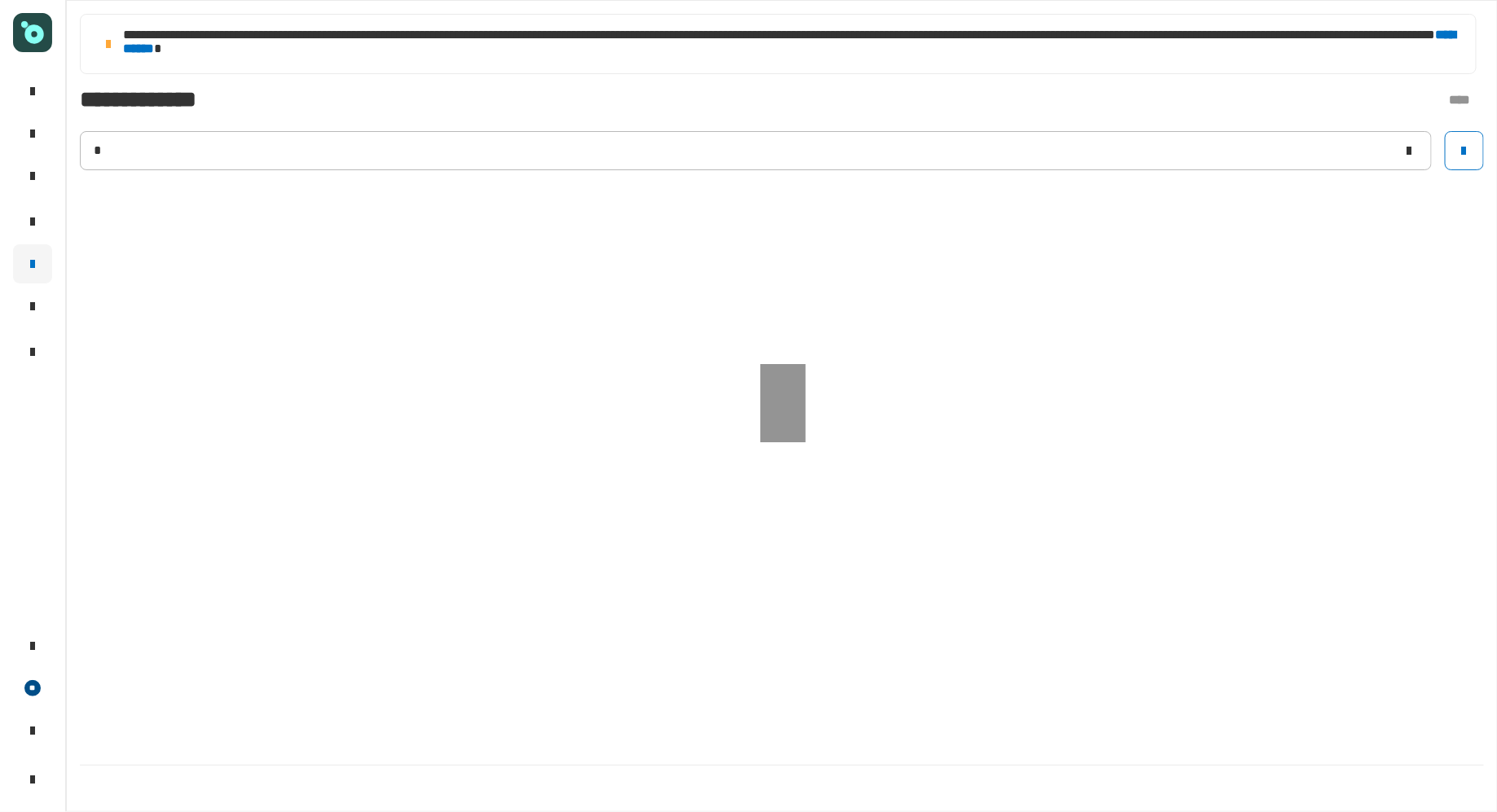 type 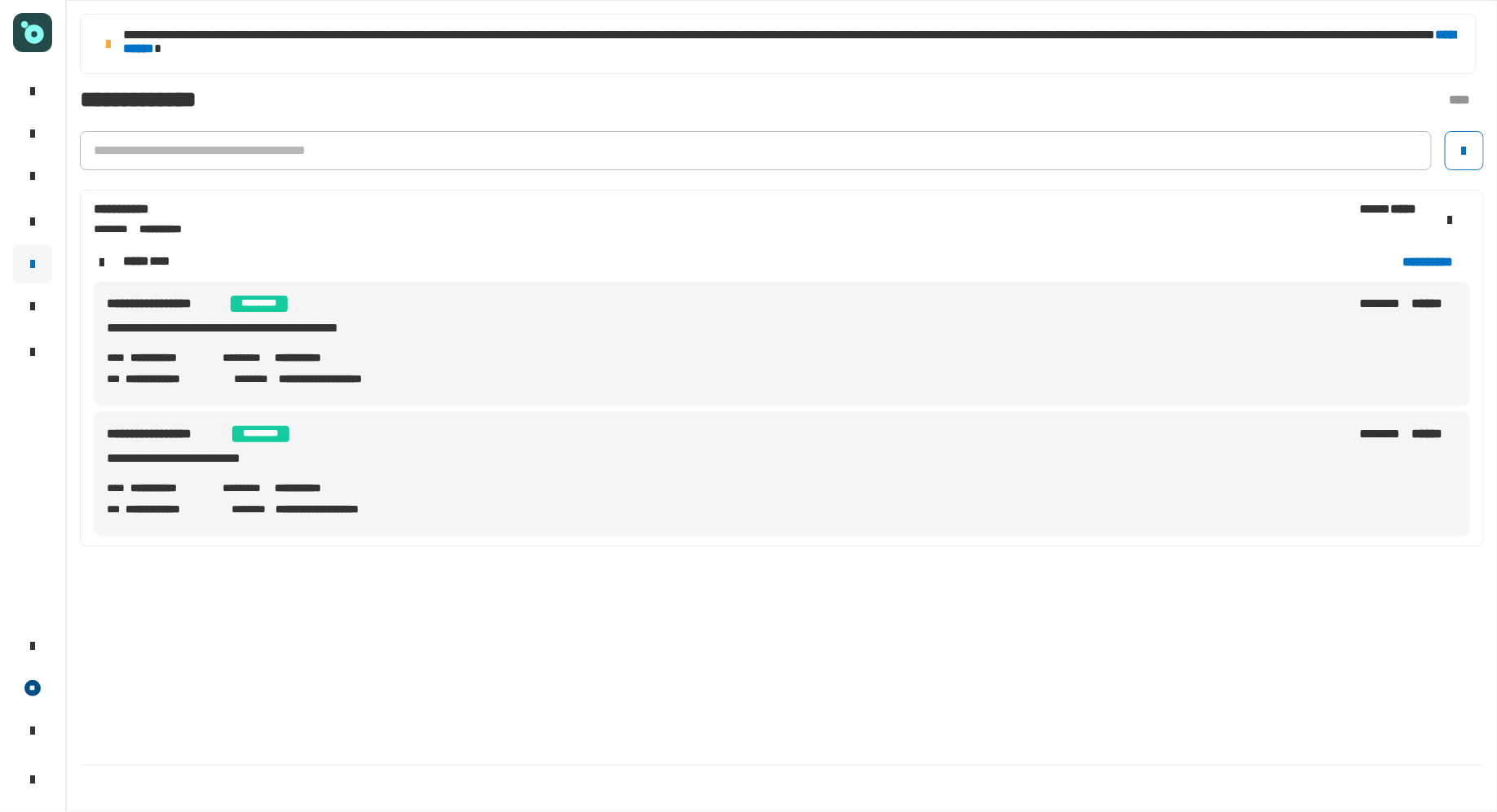 click on "**********" 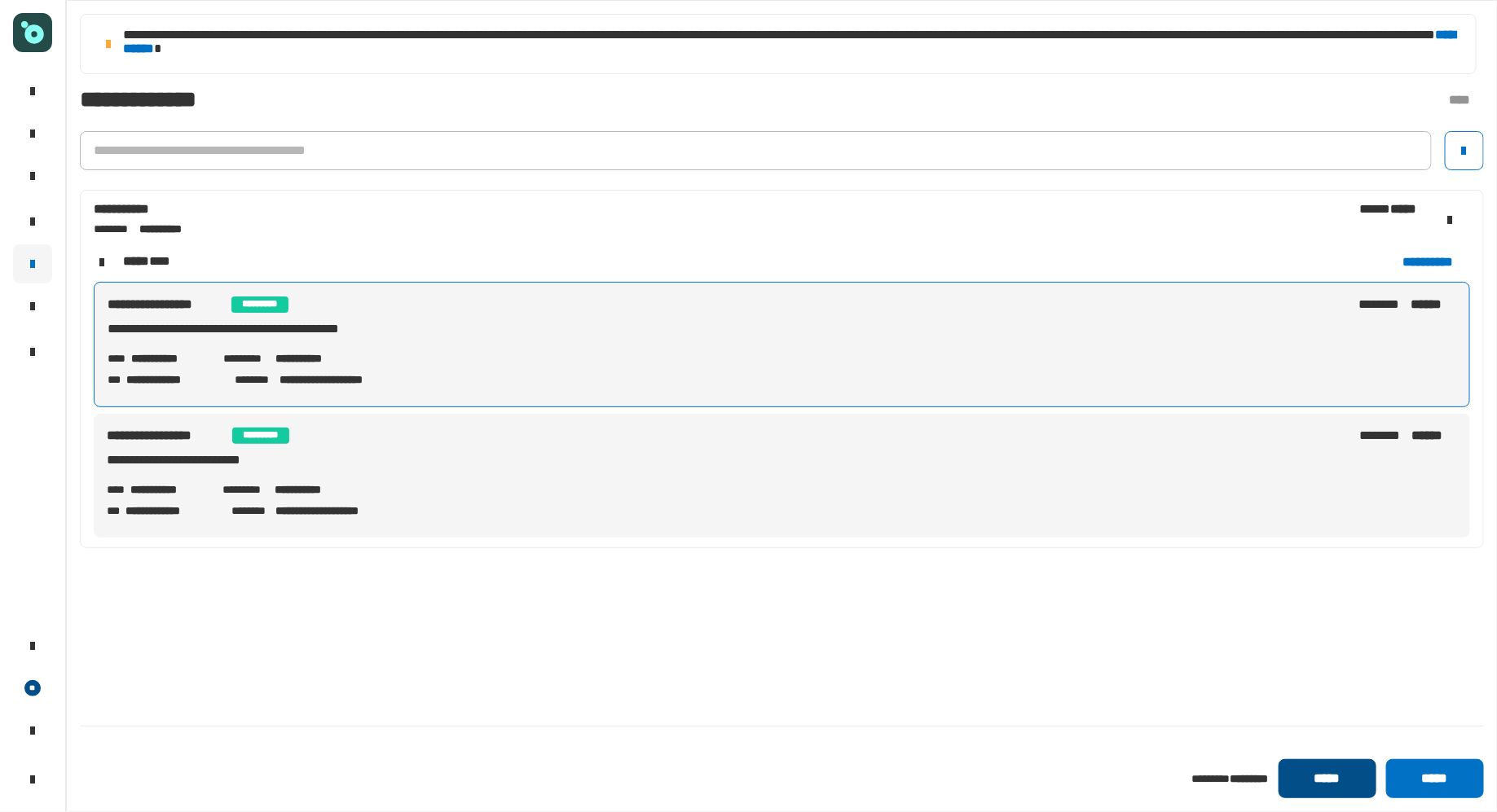click on "*****" 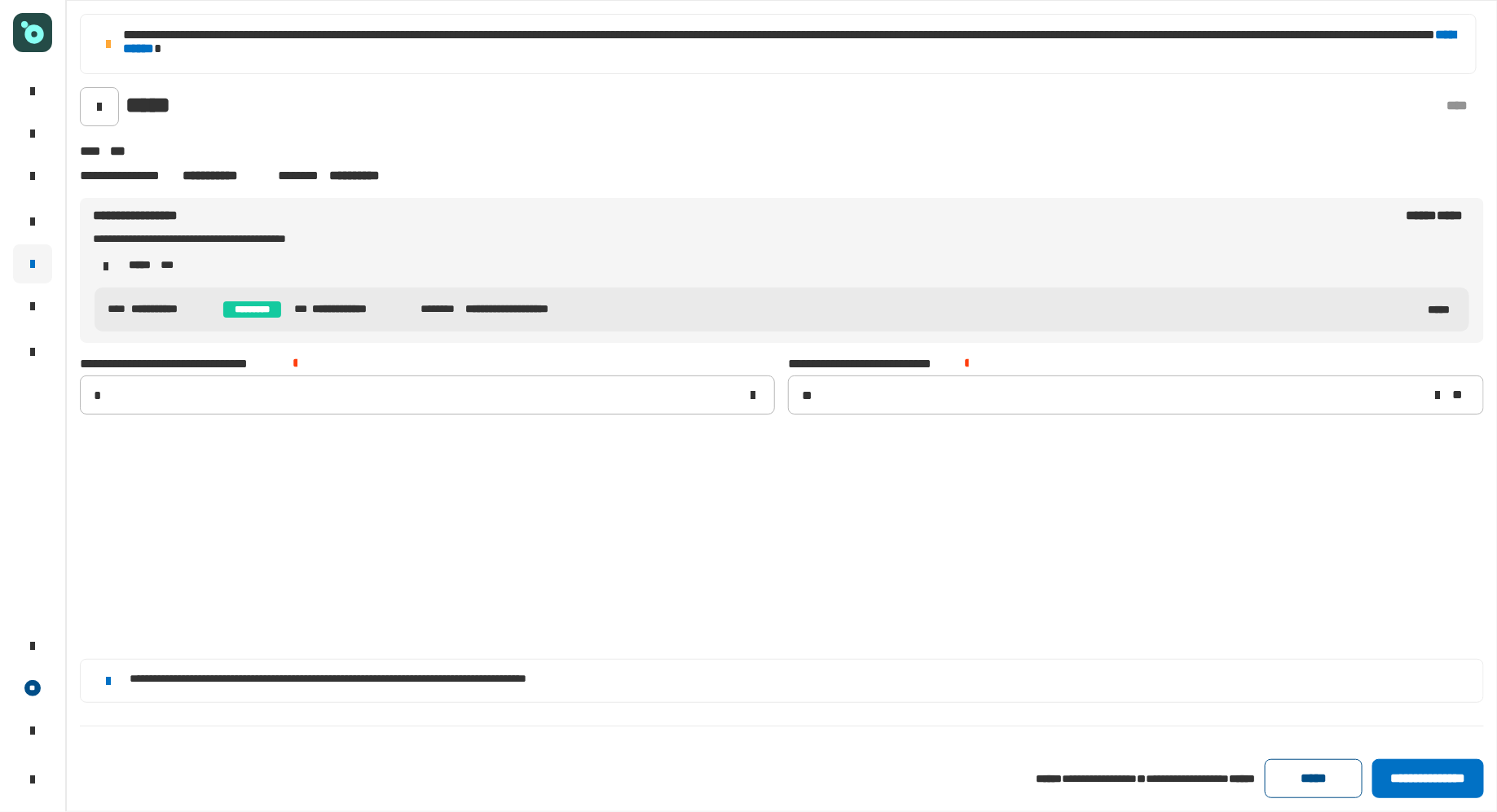 click on "*****" 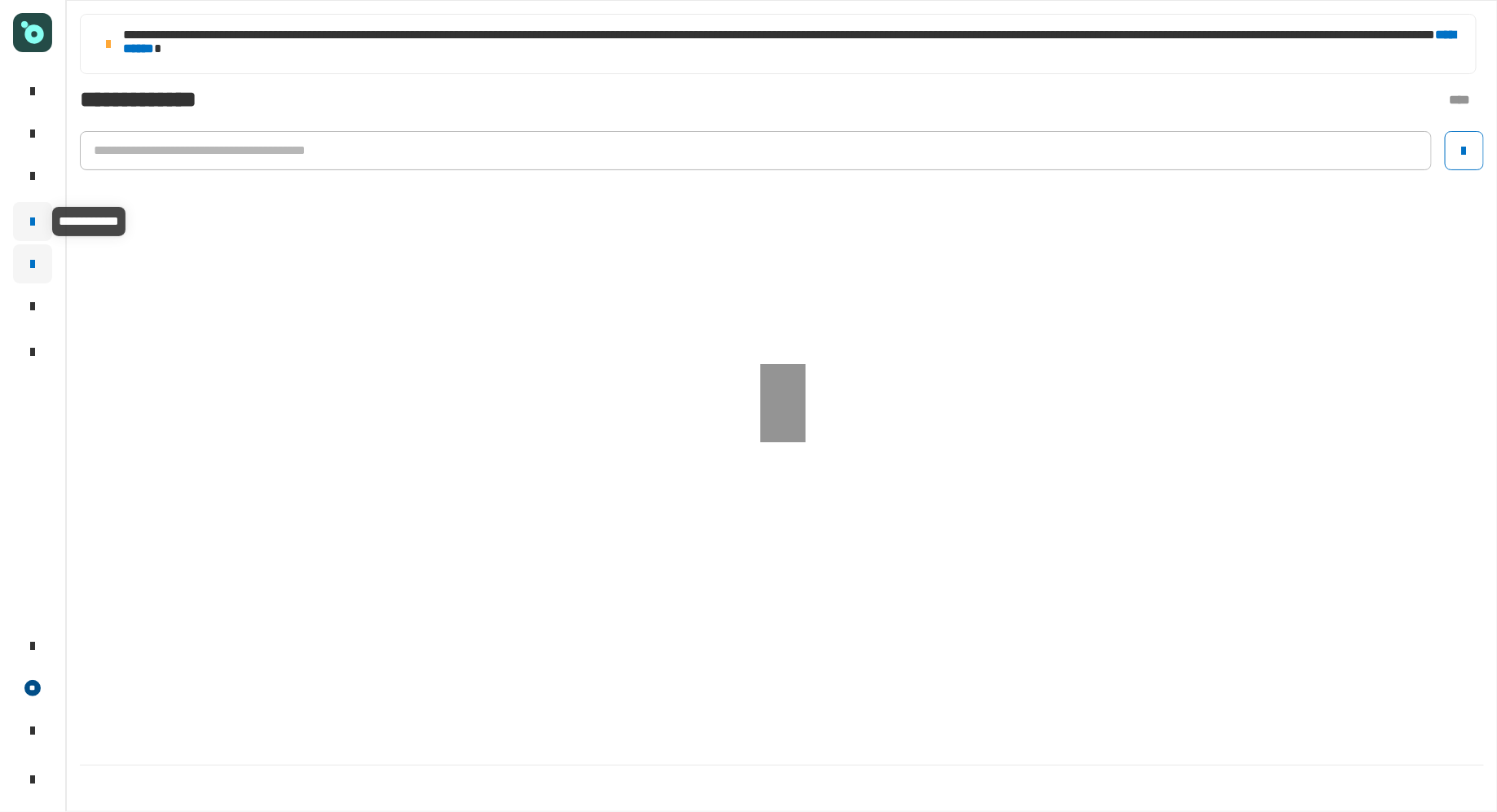 click 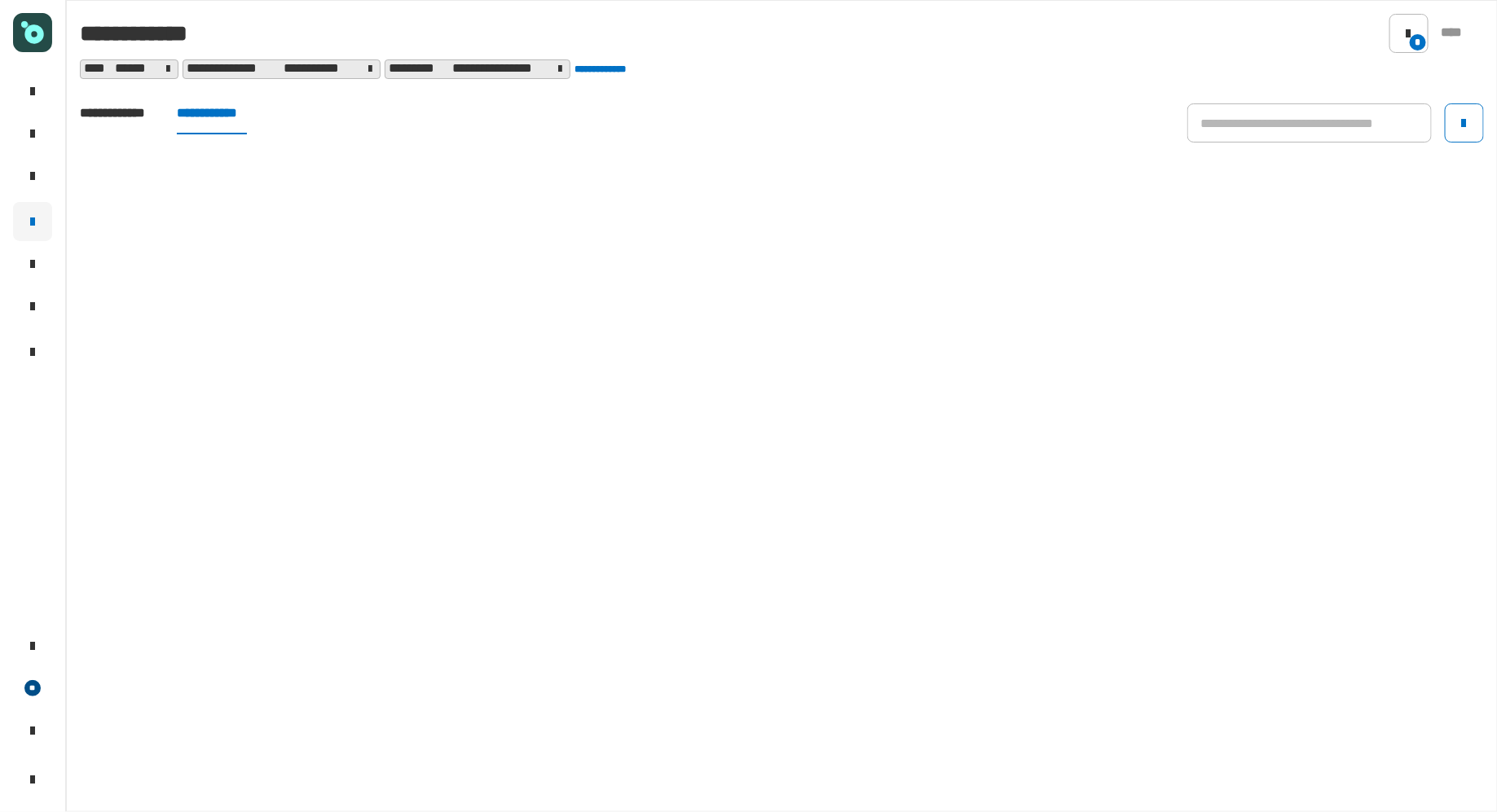 click on "**********" 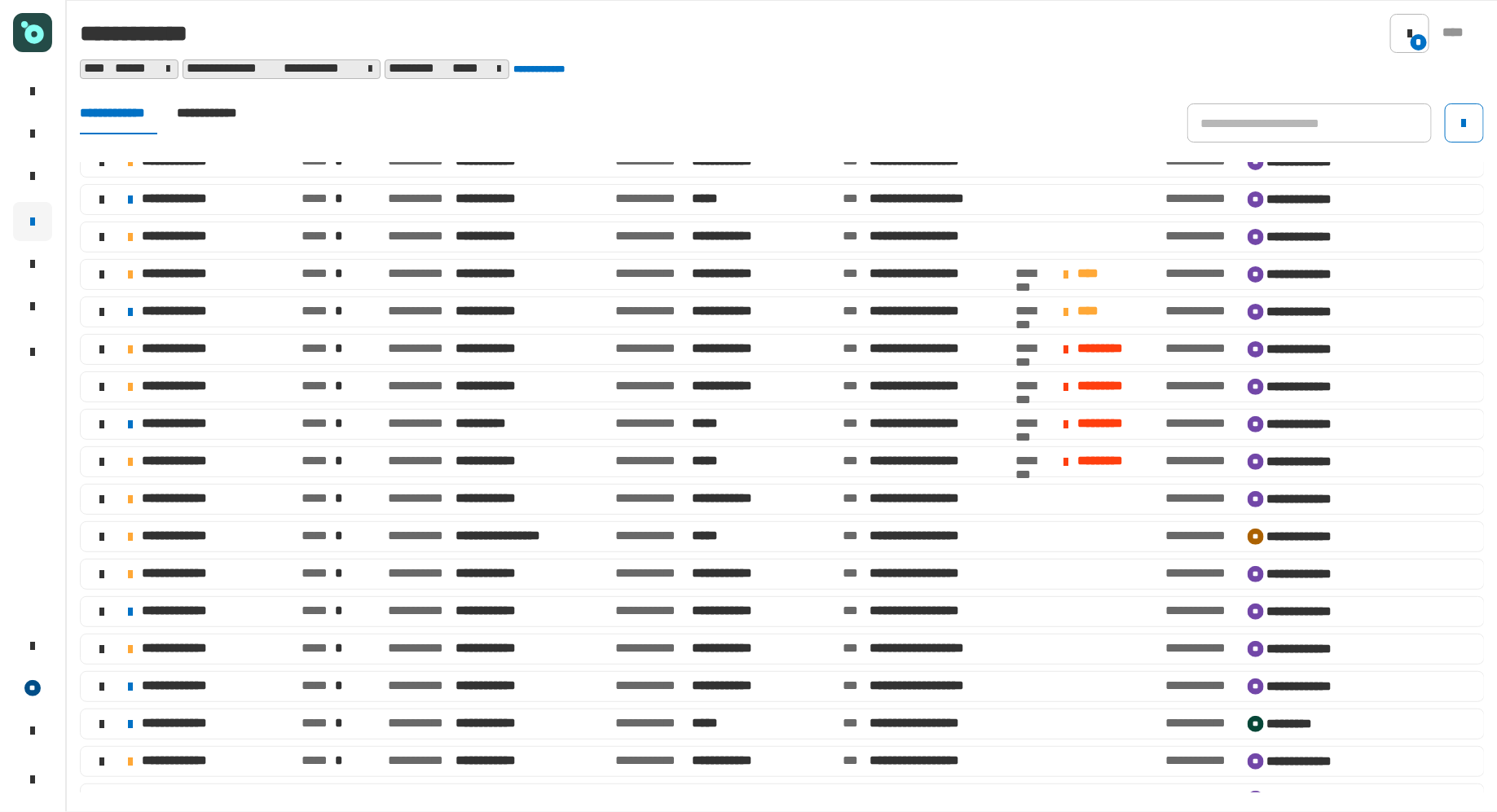 scroll, scrollTop: 247, scrollLeft: 0, axis: vertical 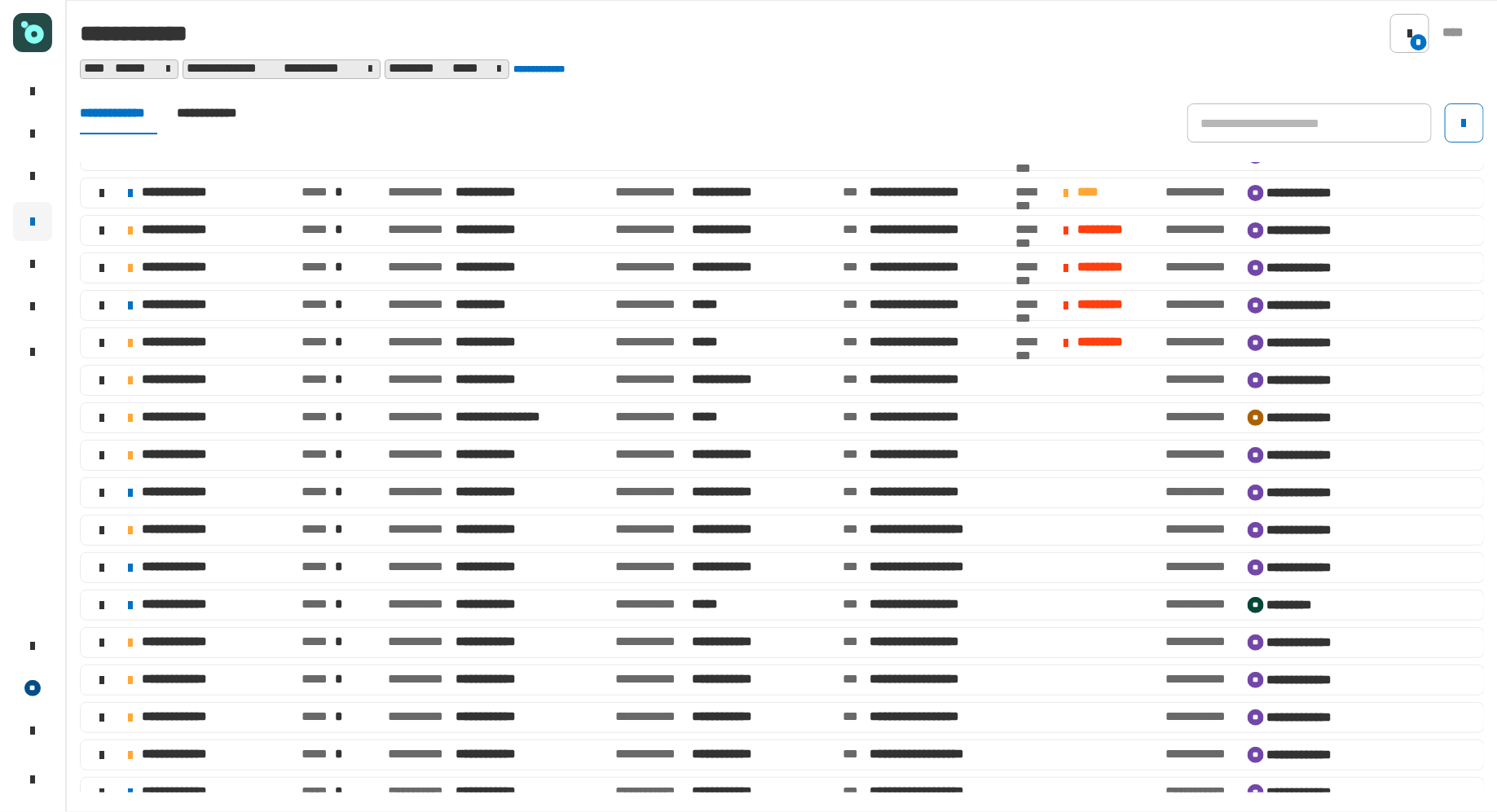click on "**********" 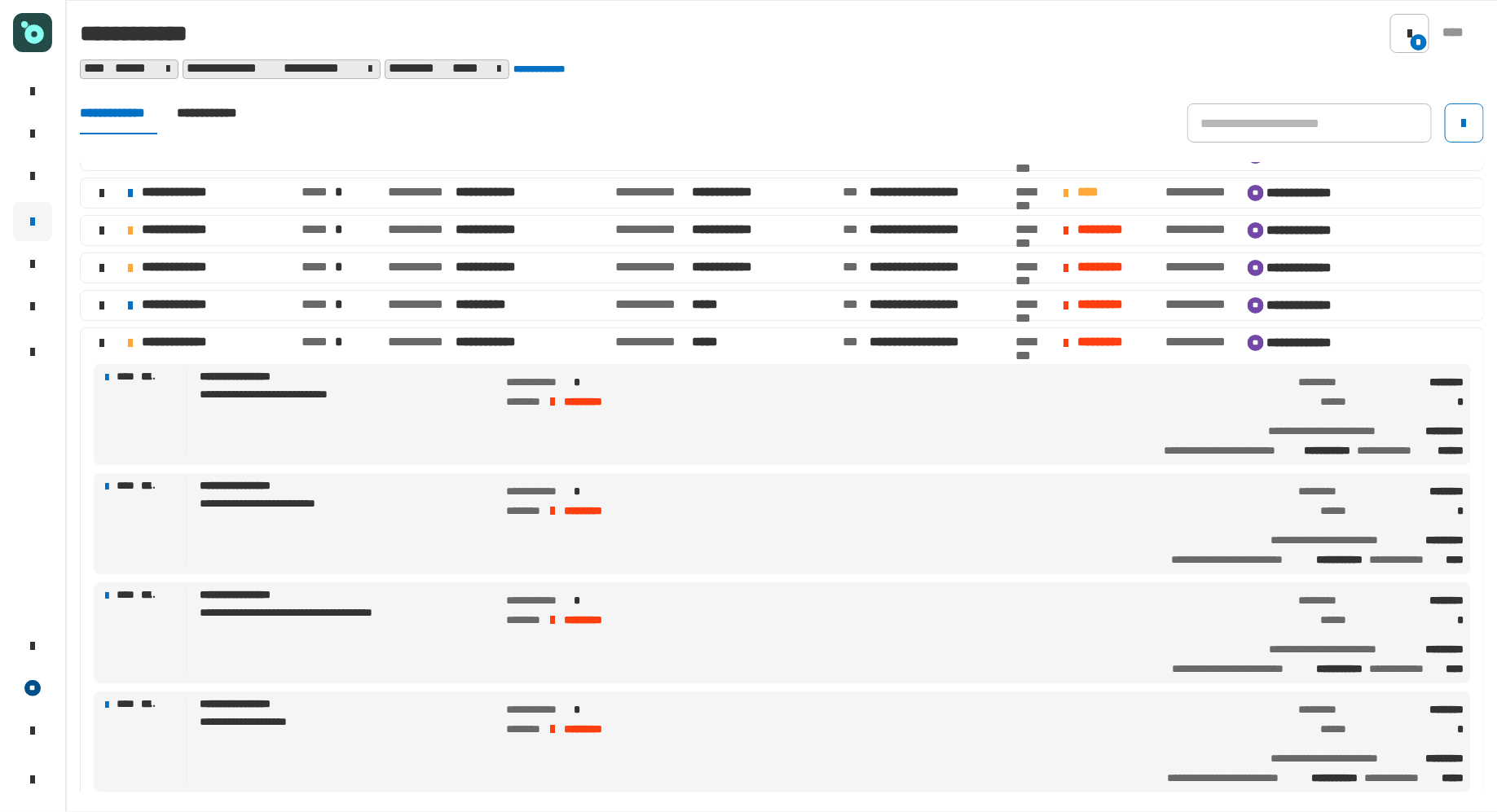 scroll, scrollTop: 0, scrollLeft: 0, axis: both 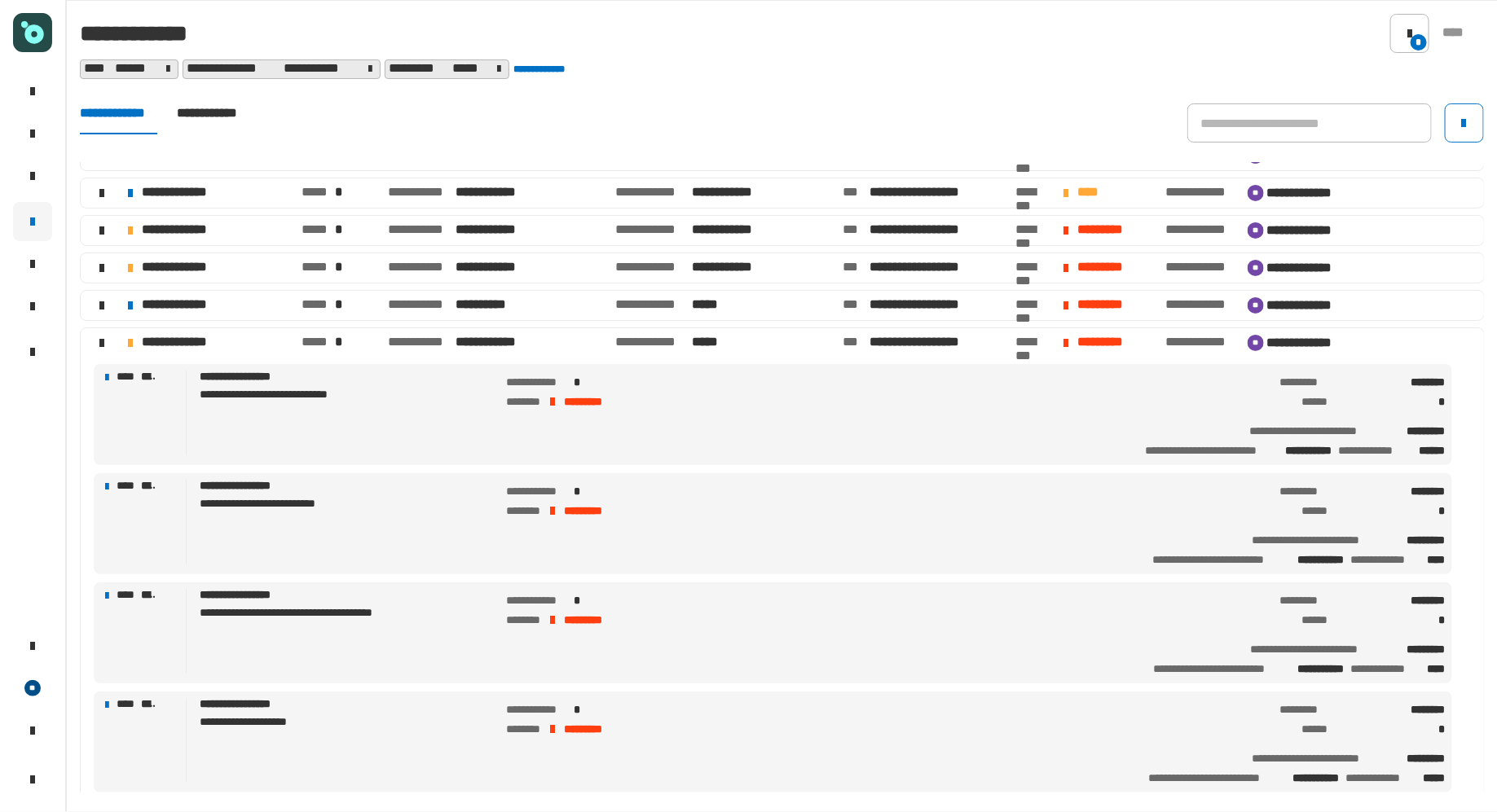 click on "**********" 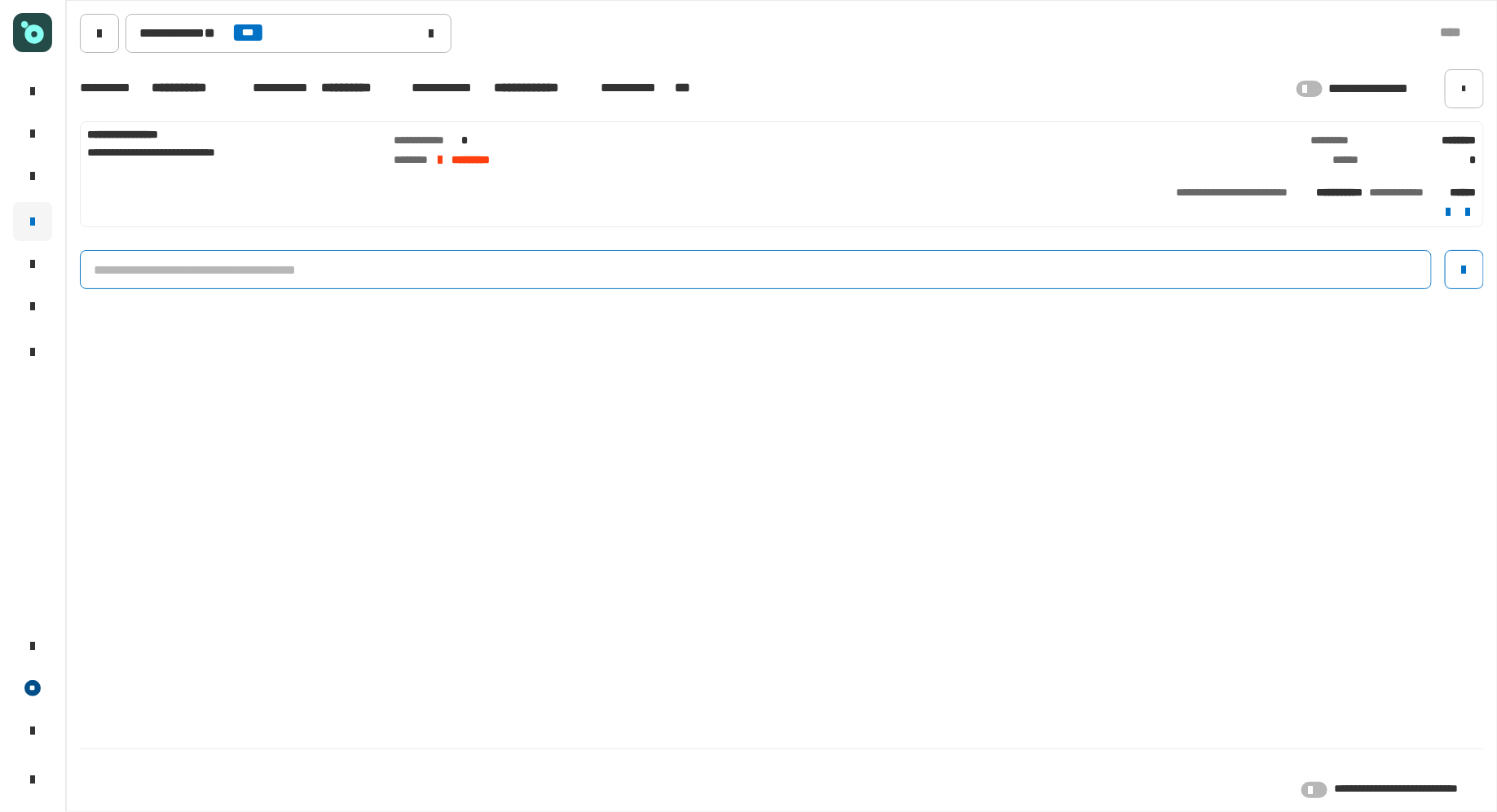 click 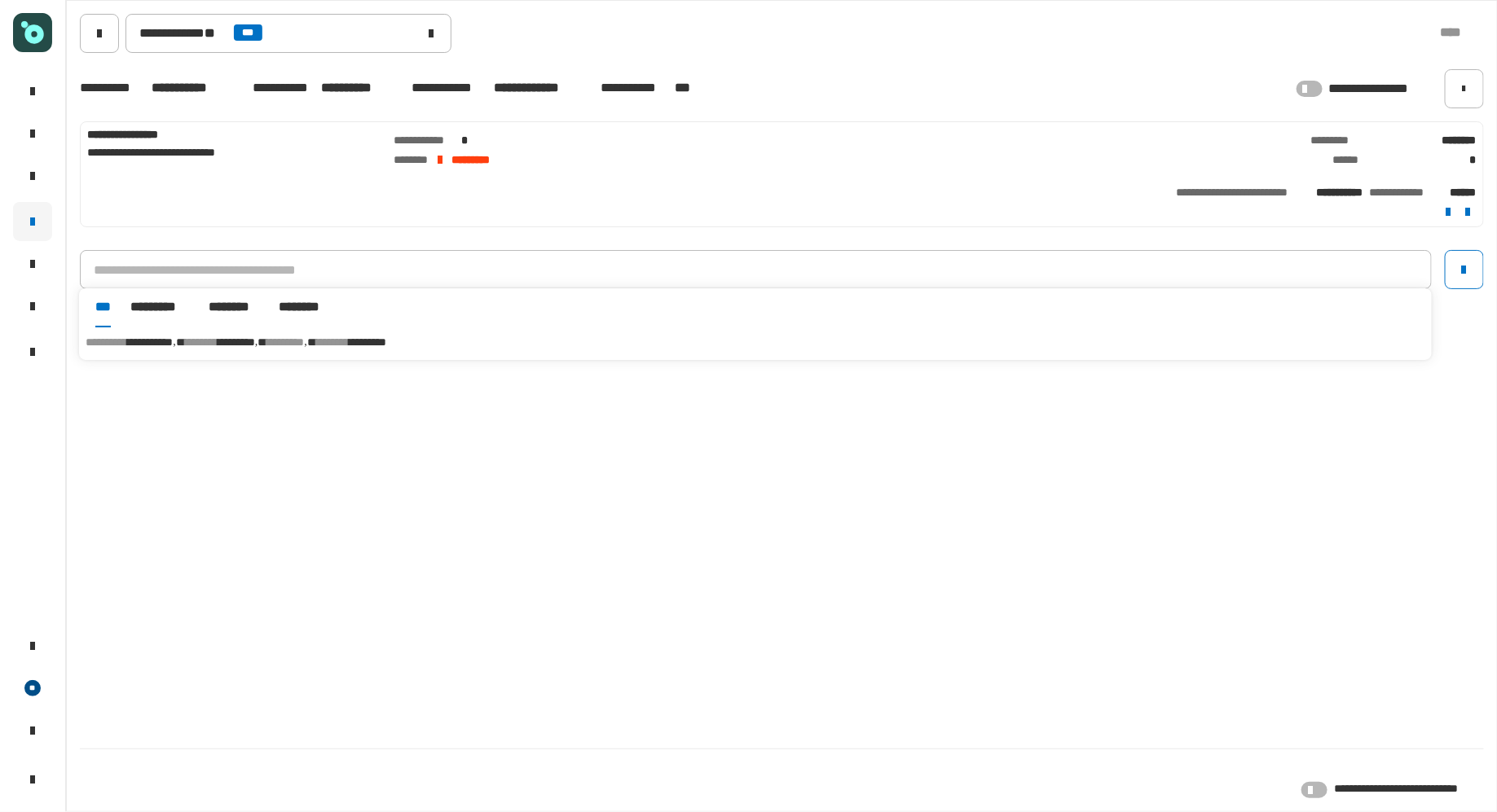 click on "*********" at bounding box center [368, 342] 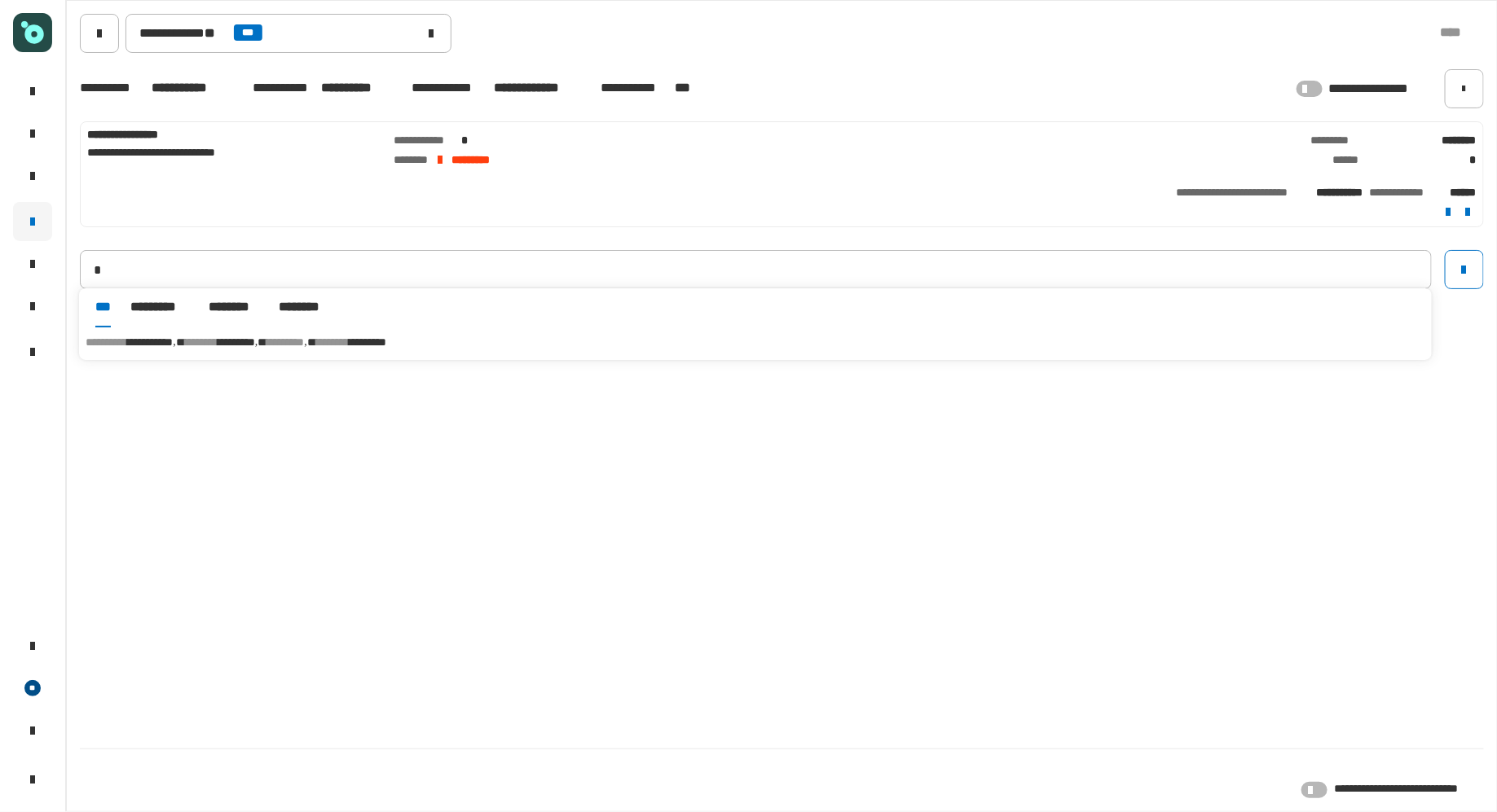 type on "**********" 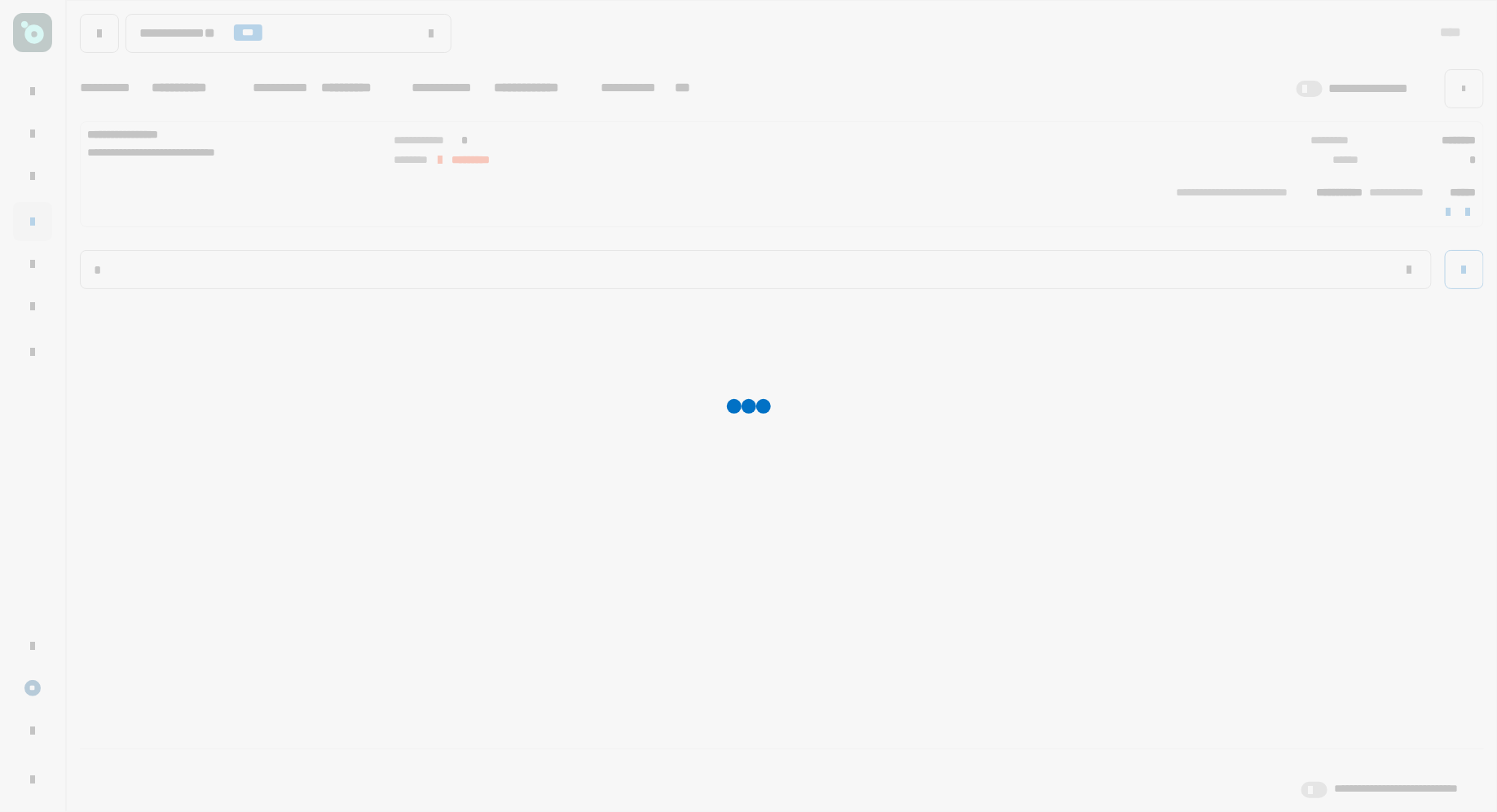 type 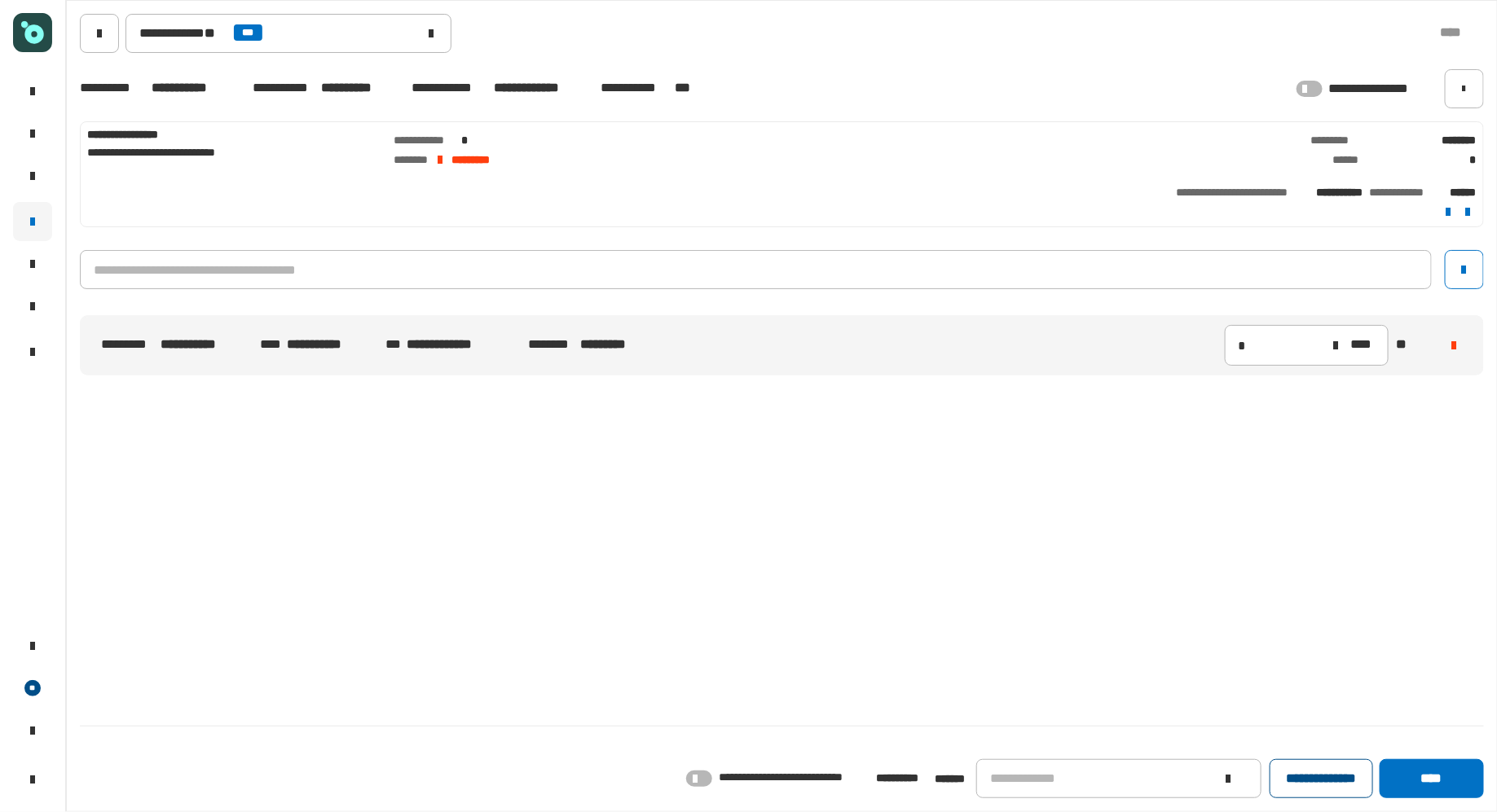 click on "**********" 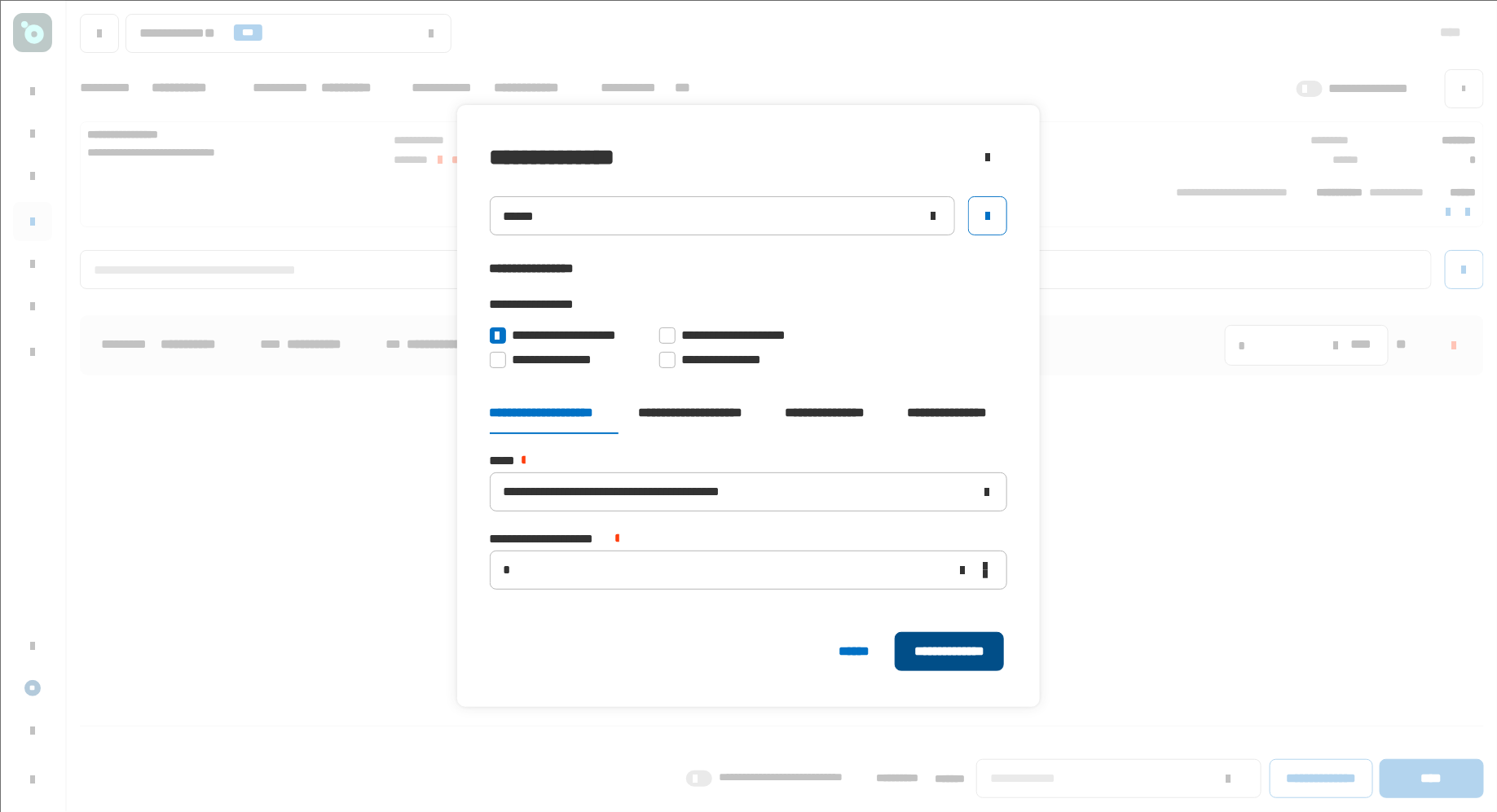 click on "**********" 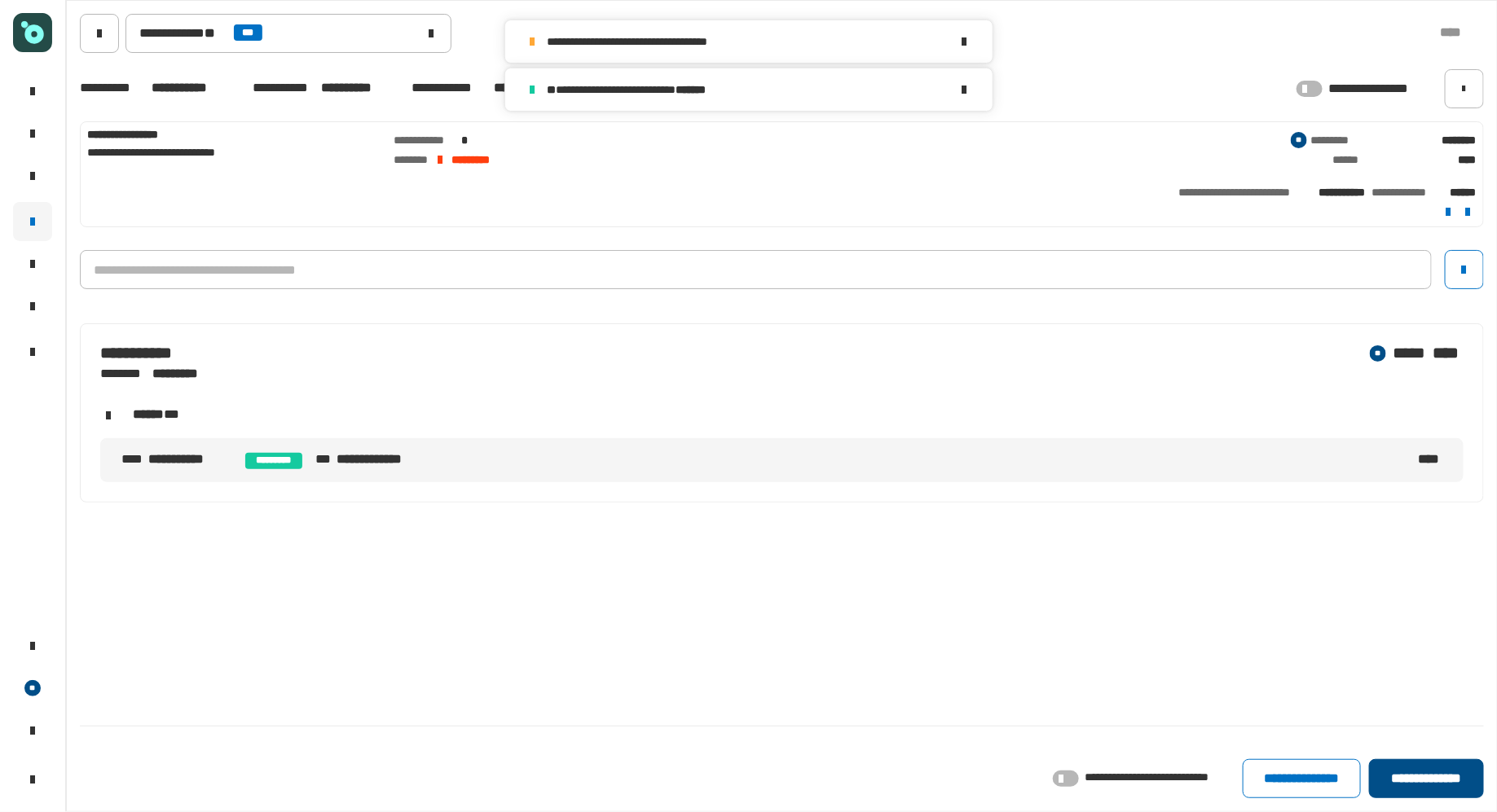 click on "**********" 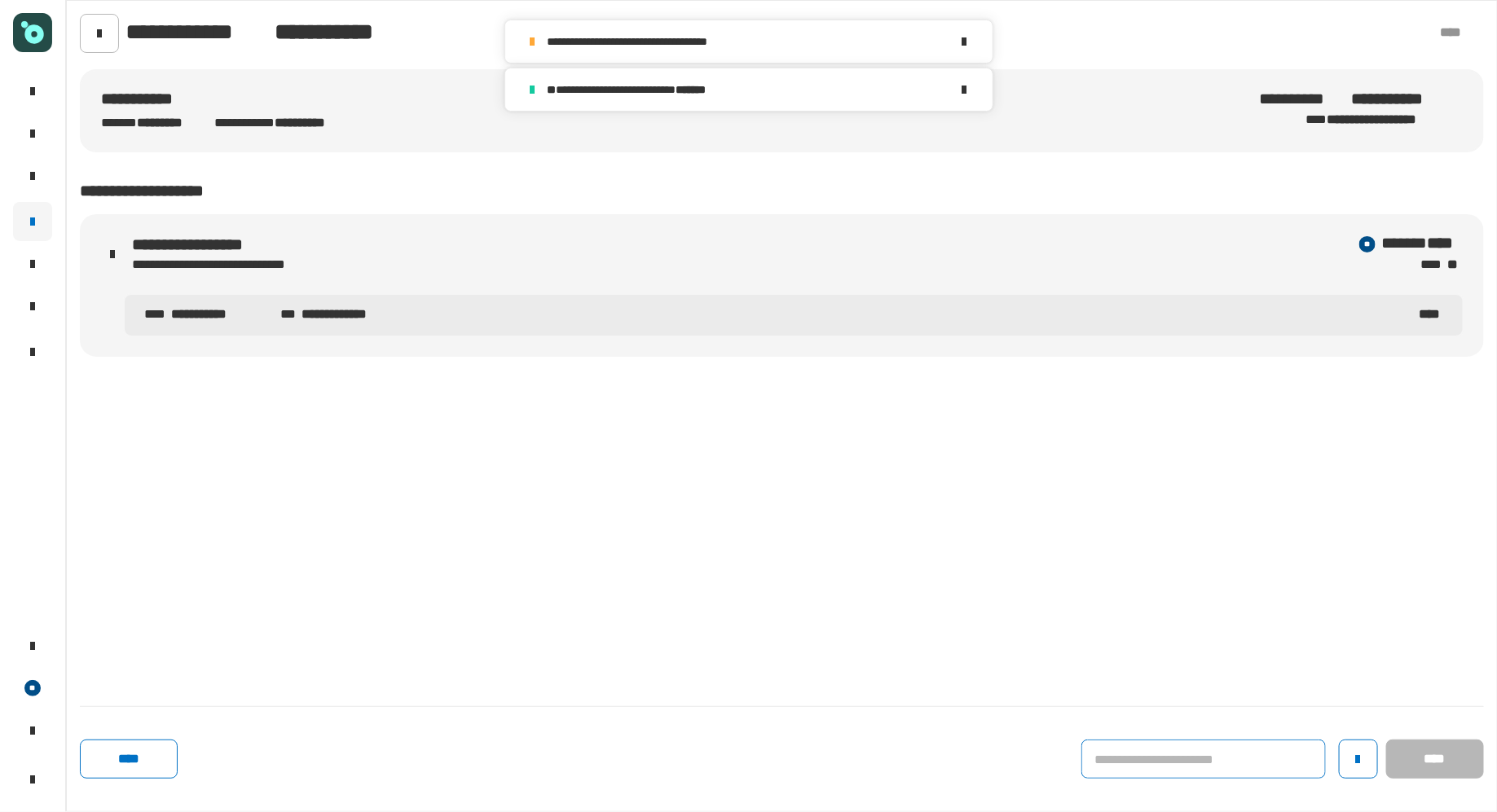 click 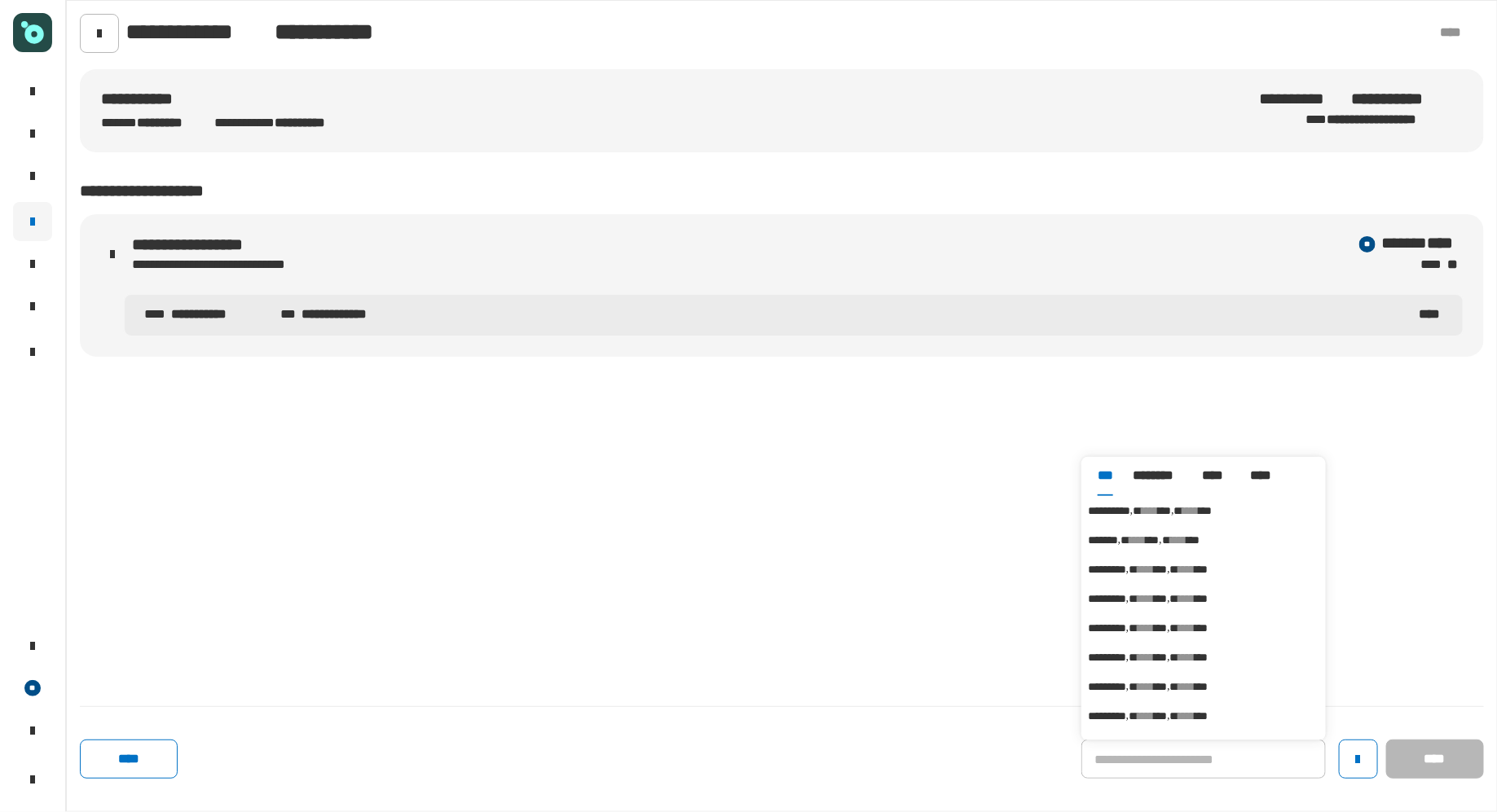 click on "***" at bounding box center [1206, 511] 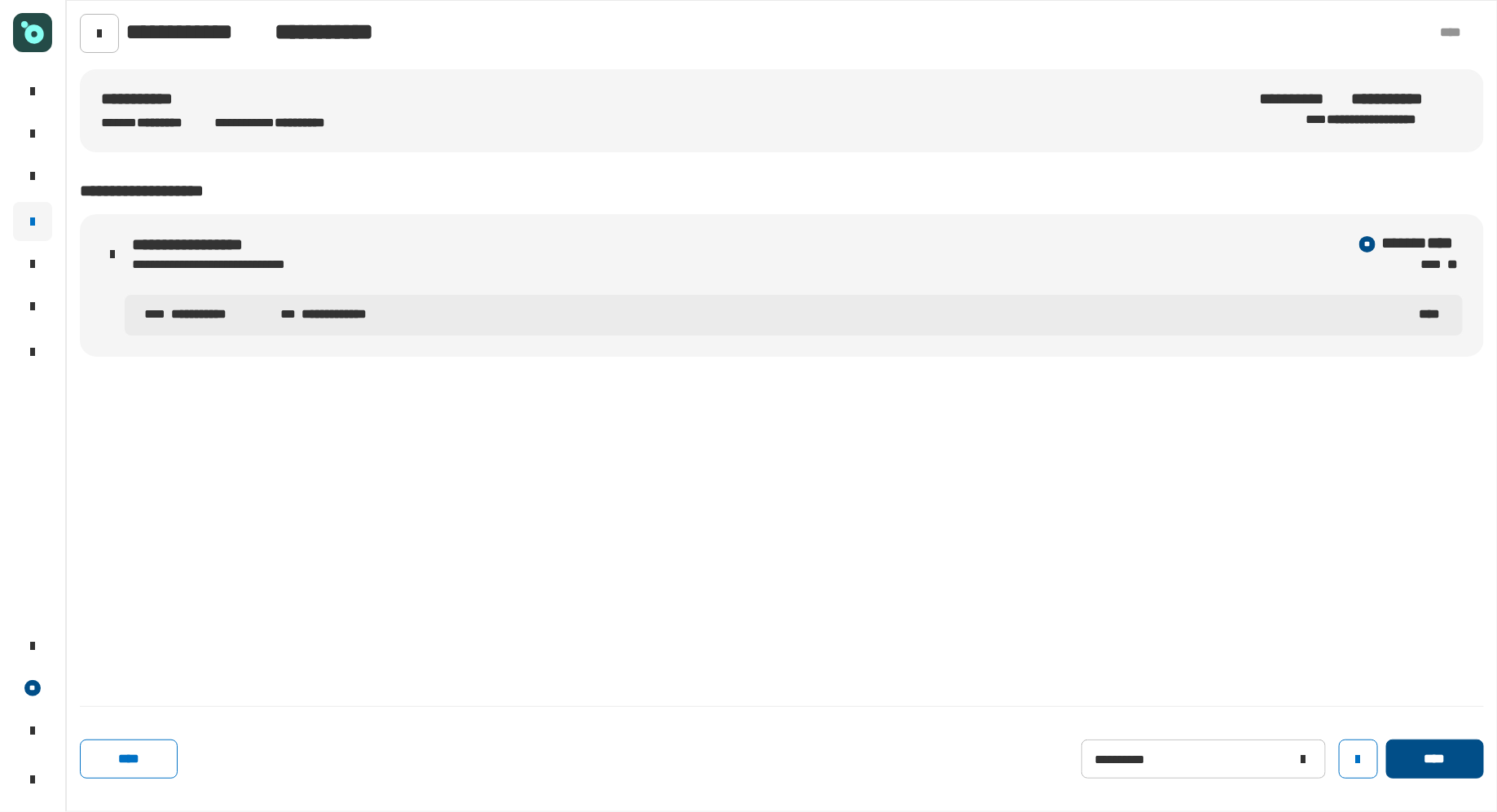 click on "****" 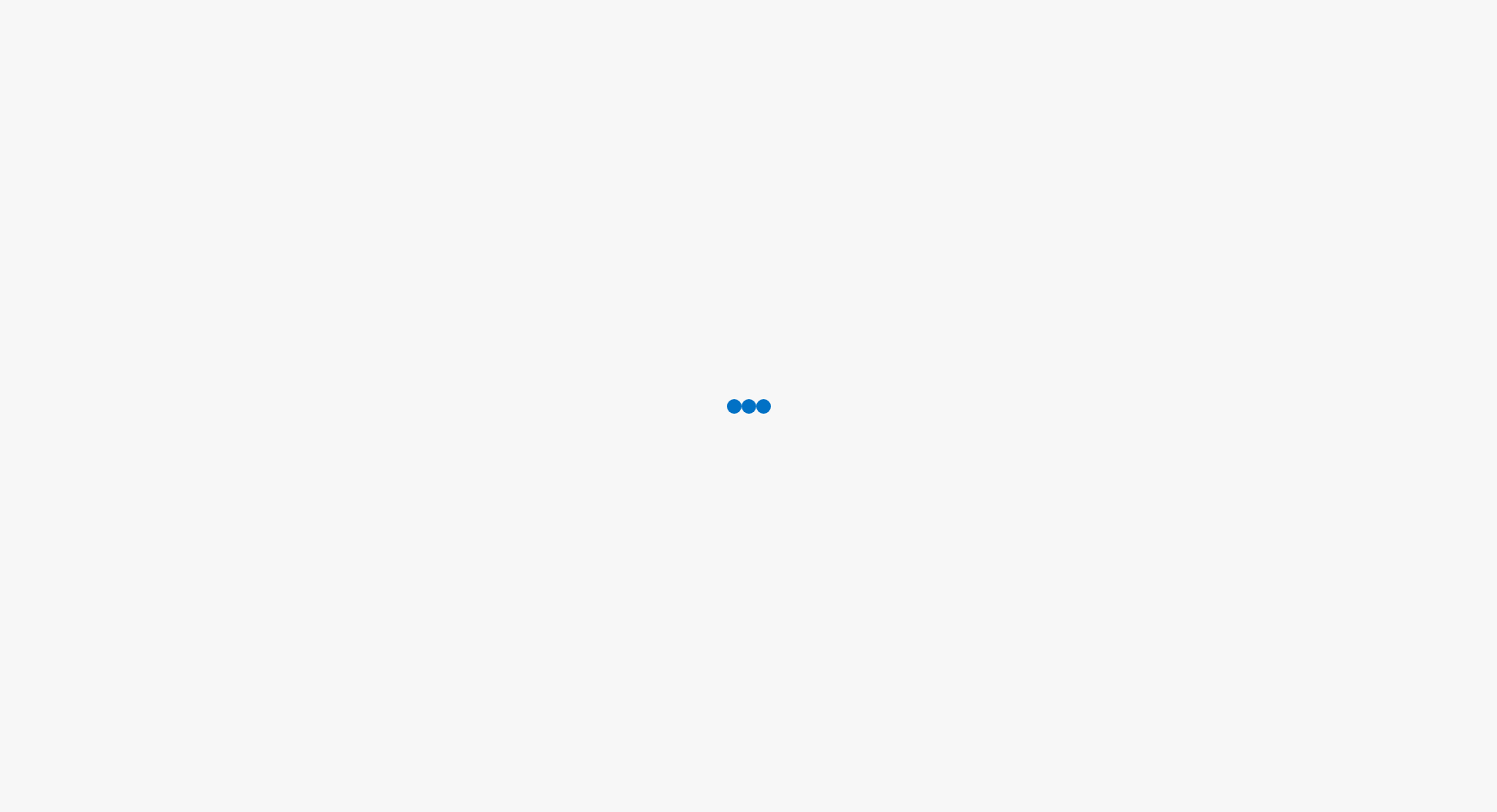 scroll, scrollTop: 0, scrollLeft: 0, axis: both 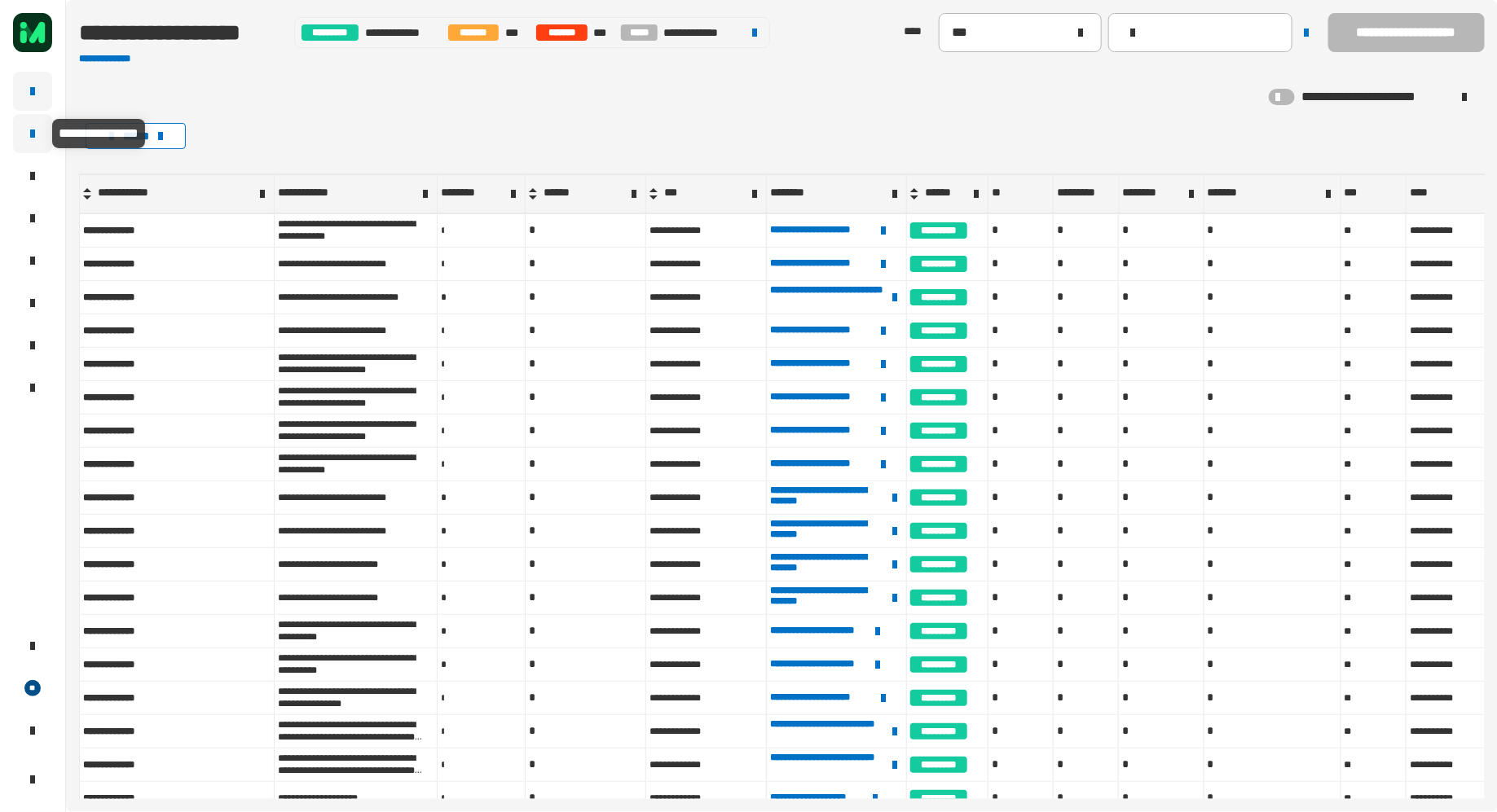 click 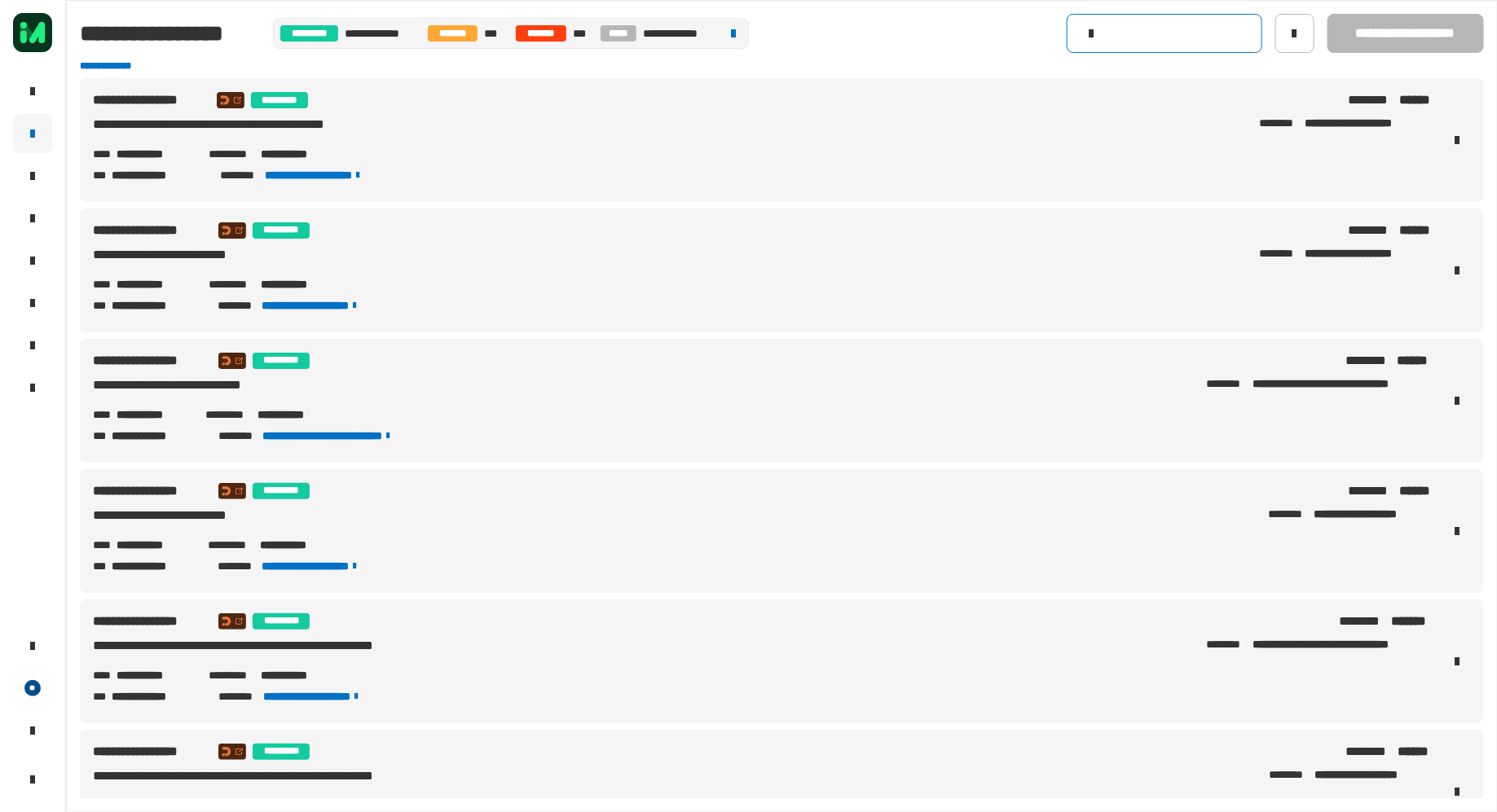 click 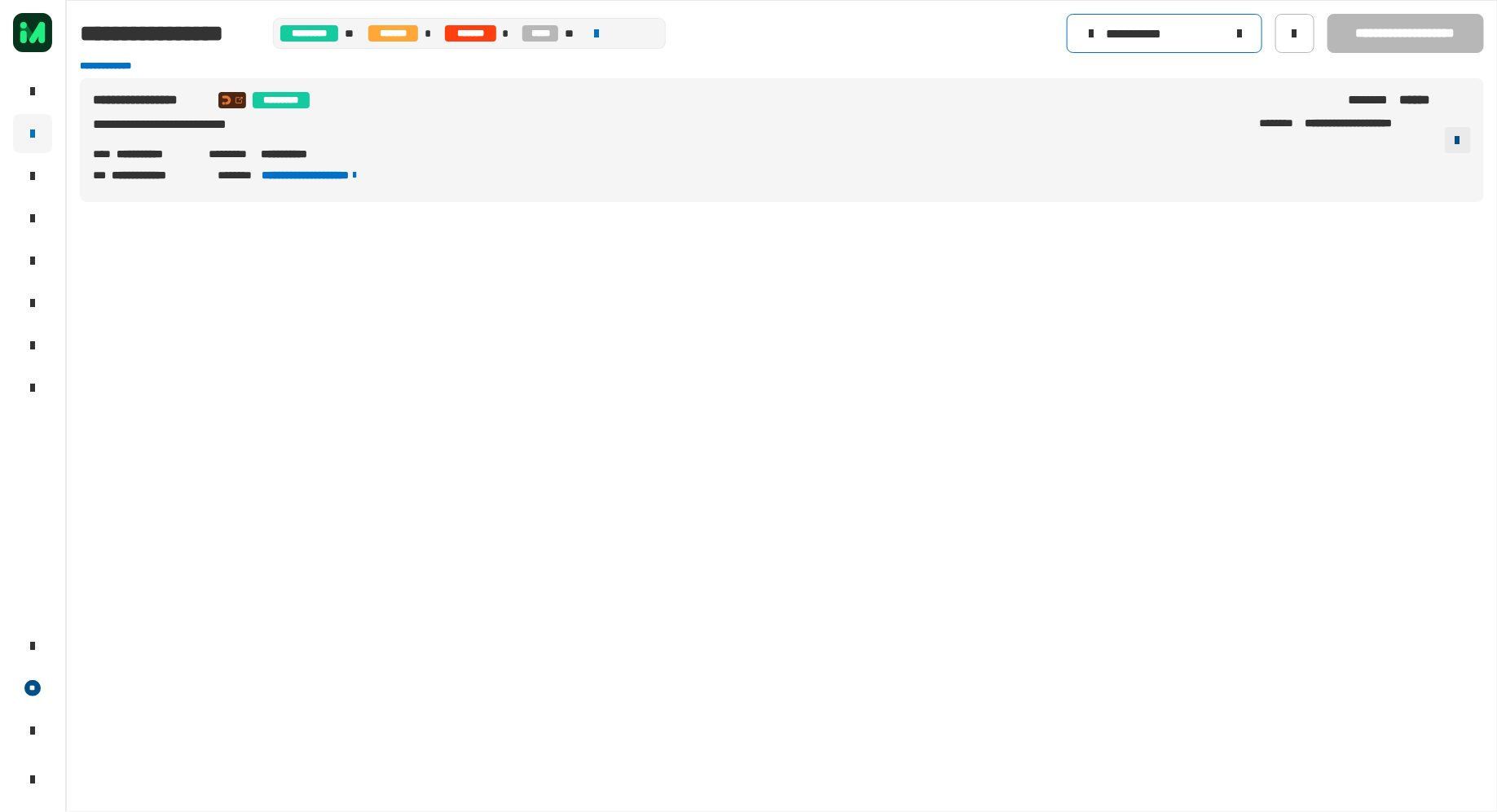 type on "**********" 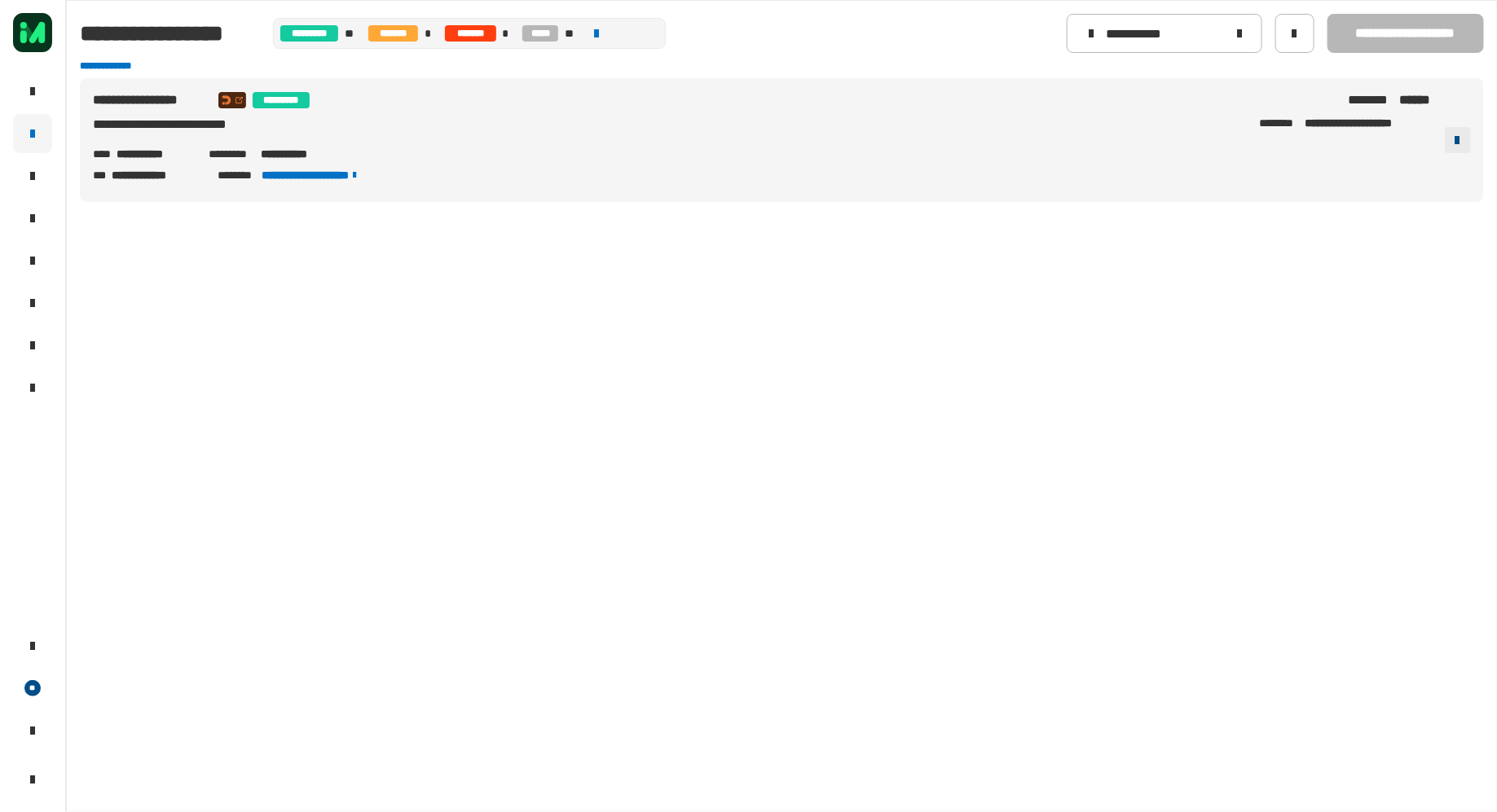click at bounding box center [1458, 140] 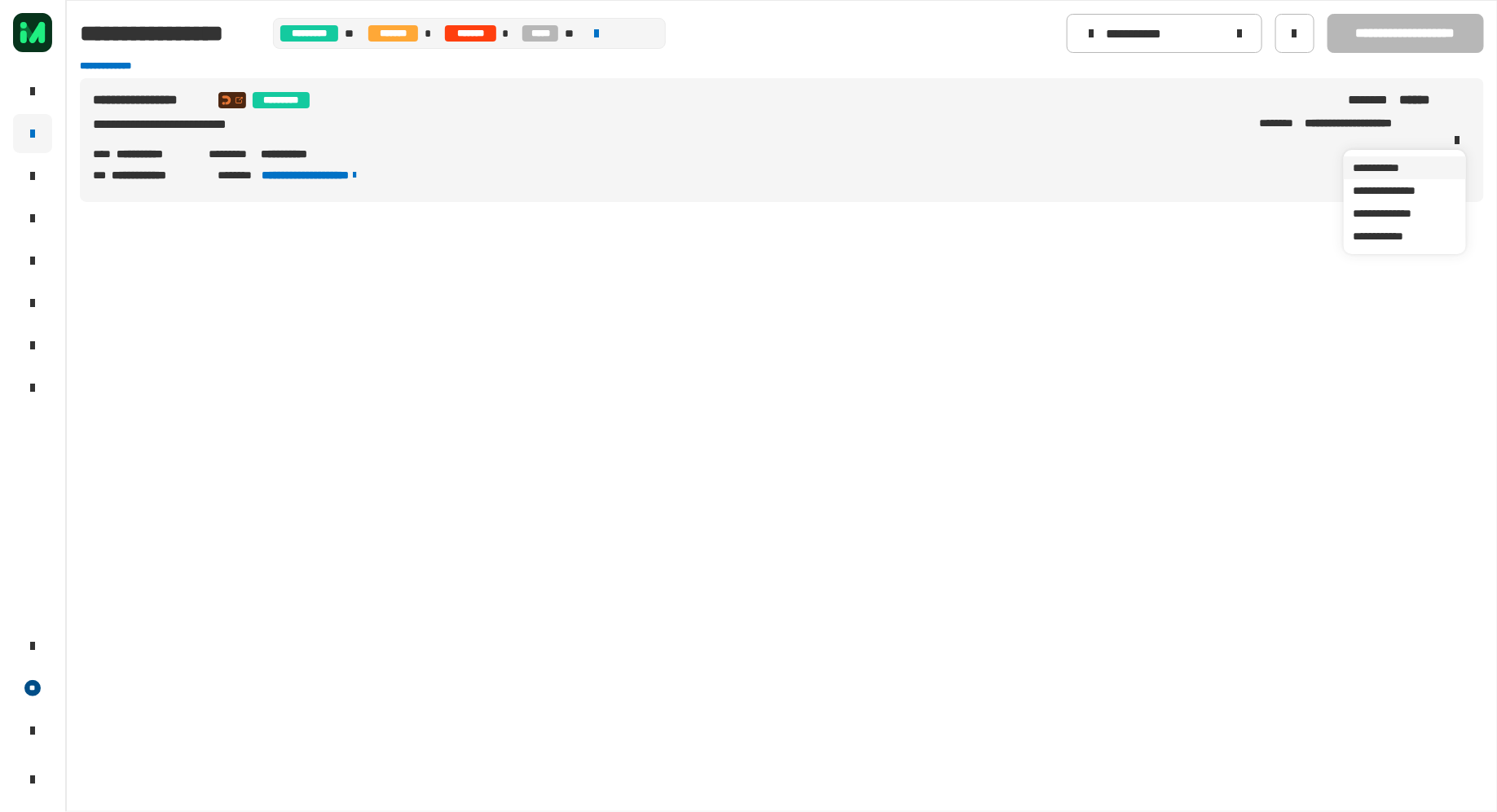 click on "**********" at bounding box center [1405, 168] 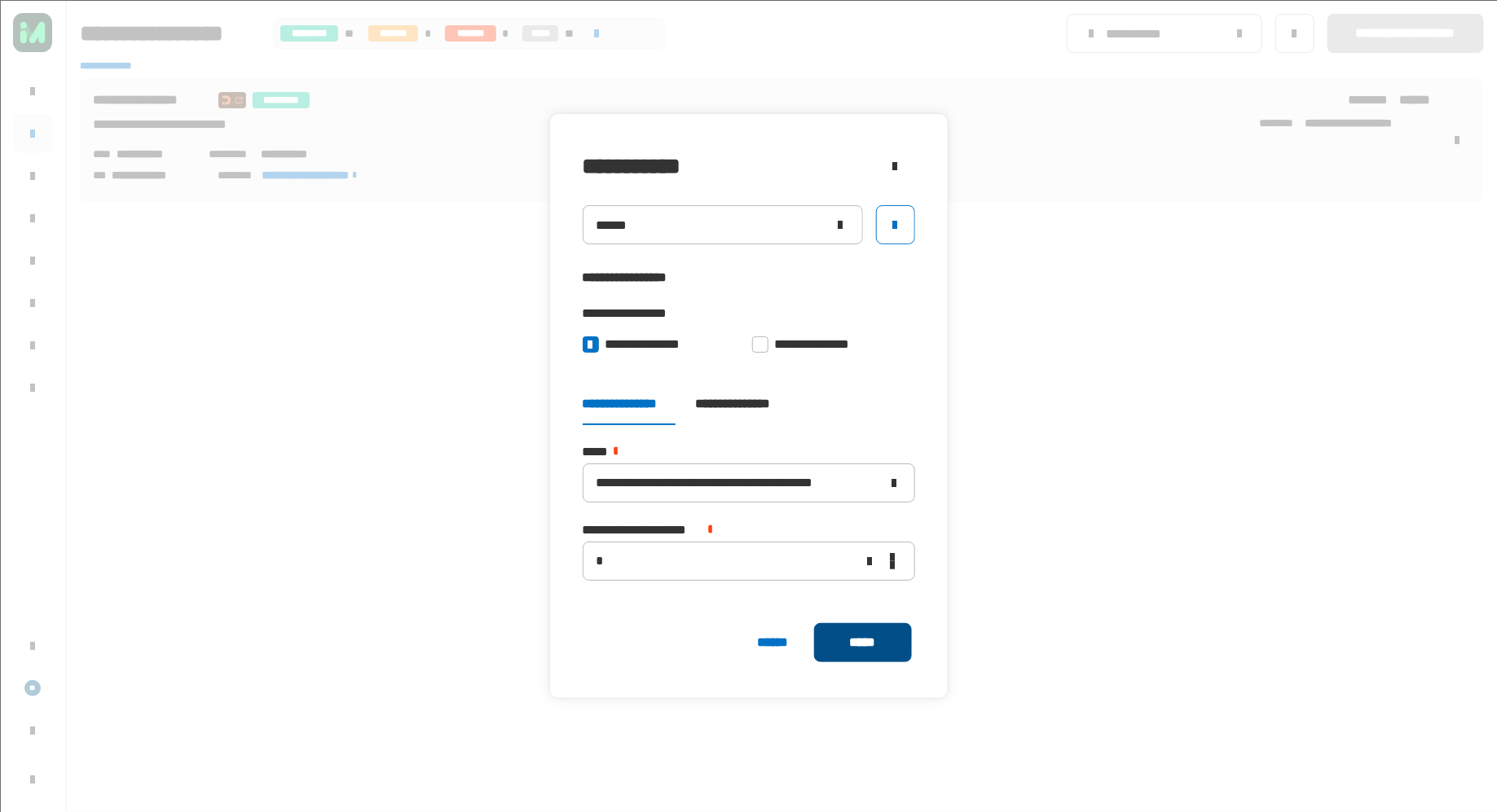 click on "*****" 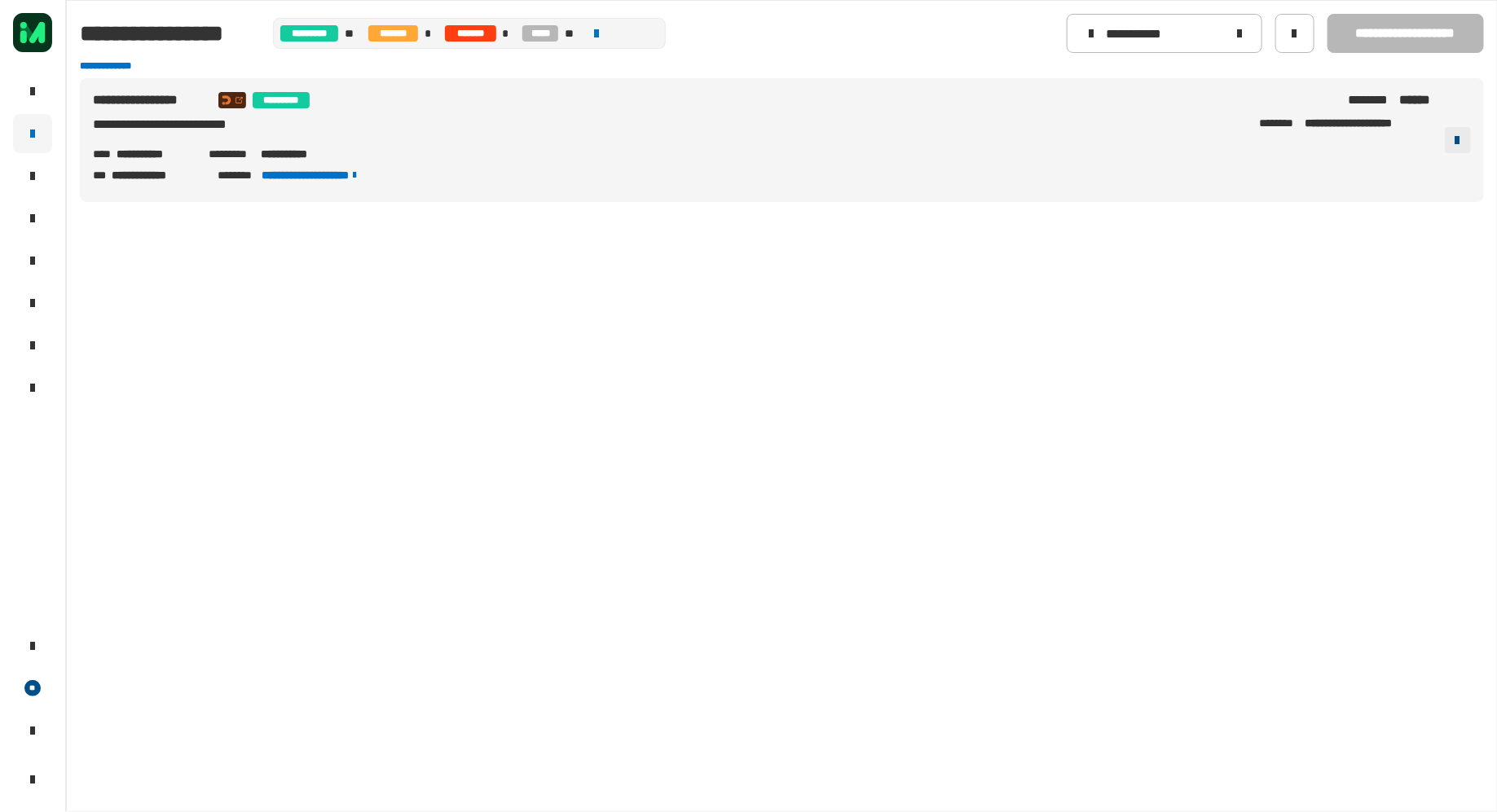click at bounding box center [1458, 140] 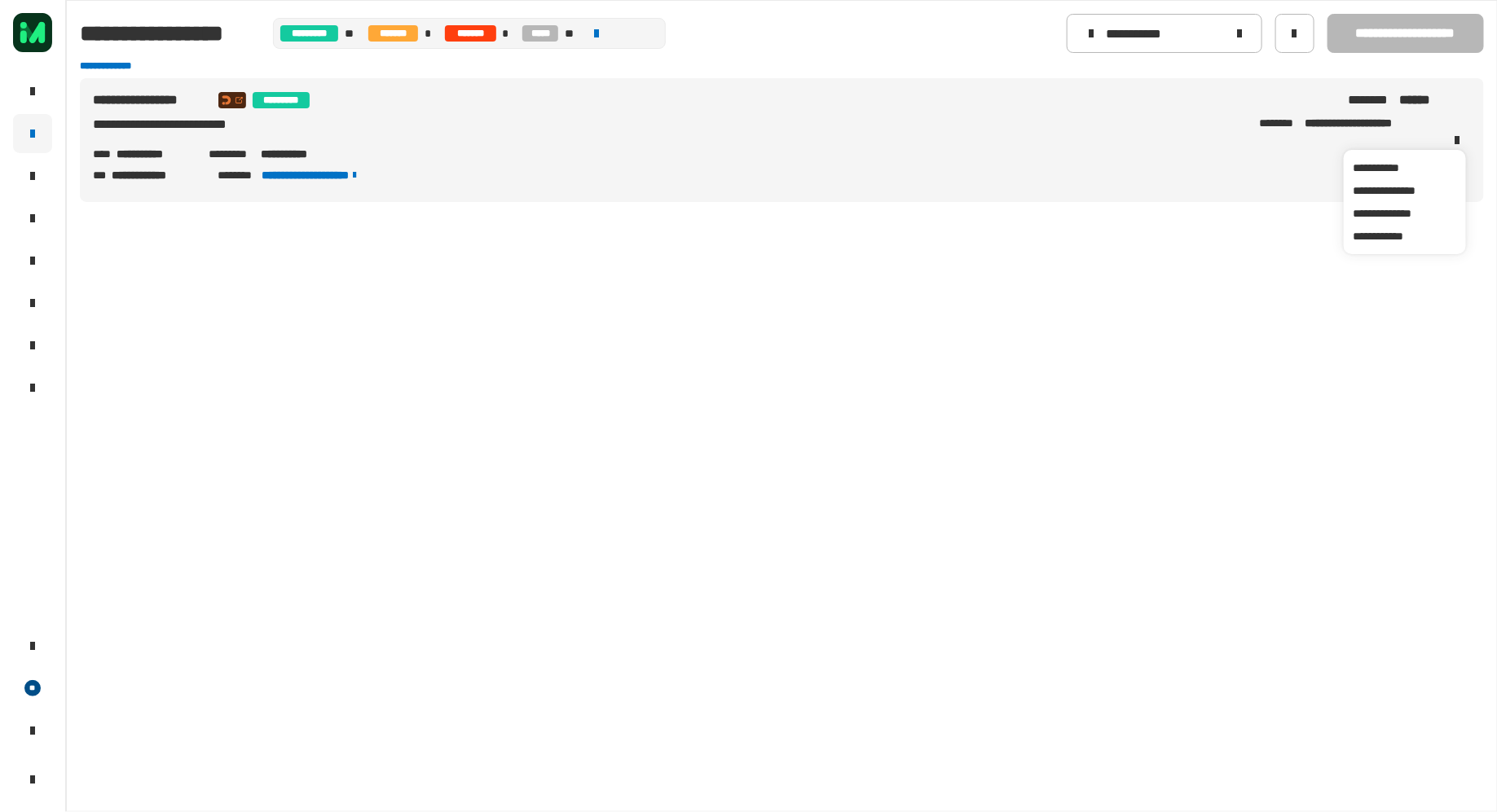click on "**********" at bounding box center [299, 154] 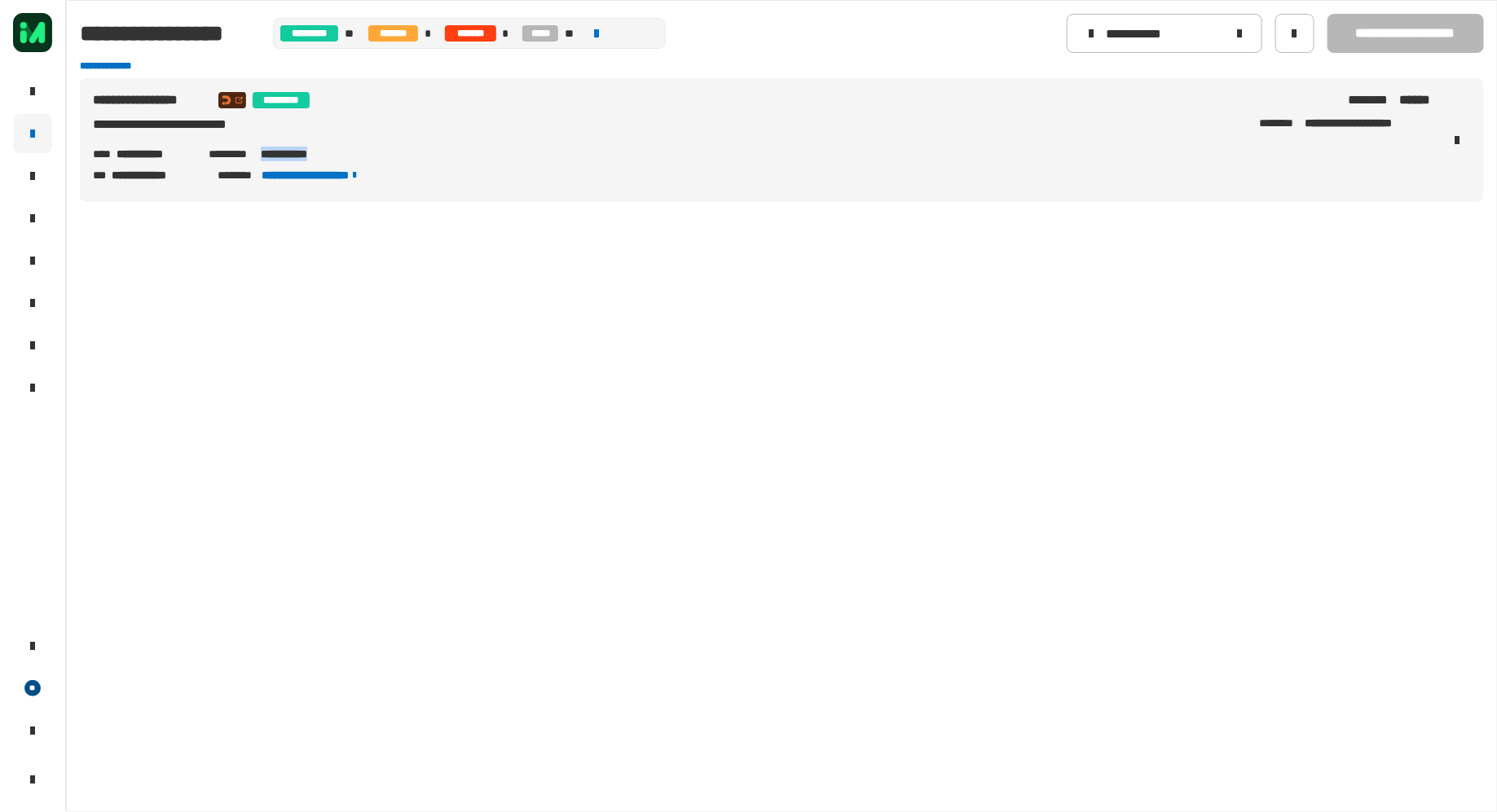 click on "**********" at bounding box center (299, 154) 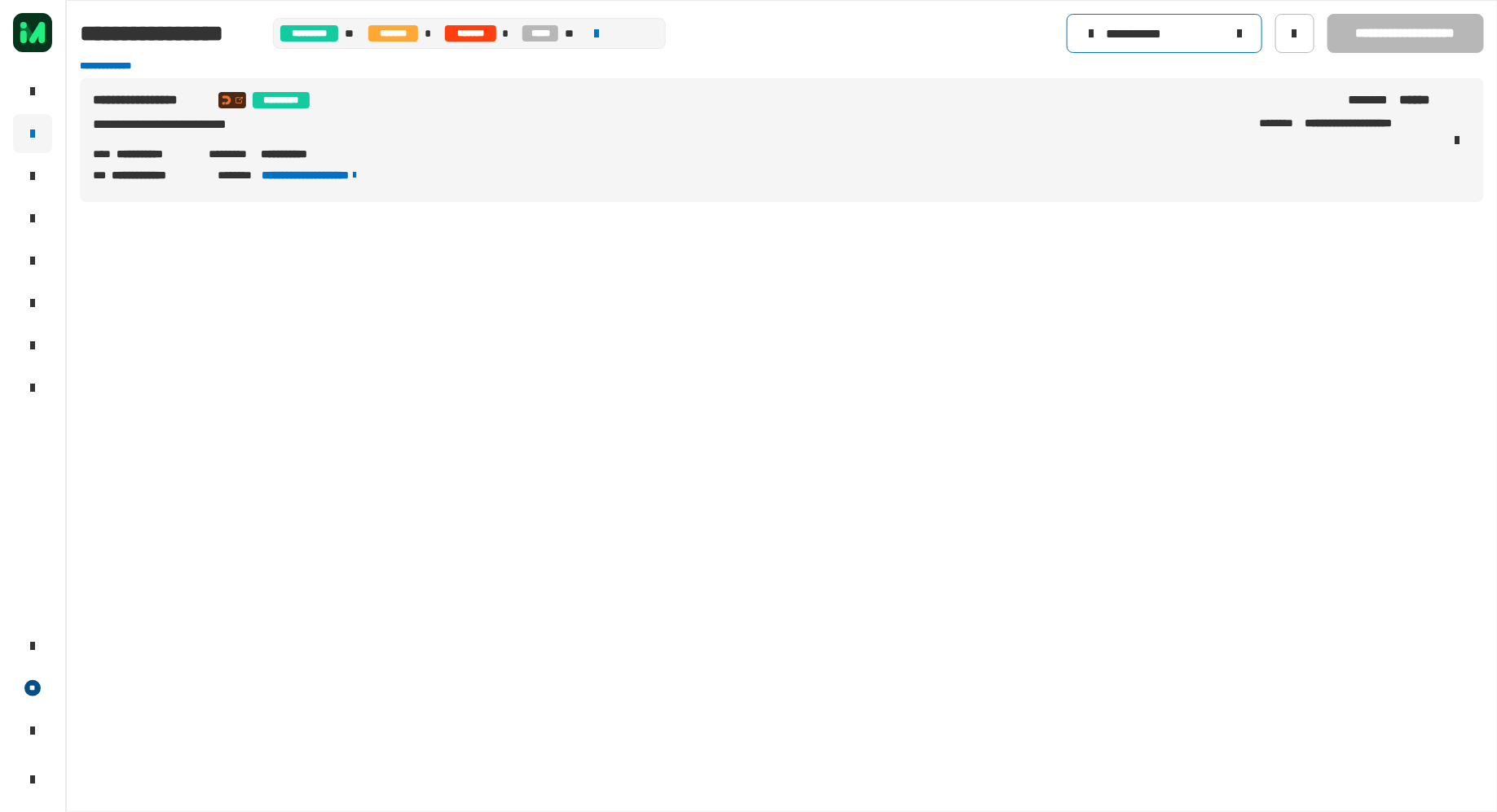 click on "**********" 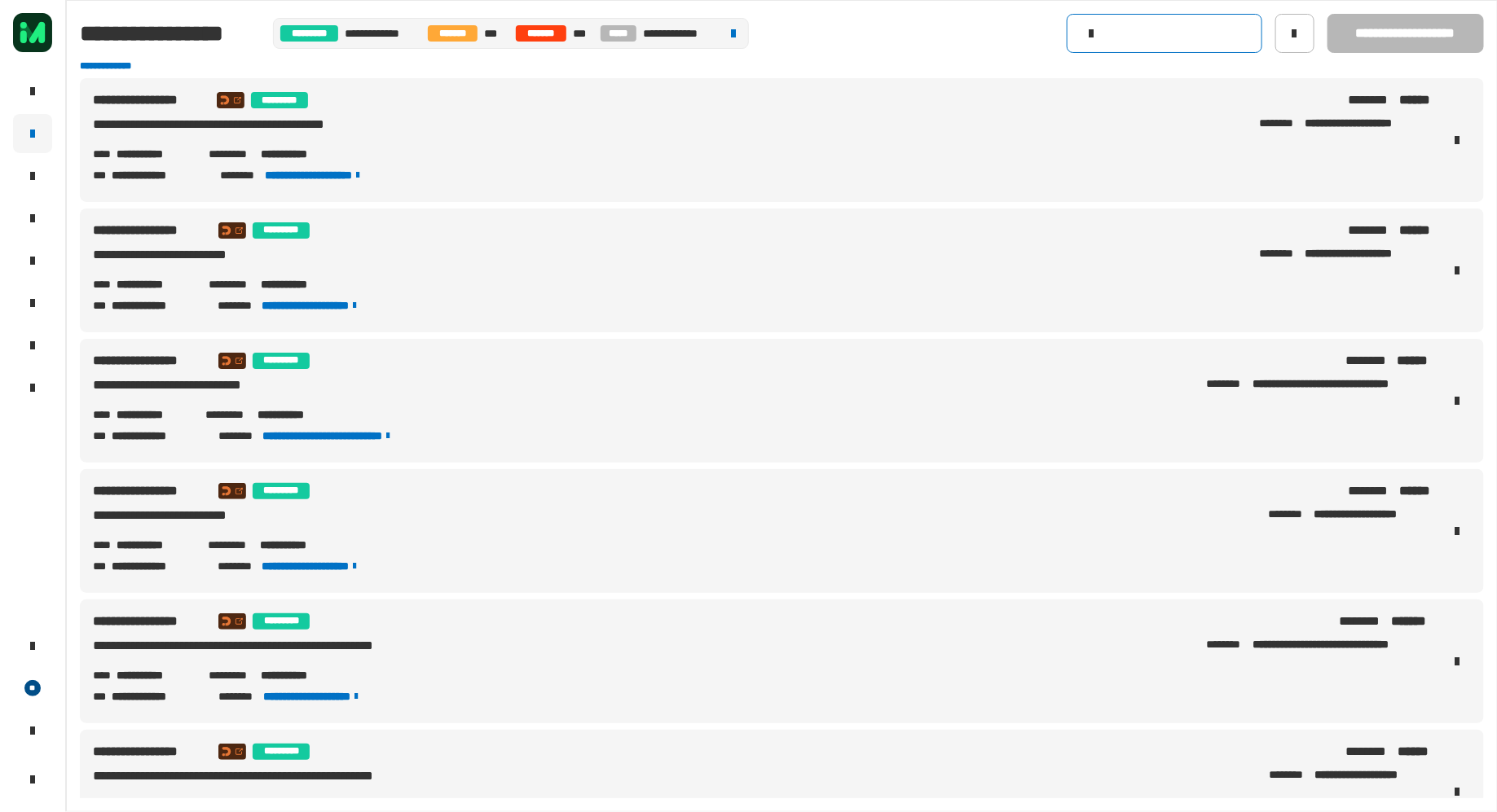 paste on "**********" 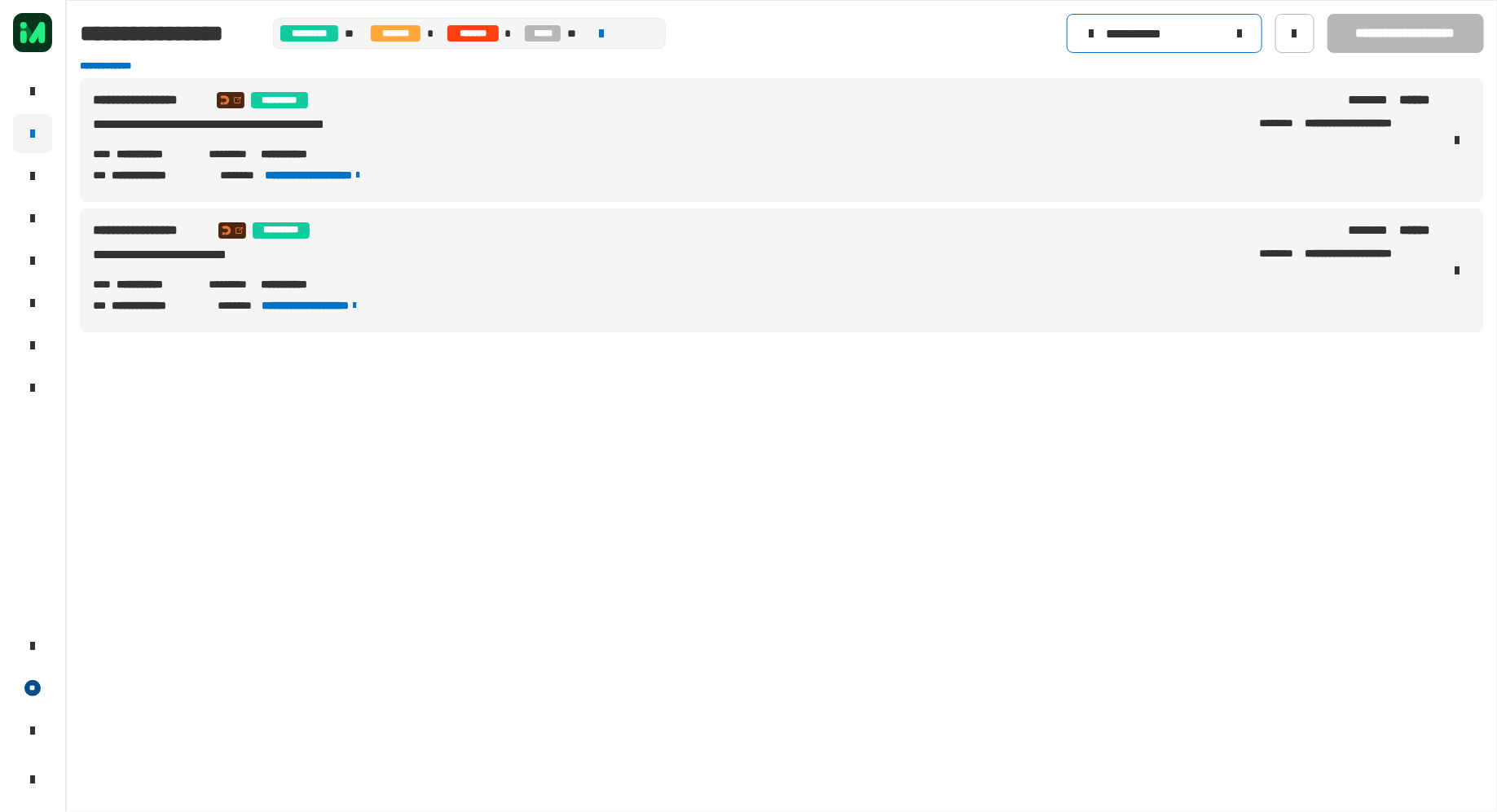 type on "**********" 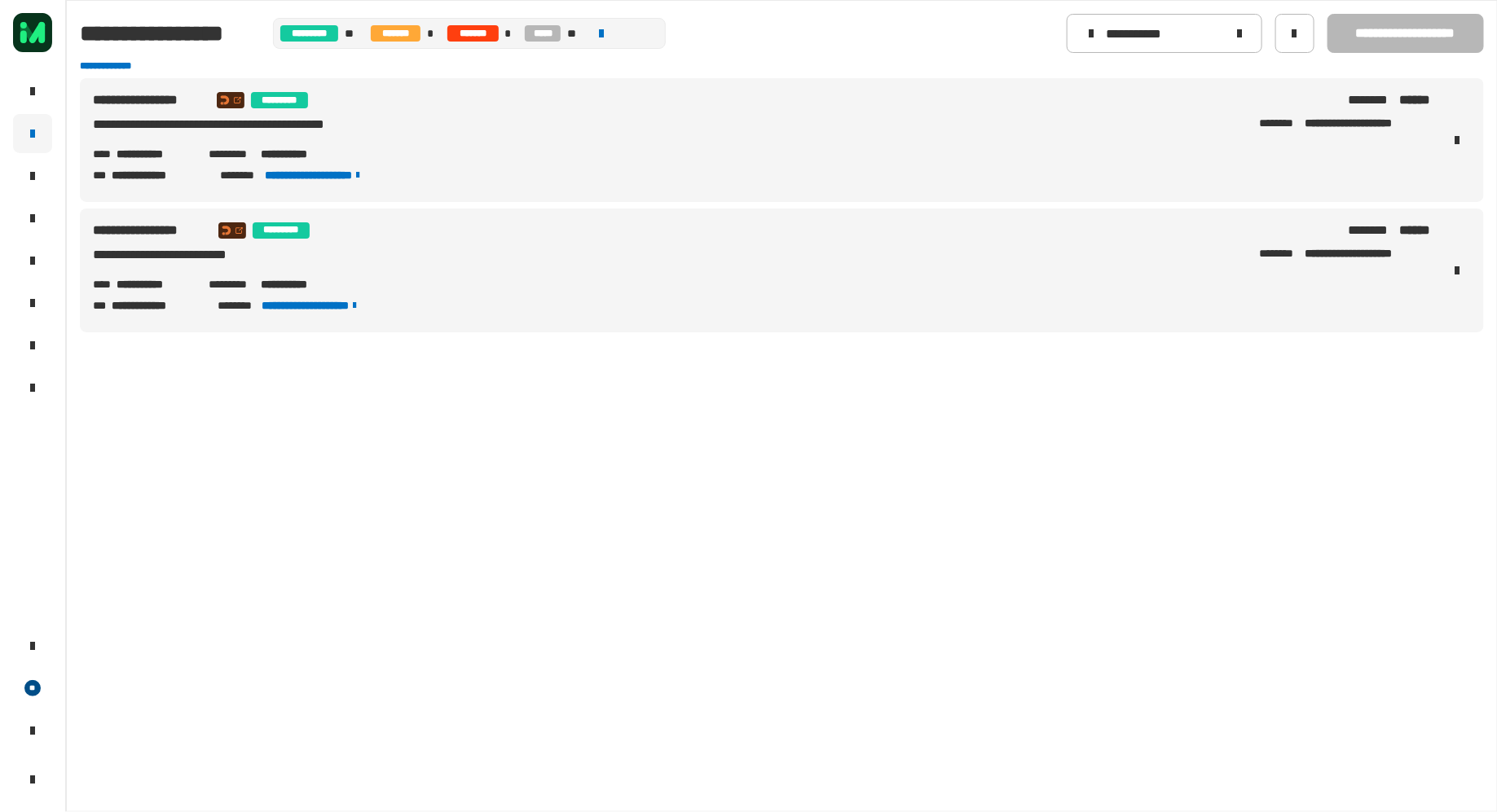 click on "**********" at bounding box center (299, 154) 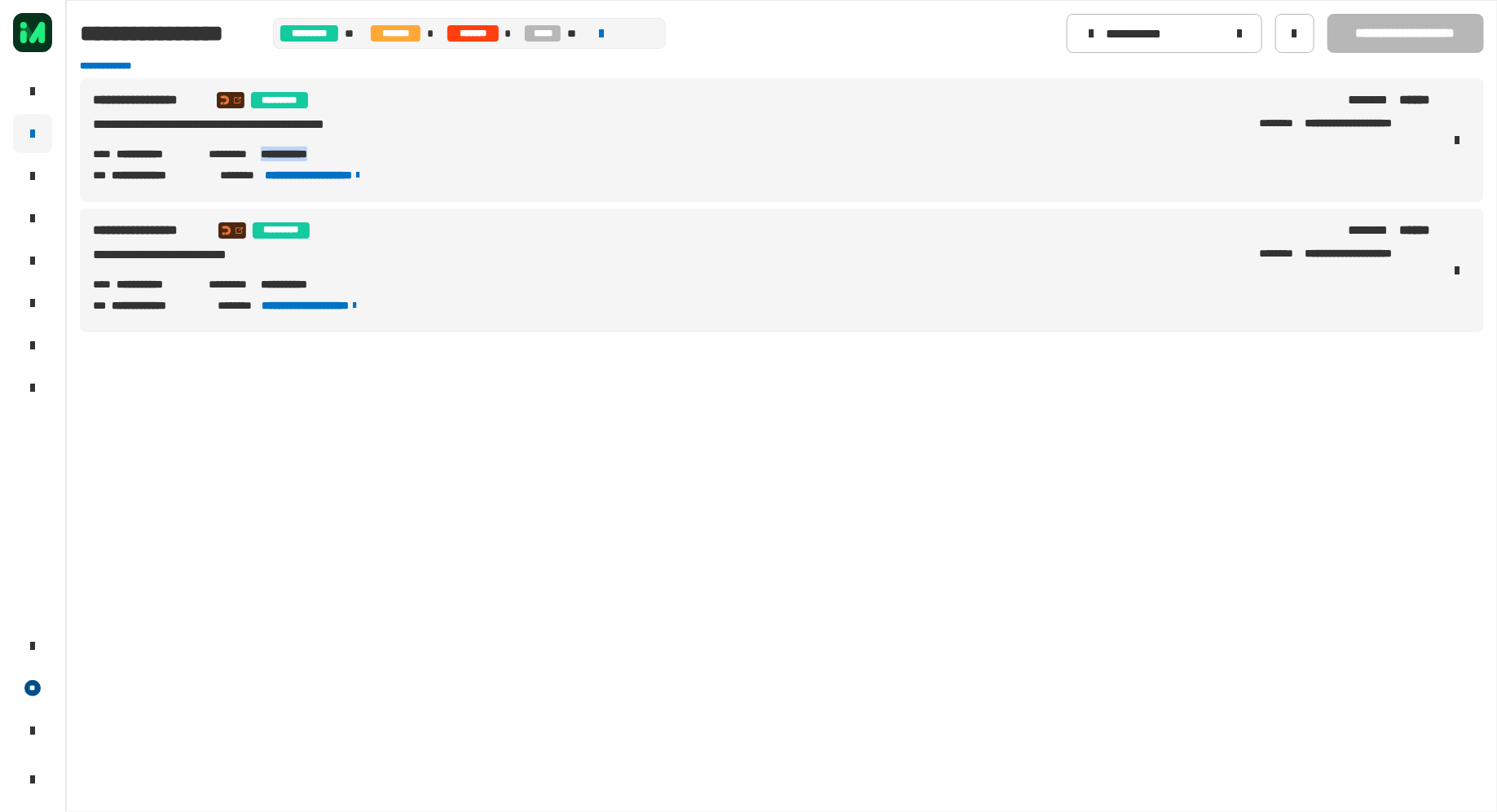 click on "**********" at bounding box center (299, 154) 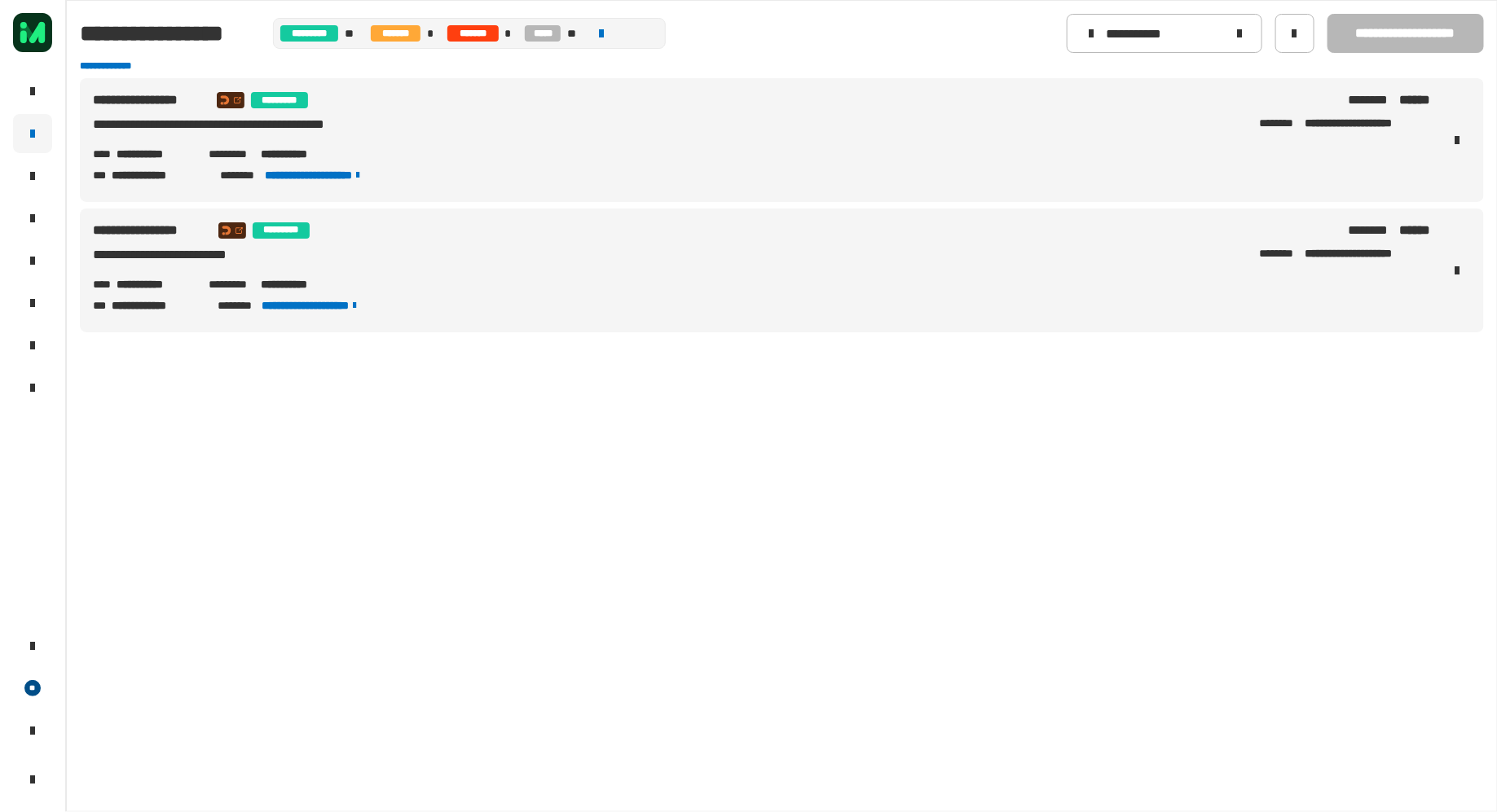 click on "**********" at bounding box center [299, 284] 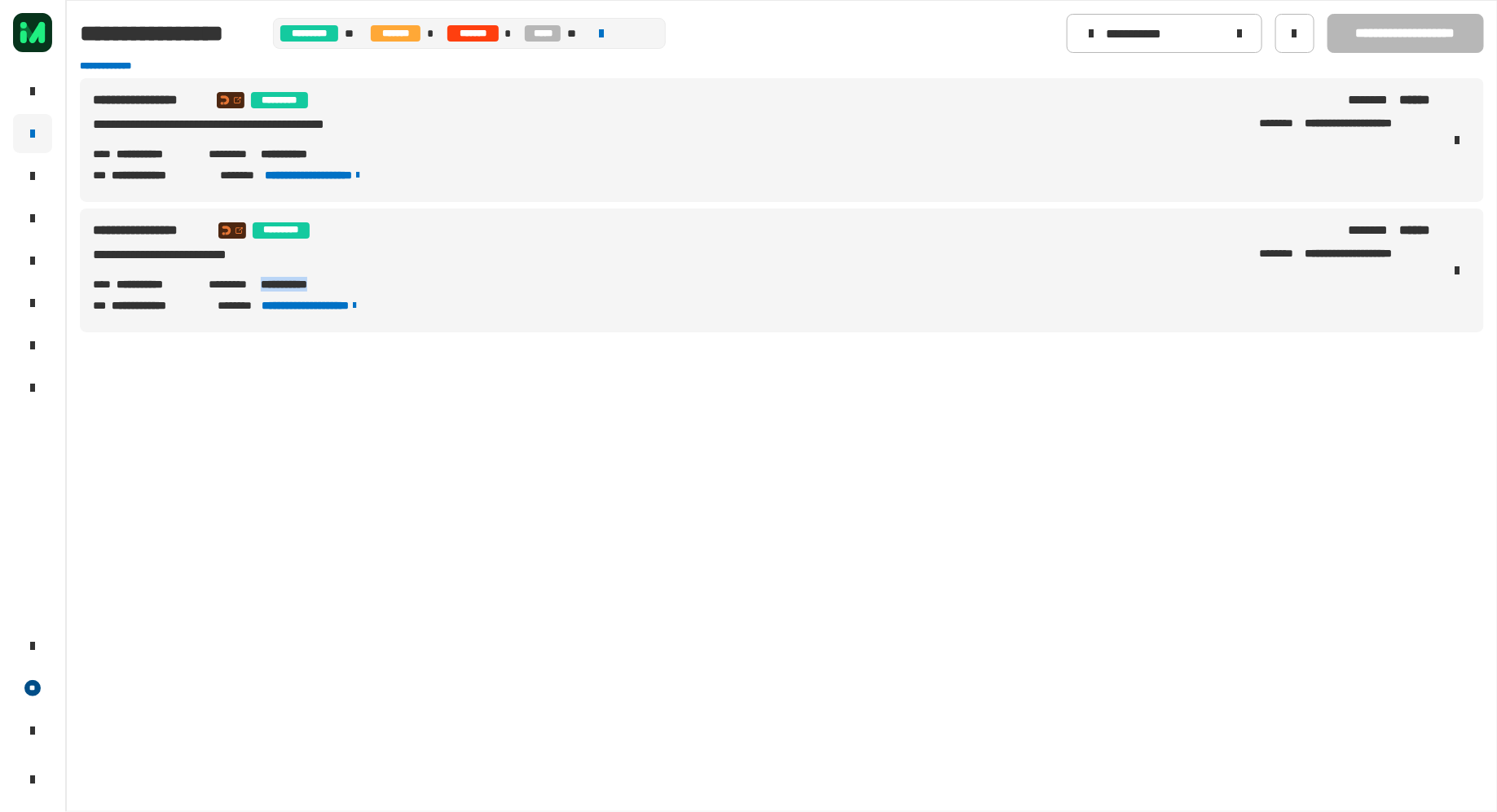 click on "**********" at bounding box center (299, 284) 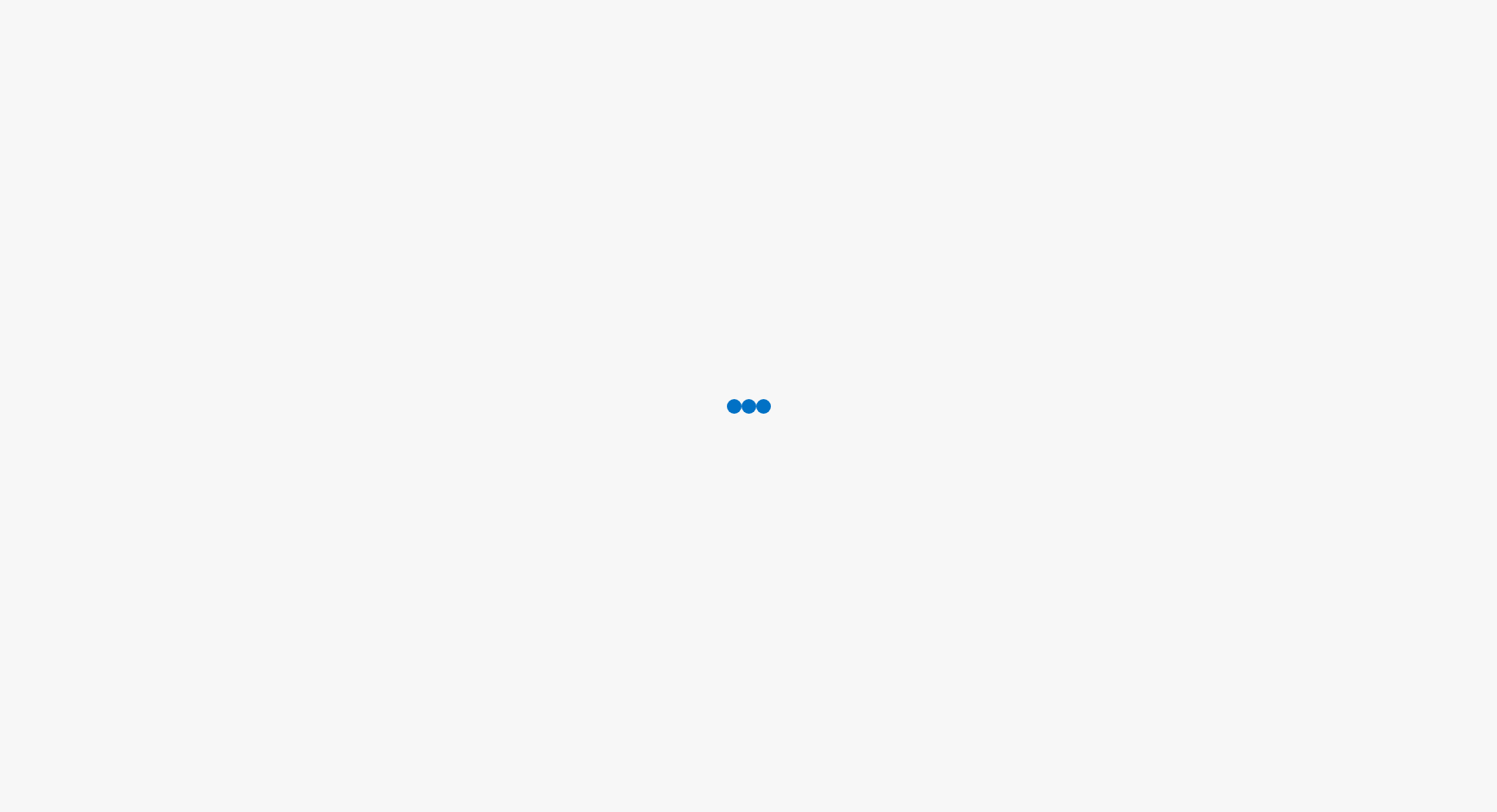 scroll, scrollTop: 0, scrollLeft: 0, axis: both 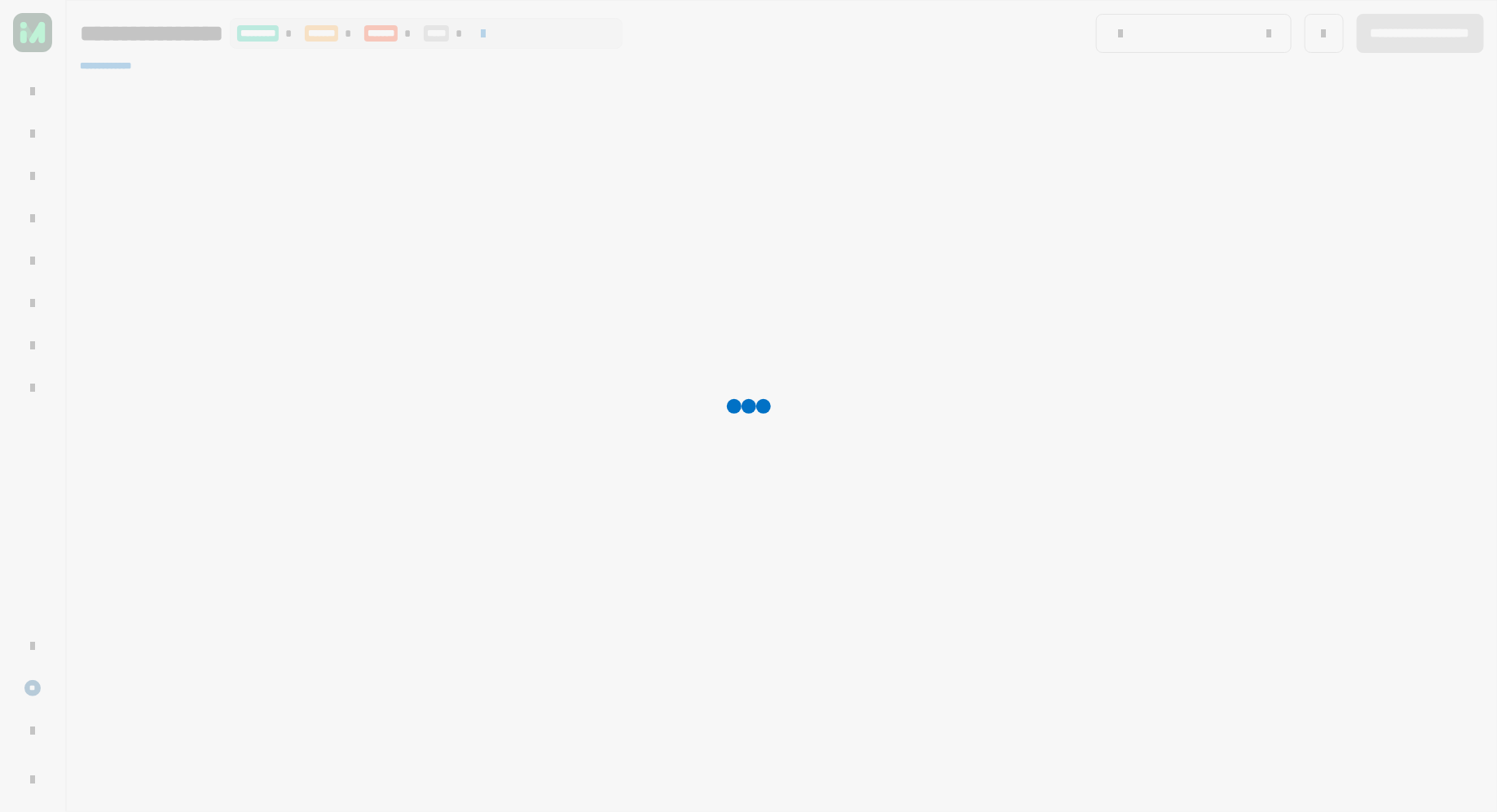 type on "**********" 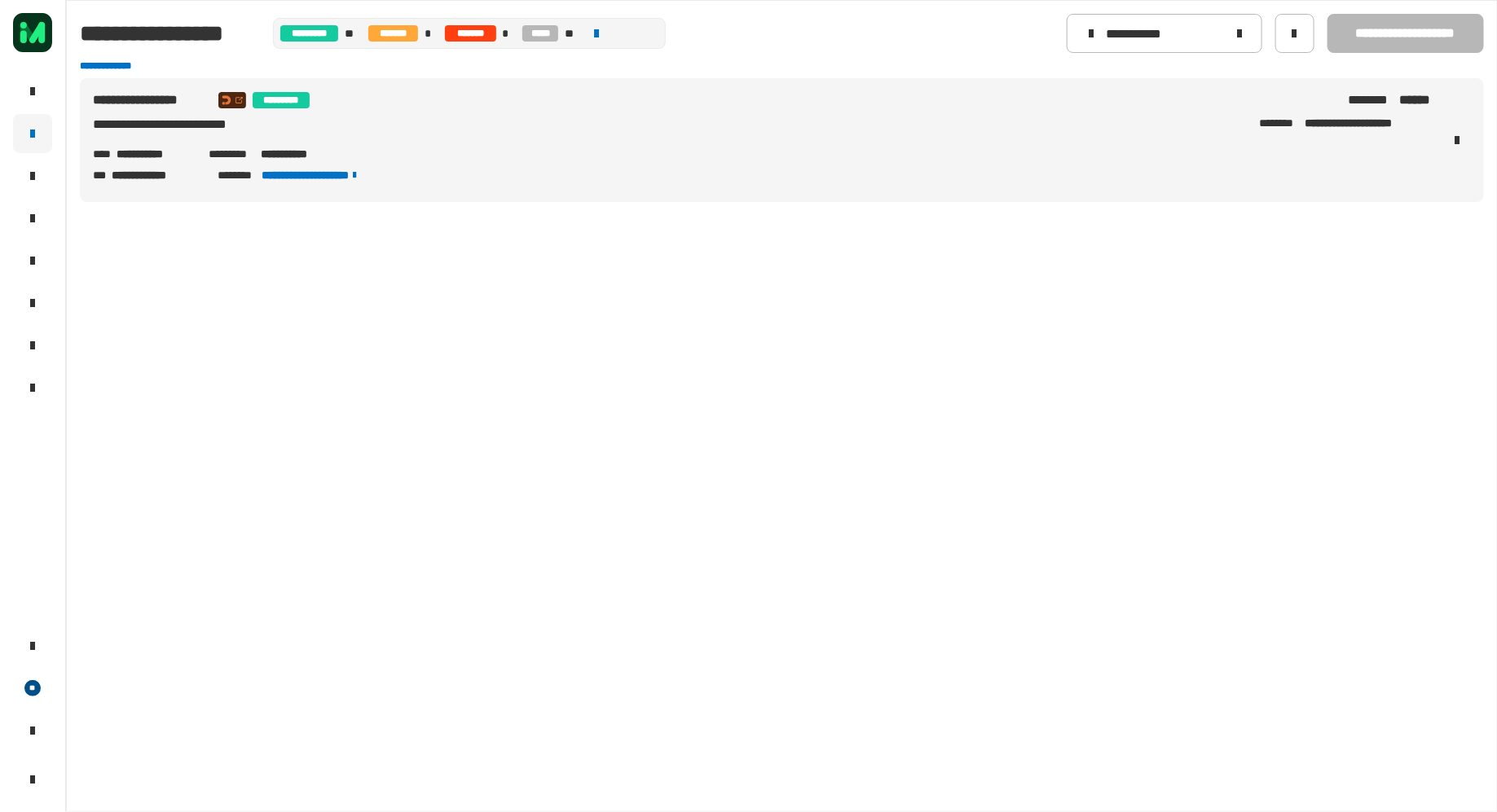 click on "**********" at bounding box center [152, 100] 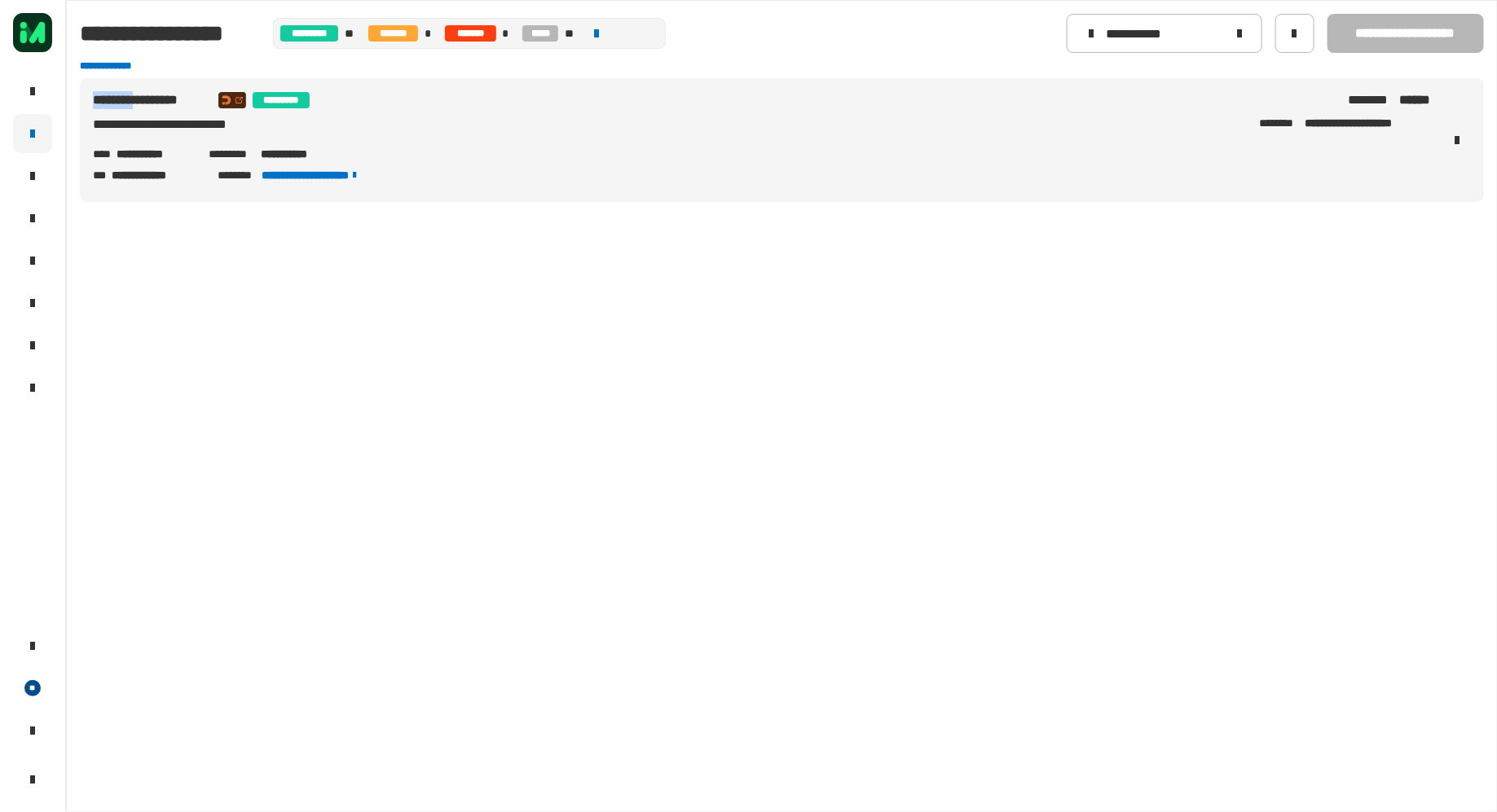 click on "**********" at bounding box center [152, 100] 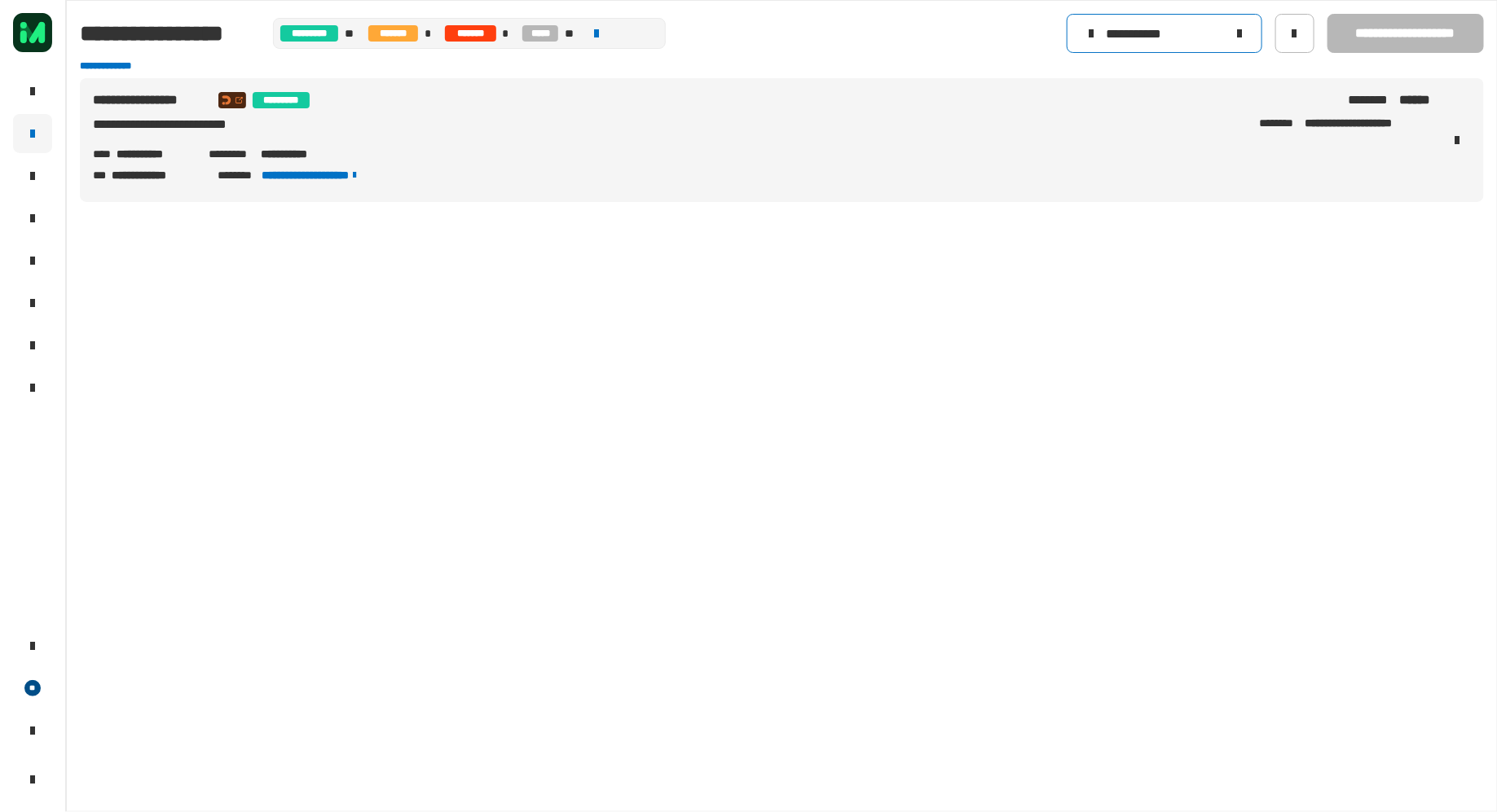 click on "**********" 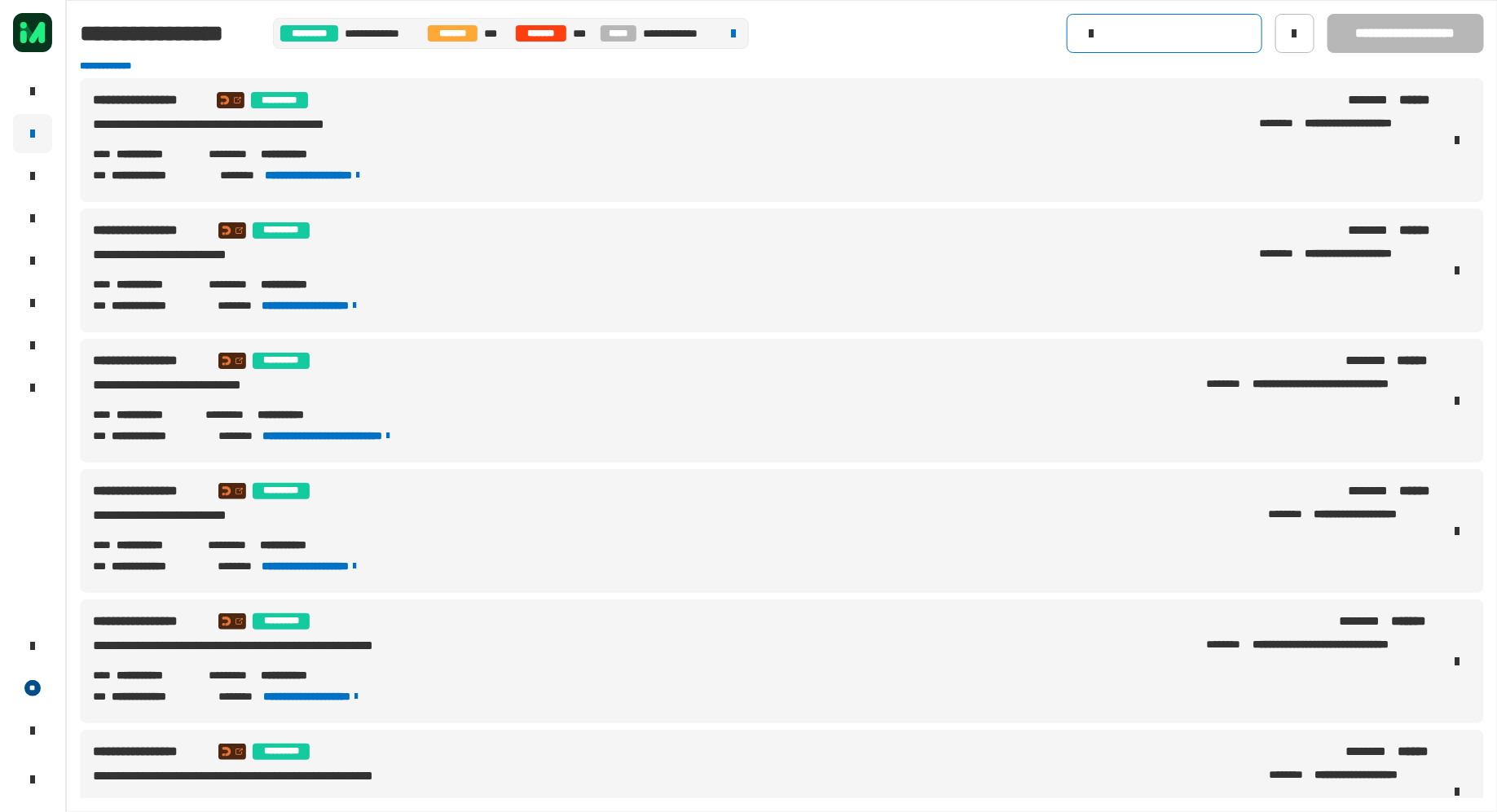 paste on "********" 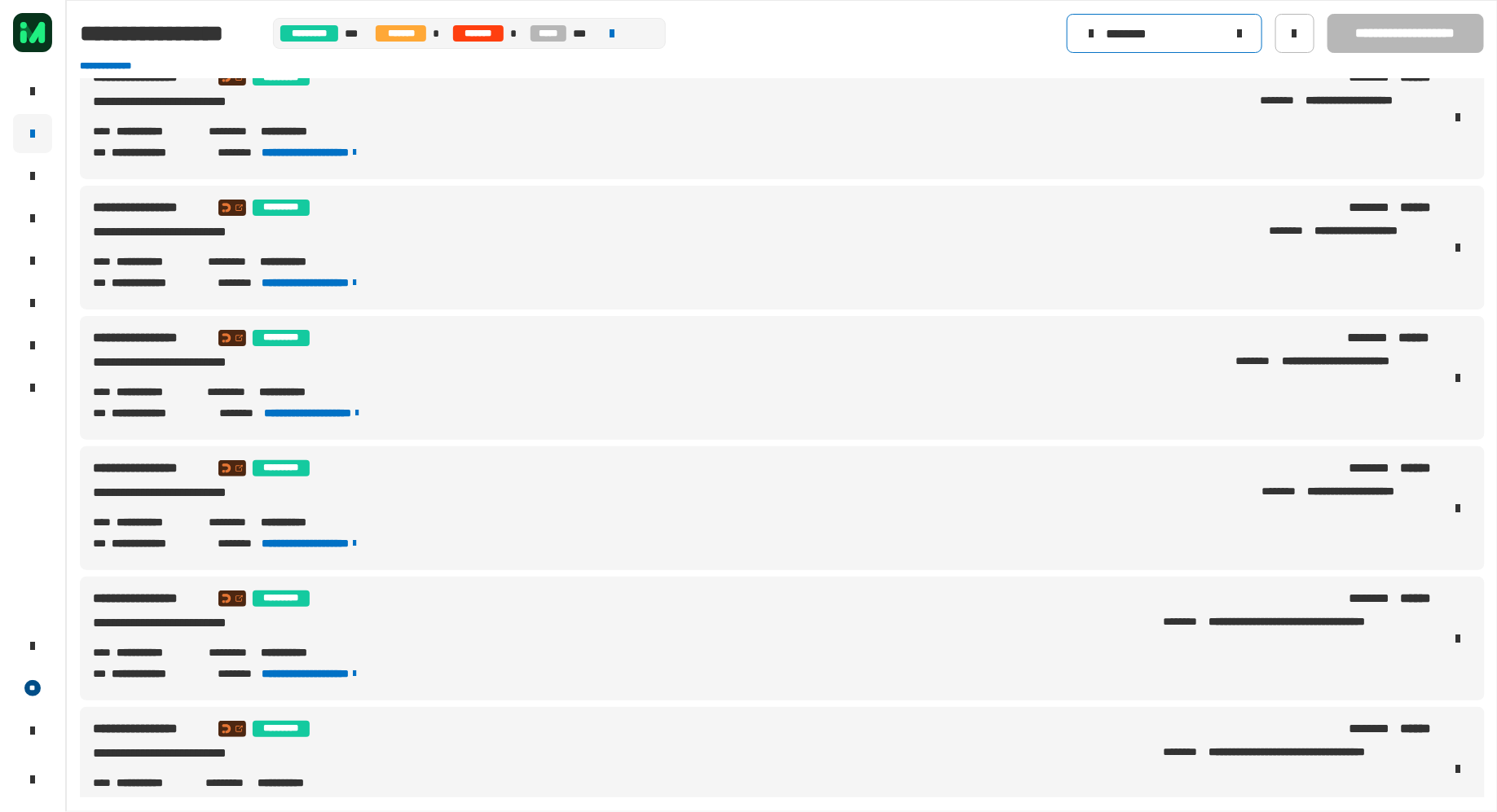 scroll, scrollTop: 0, scrollLeft: 0, axis: both 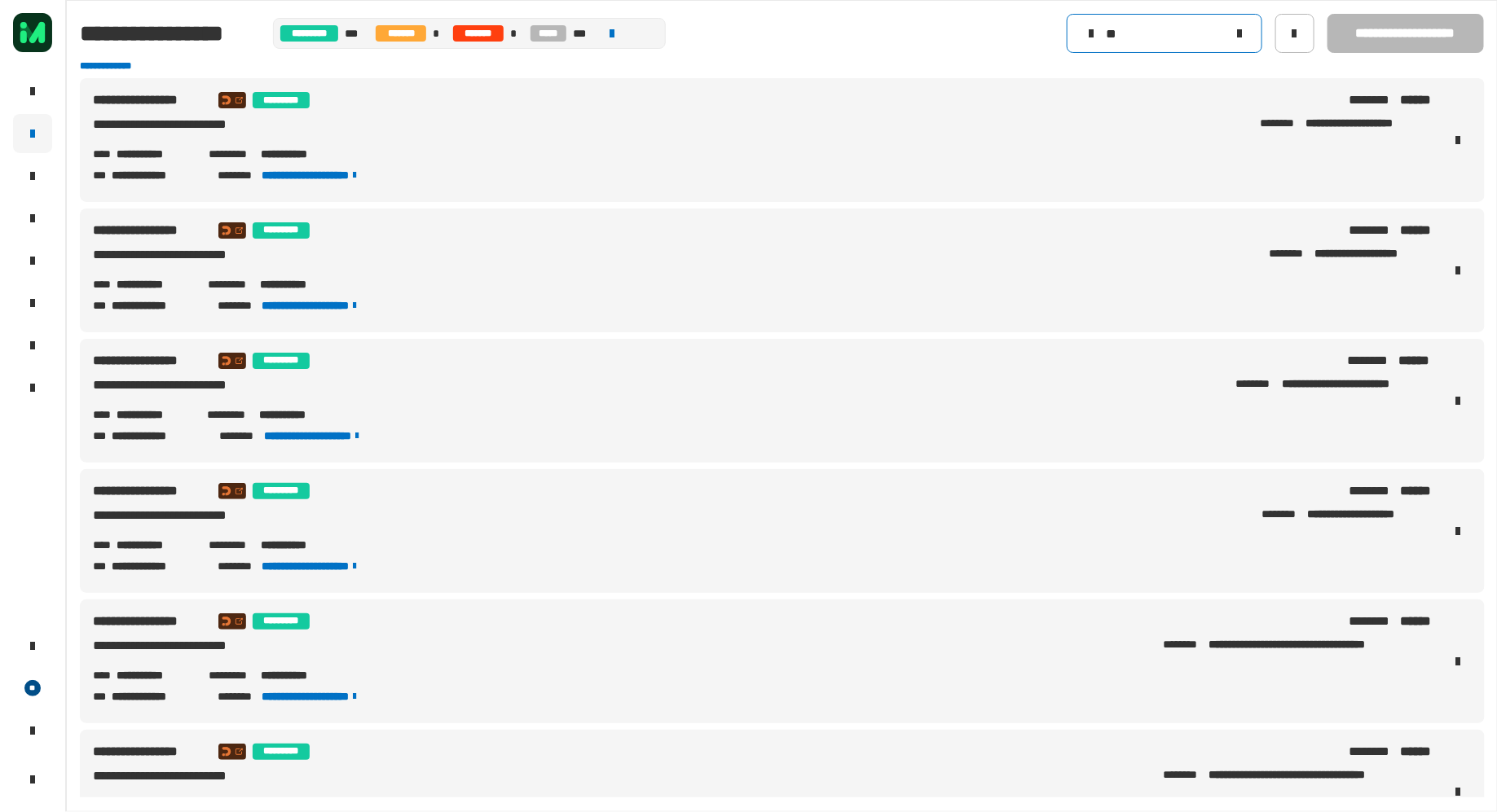type on "*" 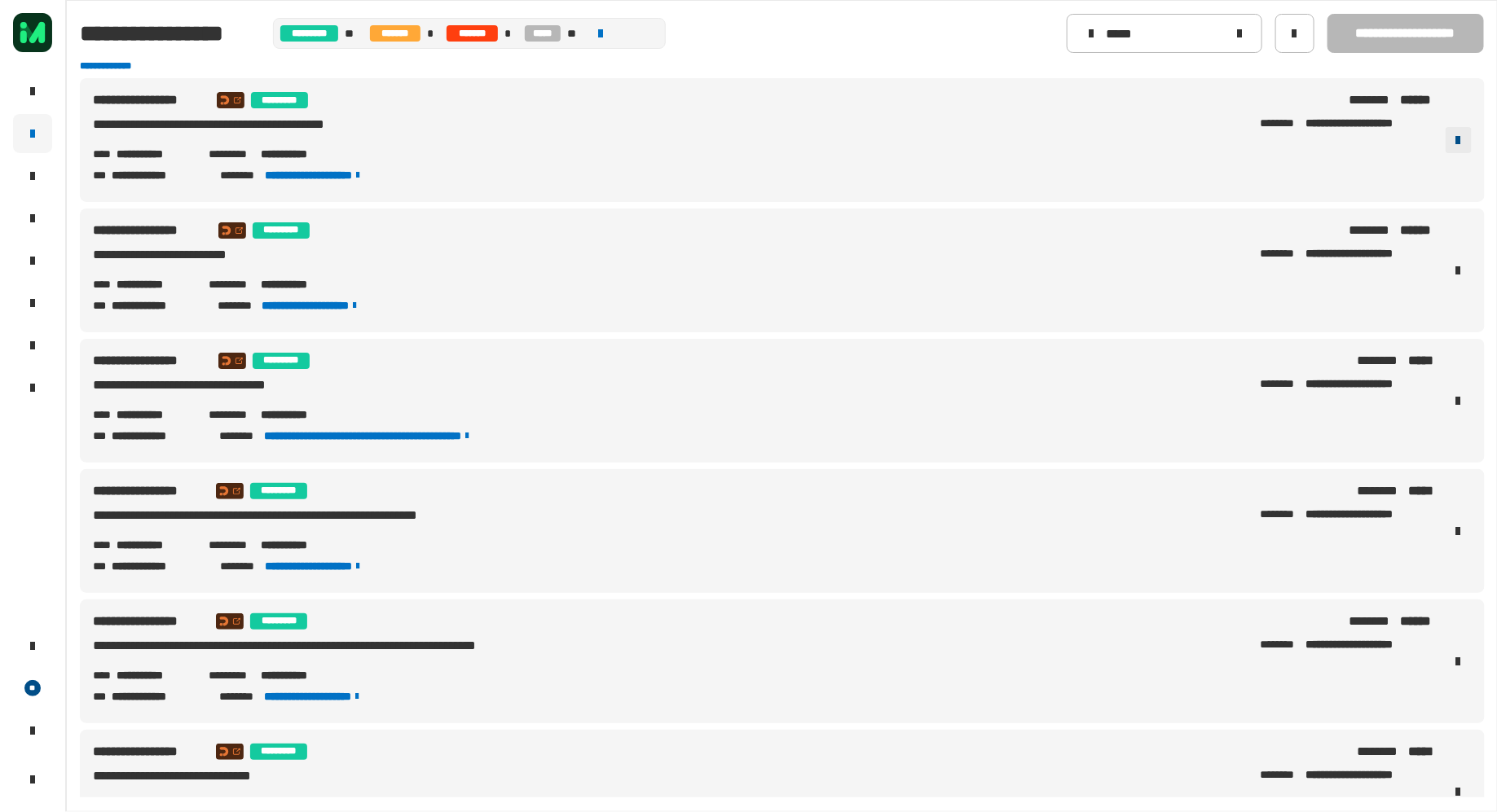 click at bounding box center (1459, 140) 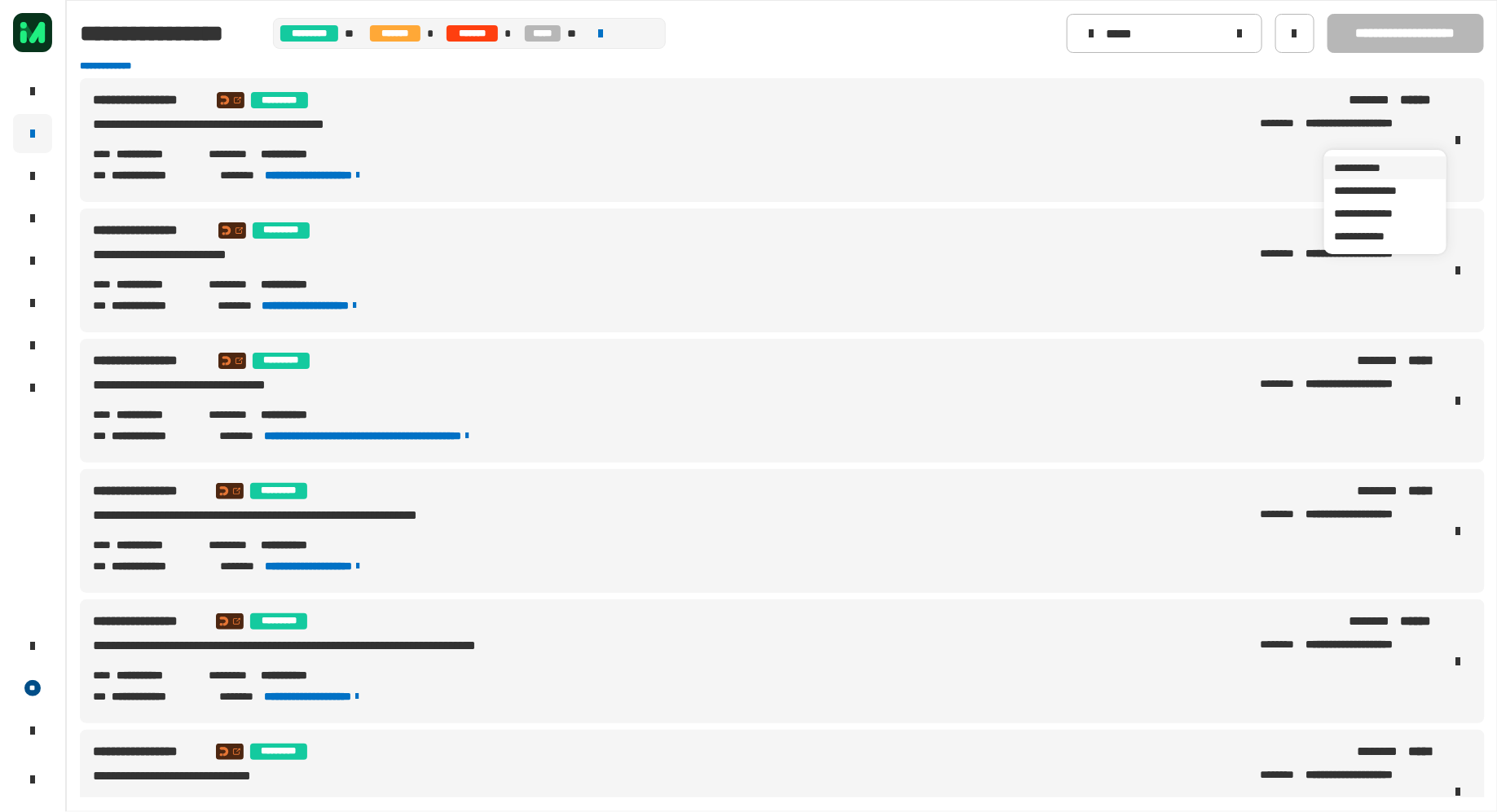 click on "**********" at bounding box center [1385, 168] 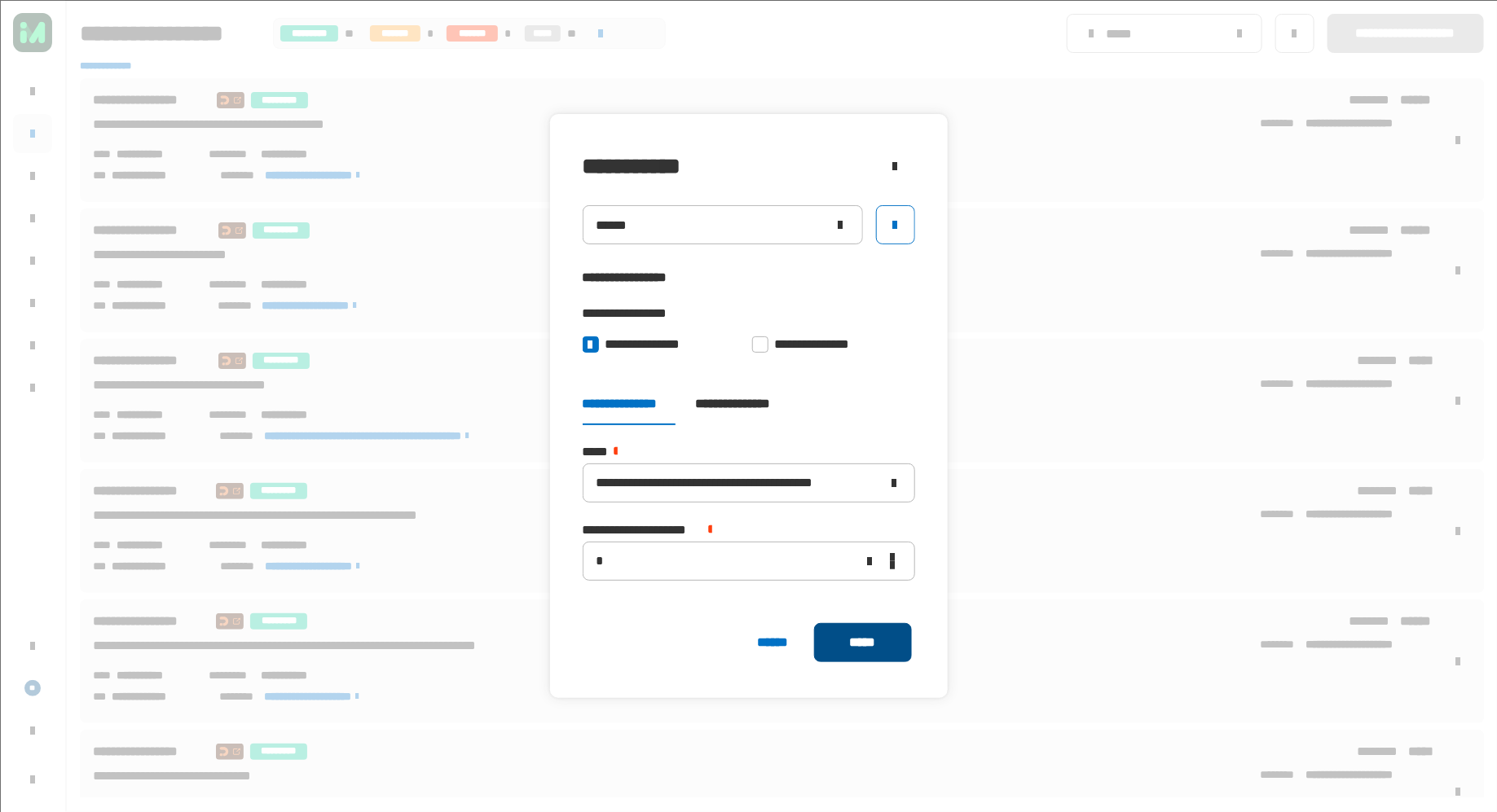 click on "*****" 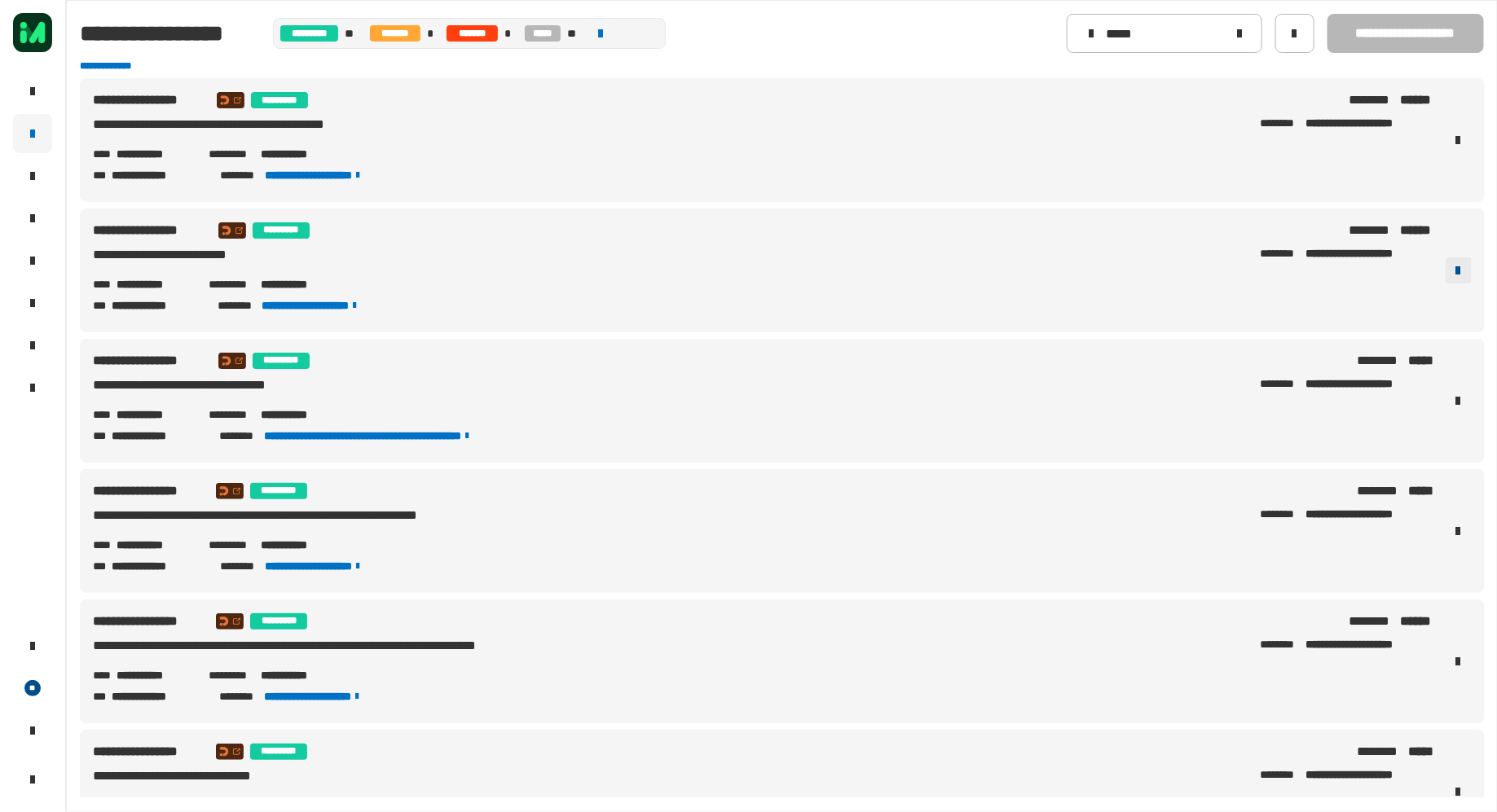 click at bounding box center [1459, 270] 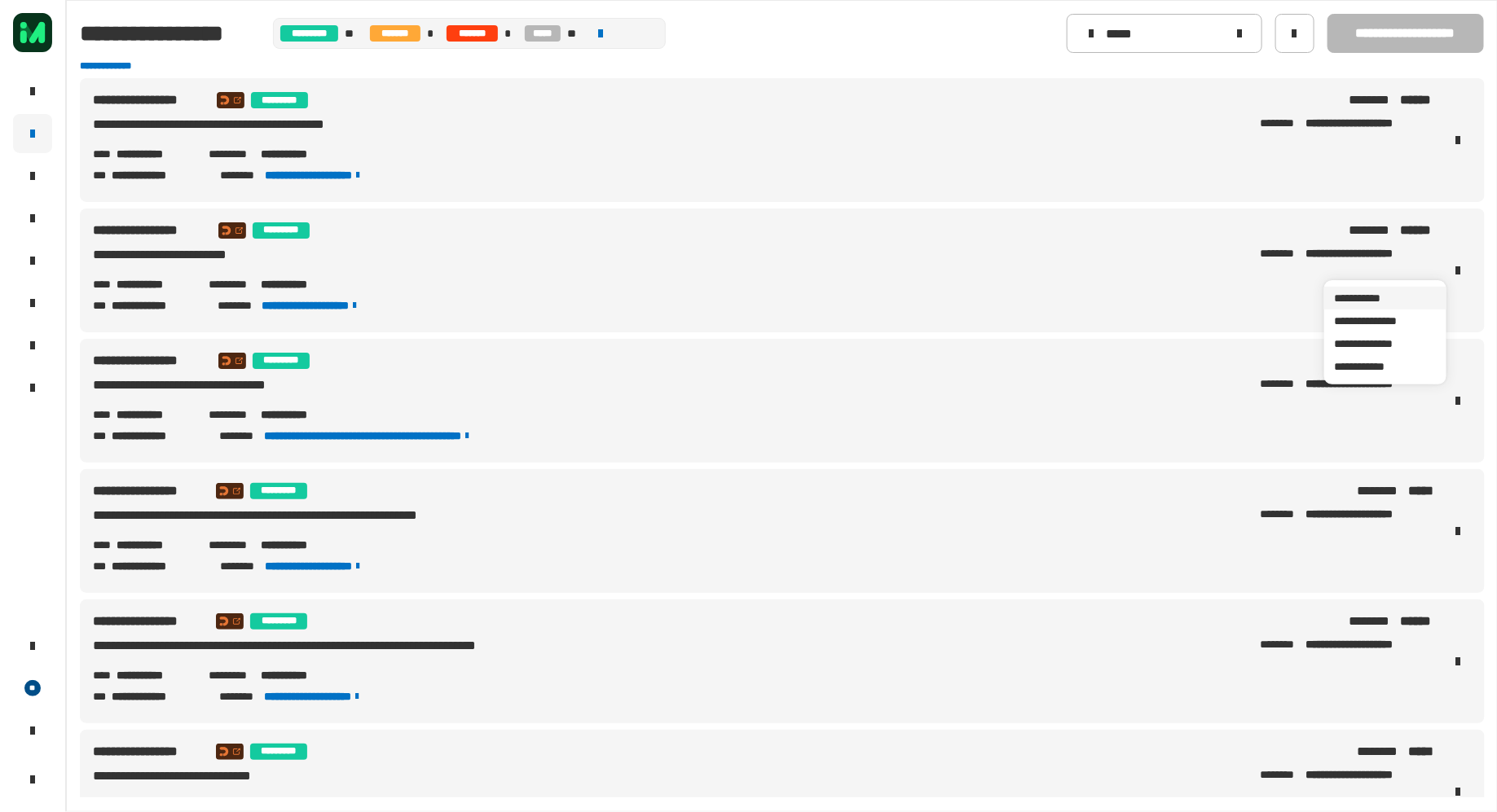click on "**********" at bounding box center (1385, 298) 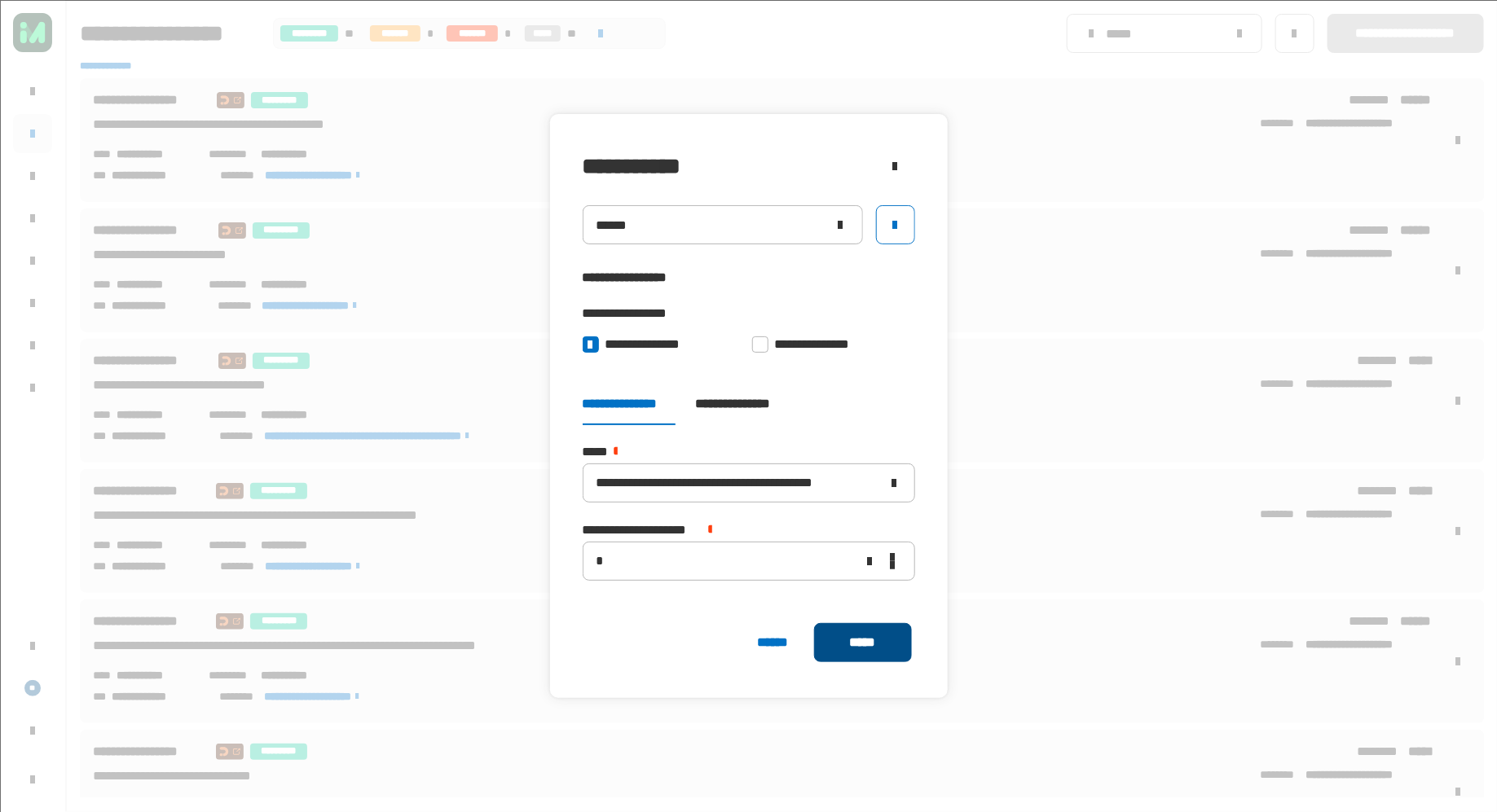 click on "*****" 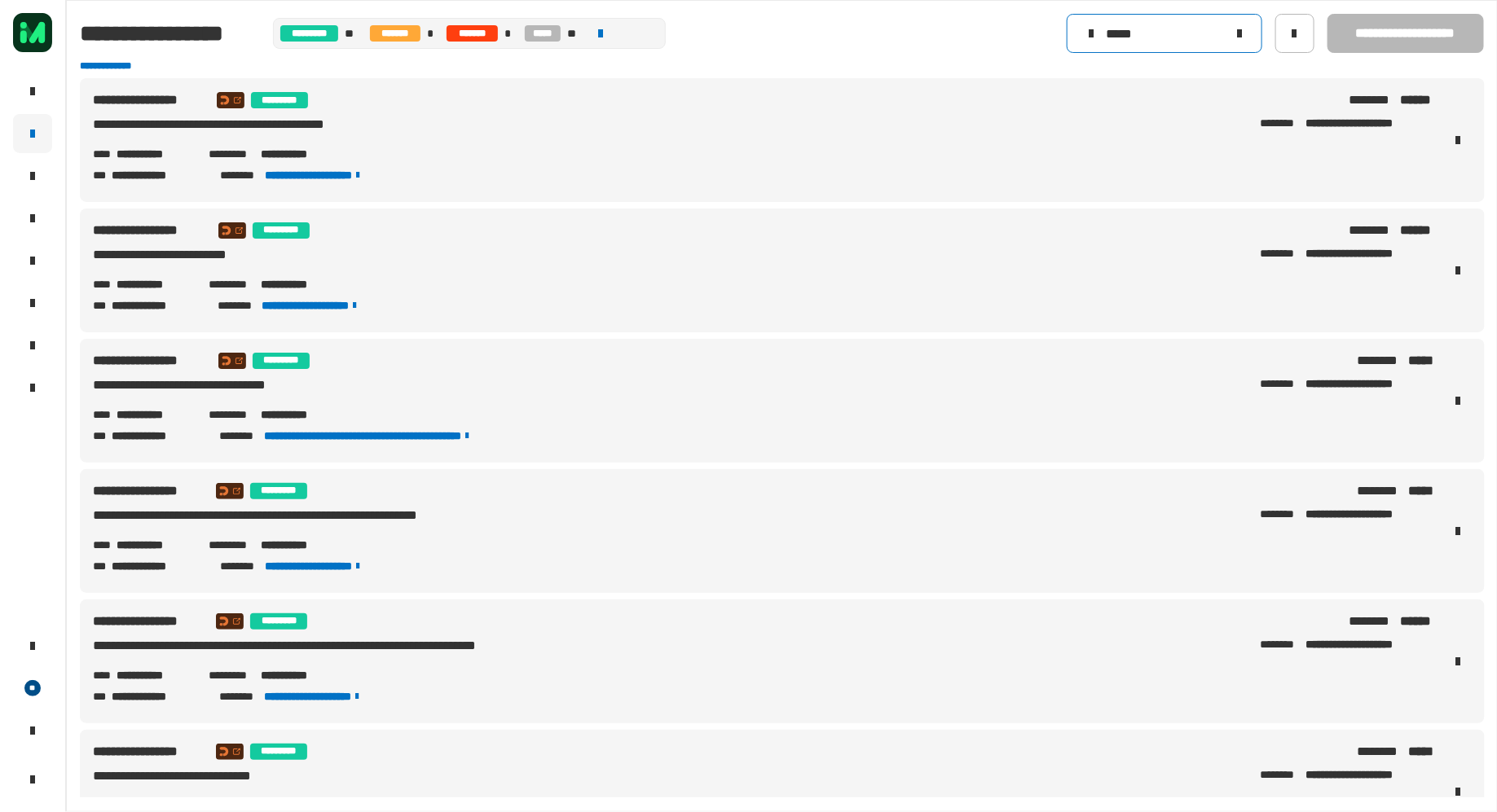 click on "*****" 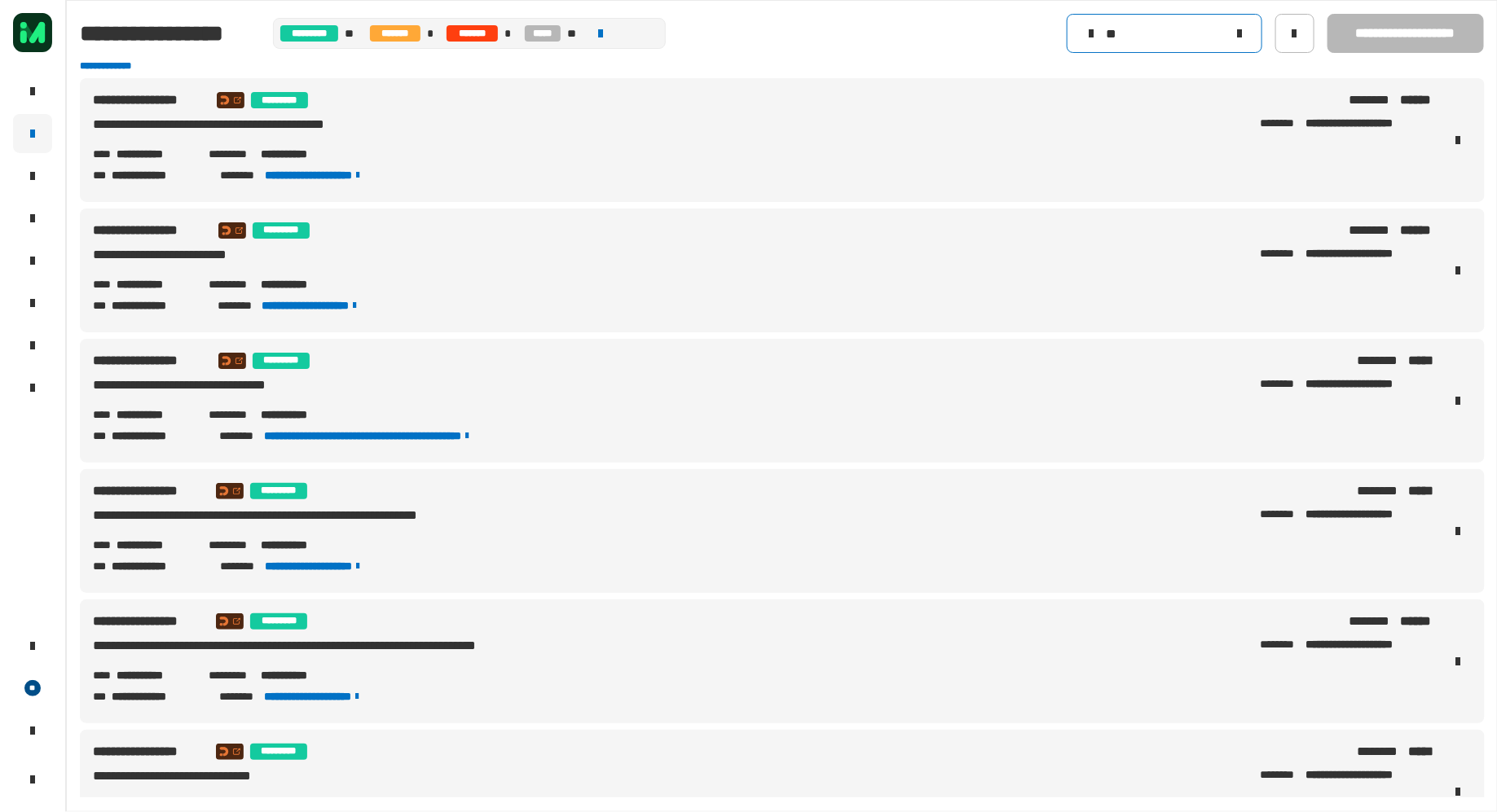 type on "*" 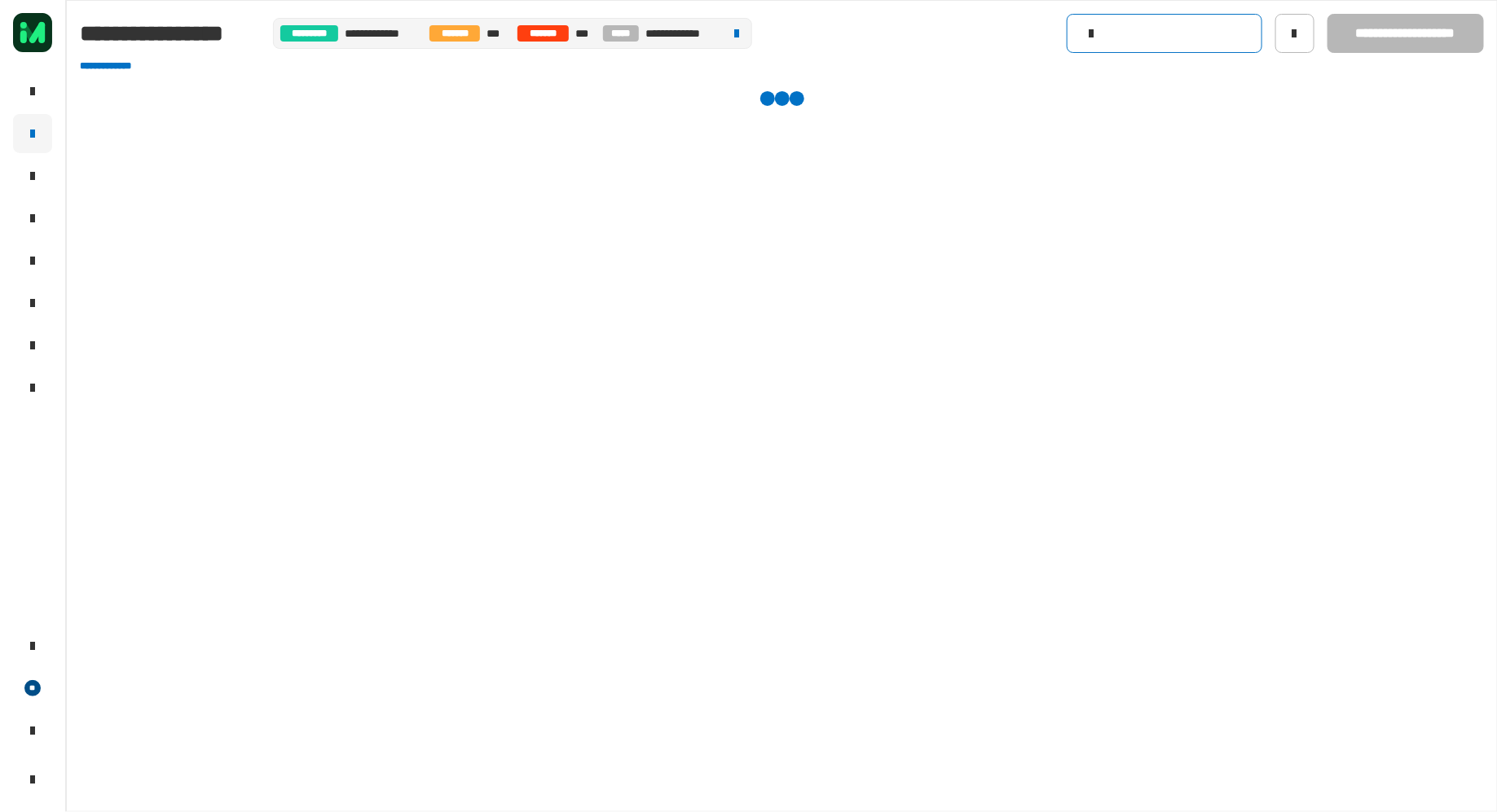 paste on "**********" 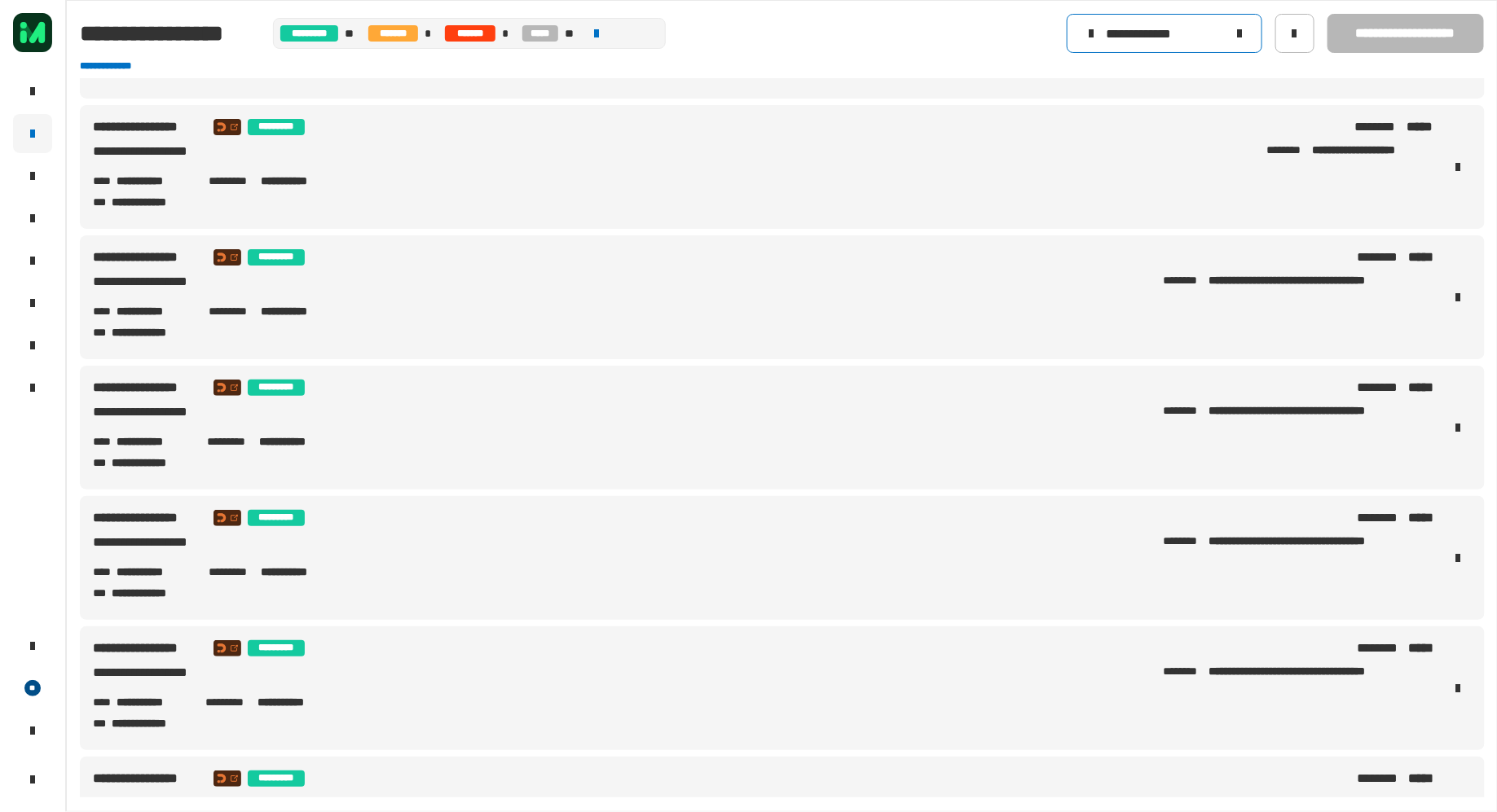 scroll, scrollTop: 0, scrollLeft: 0, axis: both 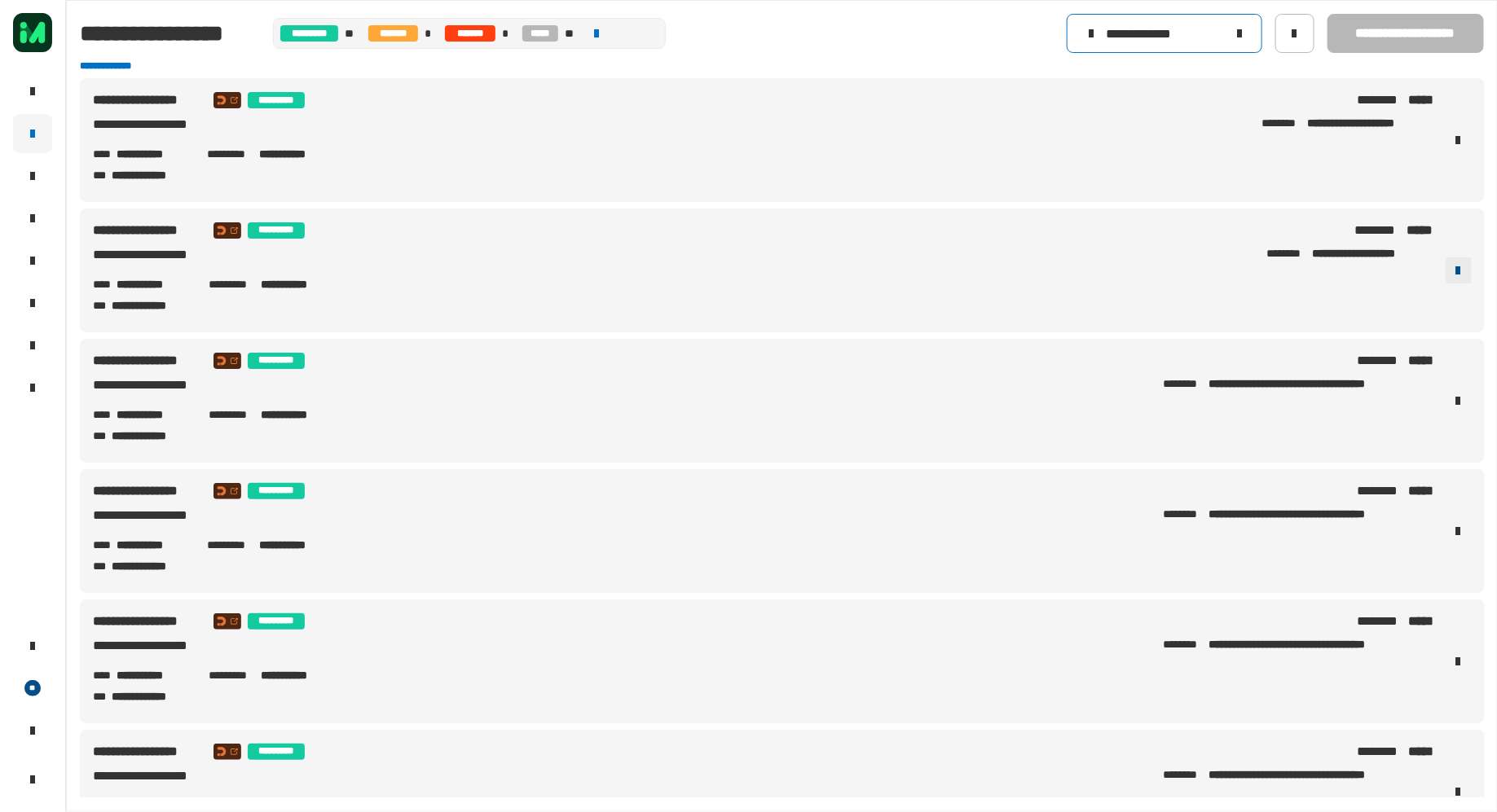 type on "**********" 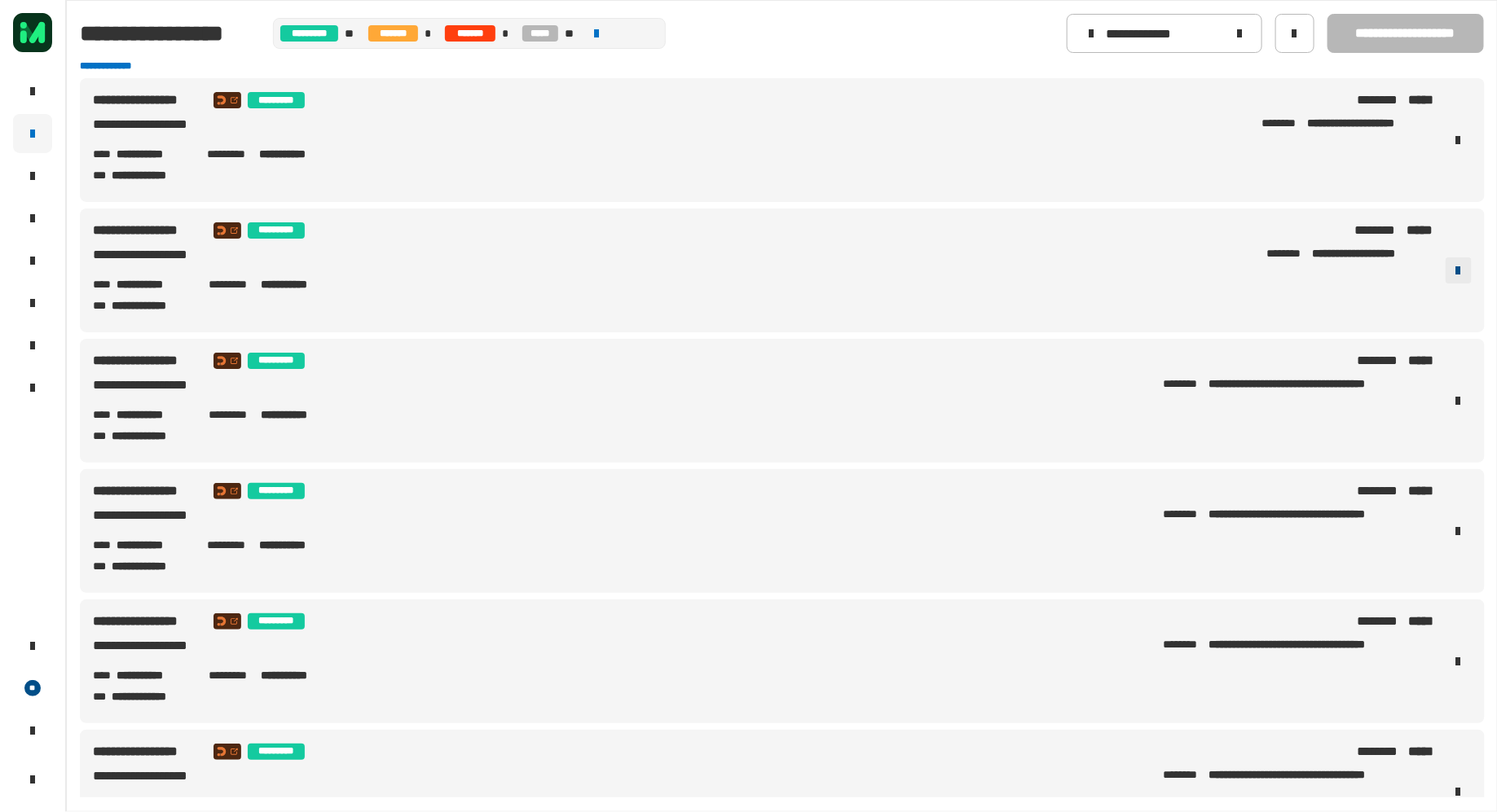 click at bounding box center [1459, 270] 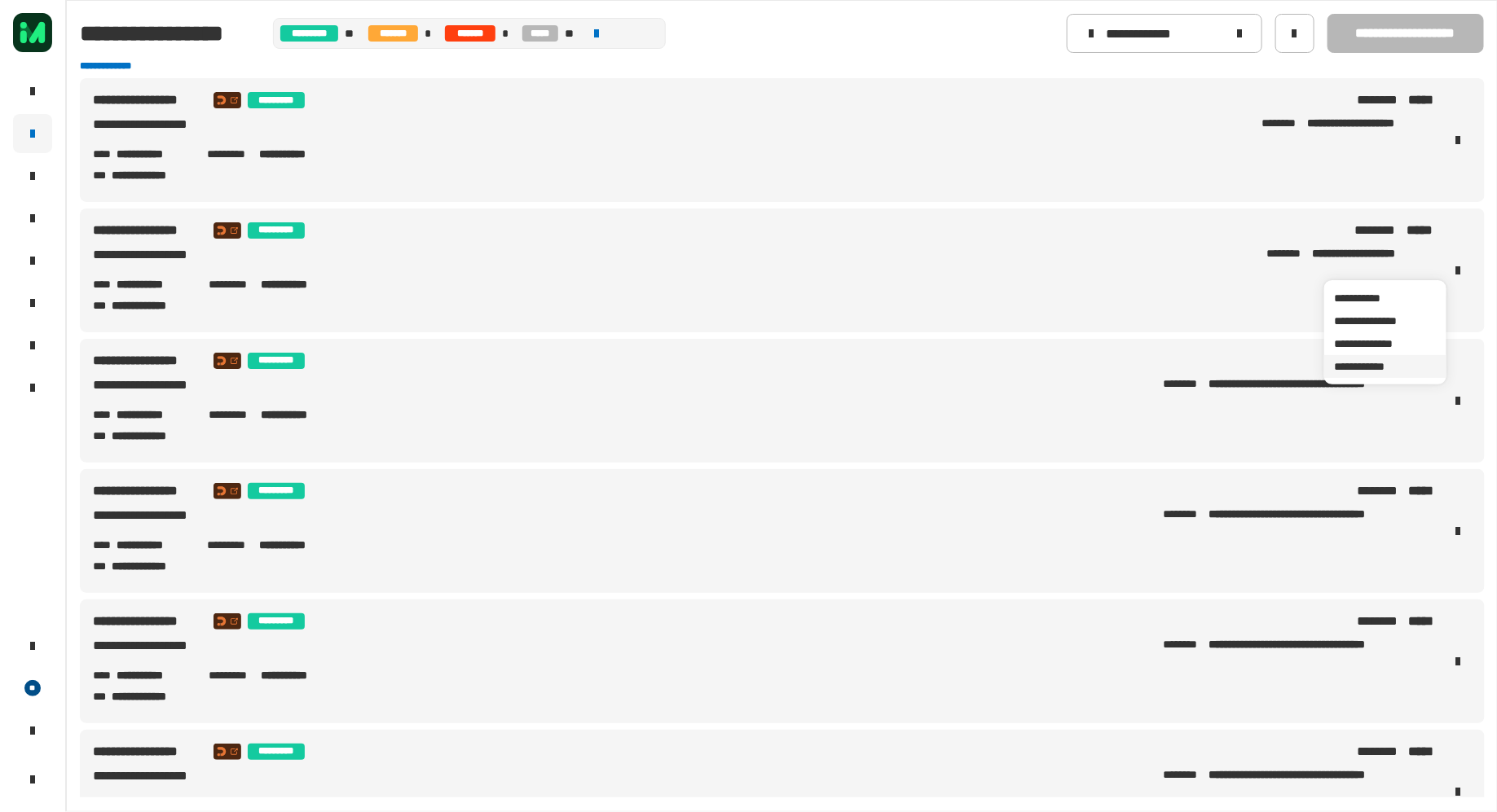 click on "**********" at bounding box center [1385, 366] 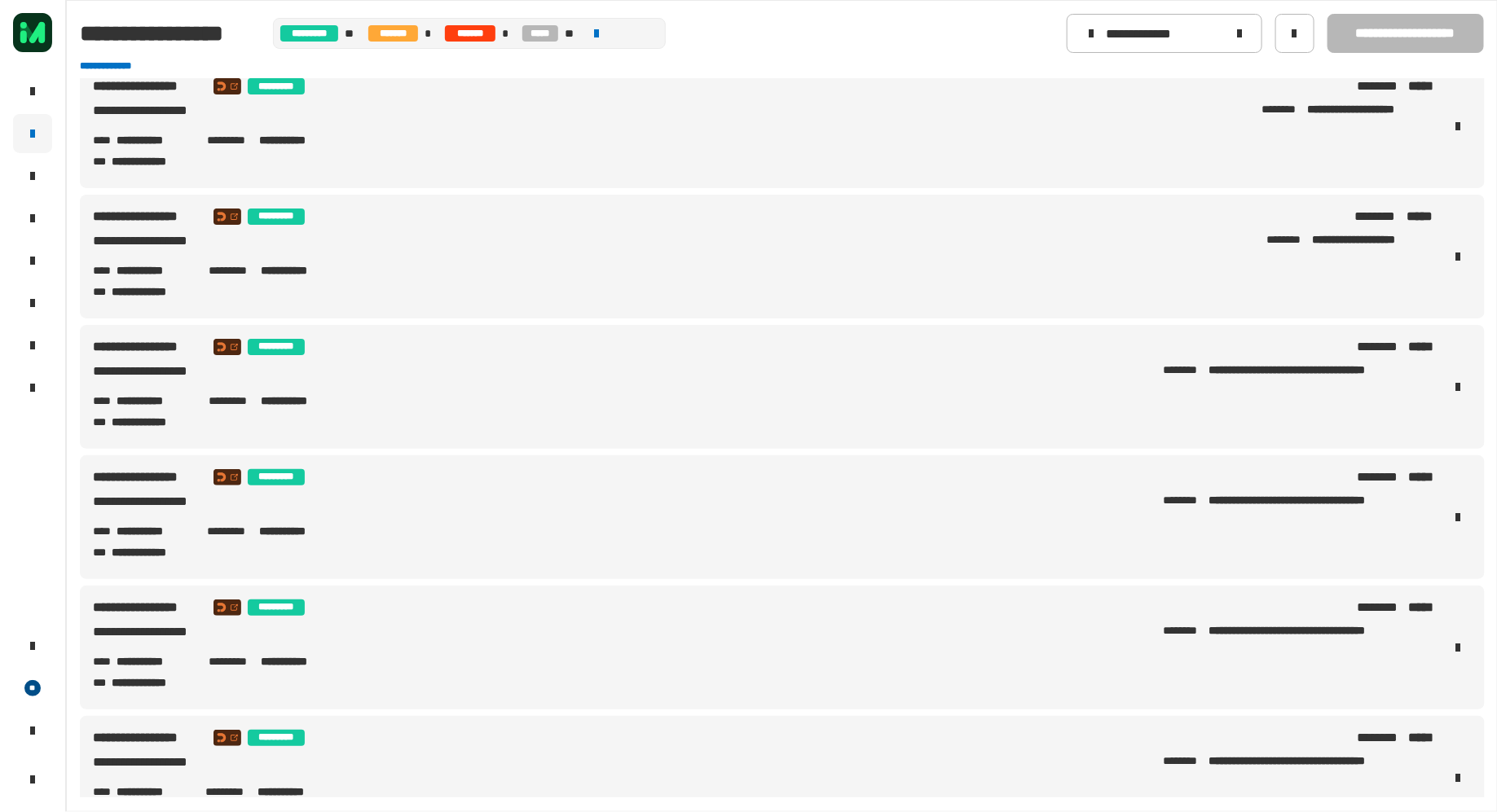 scroll, scrollTop: 0, scrollLeft: 0, axis: both 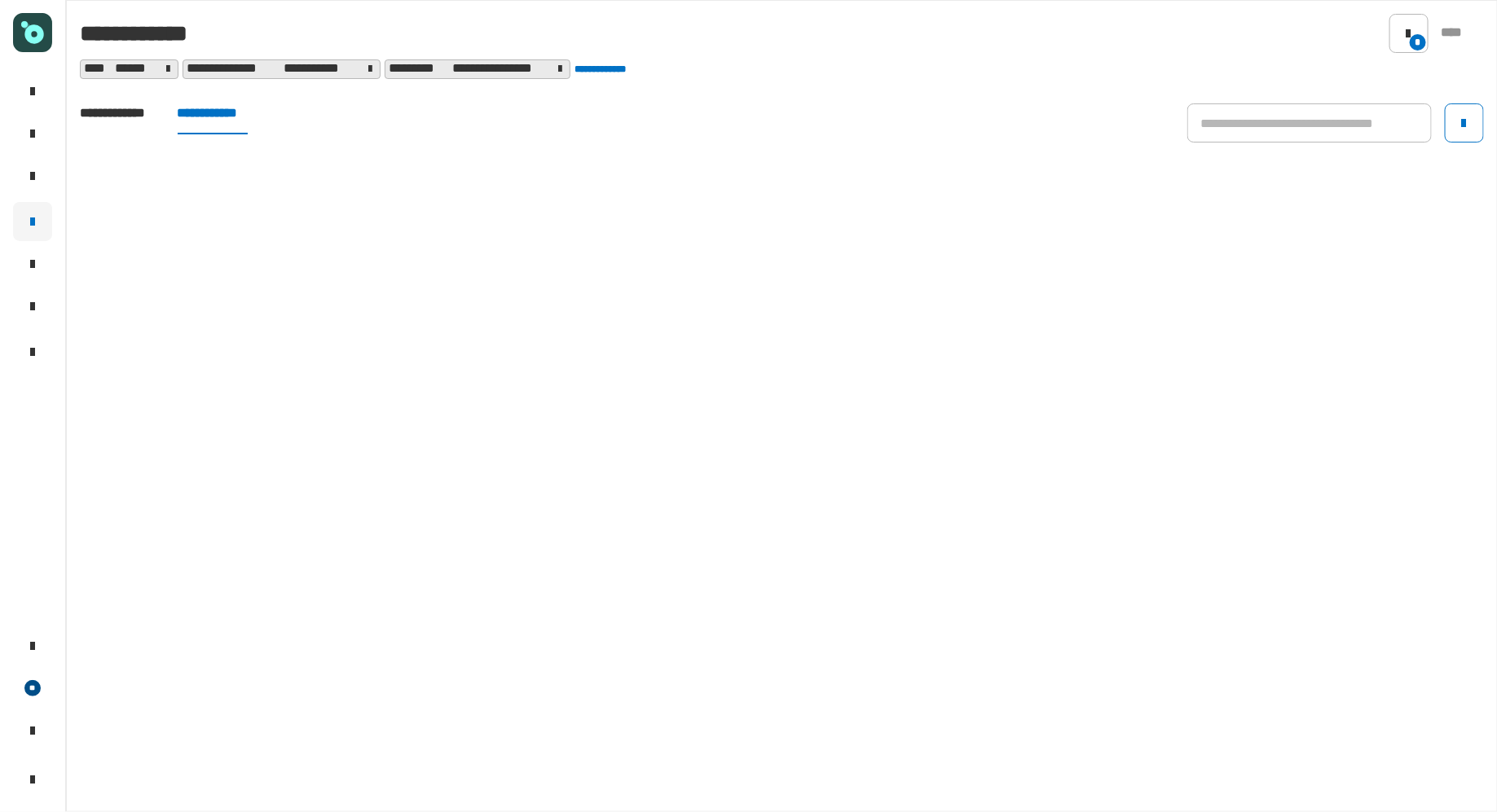 click on "**********" 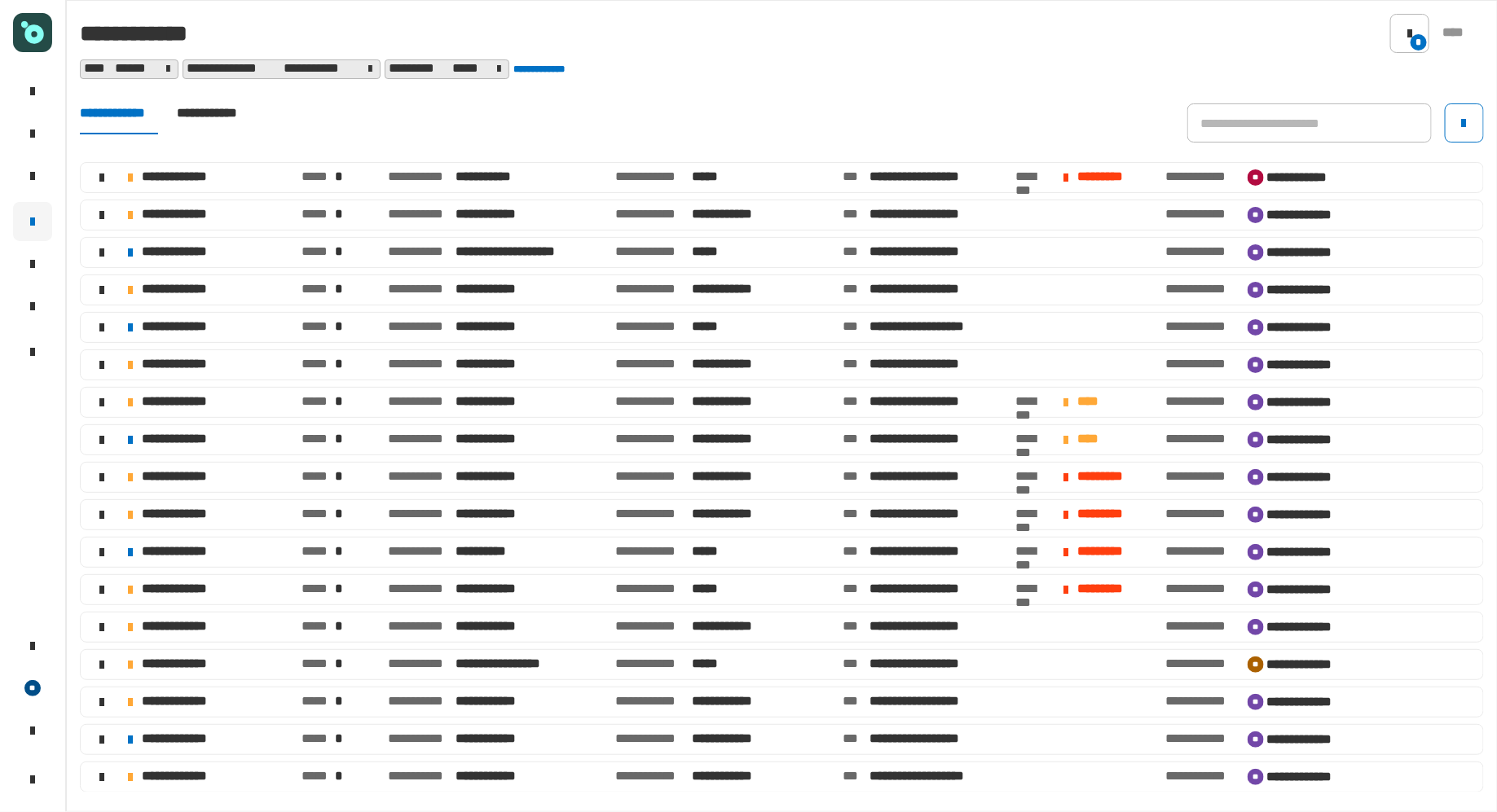 click on "**********" 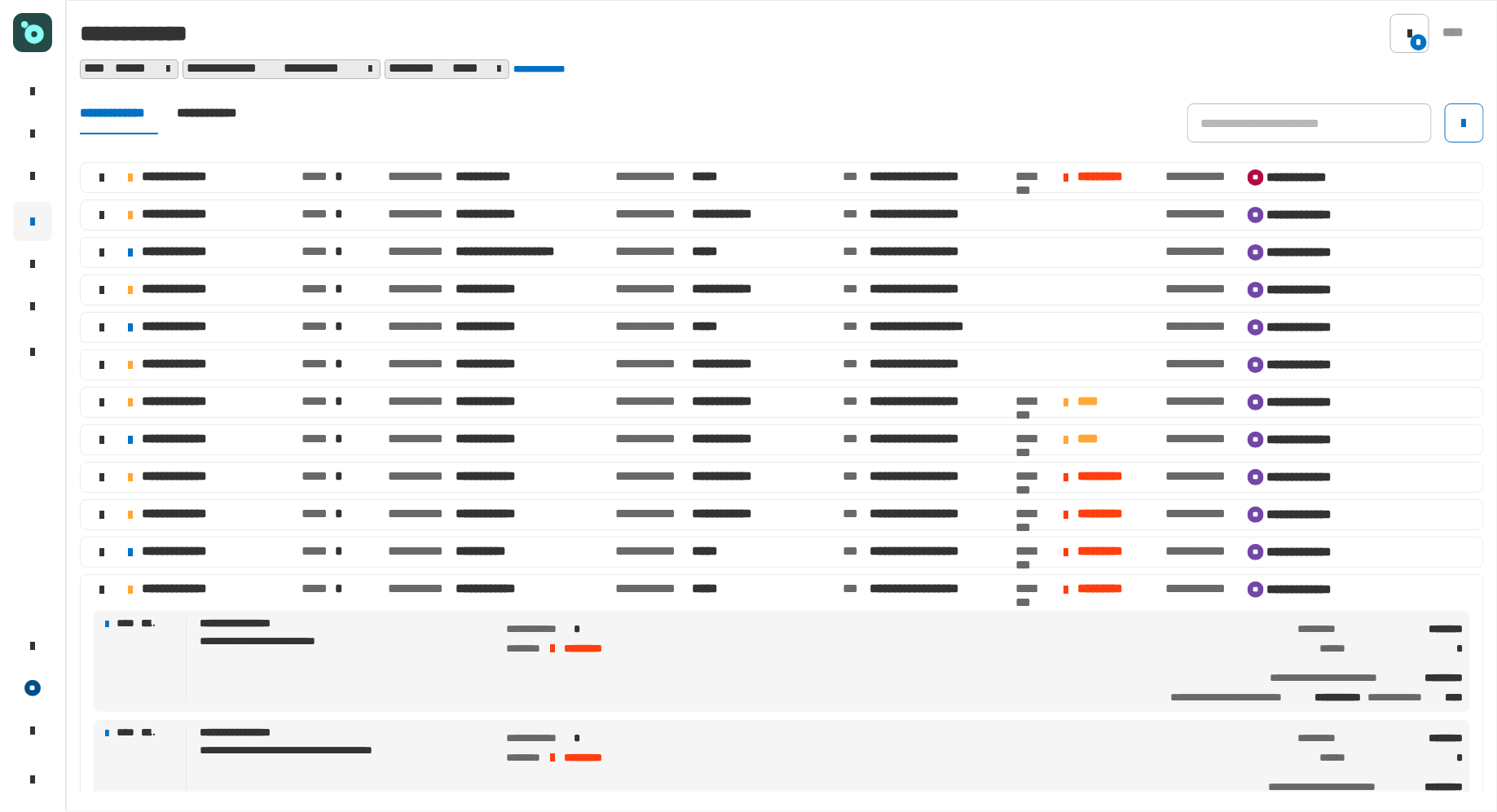 scroll, scrollTop: 198, scrollLeft: 0, axis: vertical 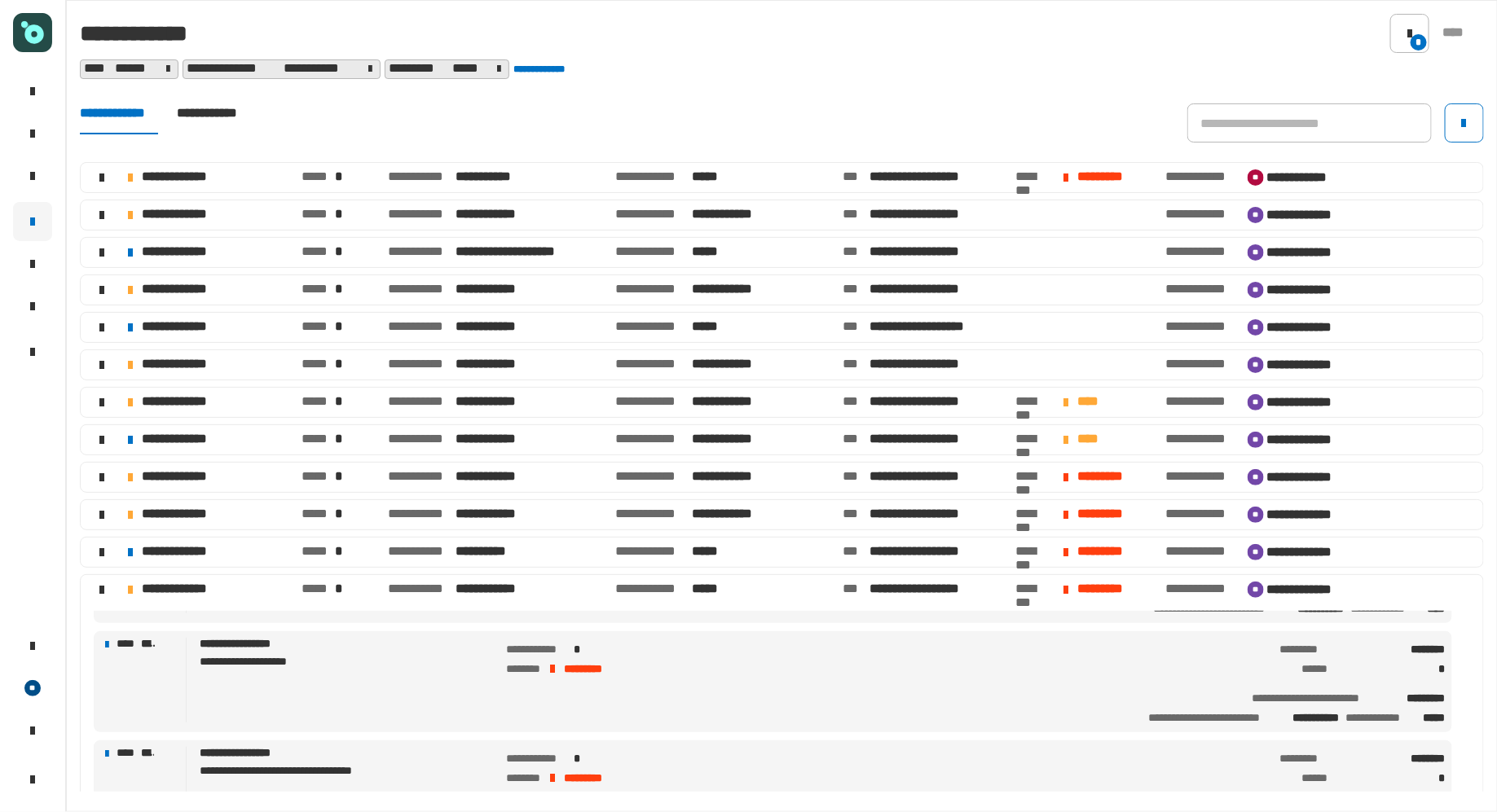 click on "**********" 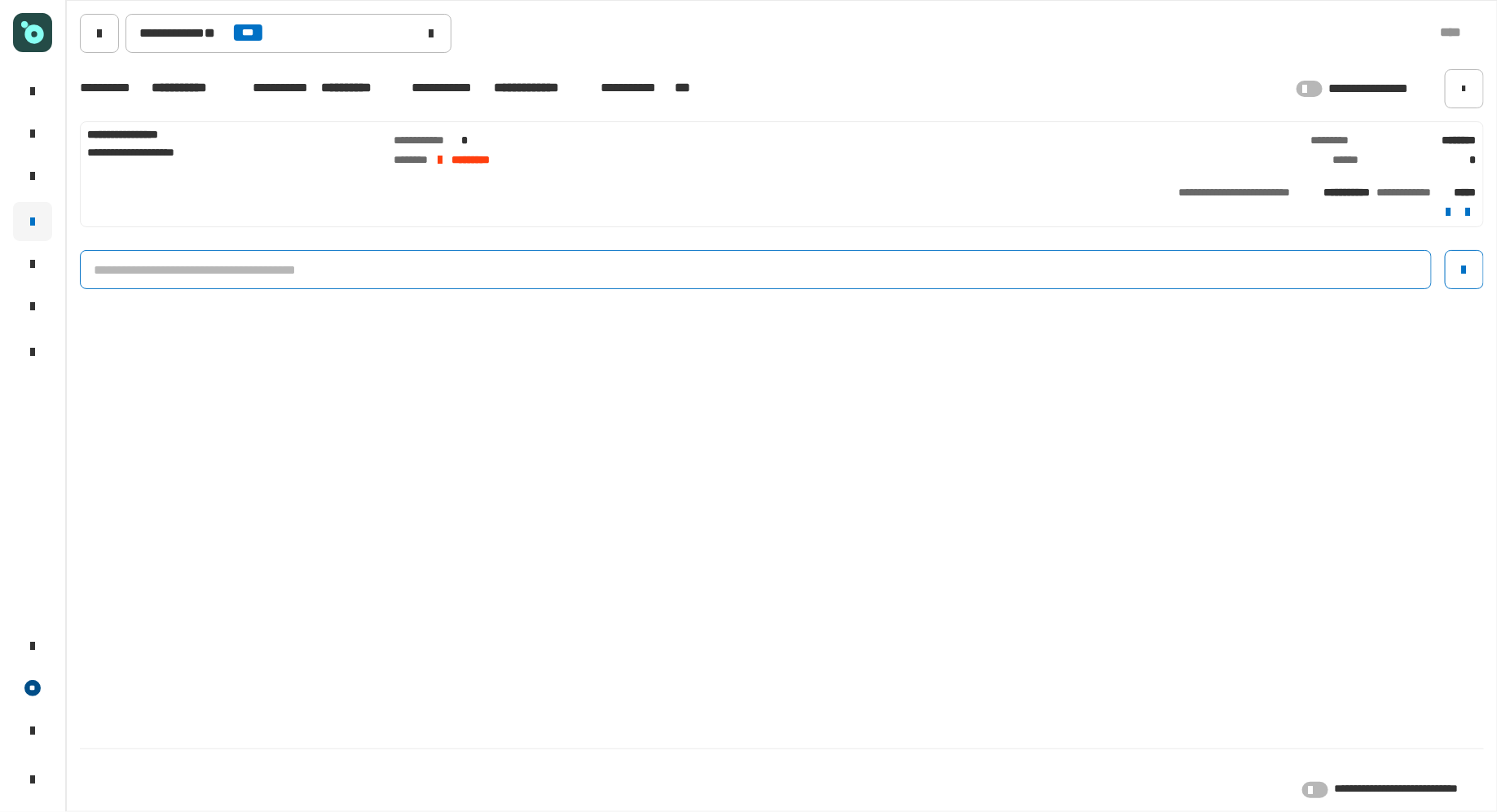 click 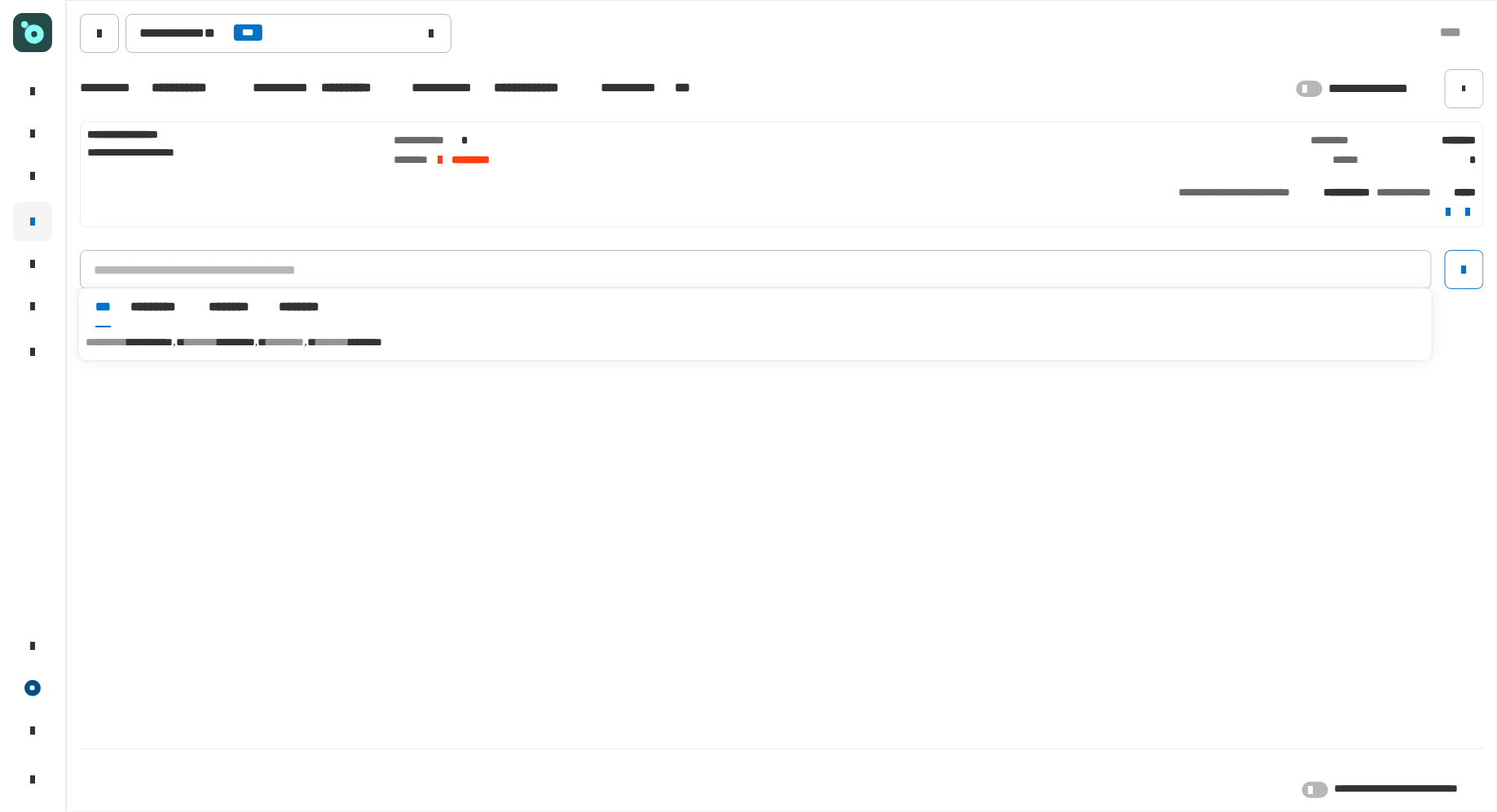 click on "**********" at bounding box center [755, 342] 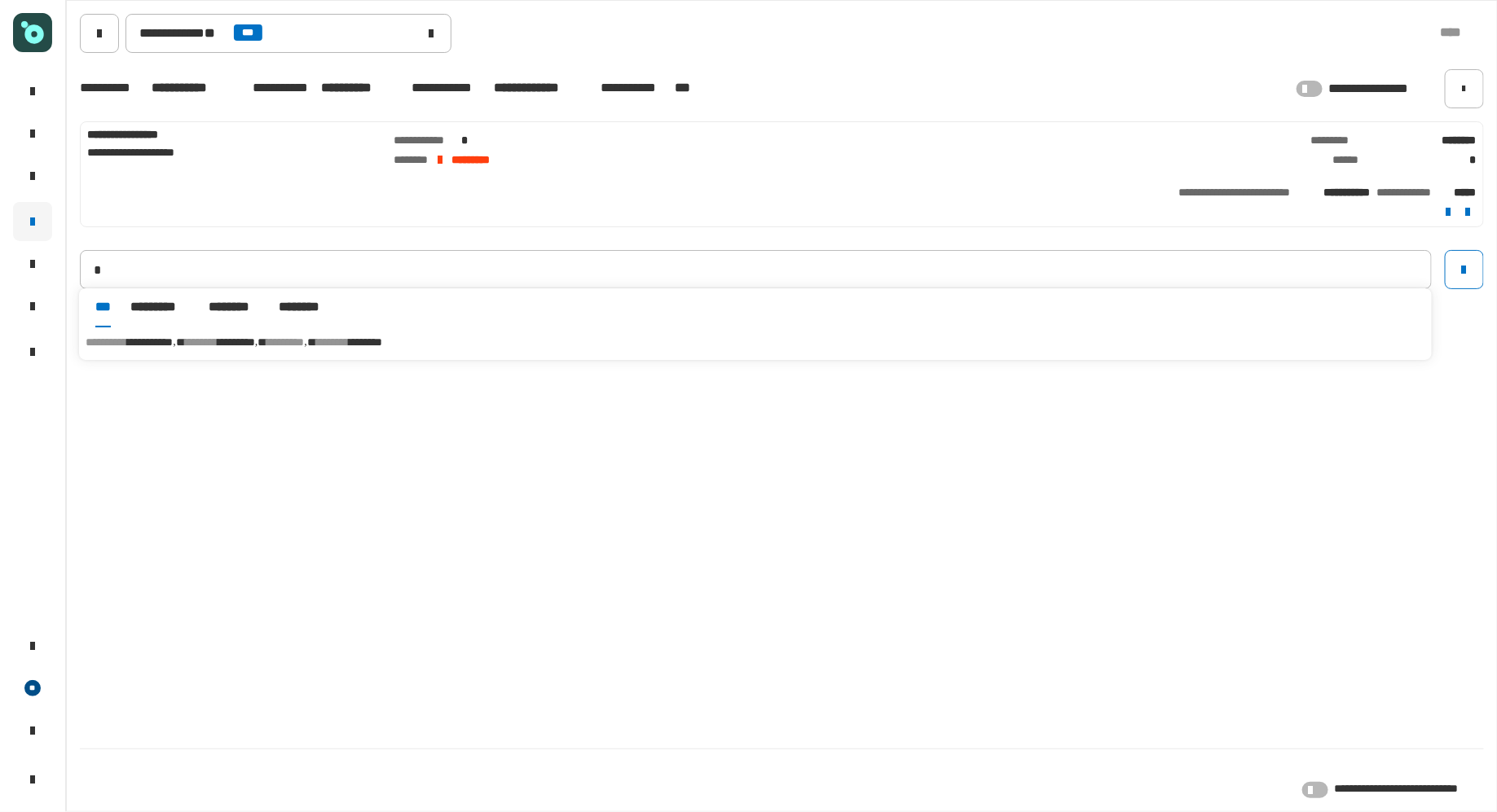 type on "**********" 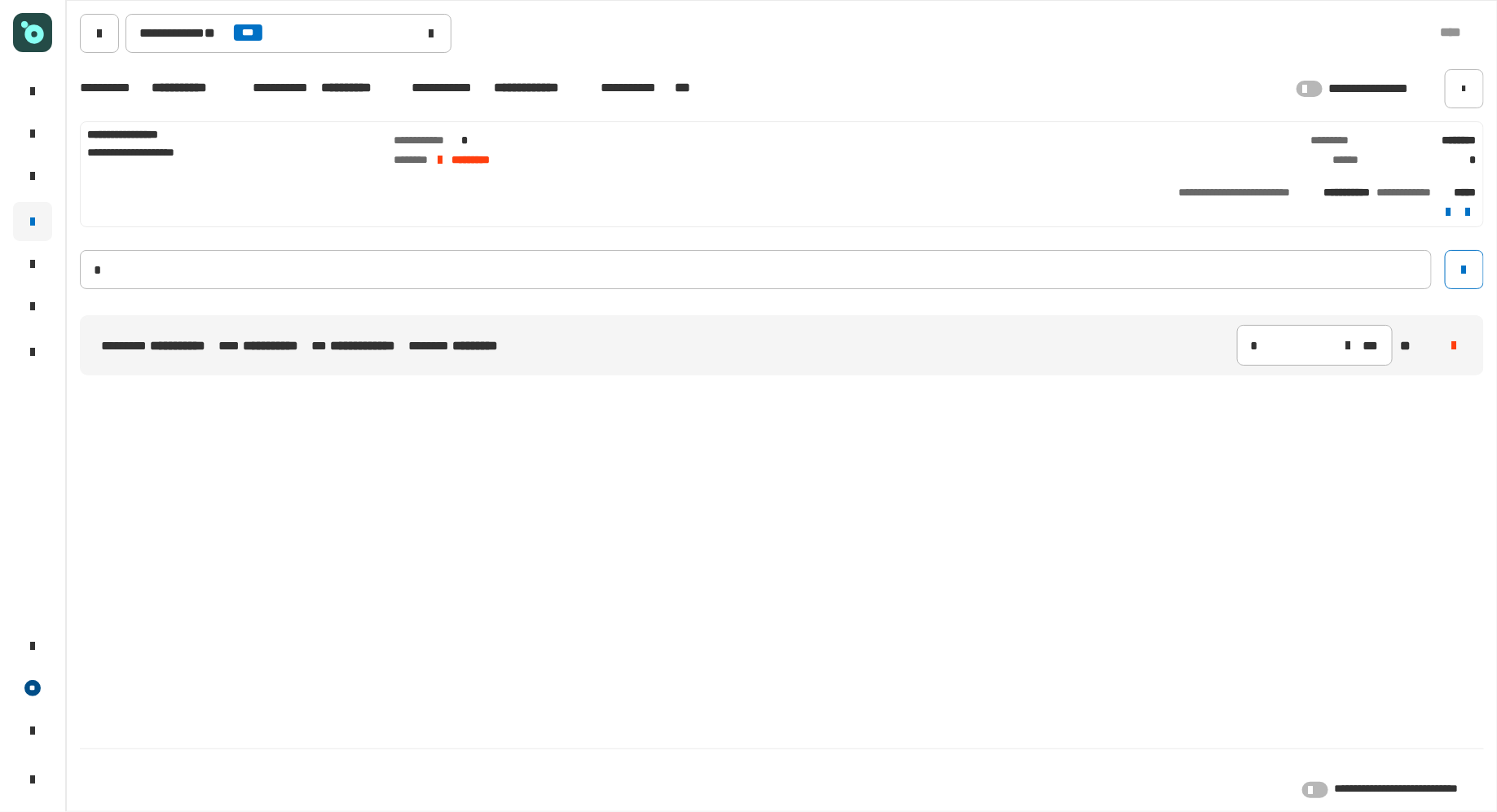 type 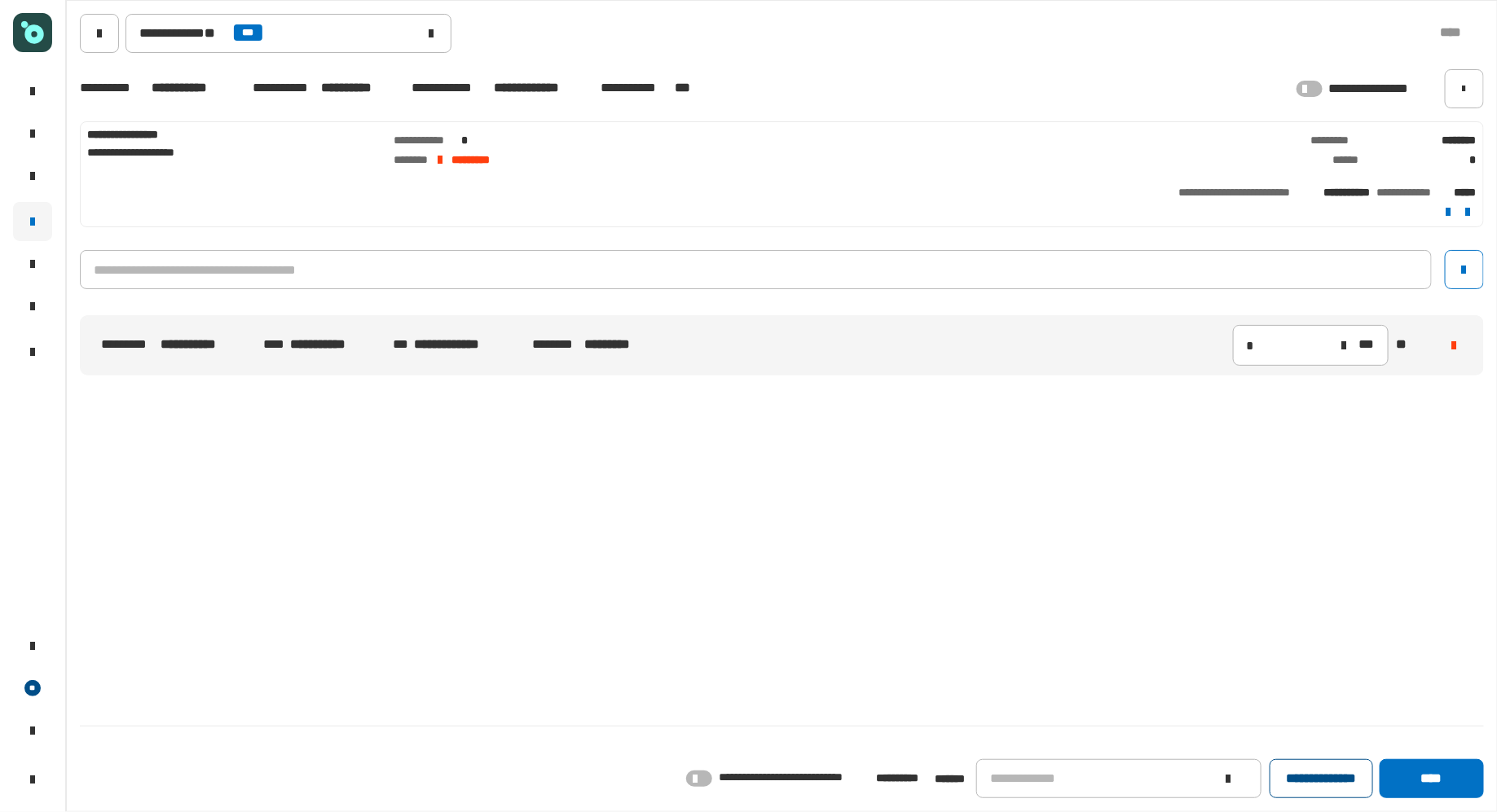 click on "**********" 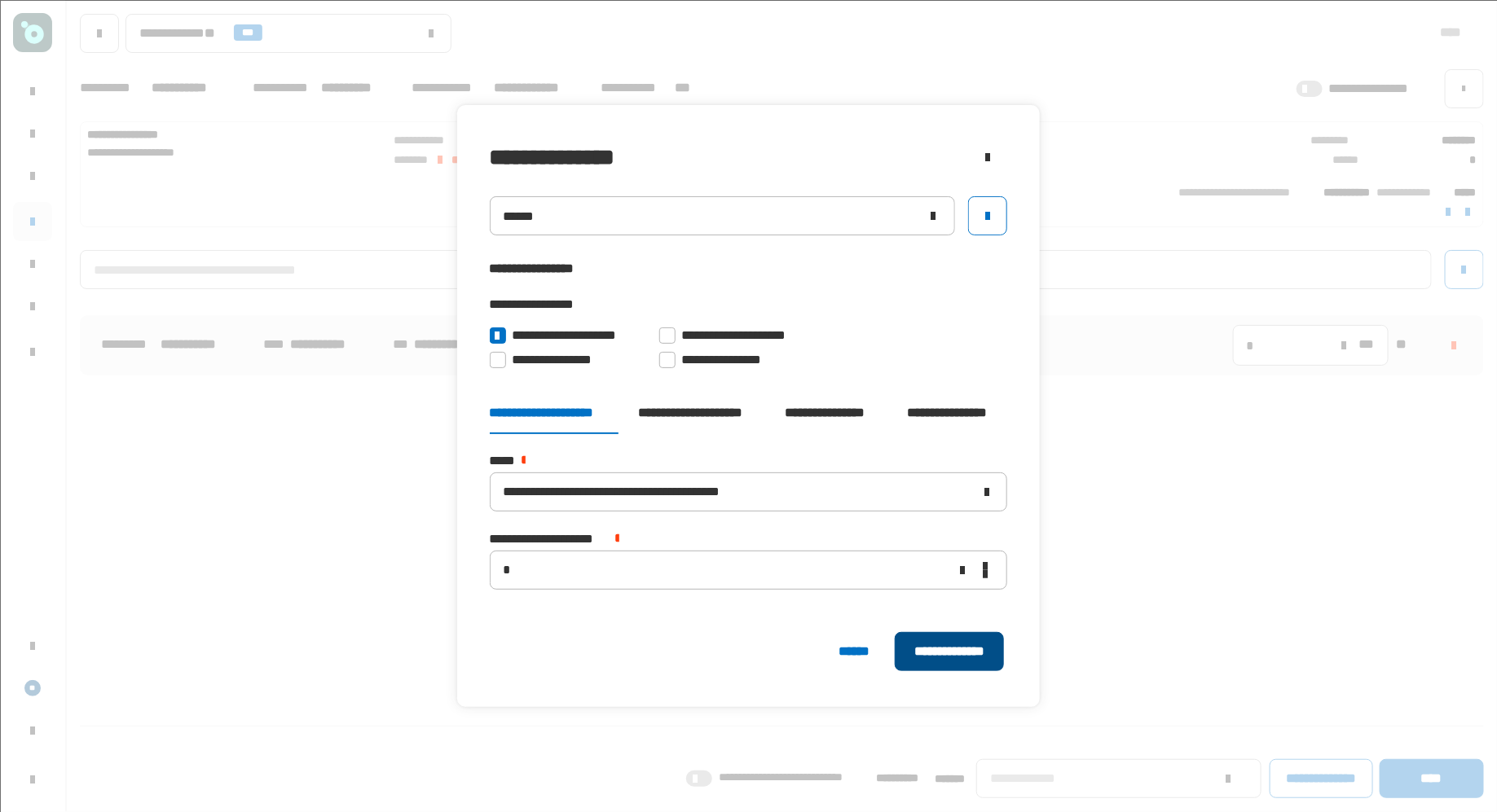 click on "**********" 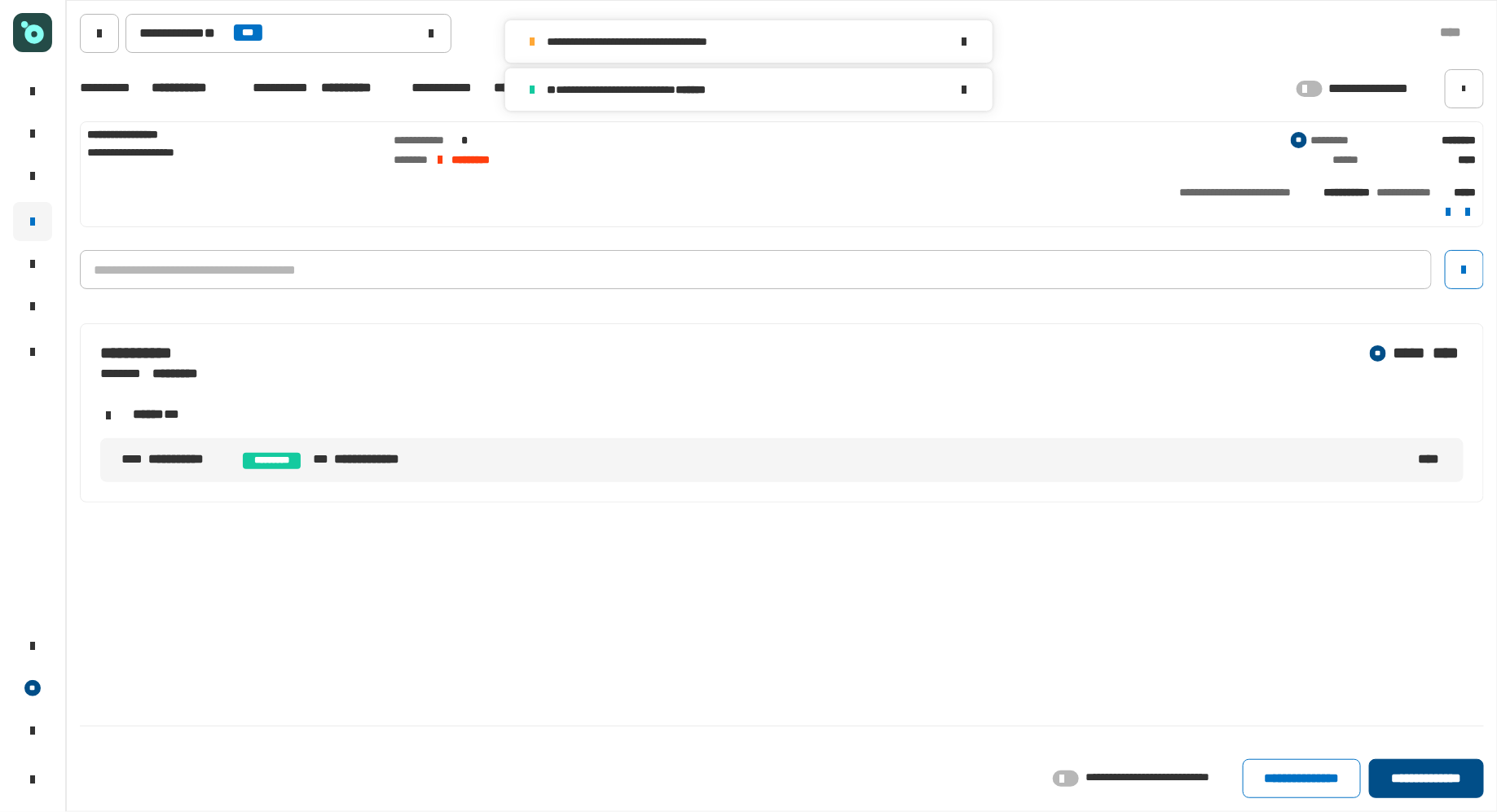 click on "**********" 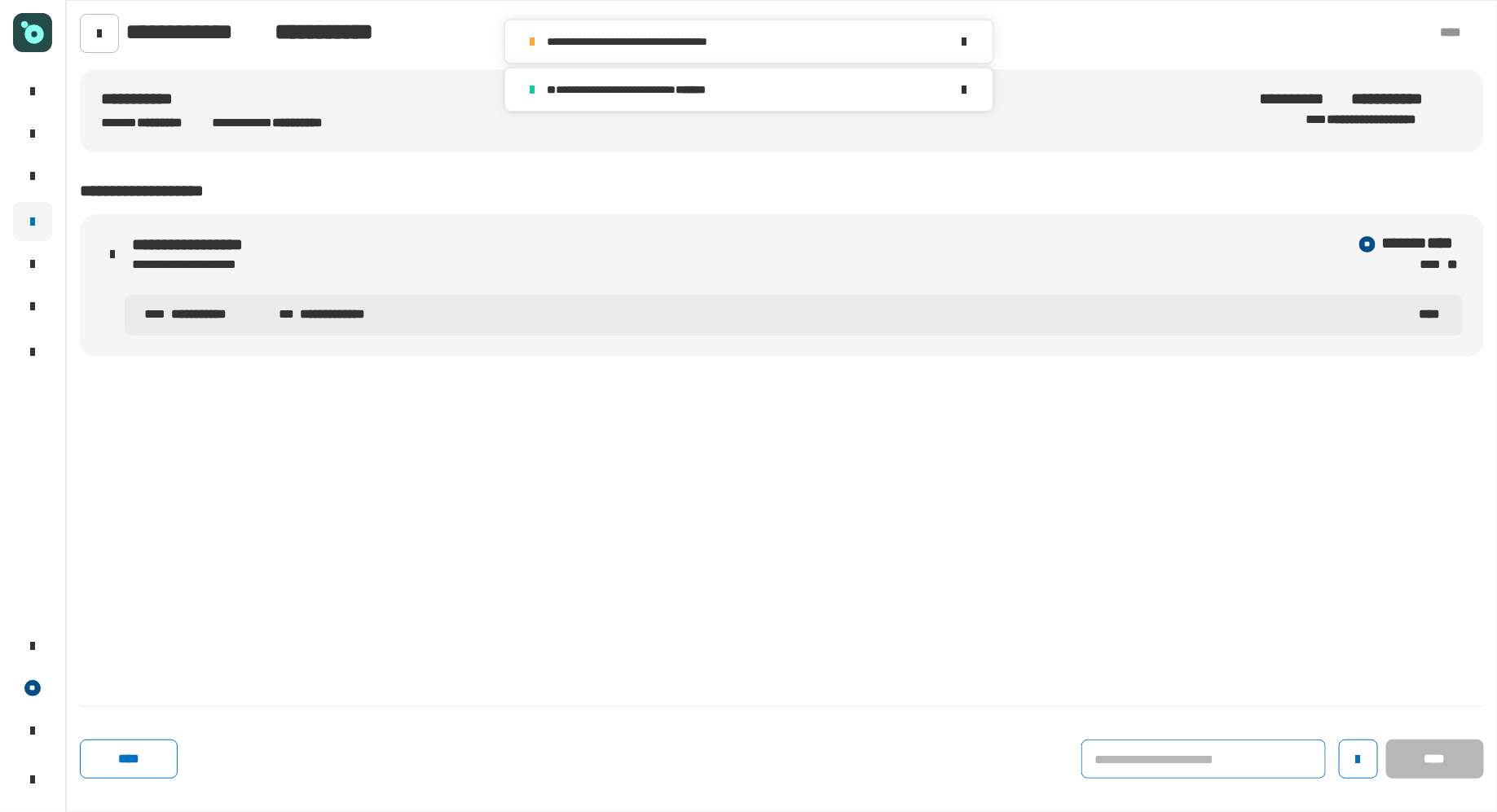 click 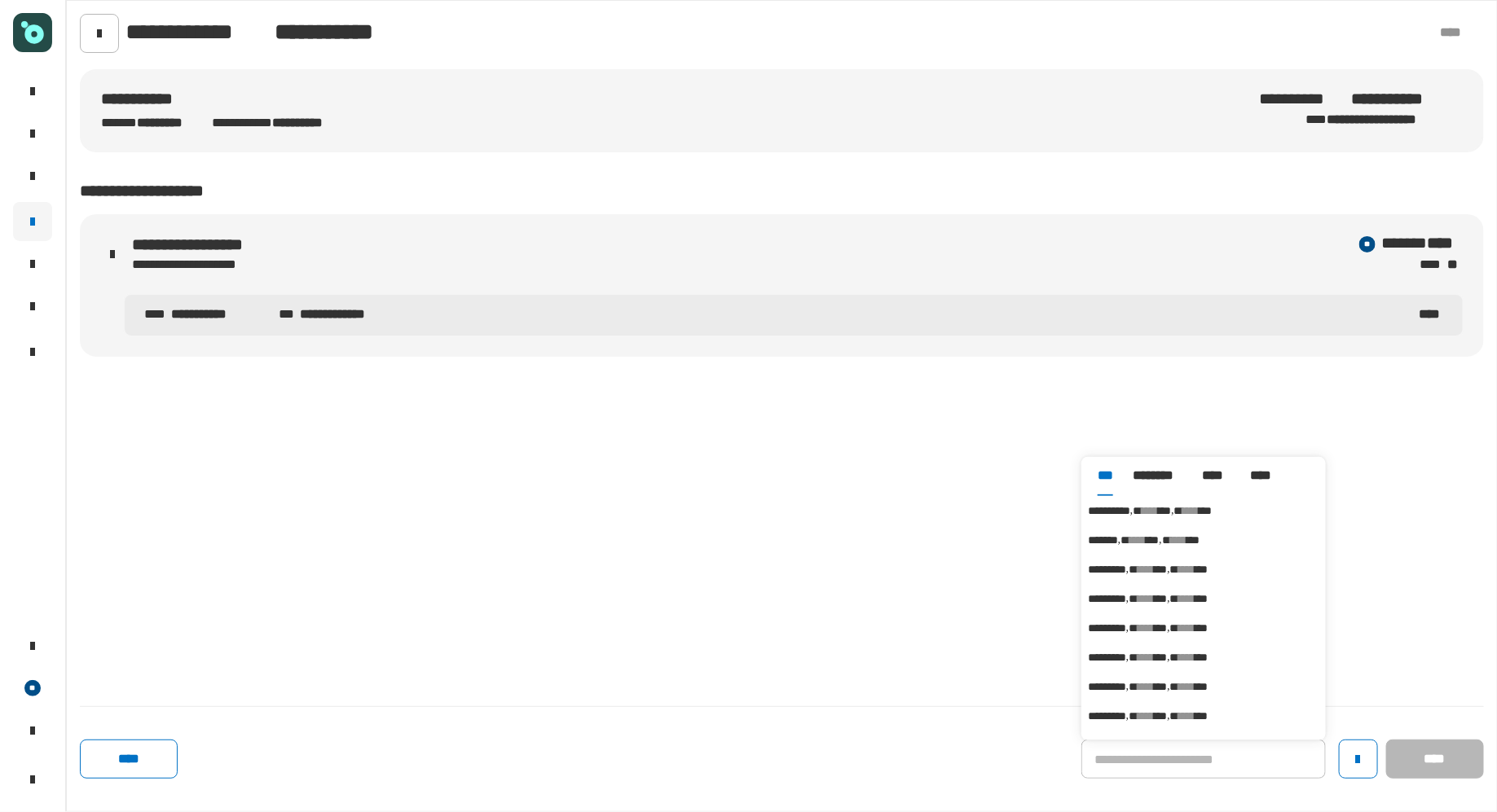 click on "***" at bounding box center [1165, 511] 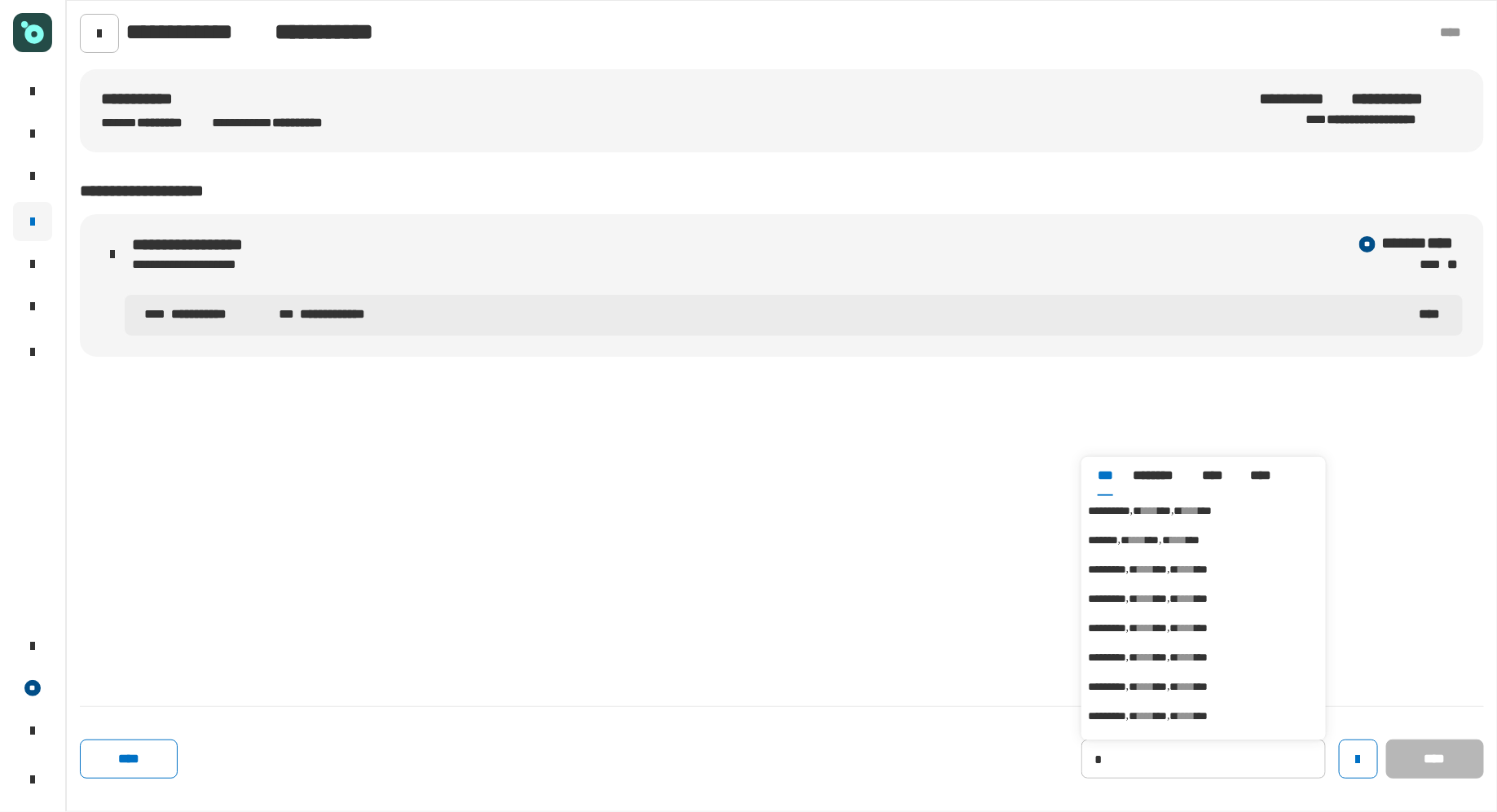type on "**********" 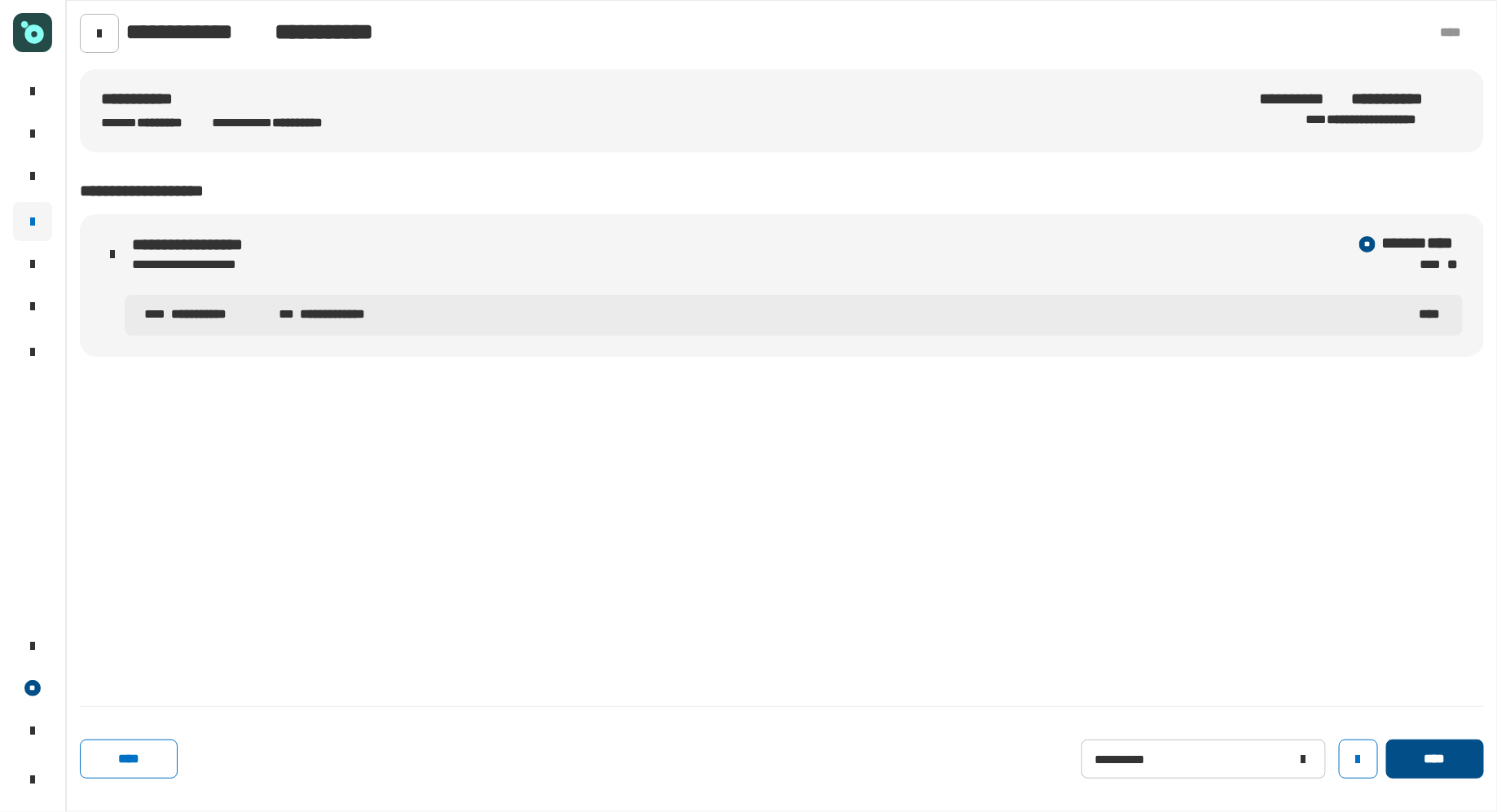 click on "****" 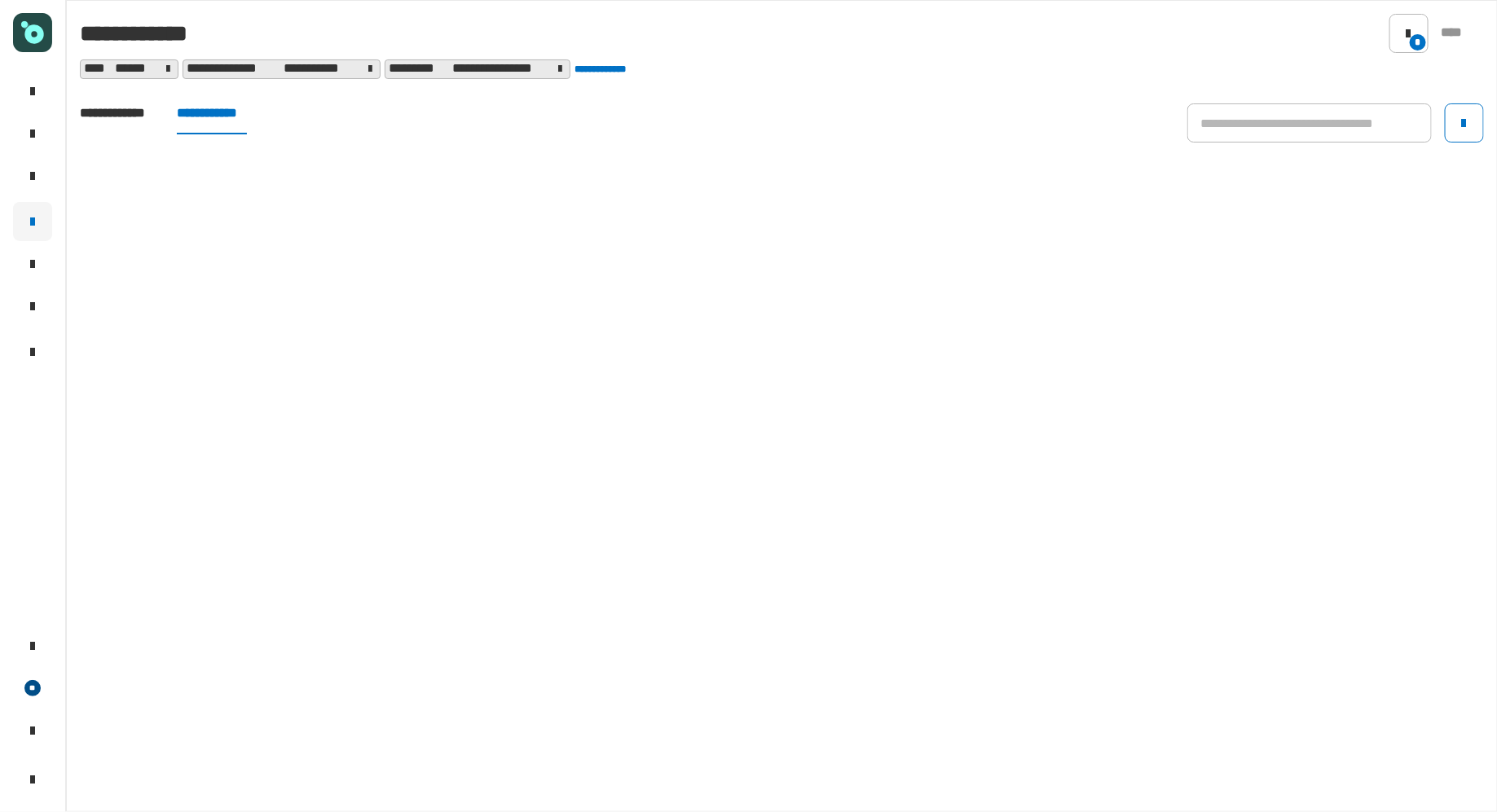 click on "**********" 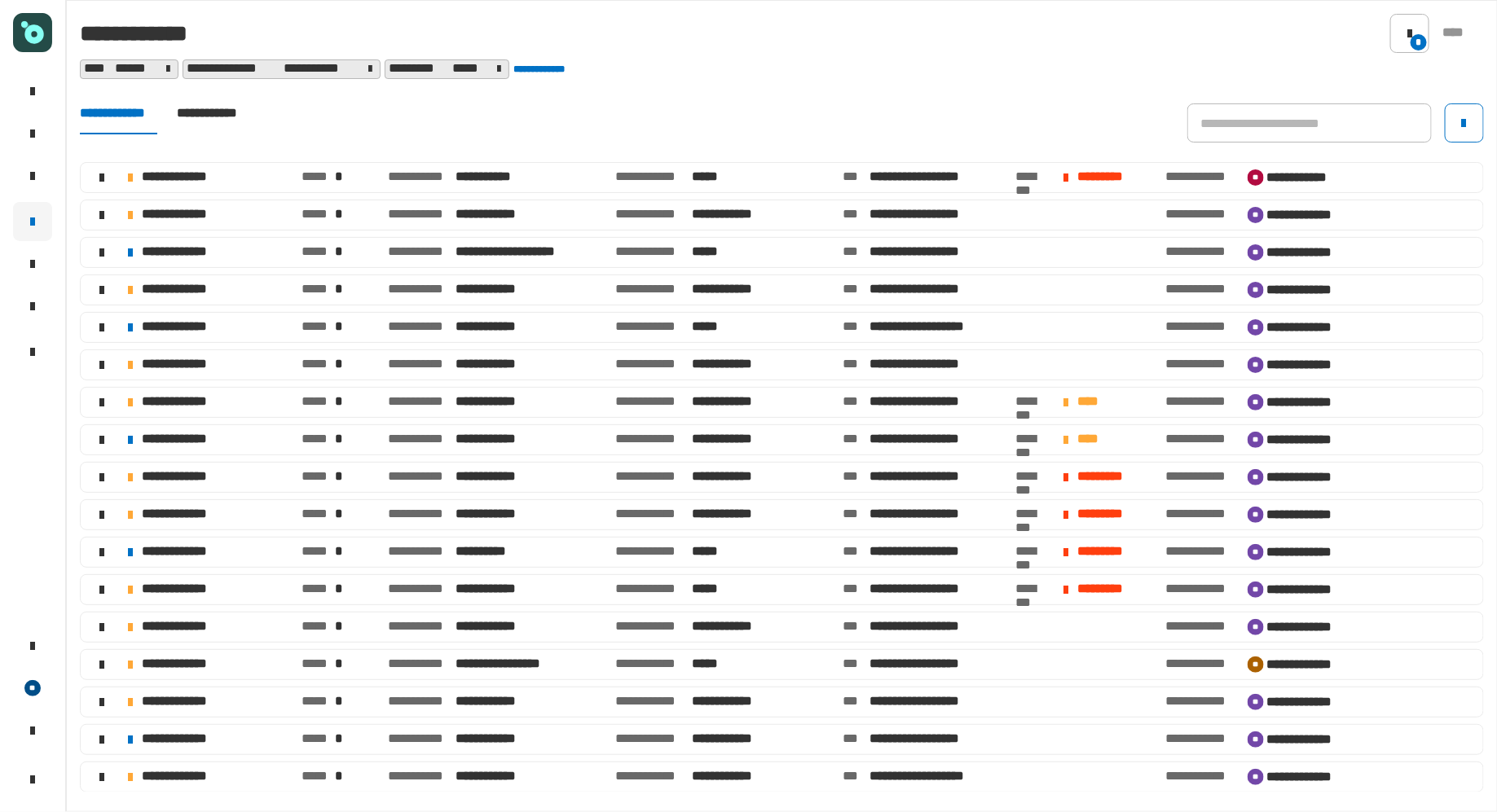 click on "**********" 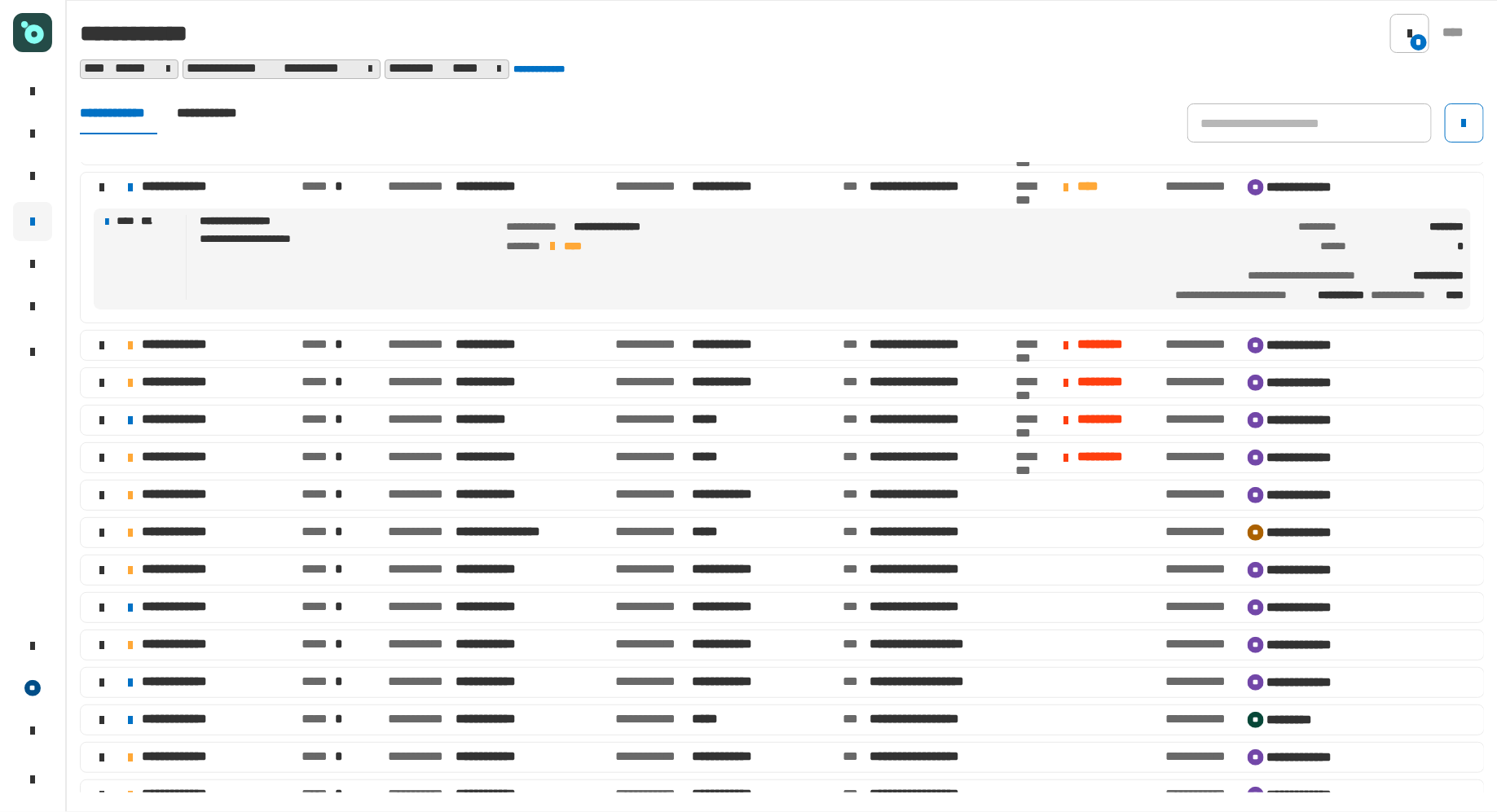 scroll, scrollTop: 258, scrollLeft: 0, axis: vertical 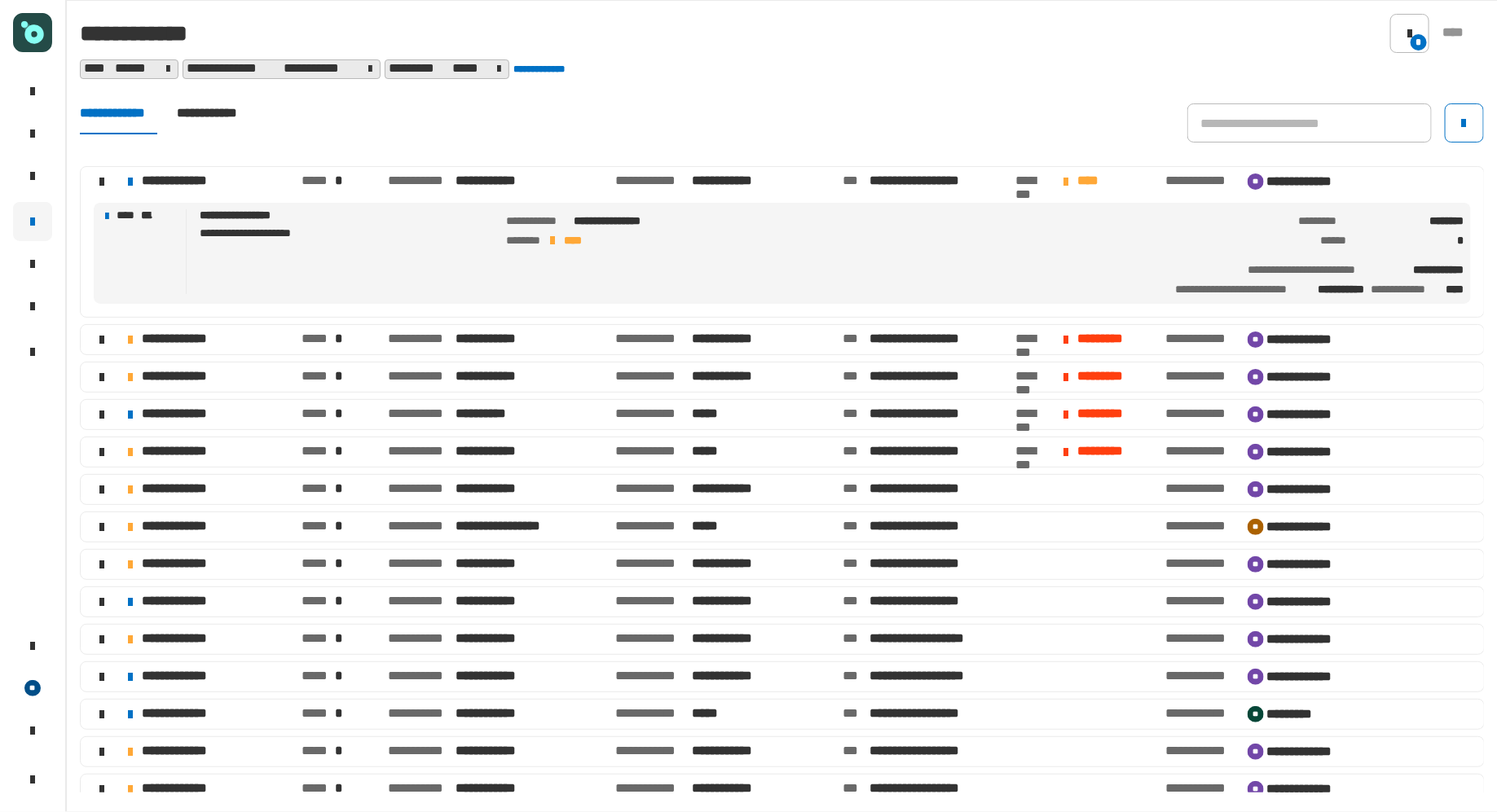 click on "**********" 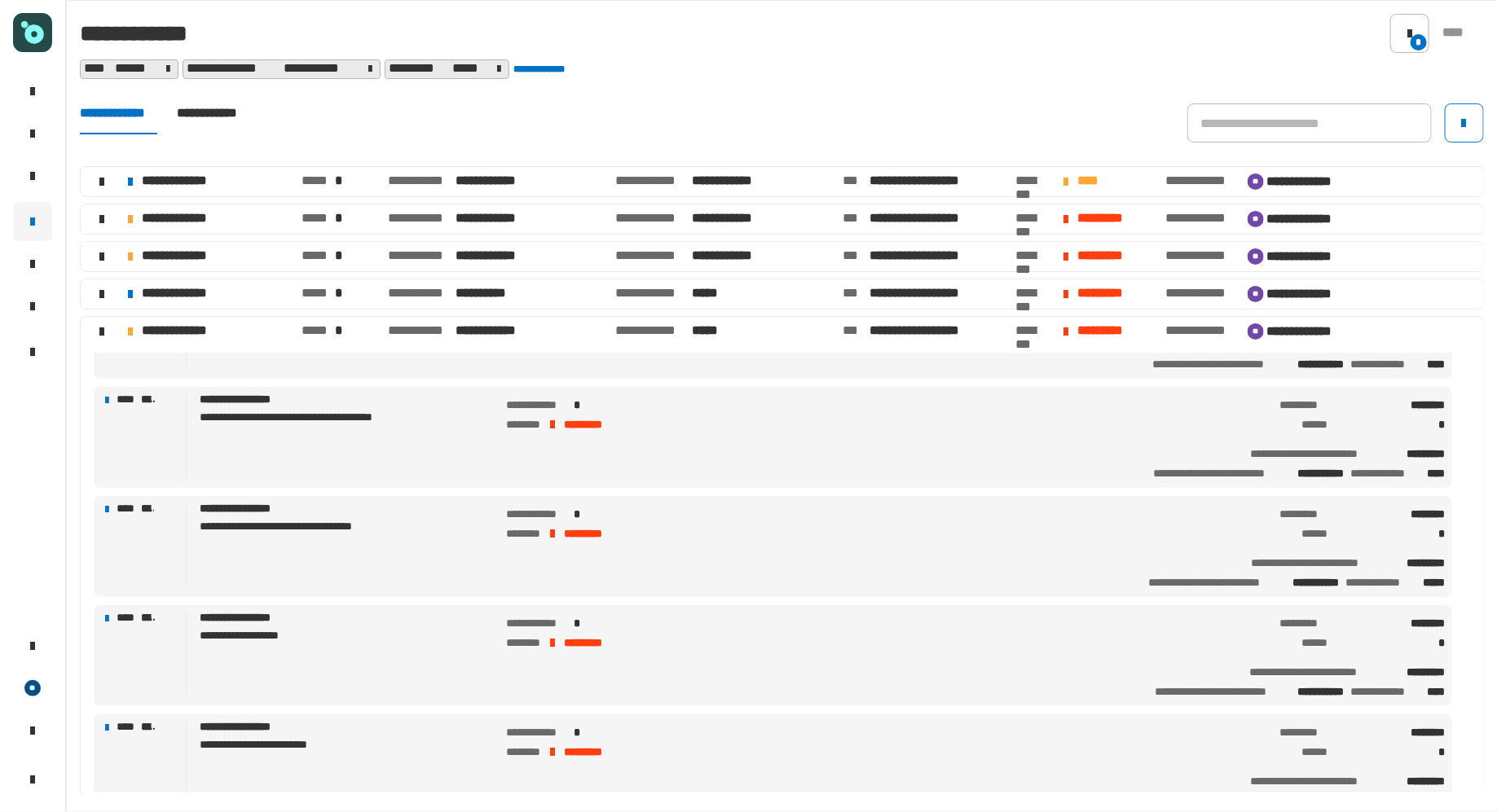 scroll, scrollTop: 90, scrollLeft: 0, axis: vertical 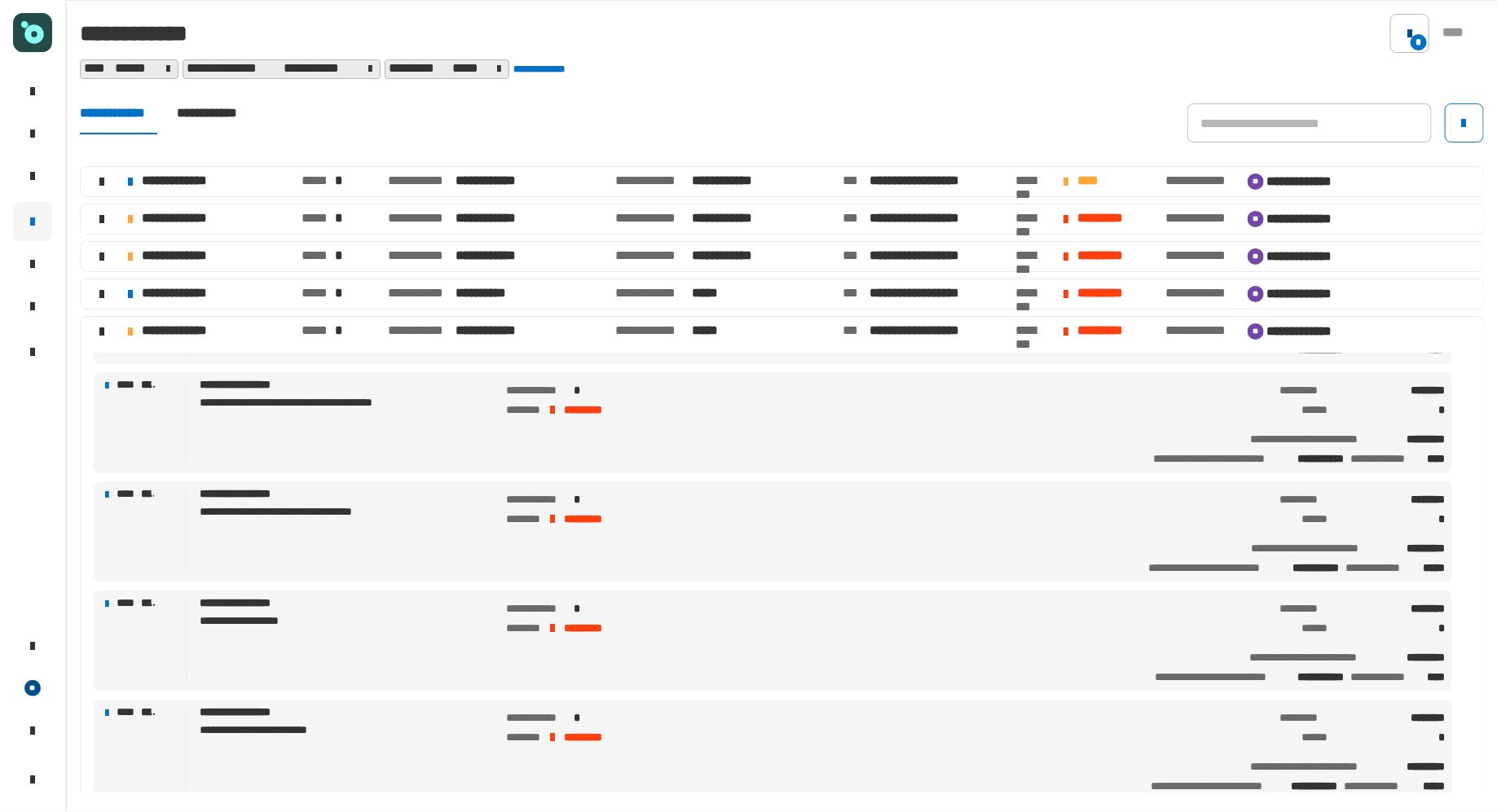 click on "*" 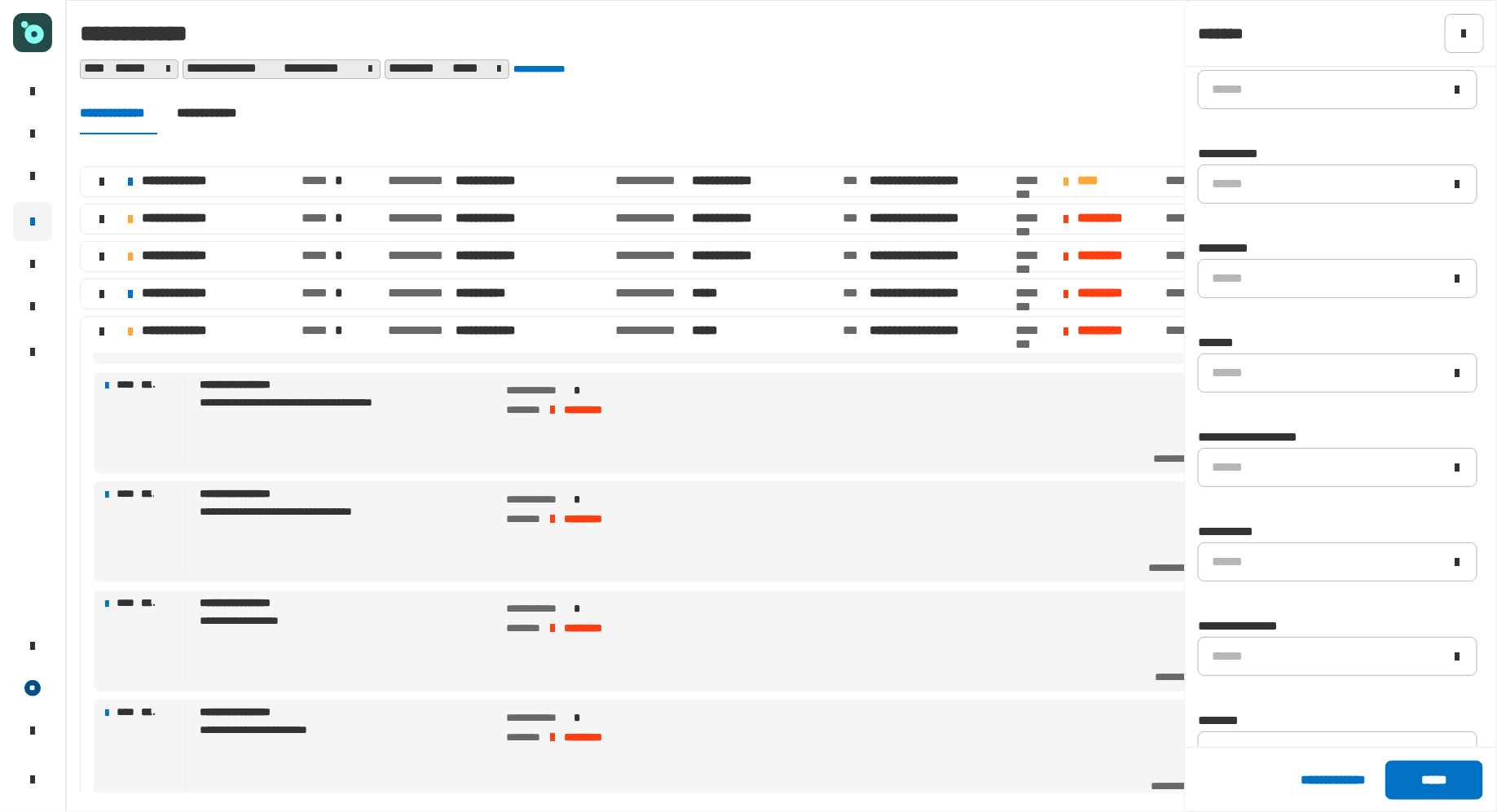 scroll, scrollTop: 412, scrollLeft: 0, axis: vertical 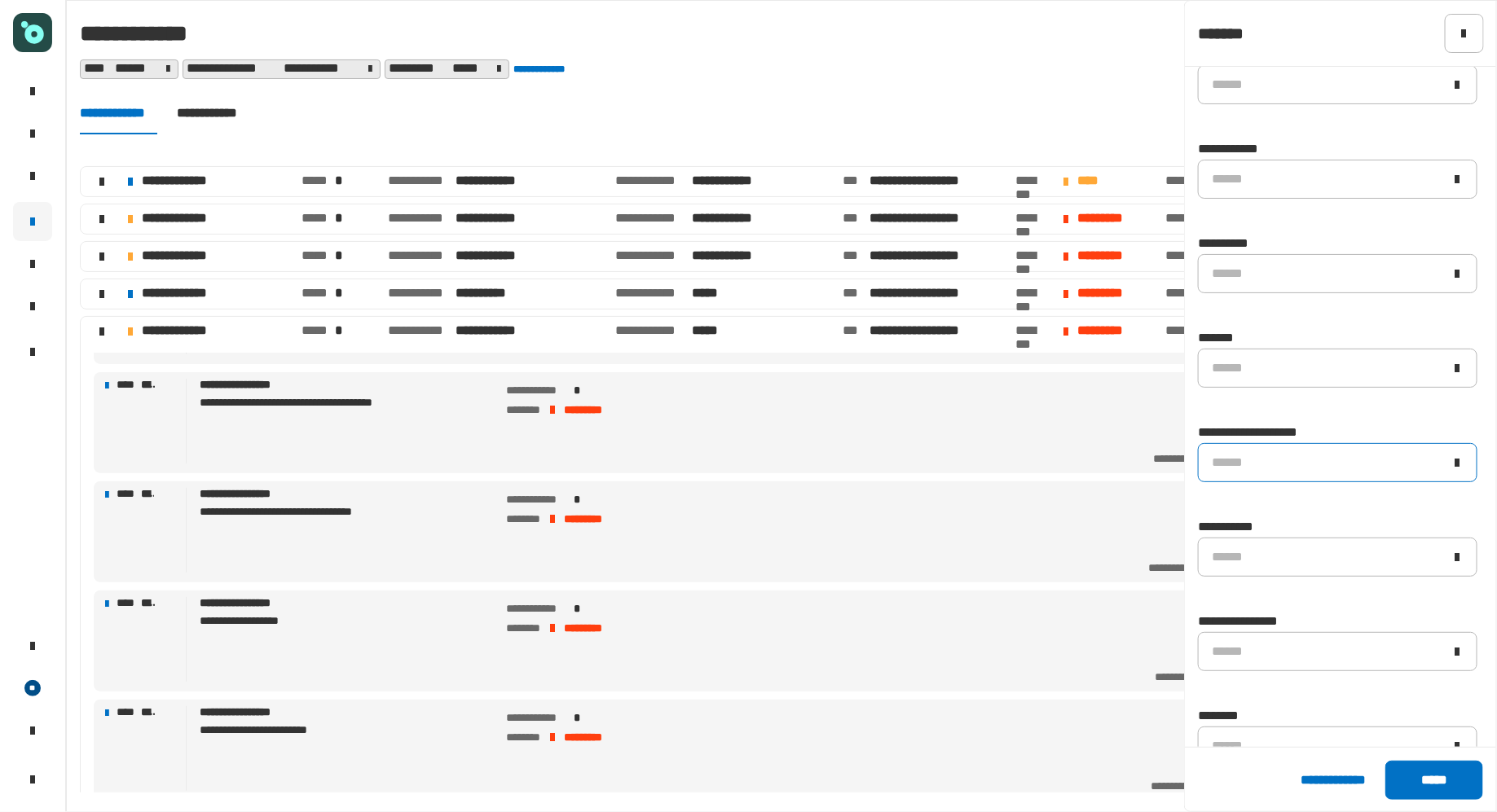click on "******" 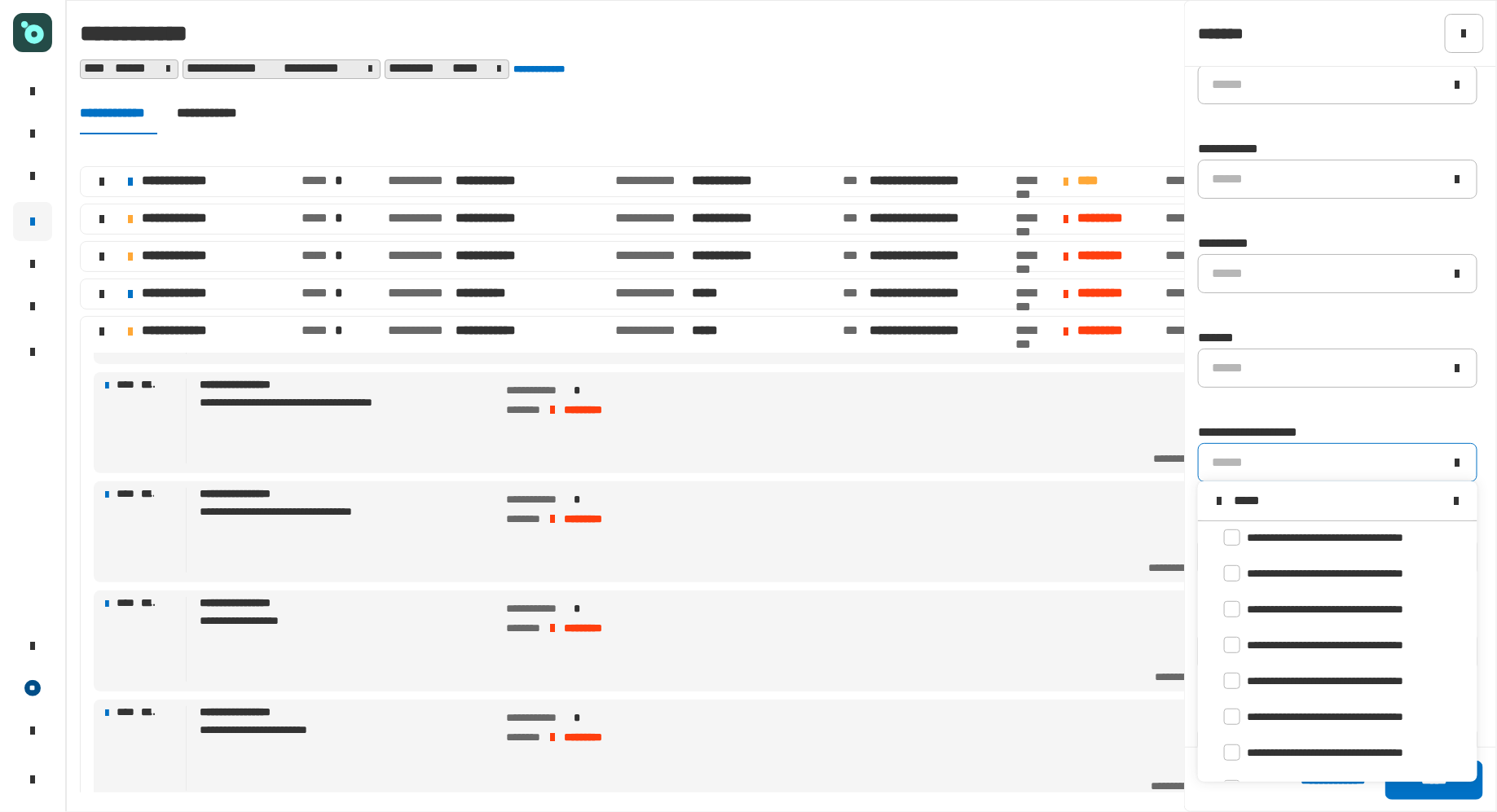 scroll, scrollTop: 0, scrollLeft: 0, axis: both 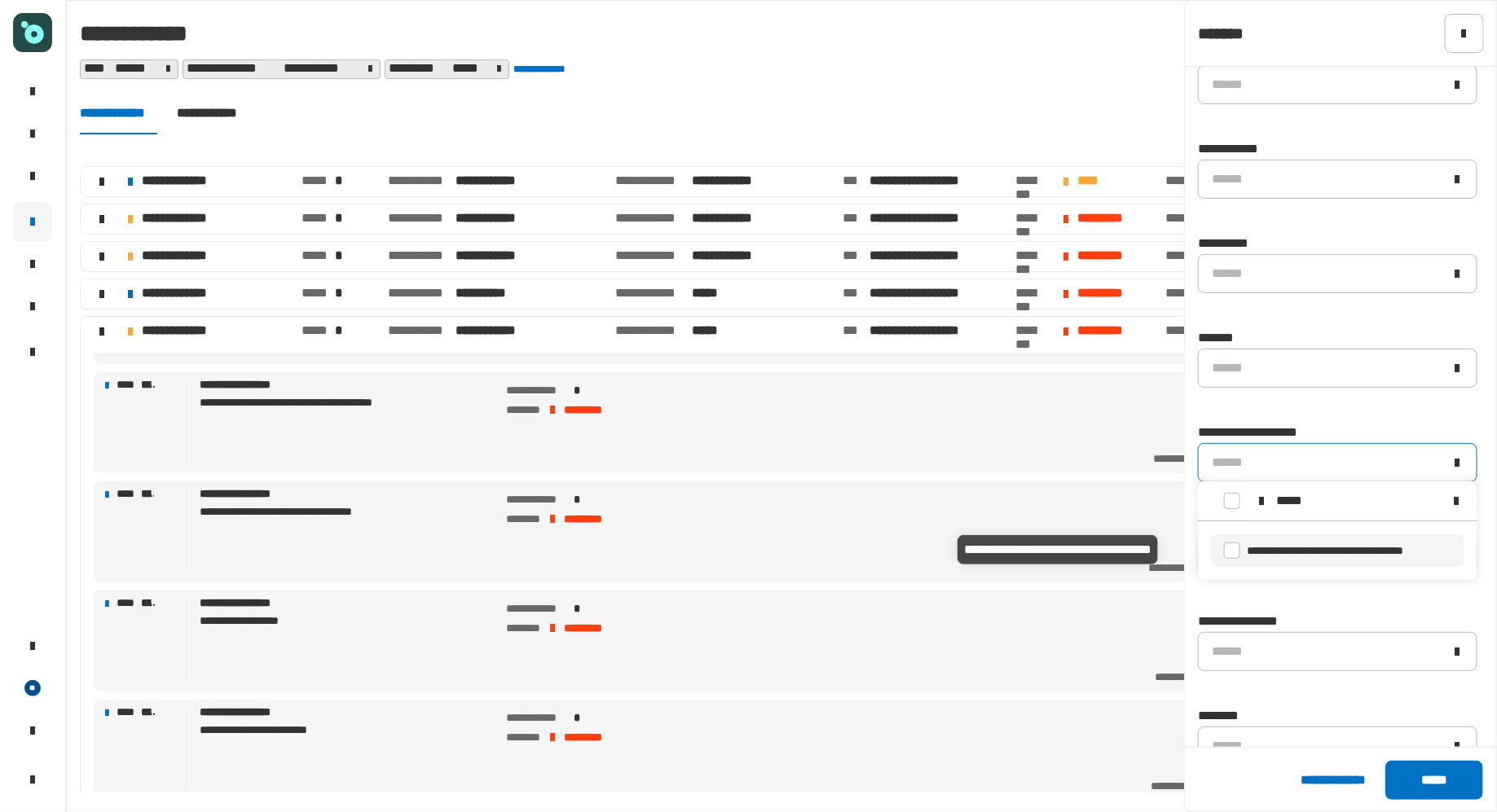 type on "*****" 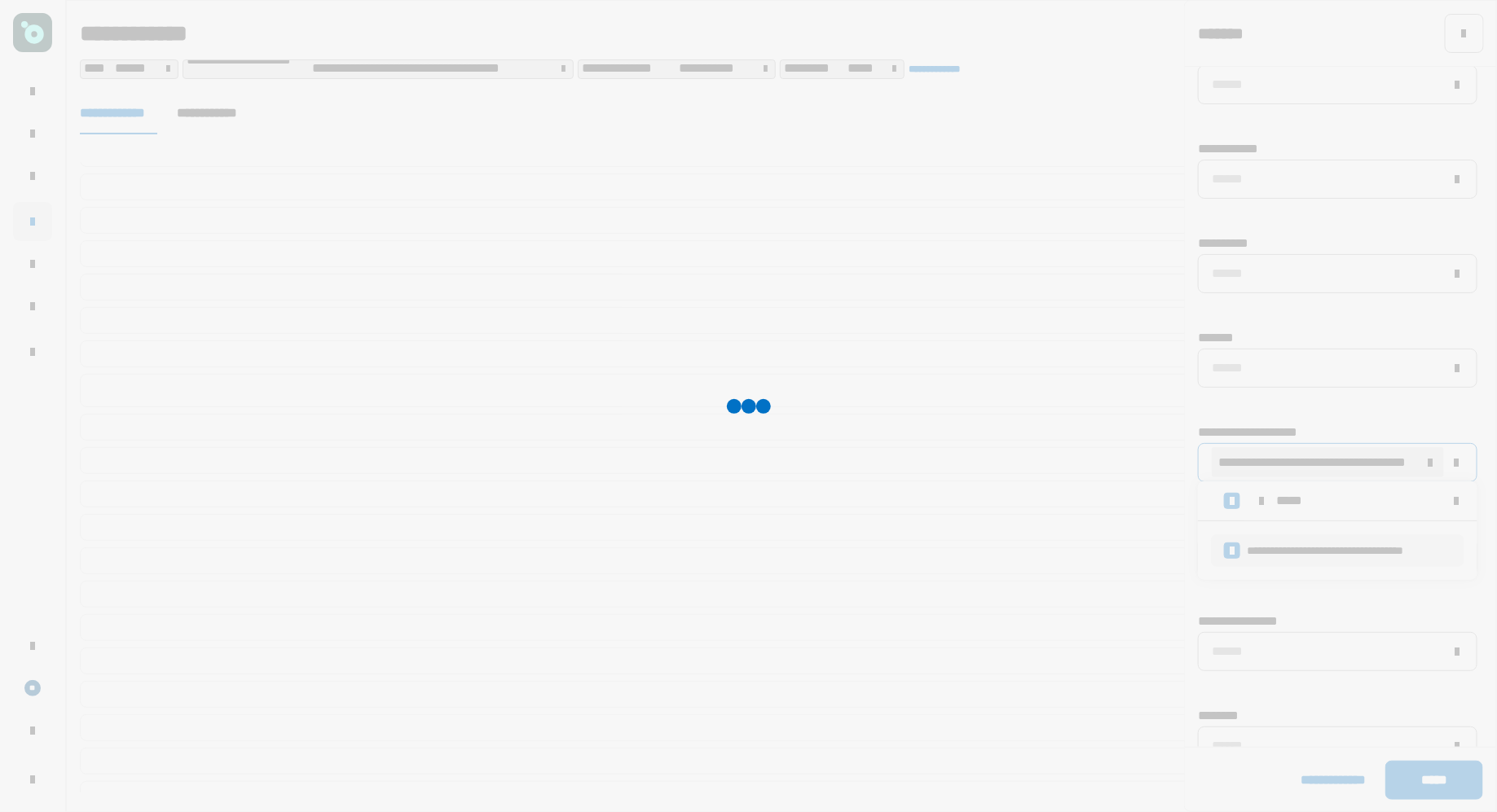 scroll, scrollTop: 0, scrollLeft: 0, axis: both 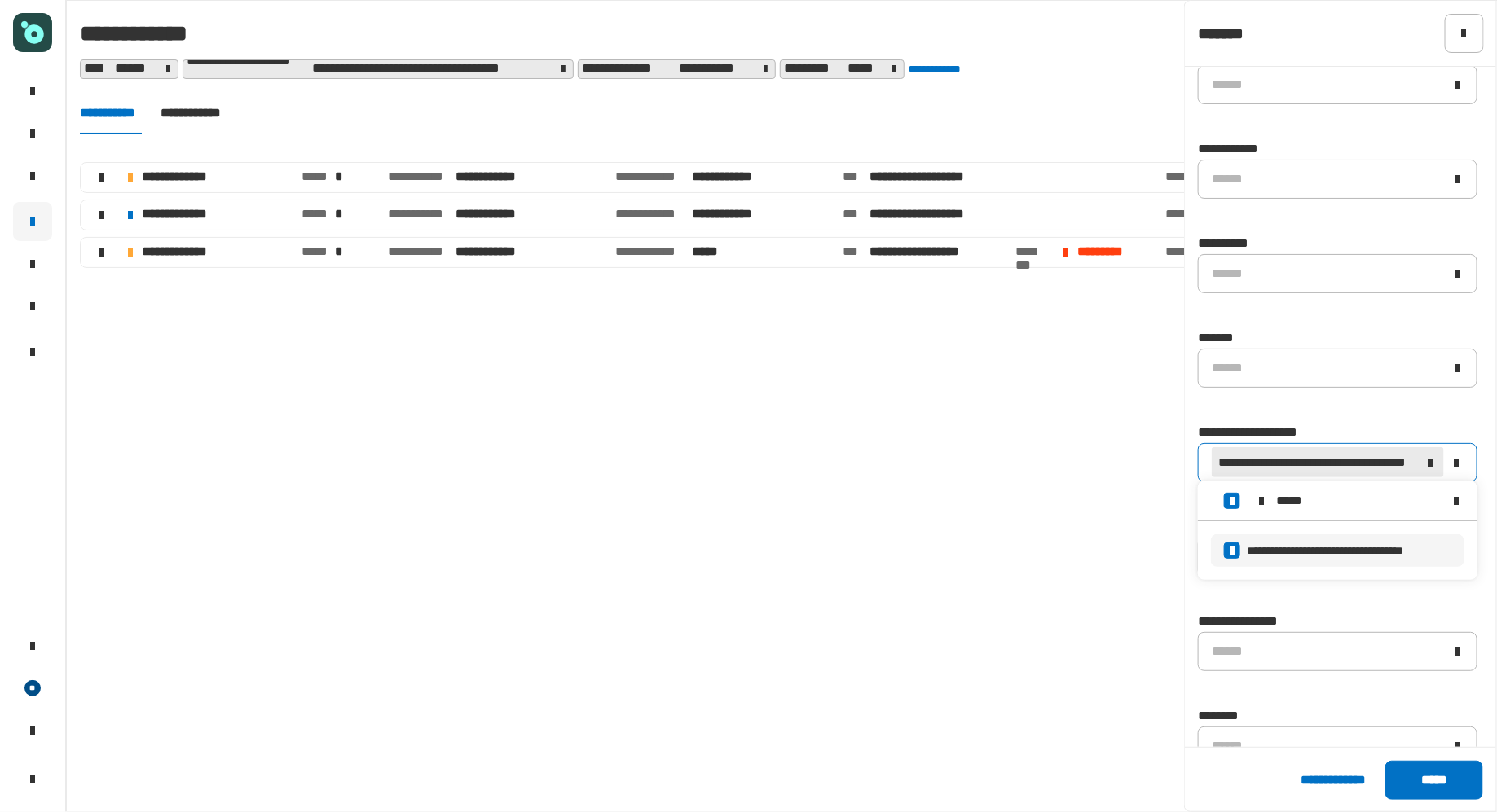 click on "**********" 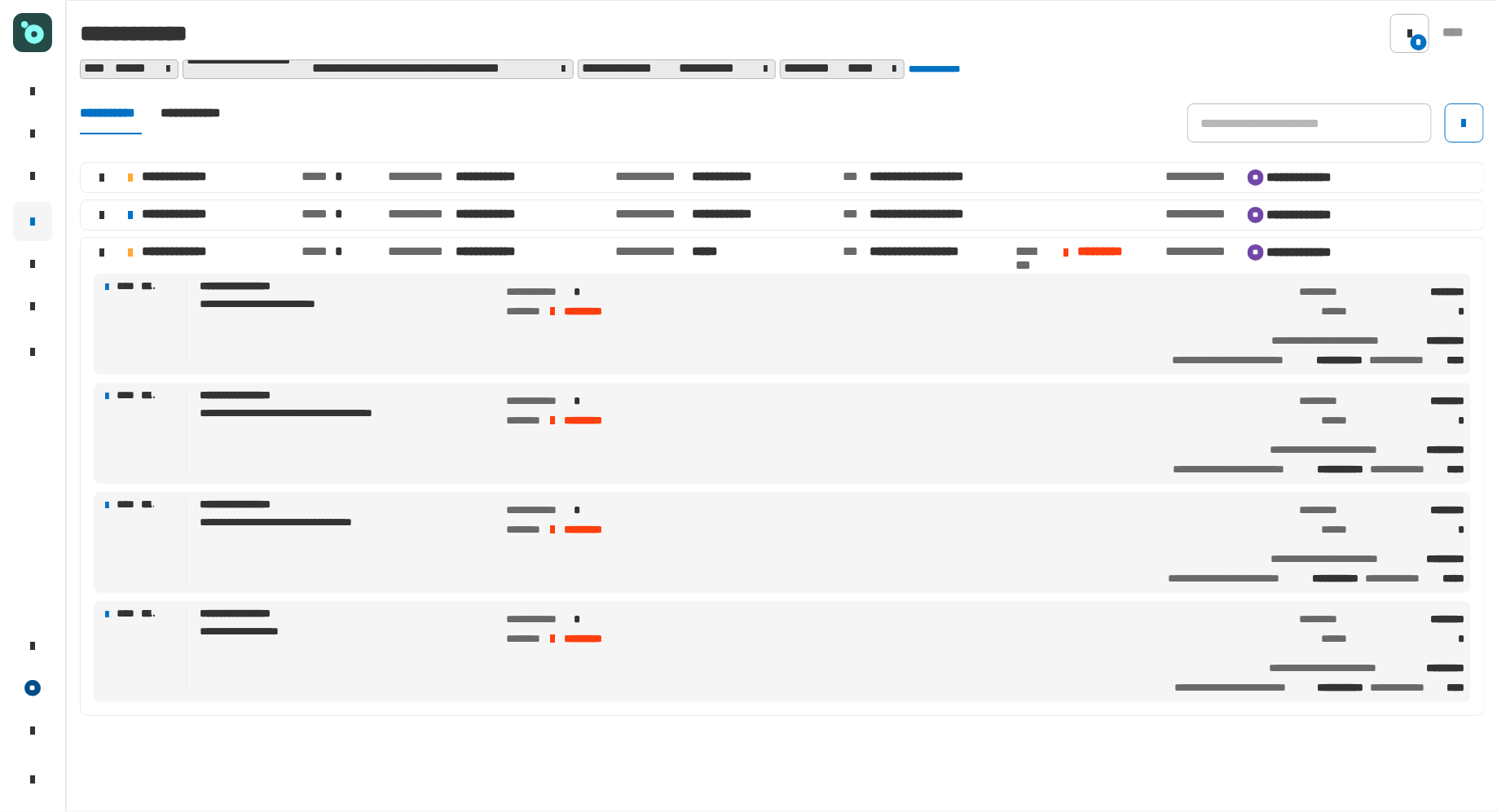 scroll, scrollTop: 0, scrollLeft: 0, axis: both 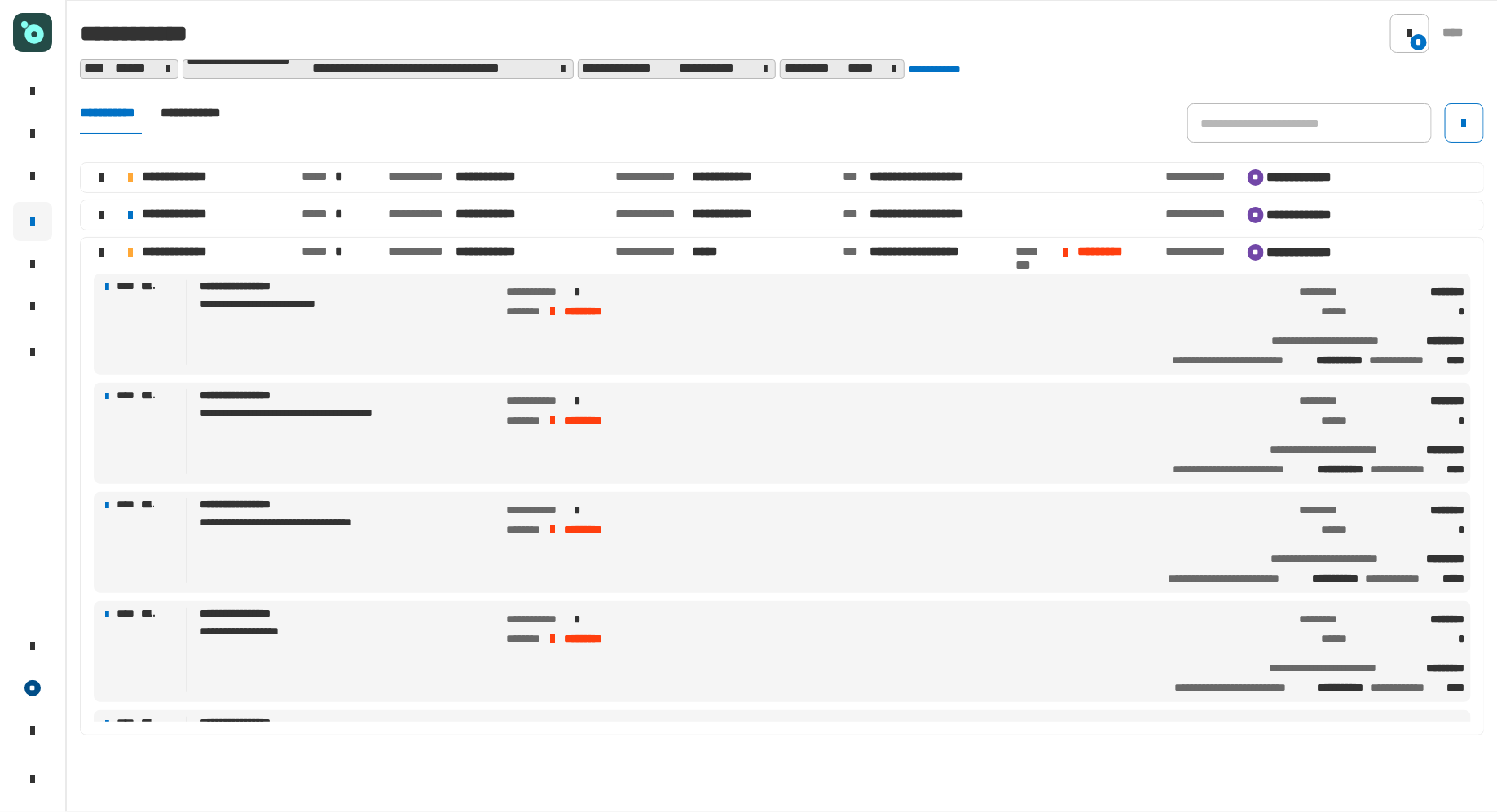 click on "**********" 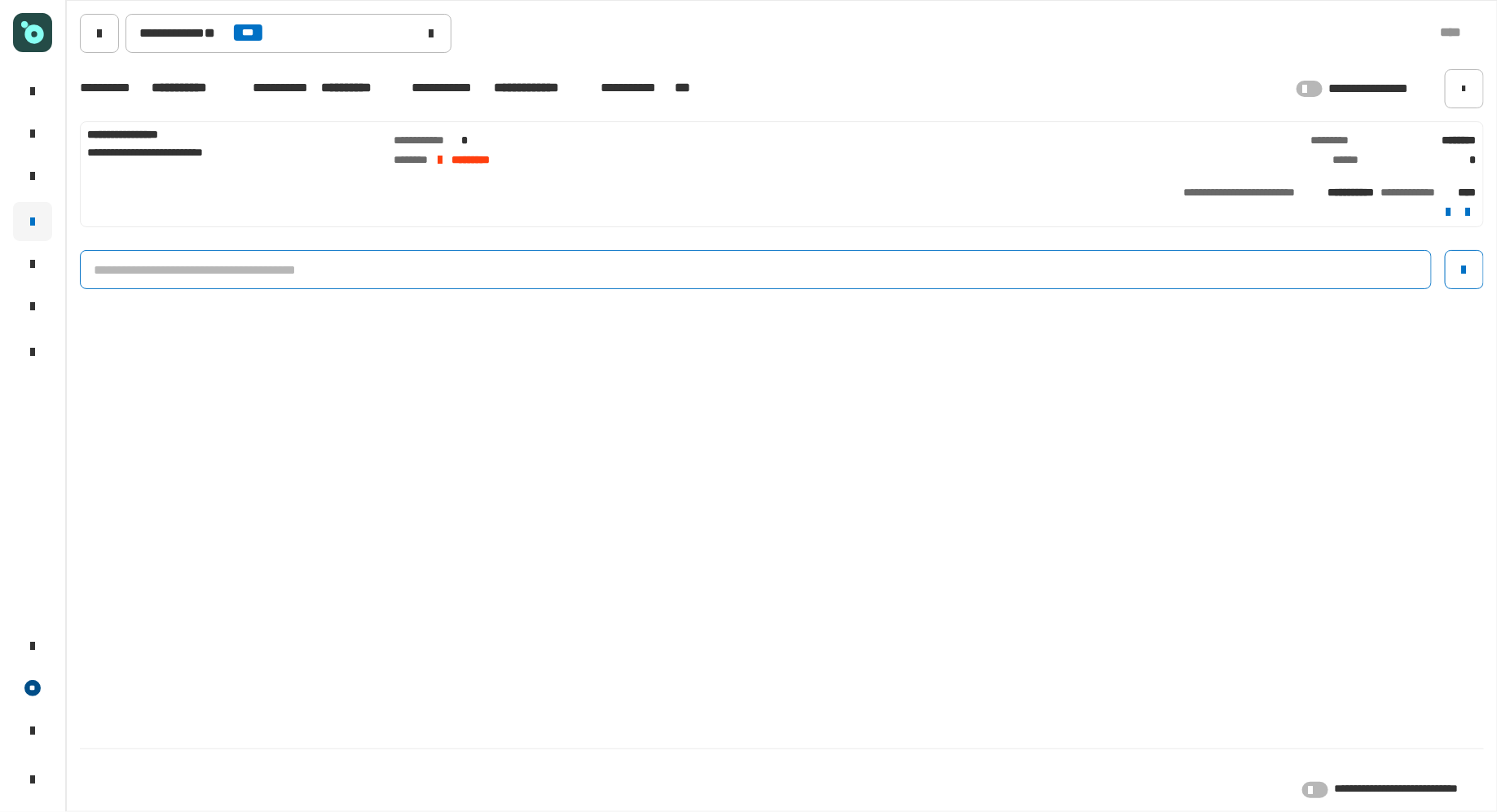 click 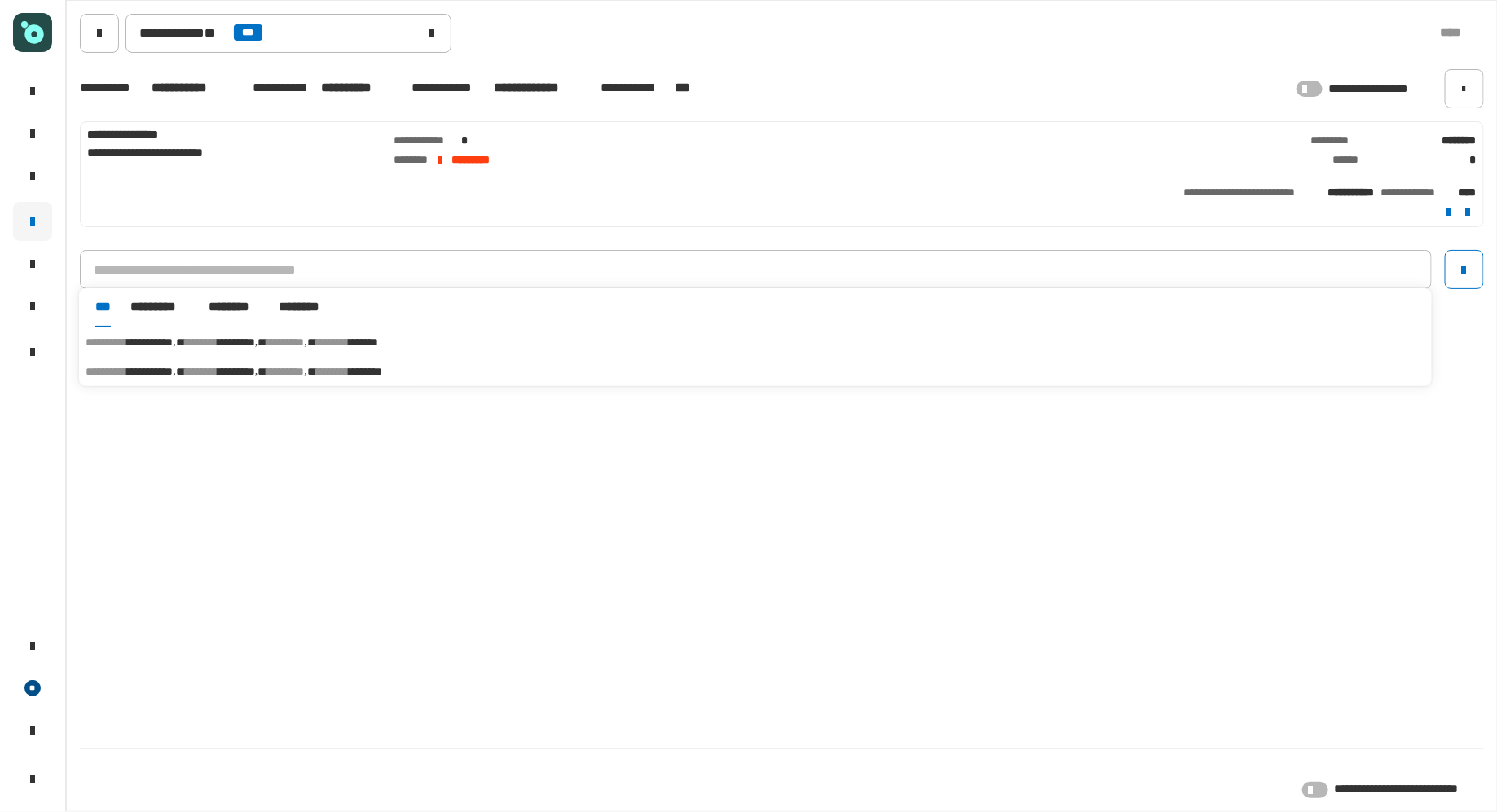 click on "*******" at bounding box center (363, 342) 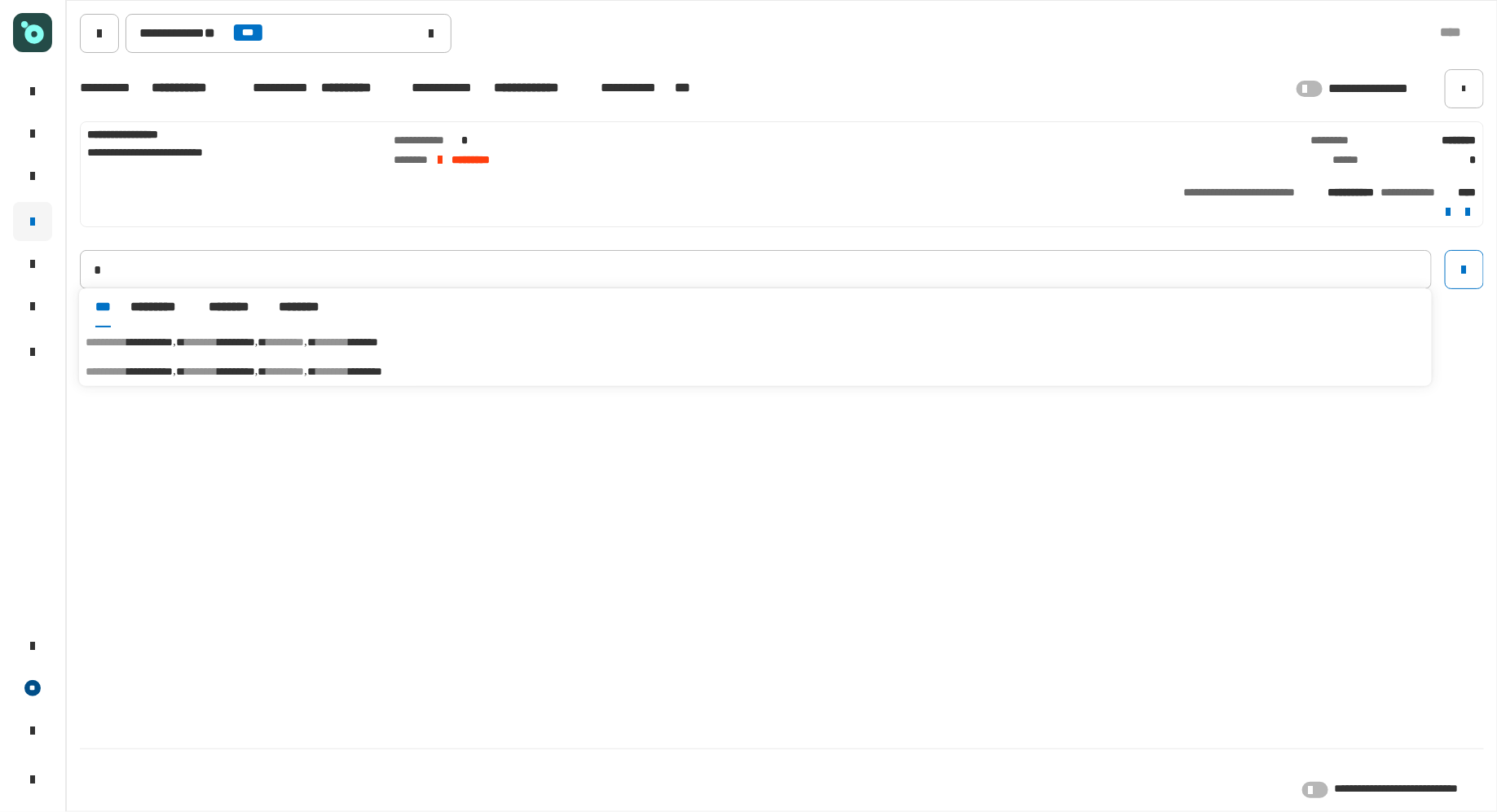 type on "**********" 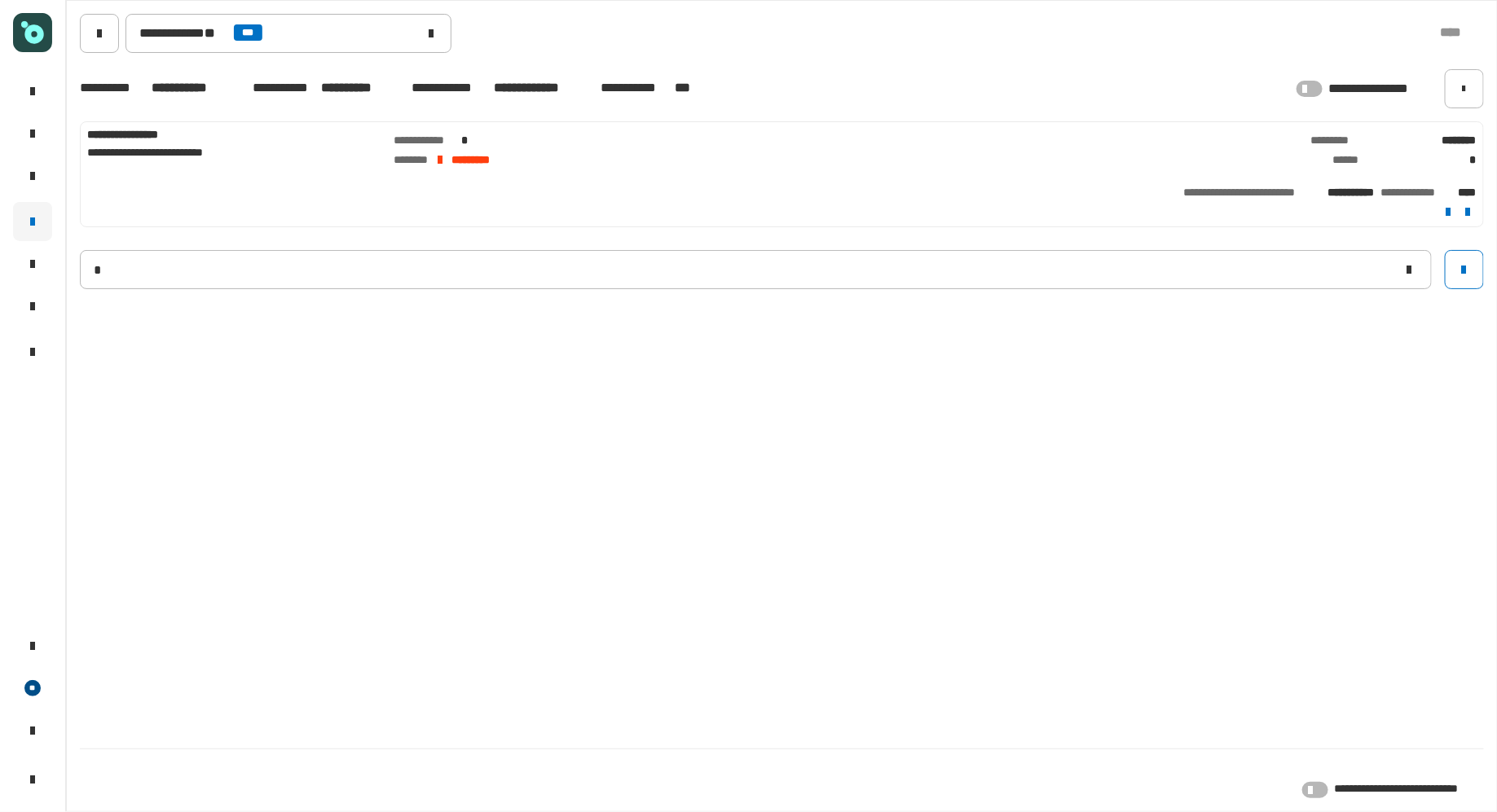 type 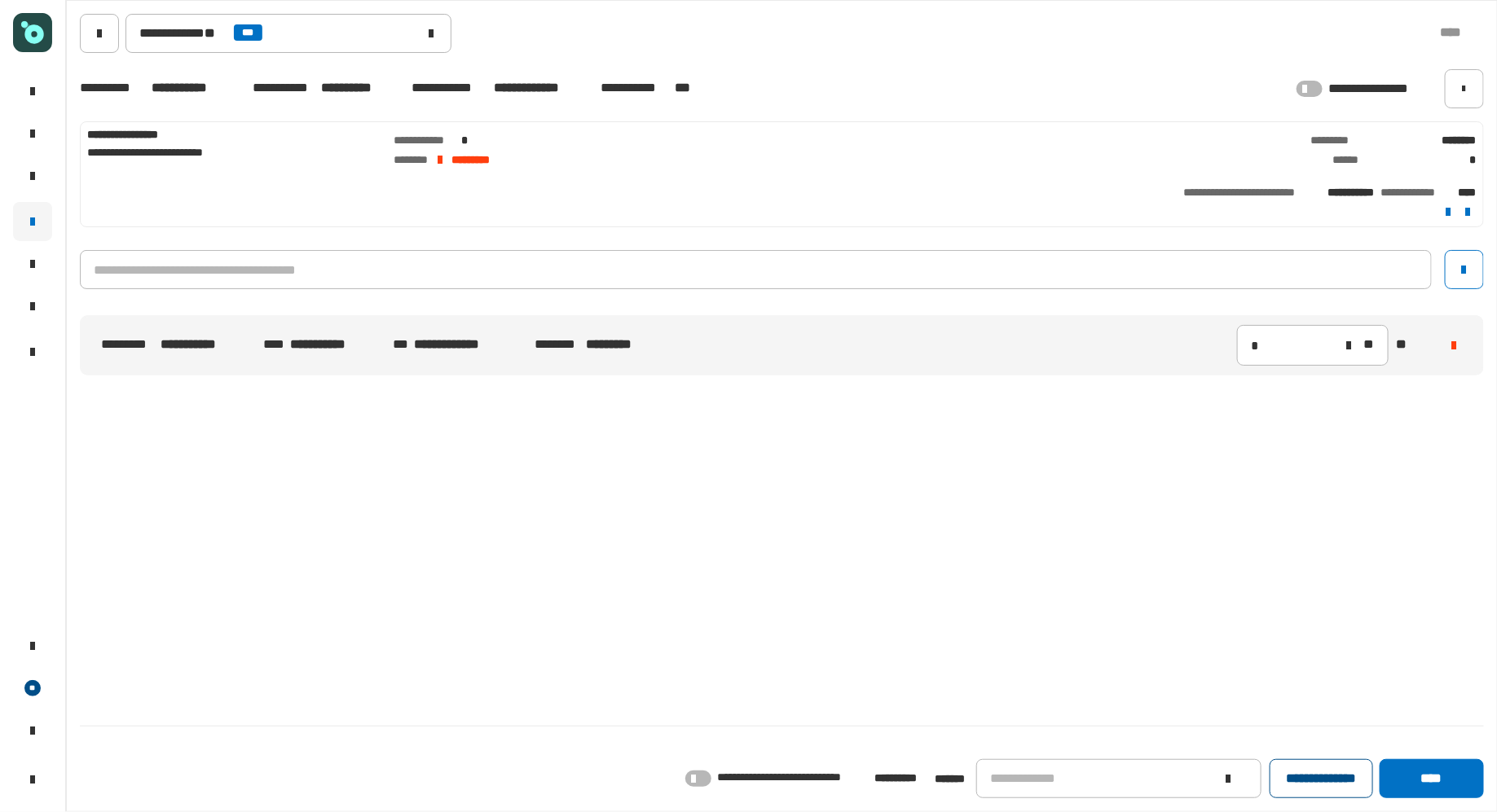 click on "**********" 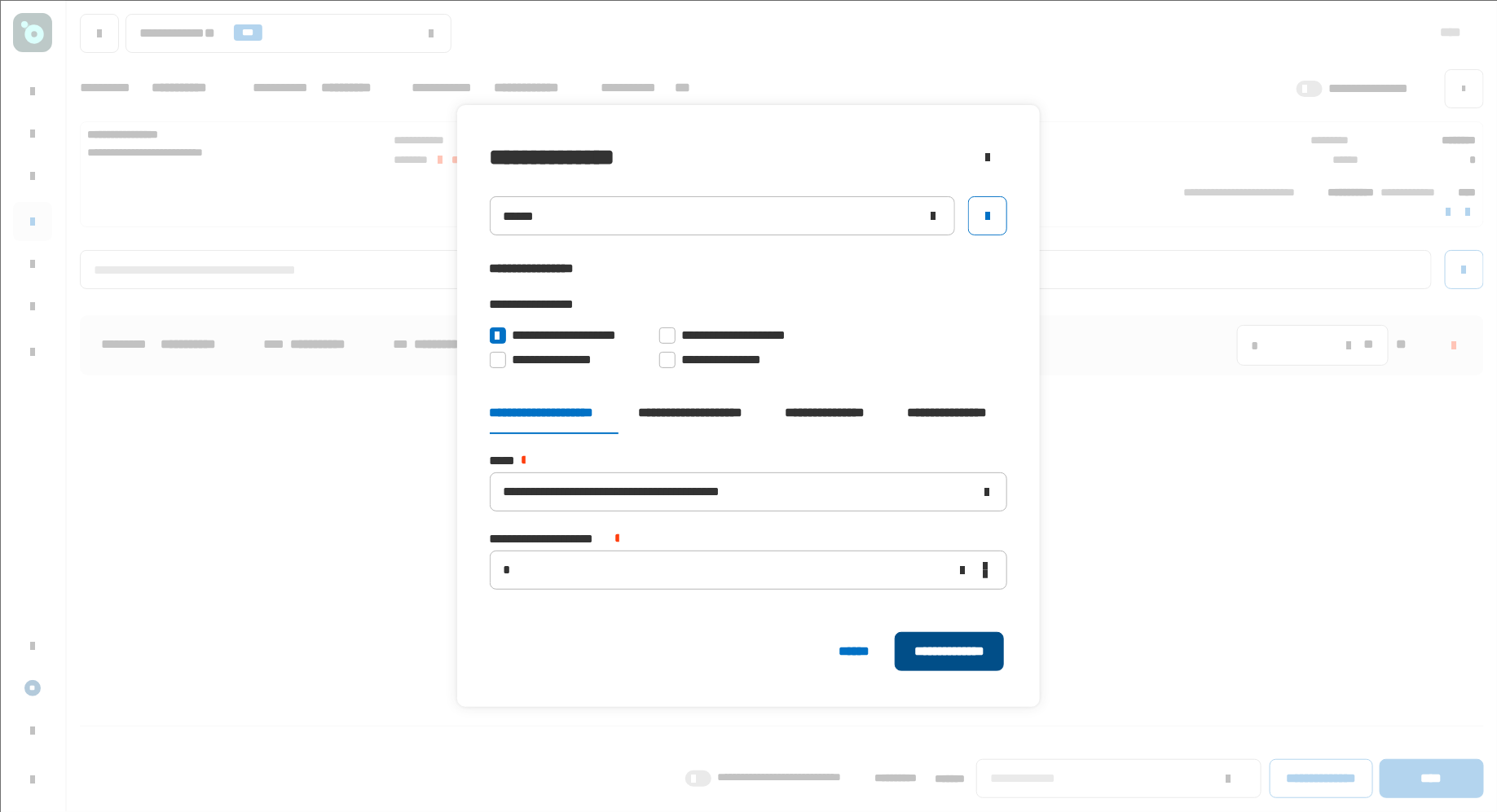 click on "**********" 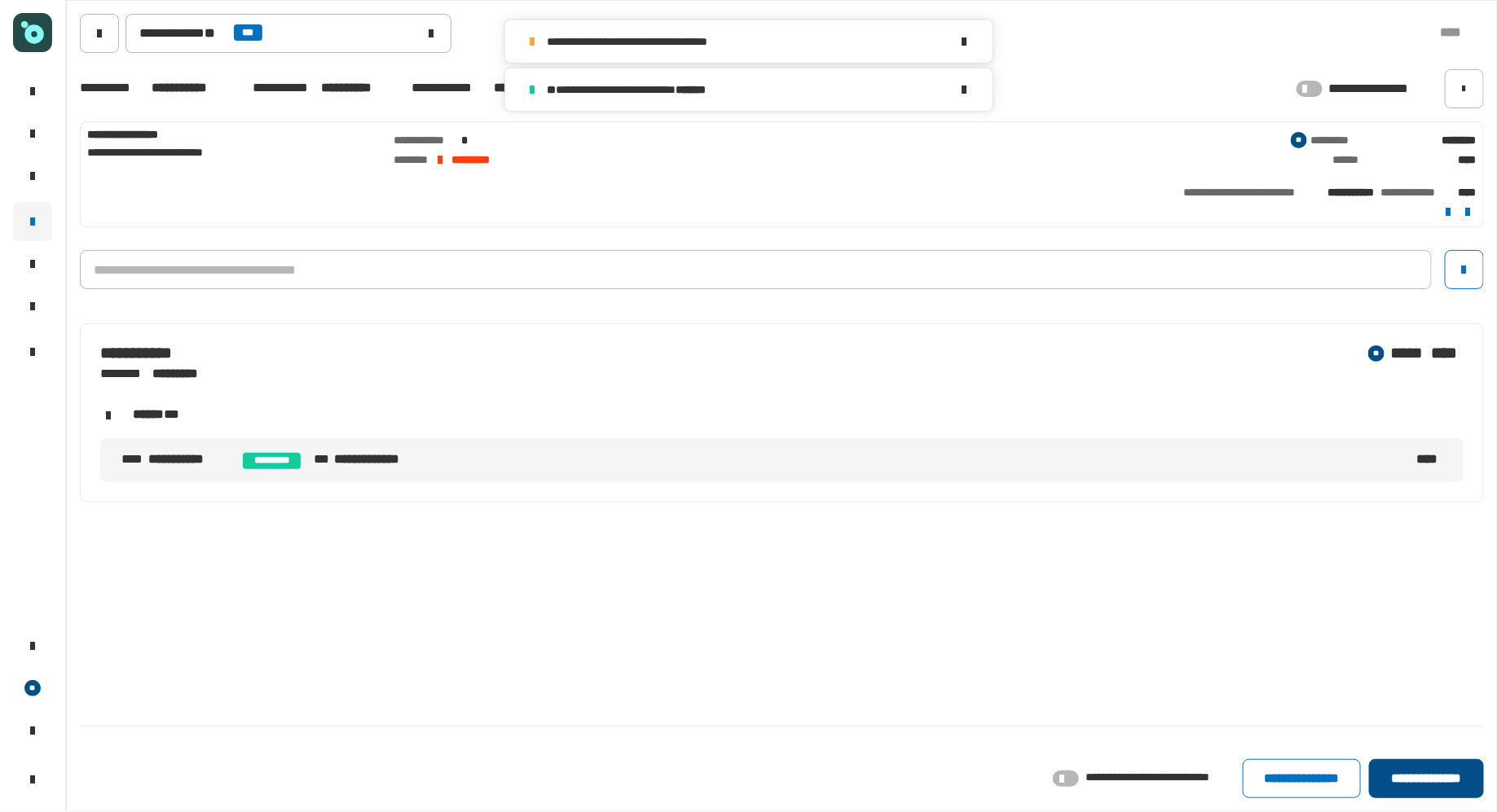 click on "**********" 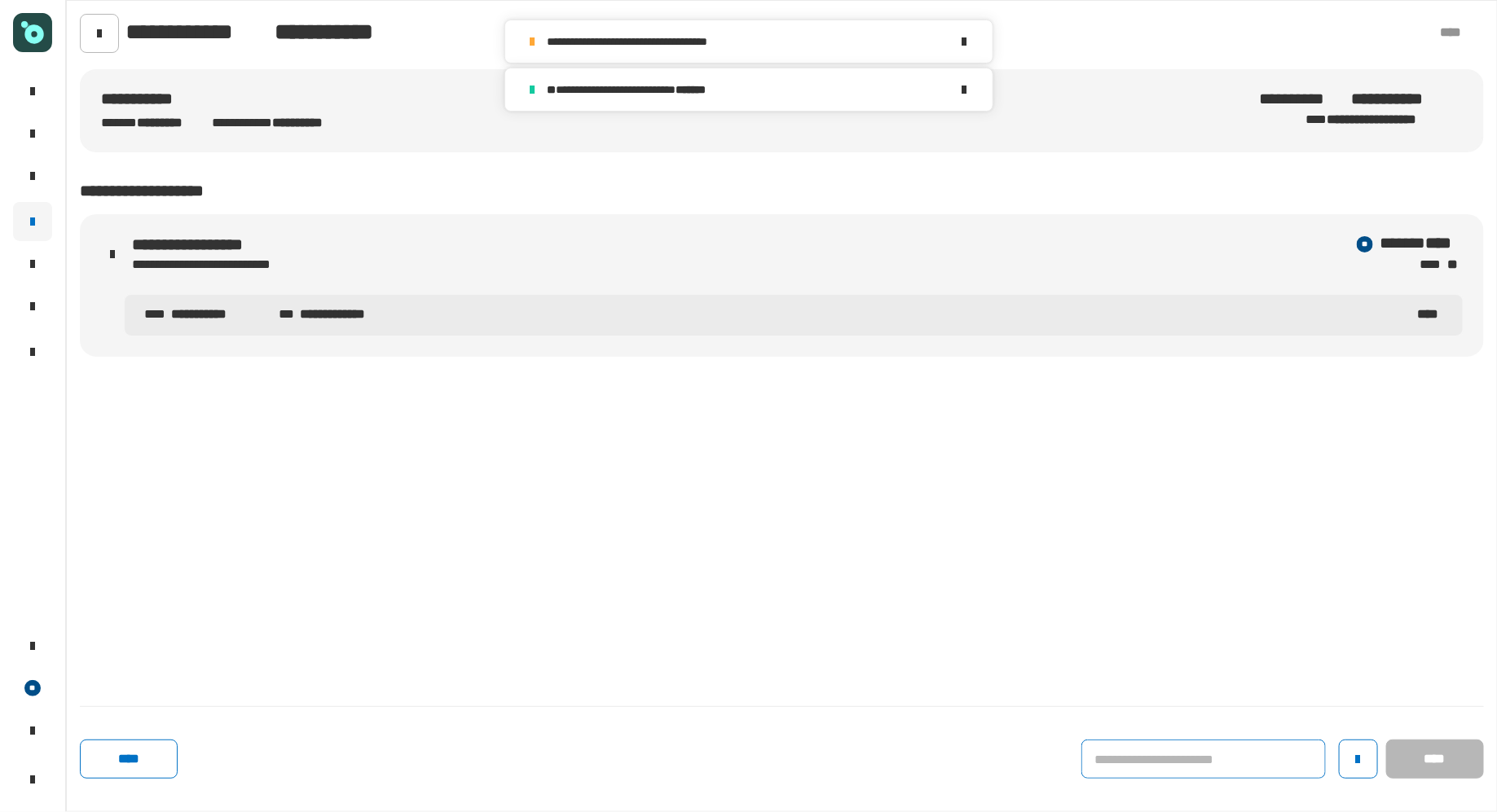 click 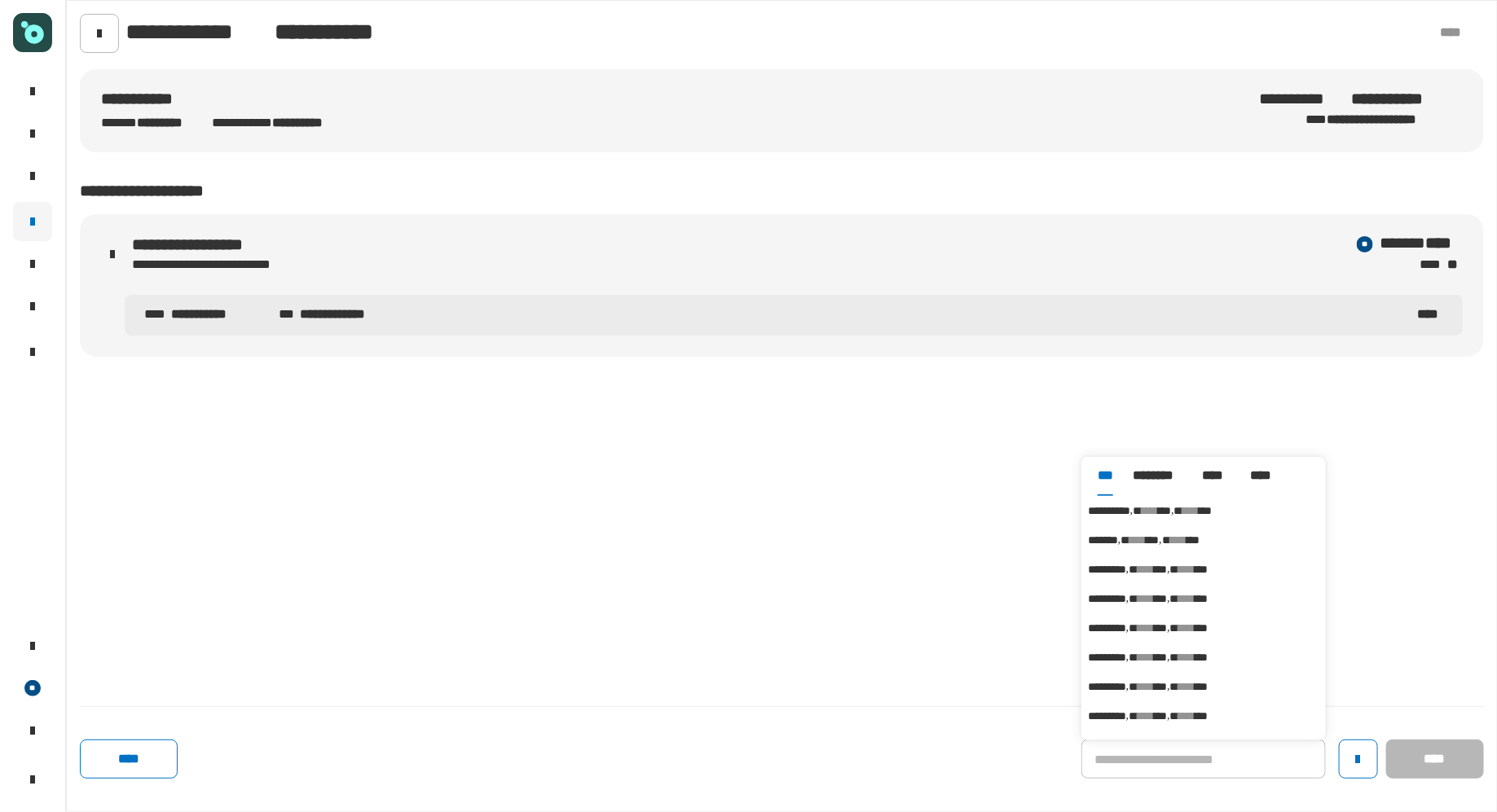 click on "****" at bounding box center [1150, 511] 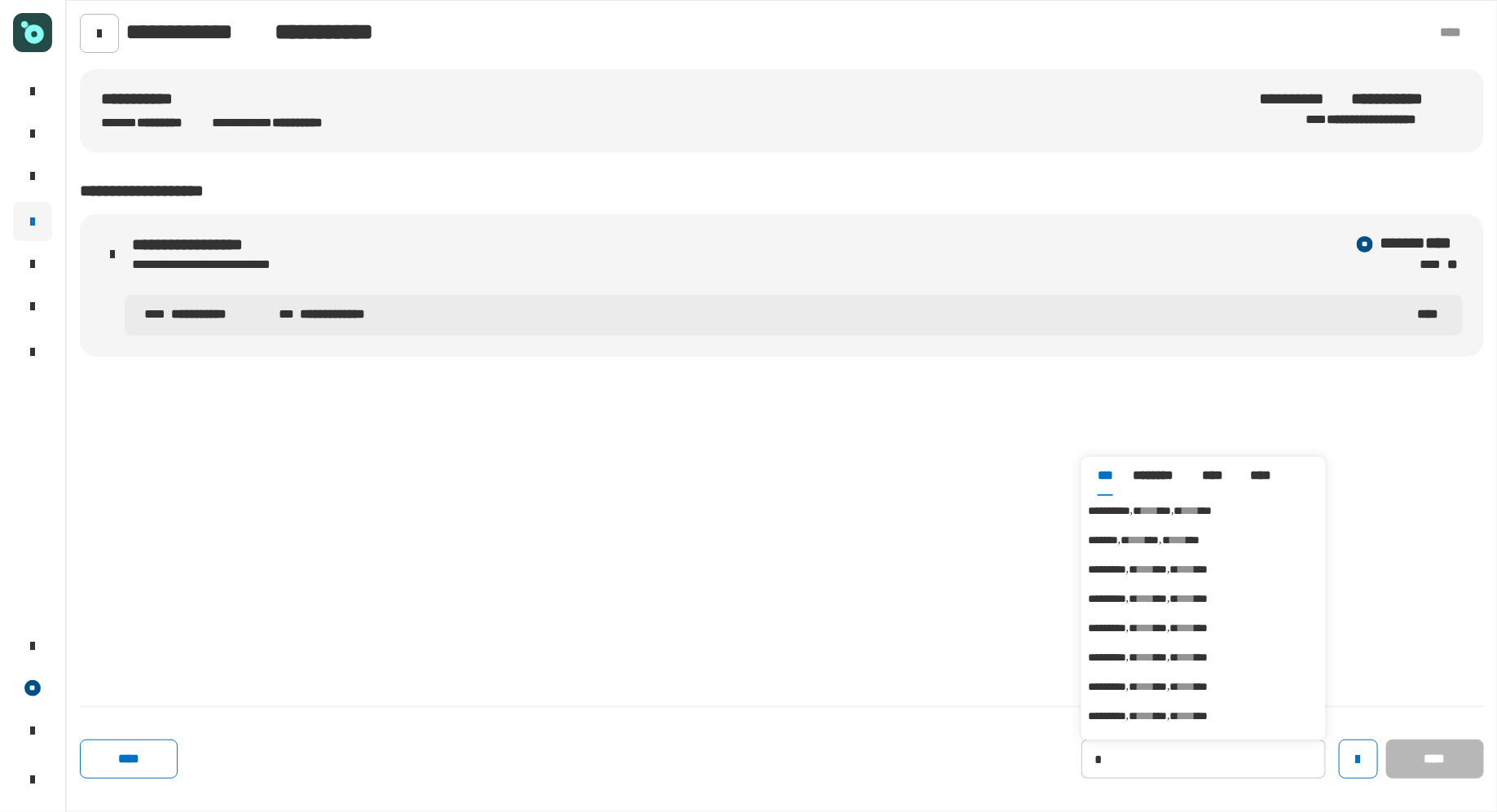 type on "**********" 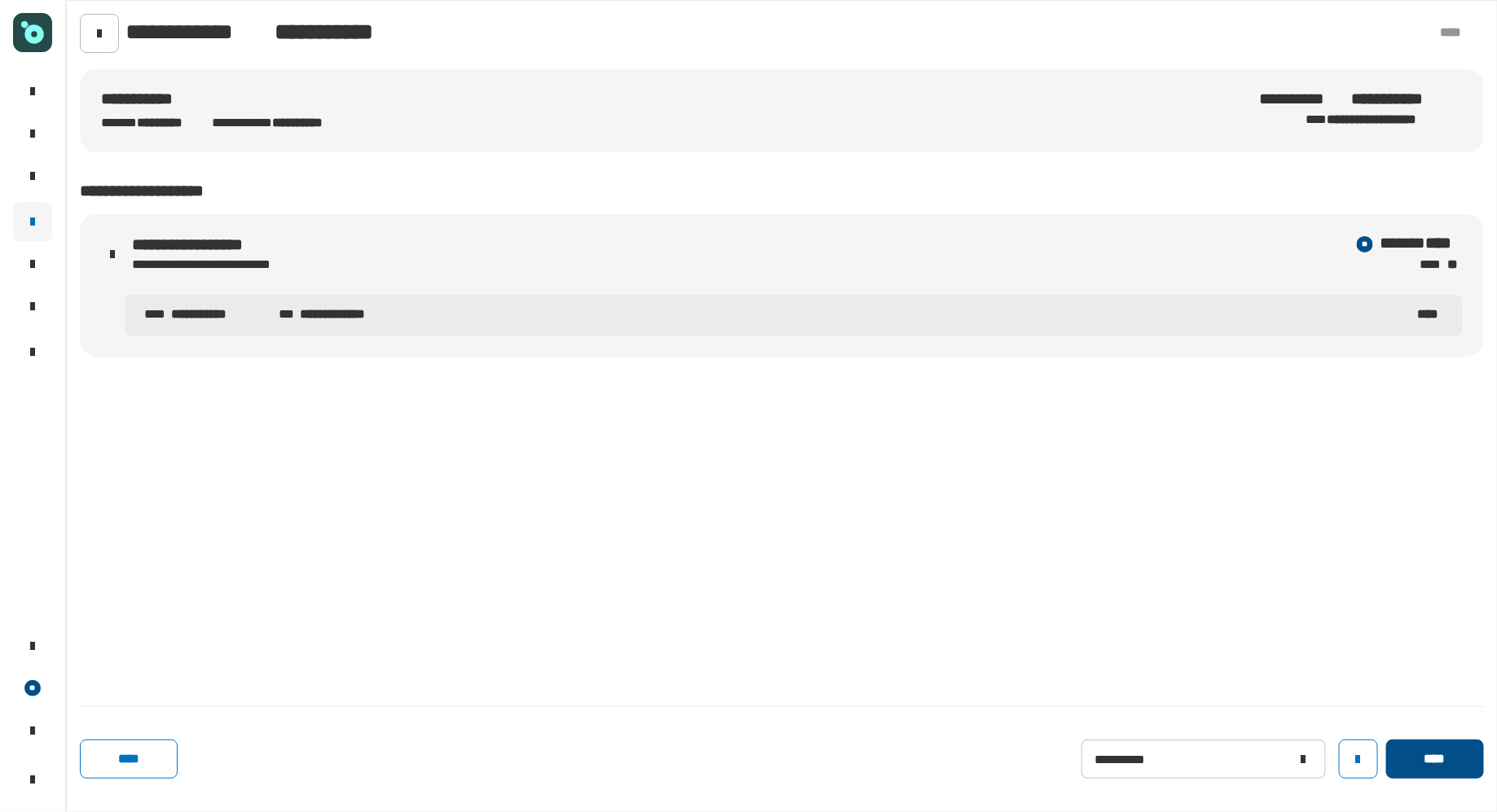 click on "****" 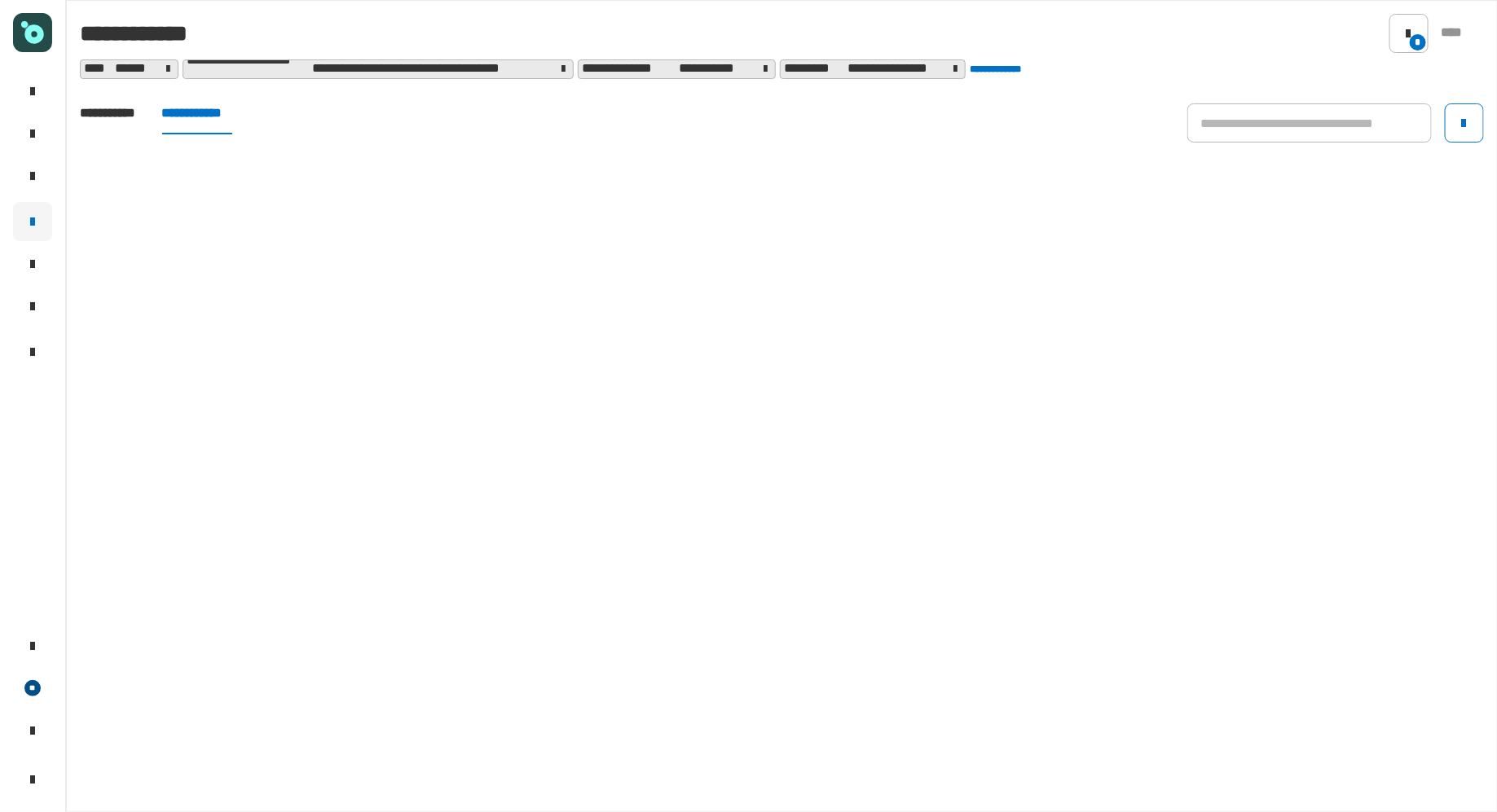 click on "**********" 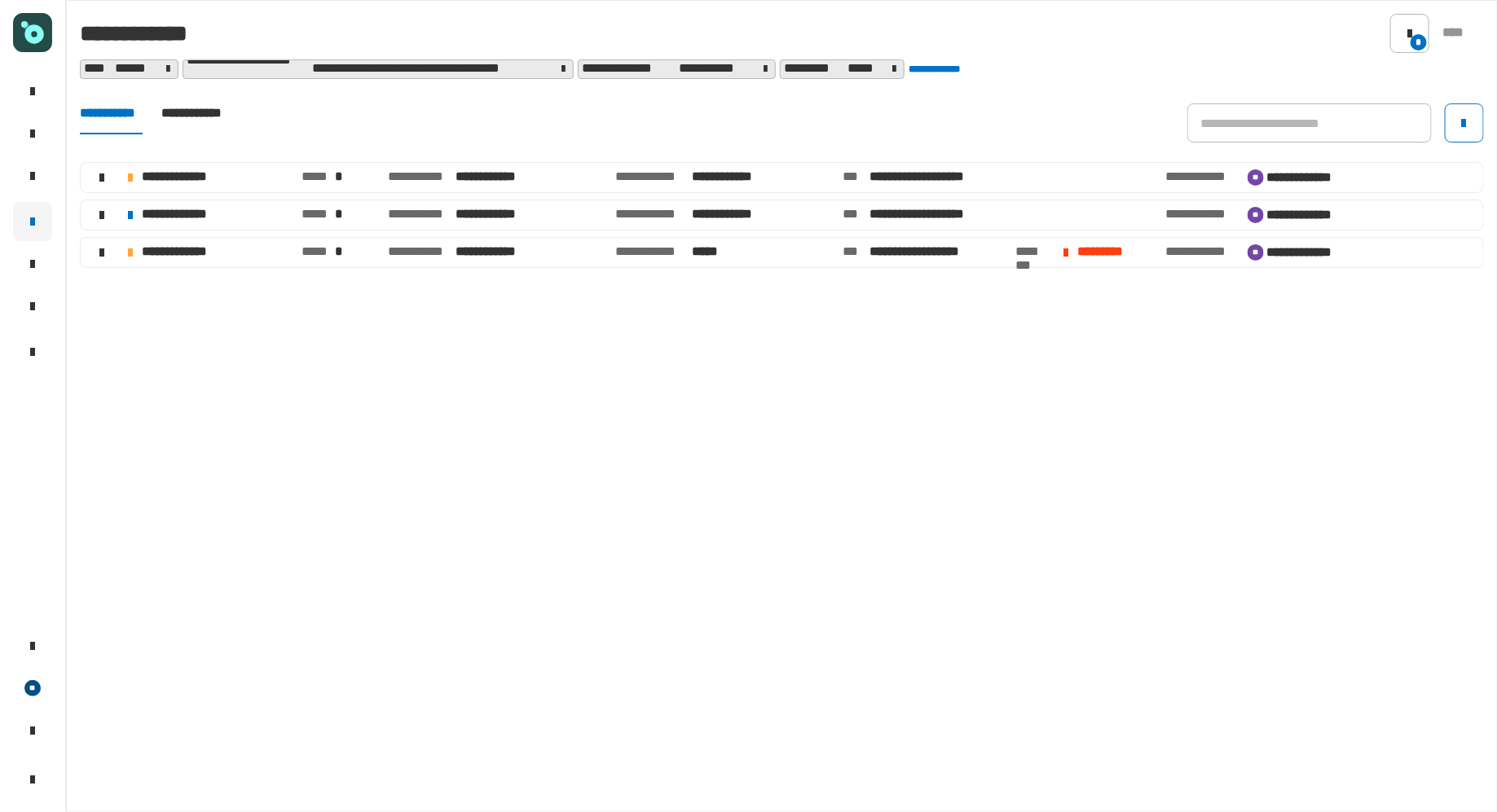 click on "**********" 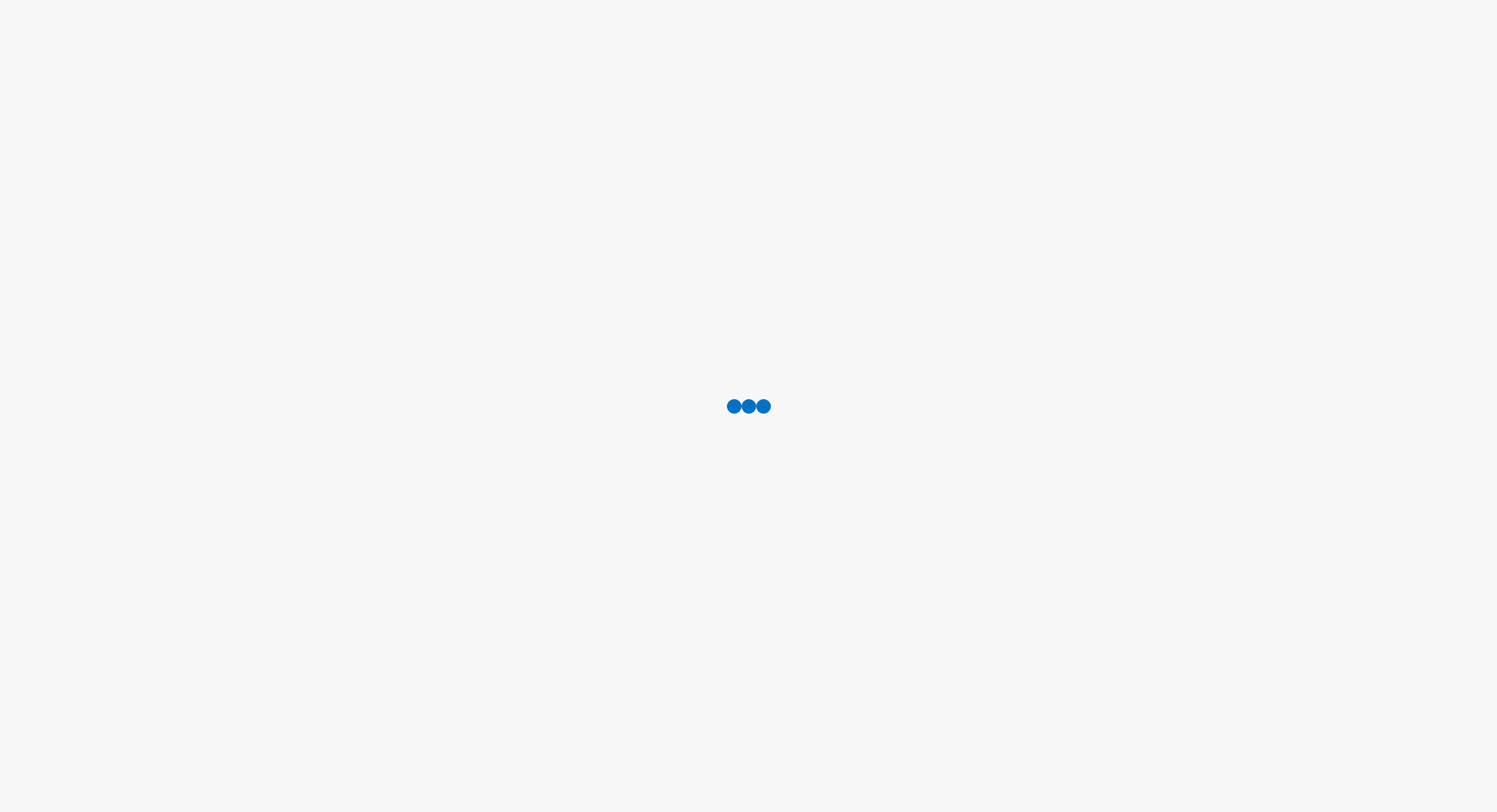 scroll, scrollTop: 0, scrollLeft: 0, axis: both 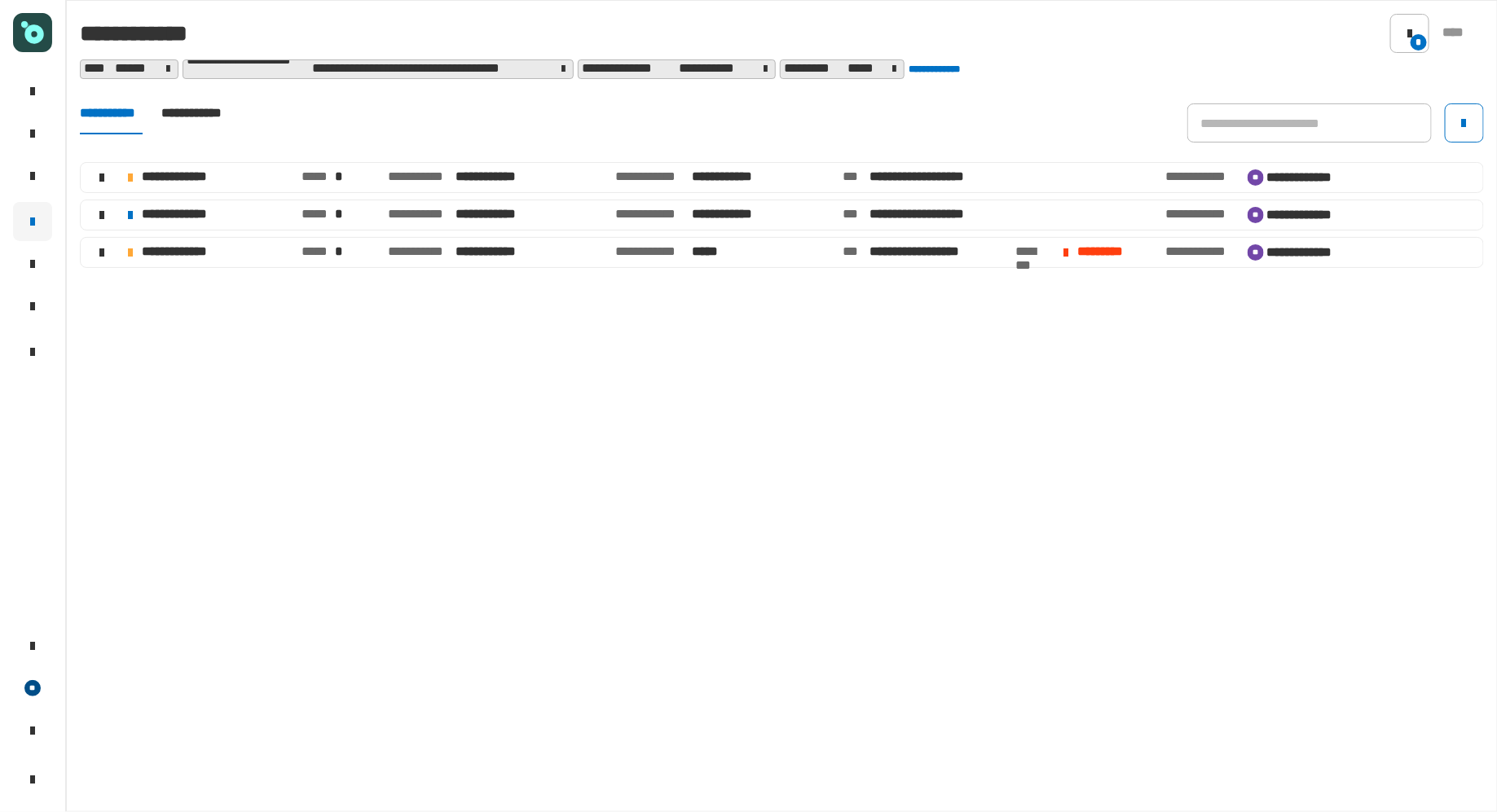 click on "**********" 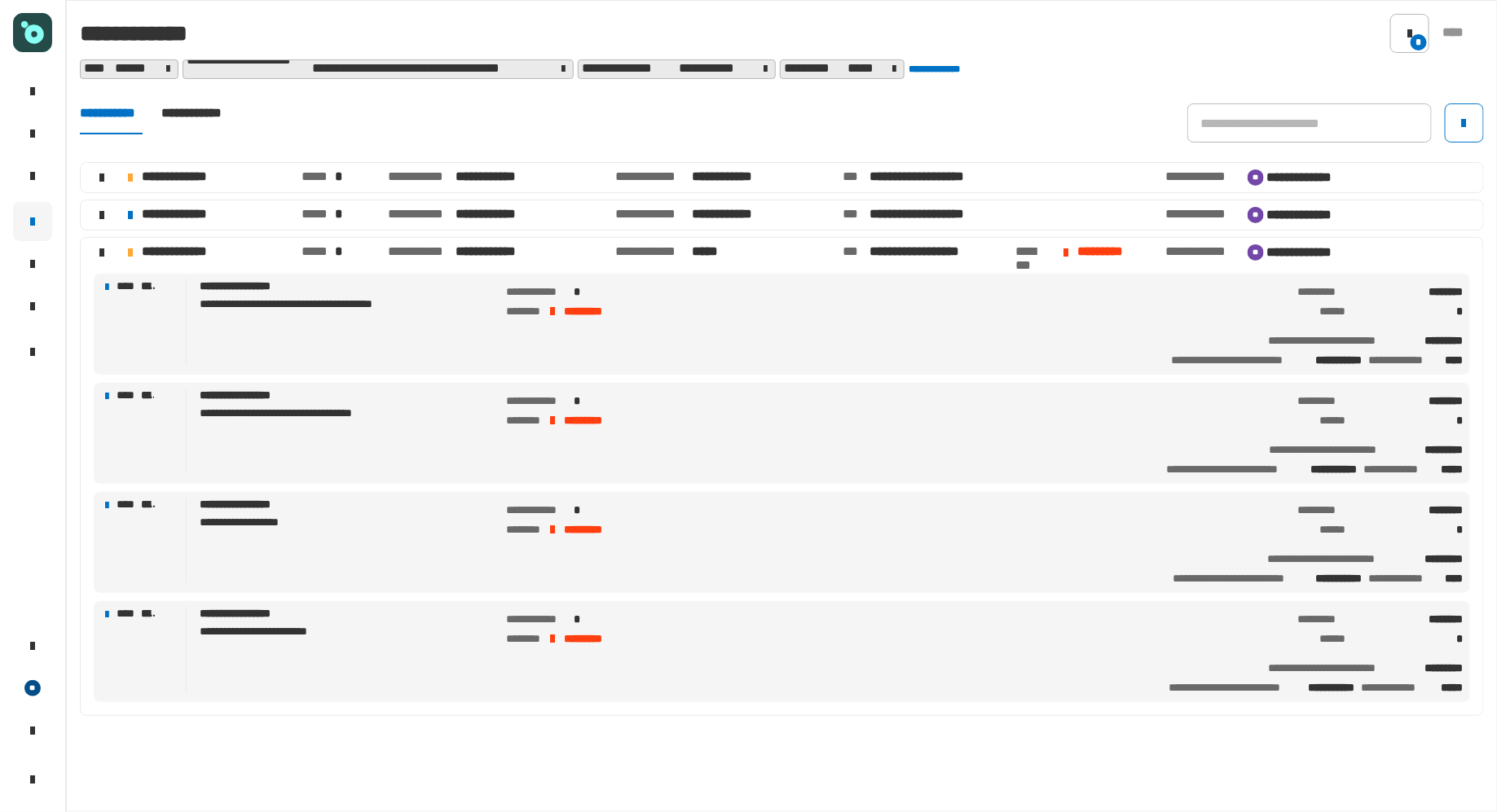 click on "**********" 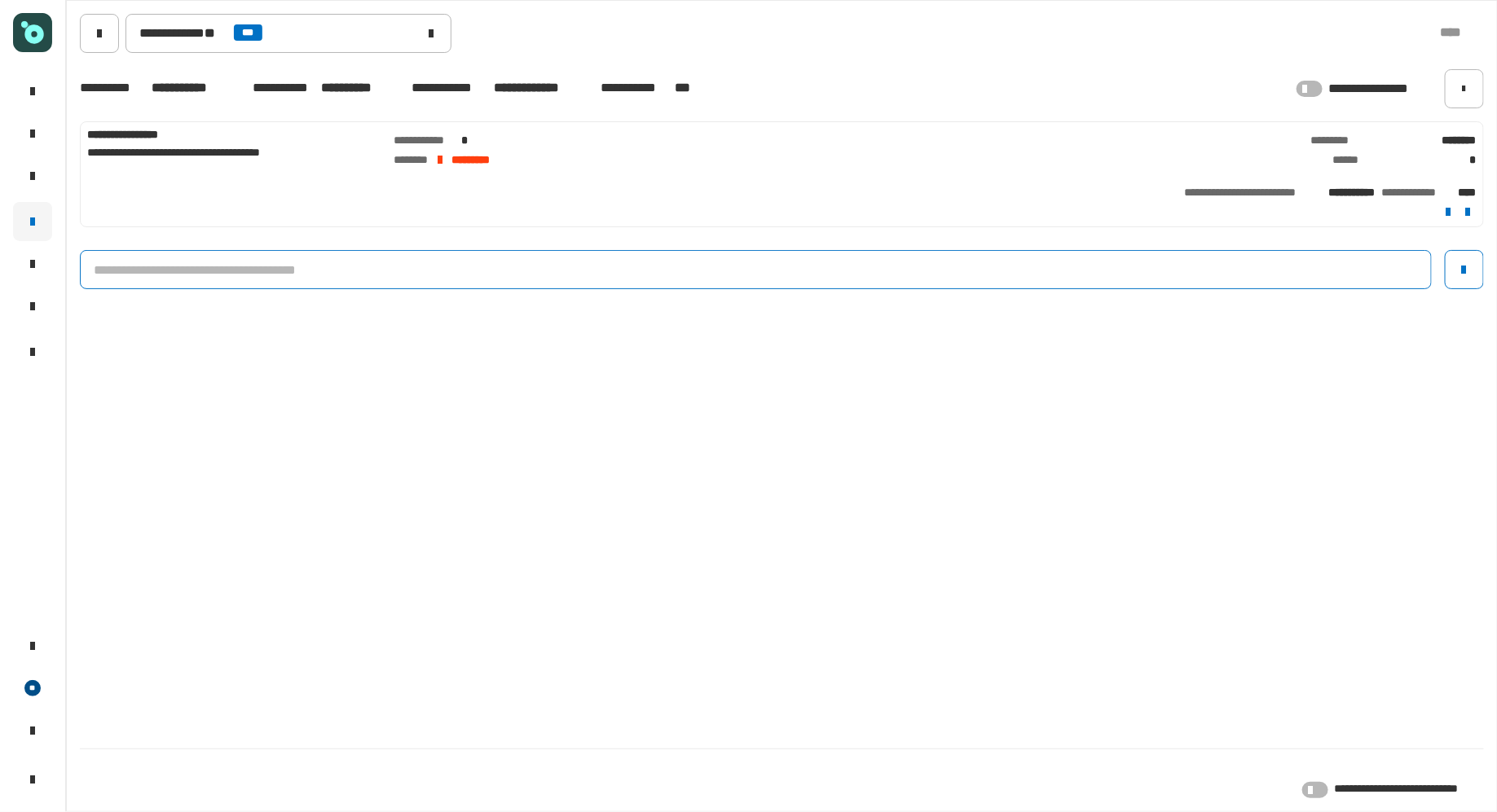 click 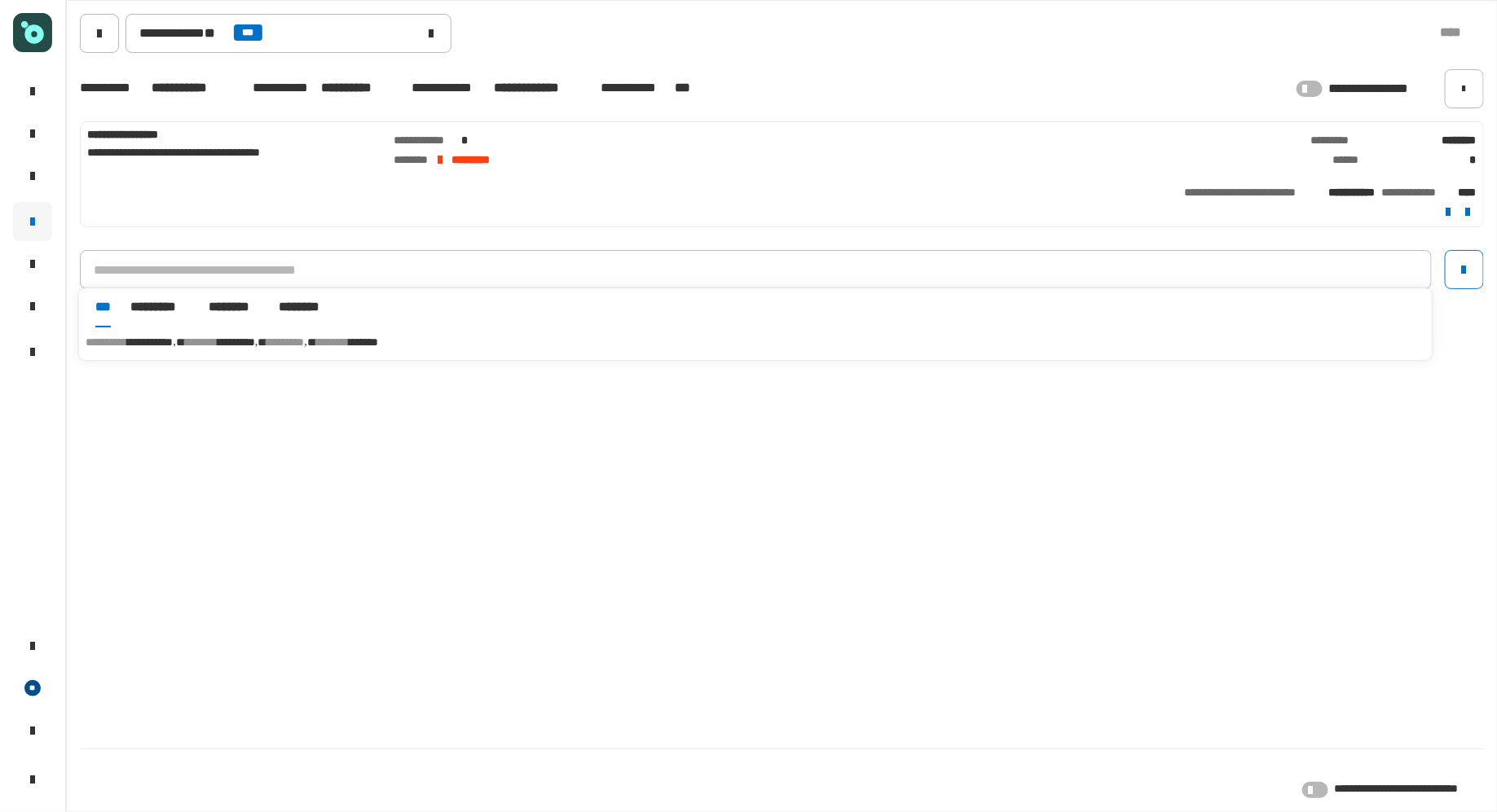 click on "**********" at bounding box center (755, 342) 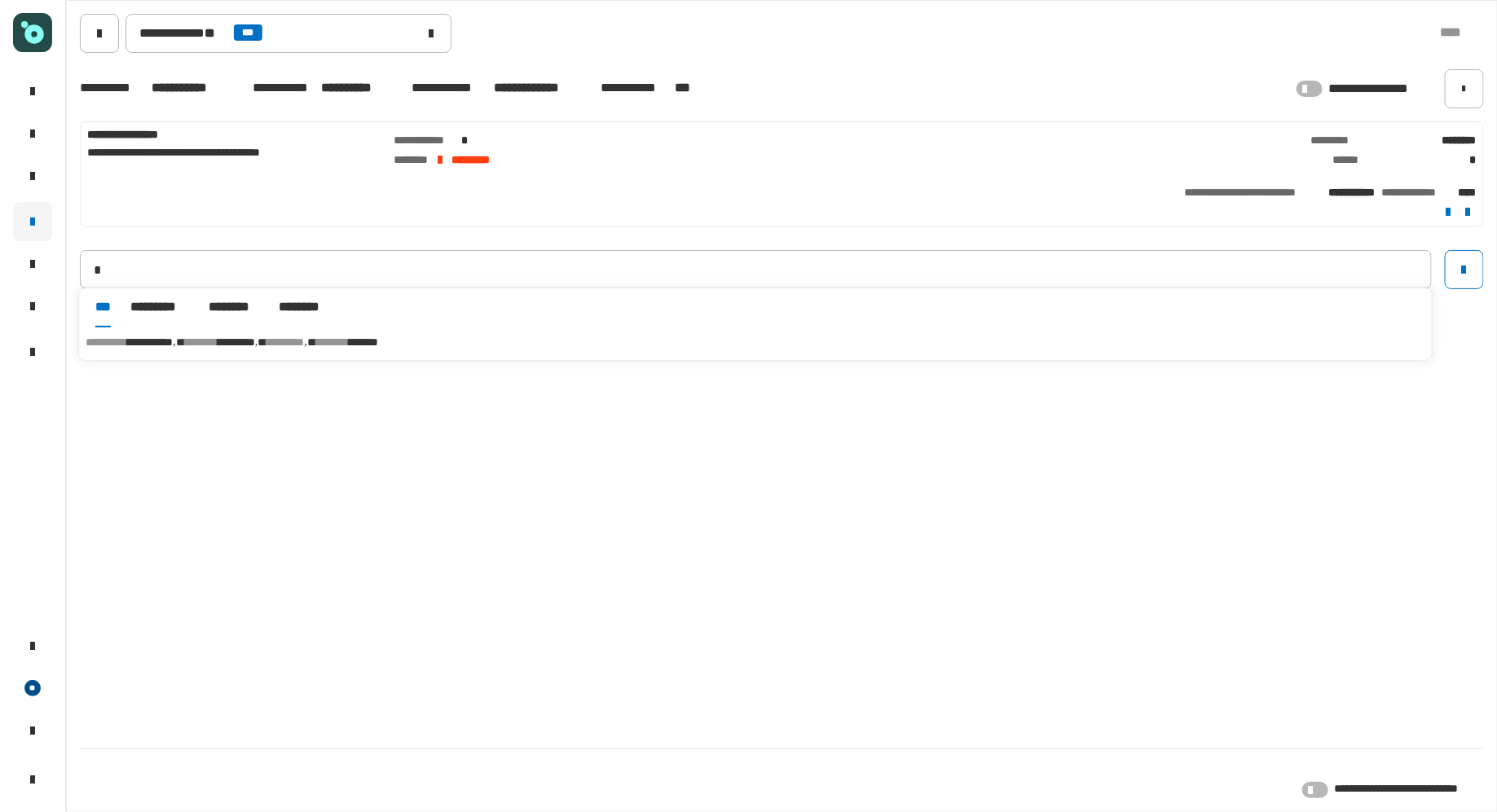 type on "**********" 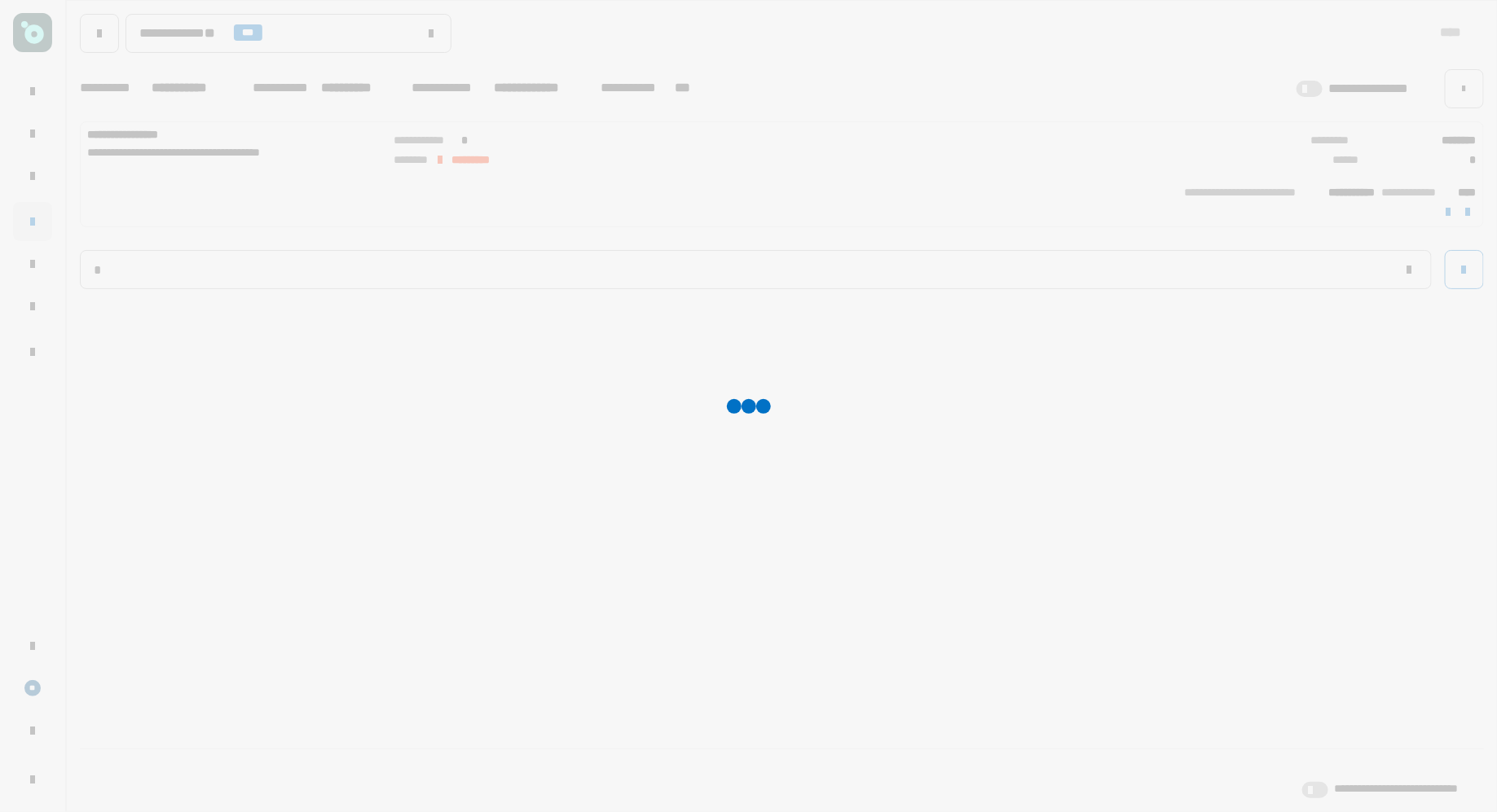 type 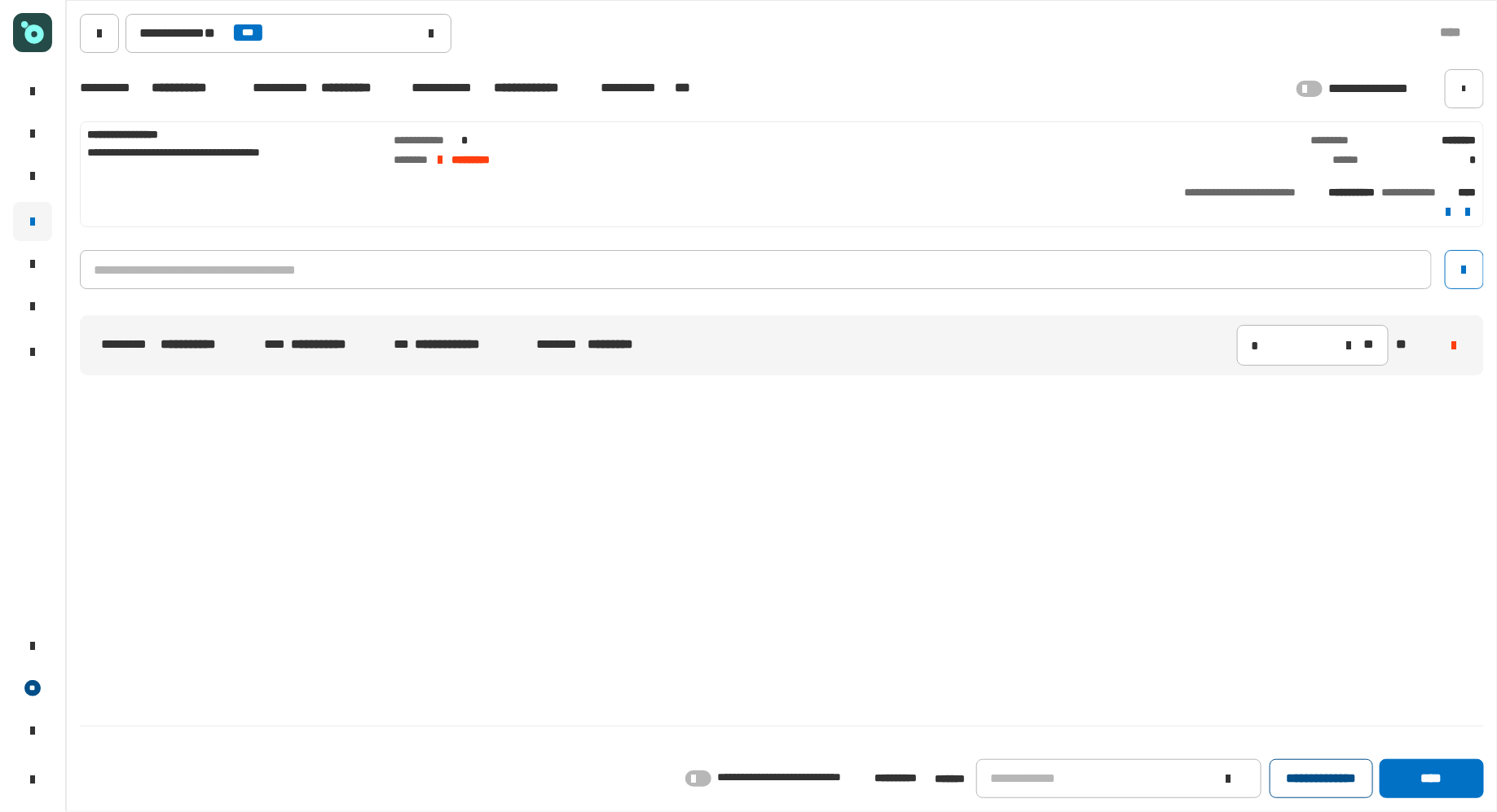 click on "**********" 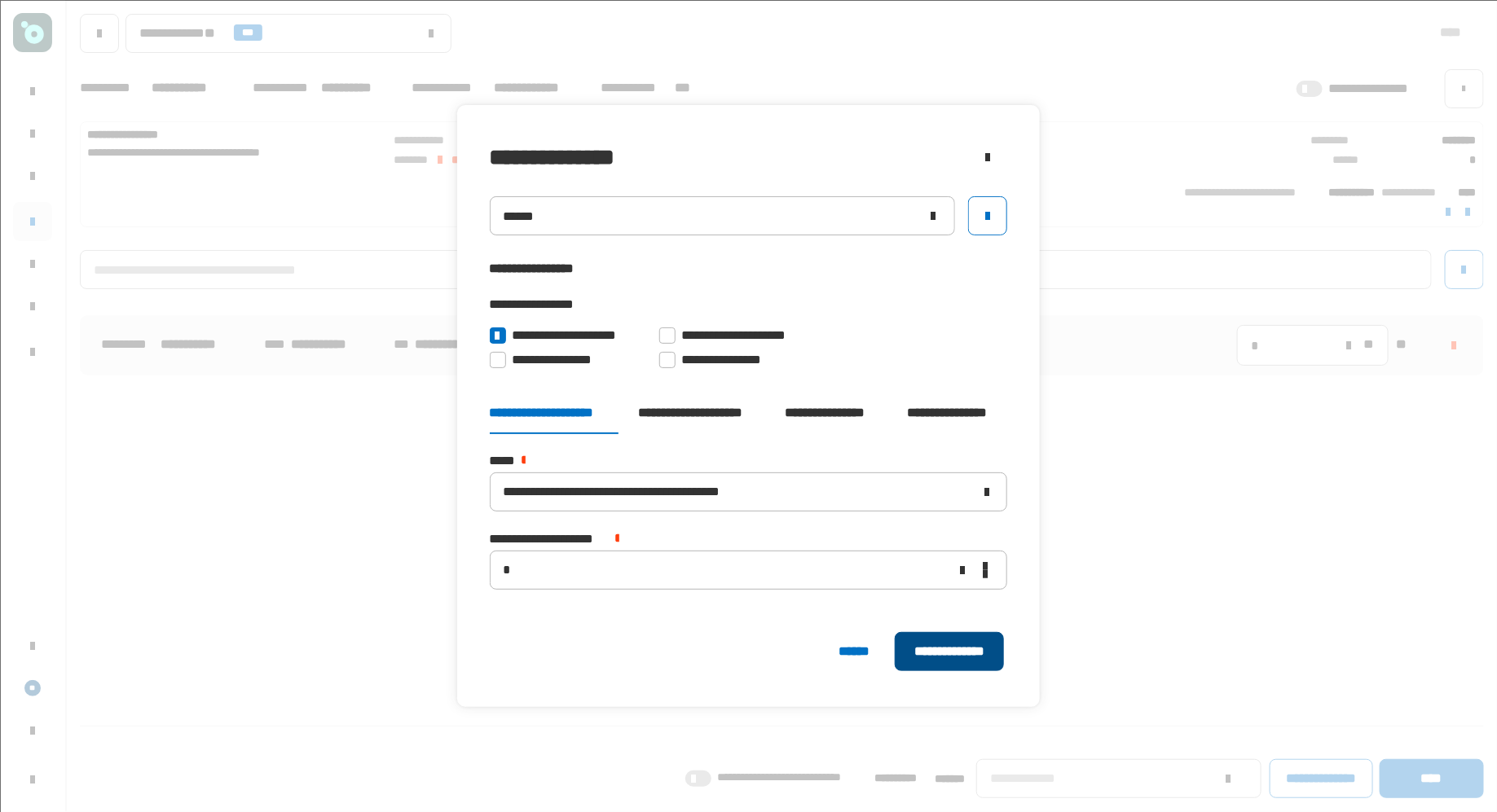 click on "**********" 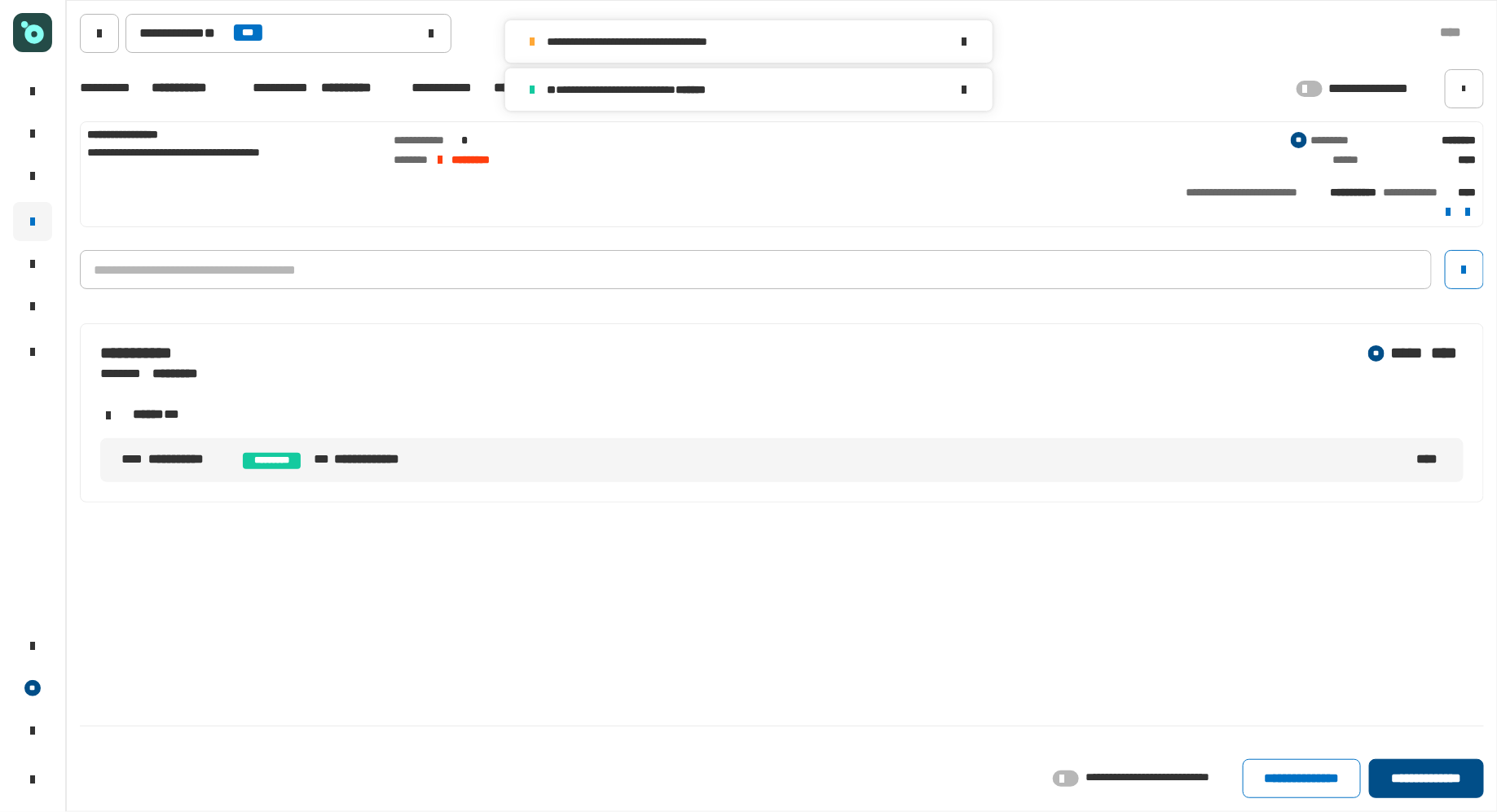 click on "**********" 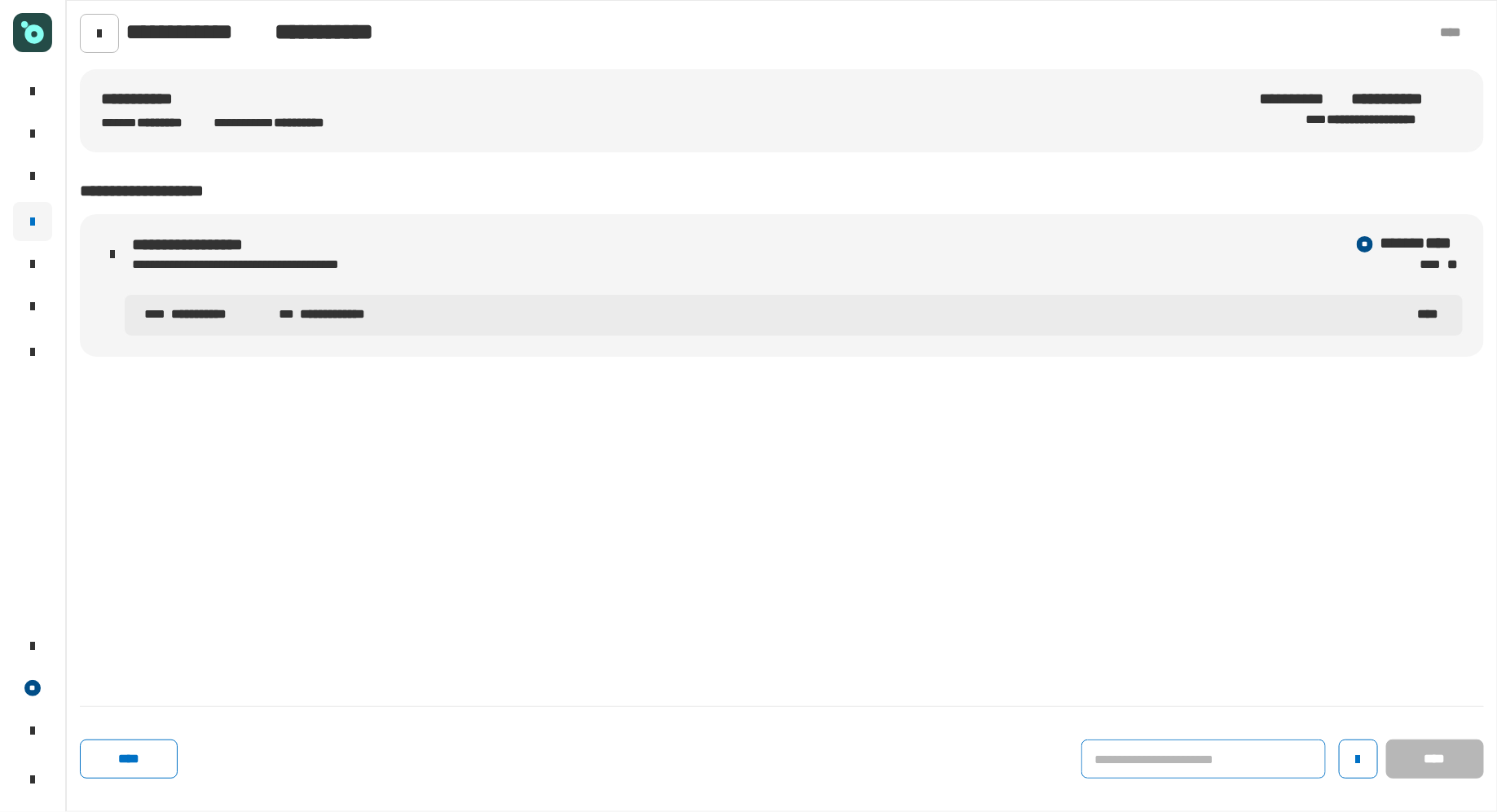 click 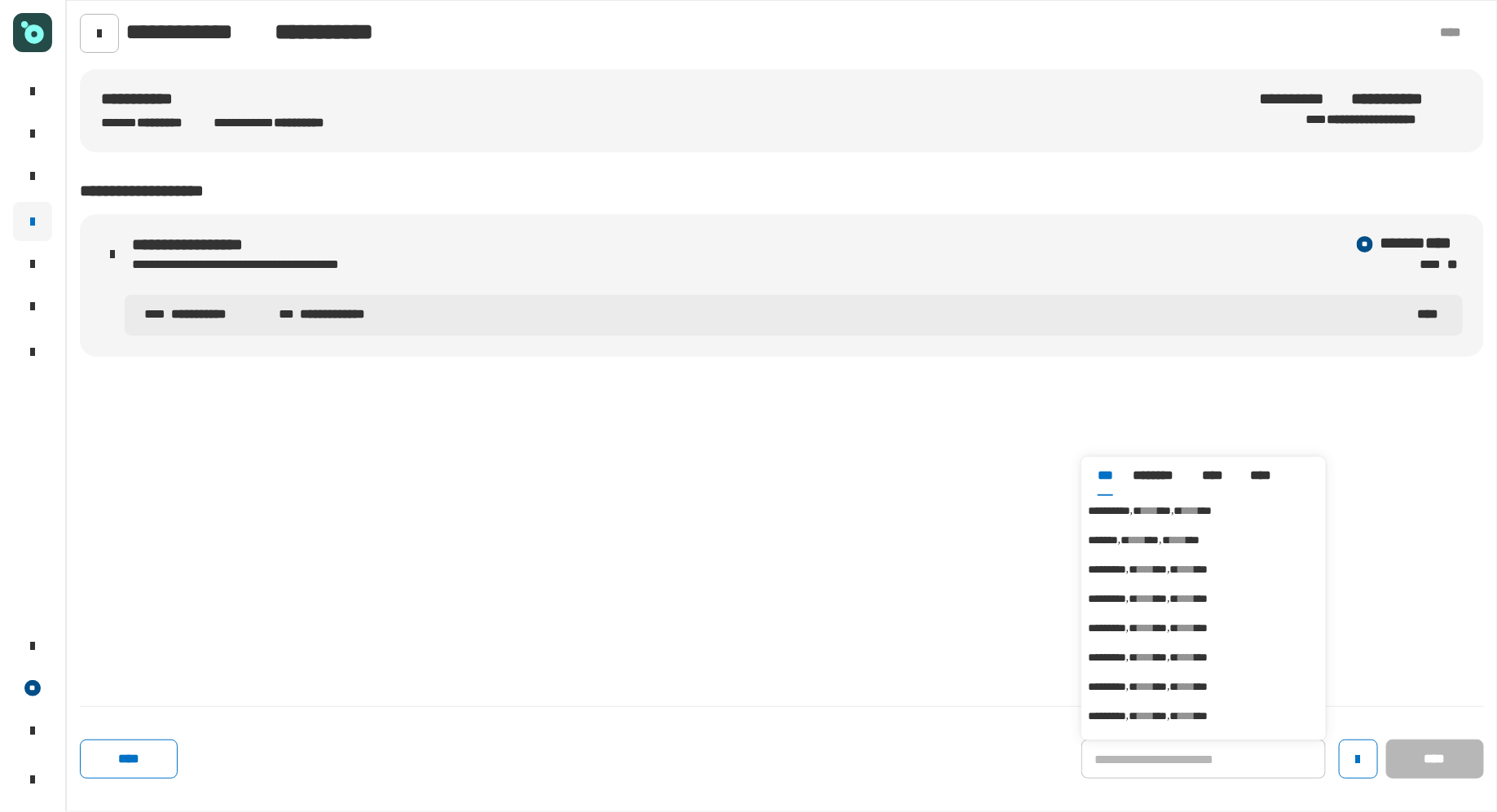 click on "****" at bounding box center [1191, 511] 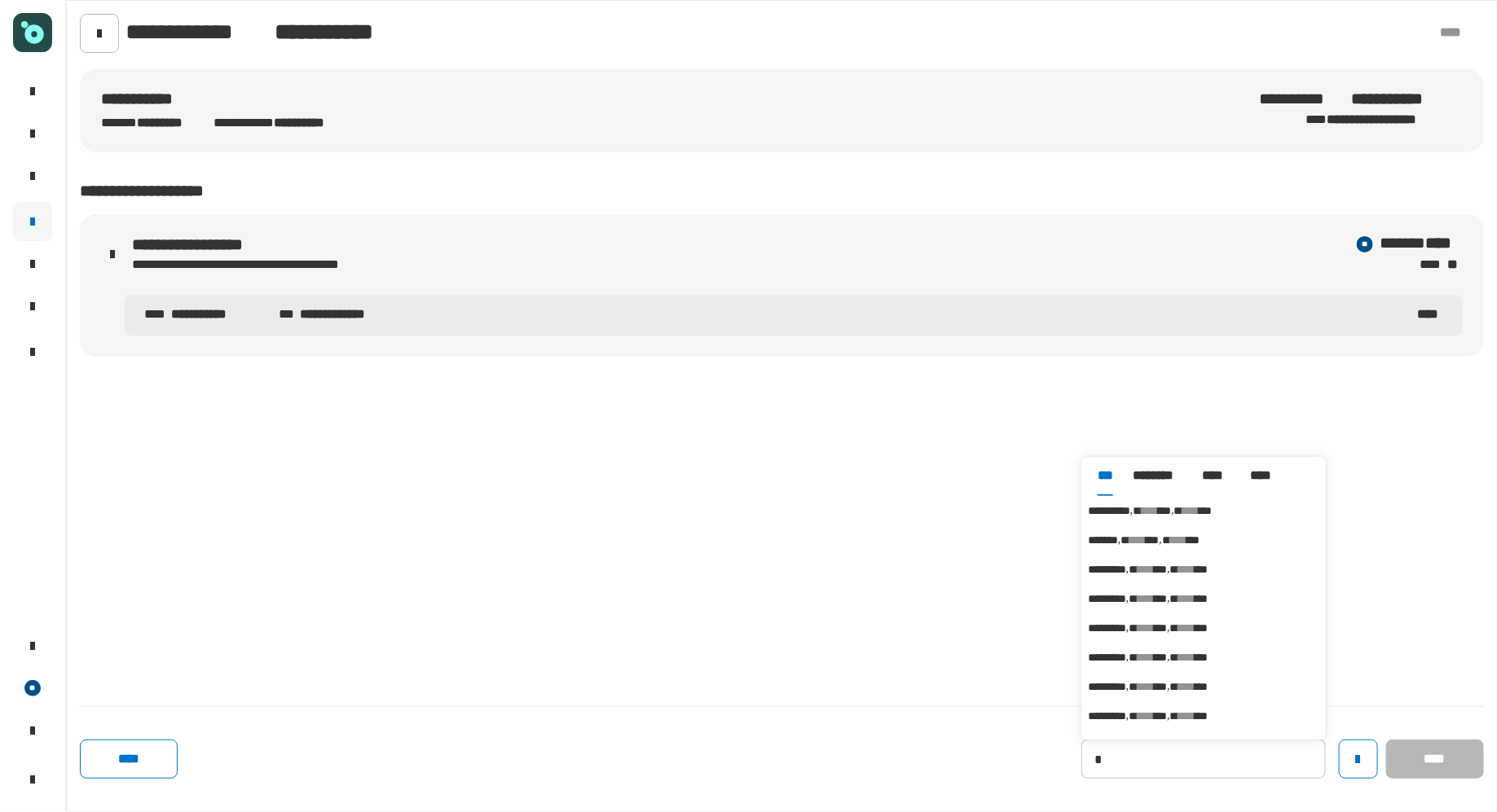 type on "**********" 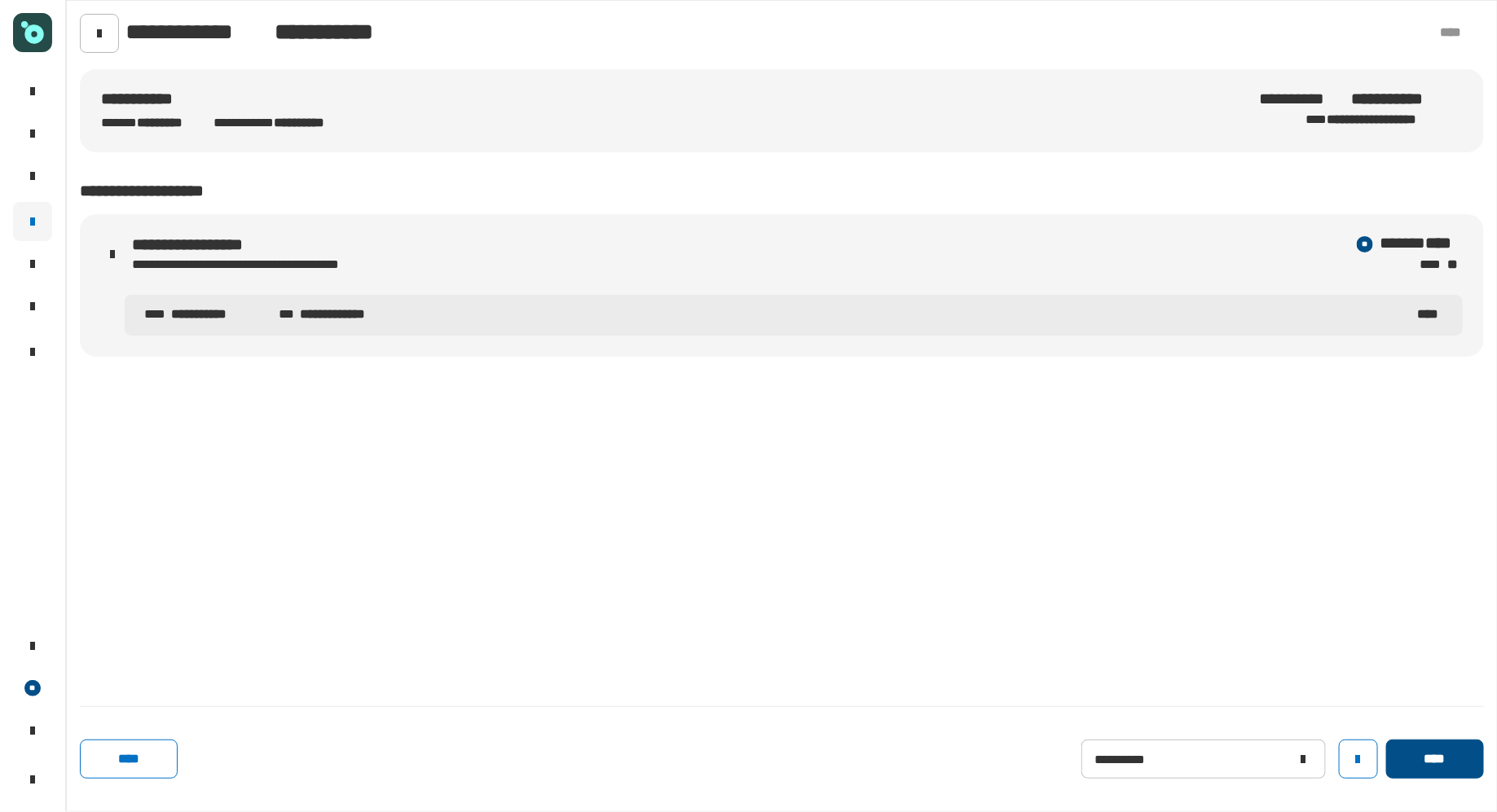click on "****" 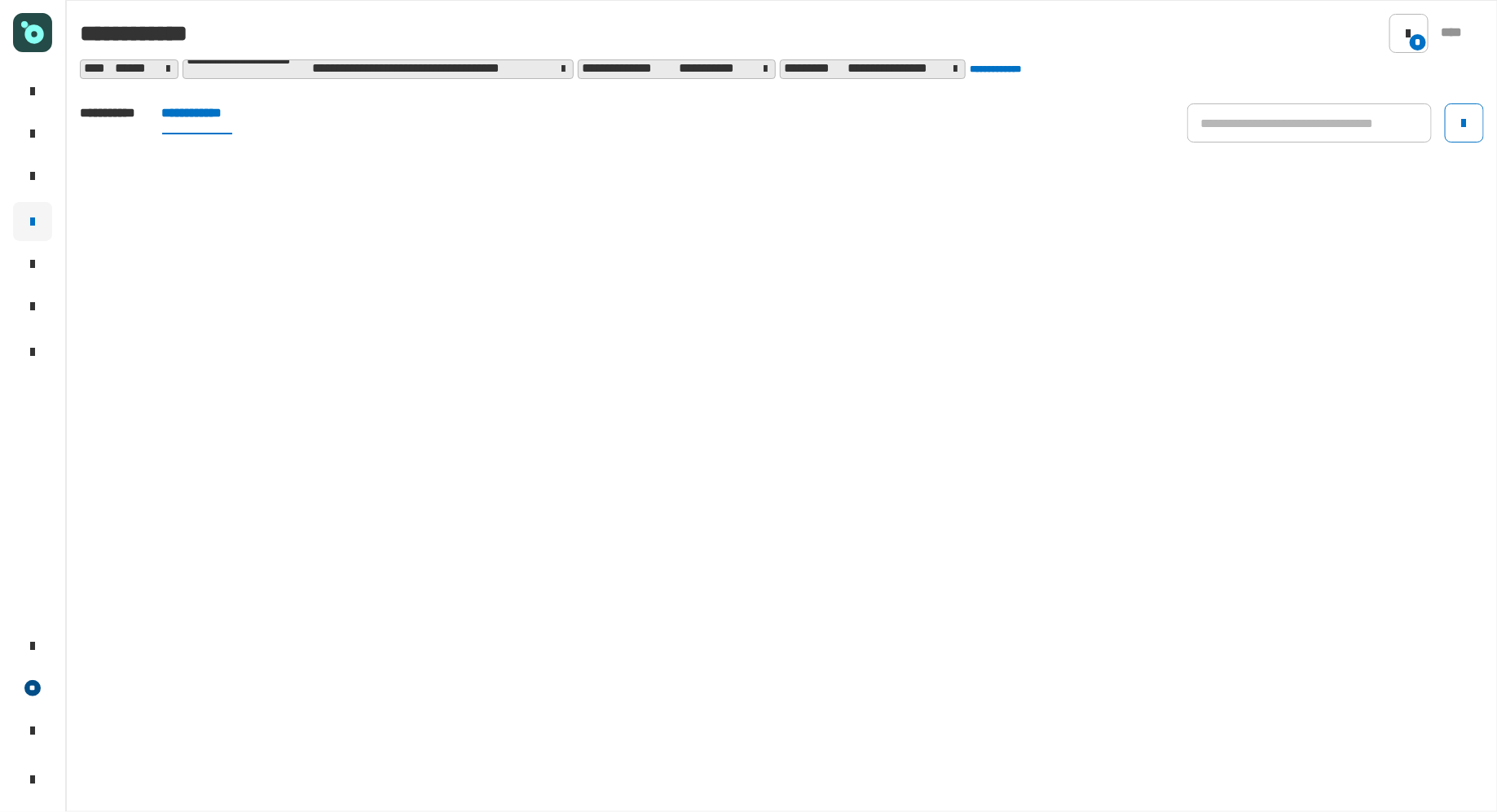 click on "**********" 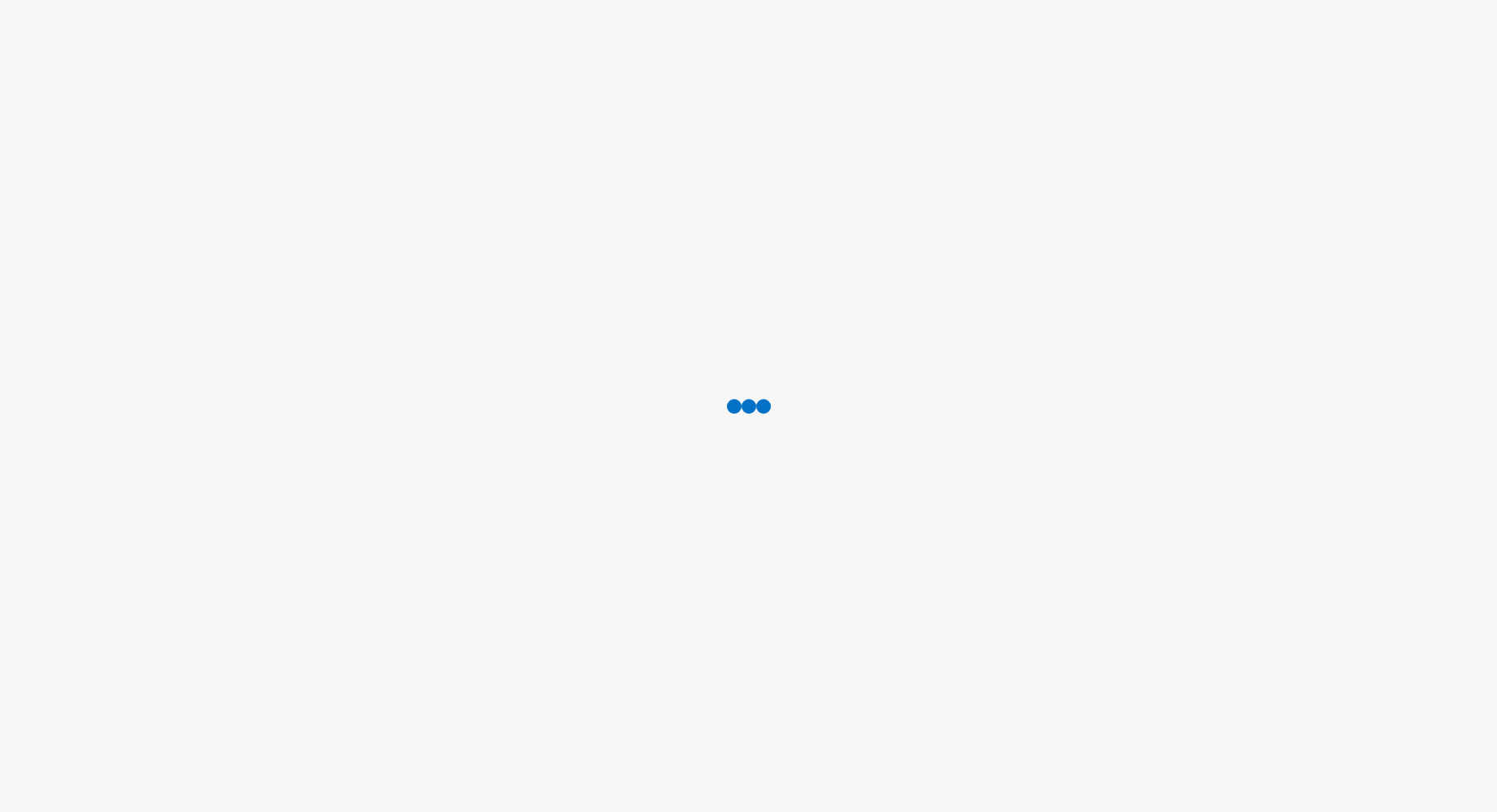 scroll, scrollTop: 0, scrollLeft: 0, axis: both 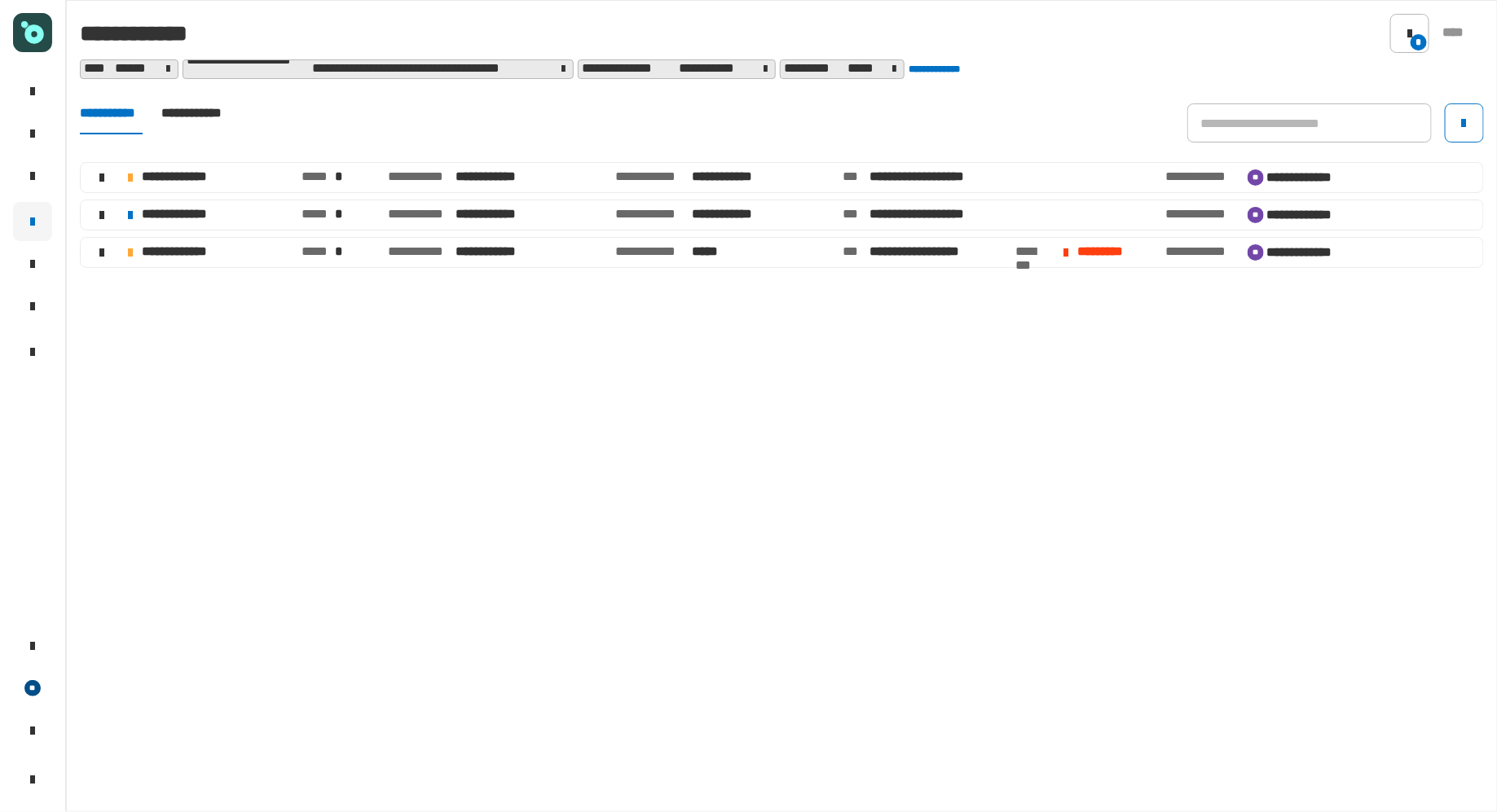 click on "**********" 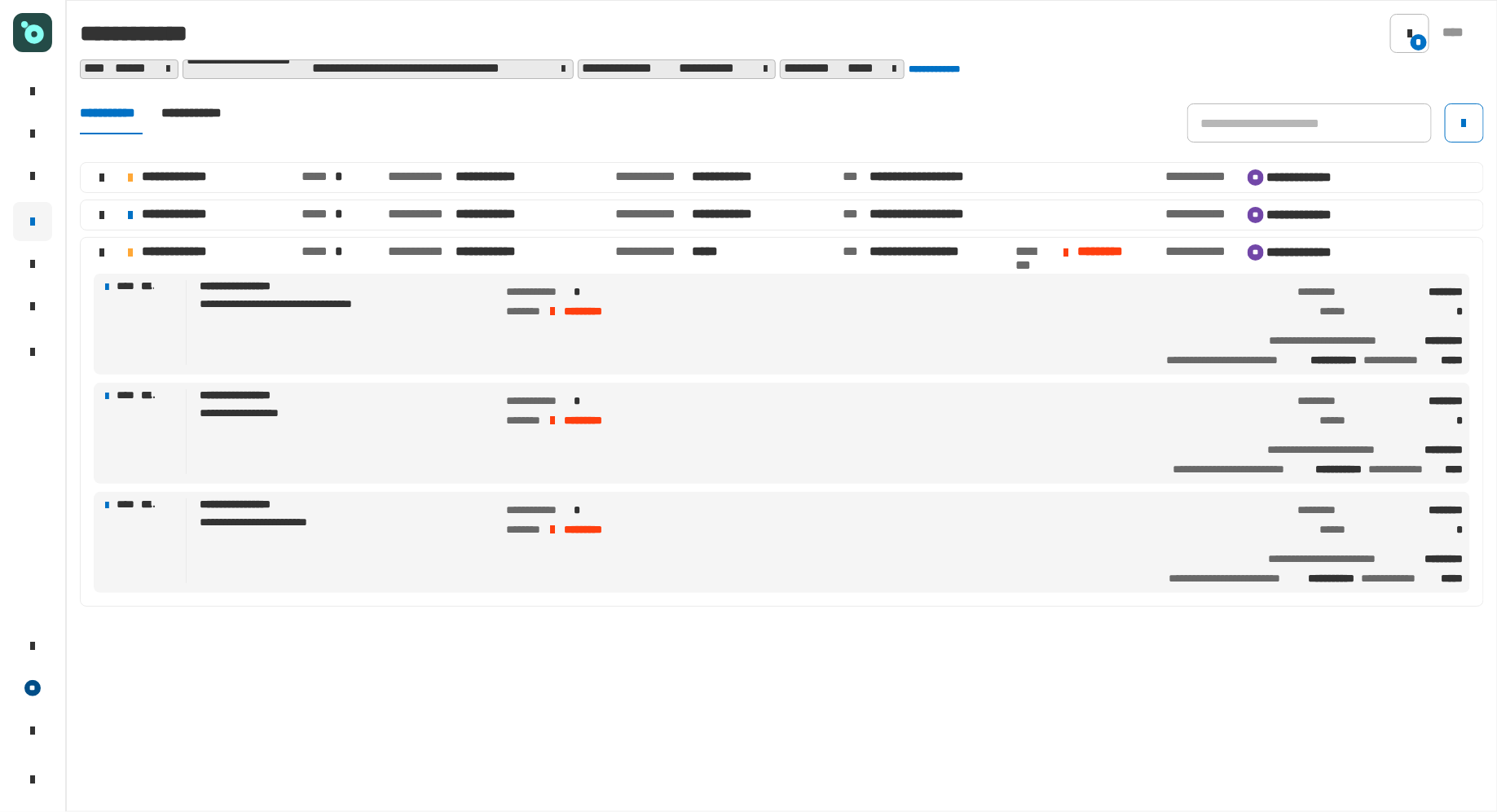 click on "**********" 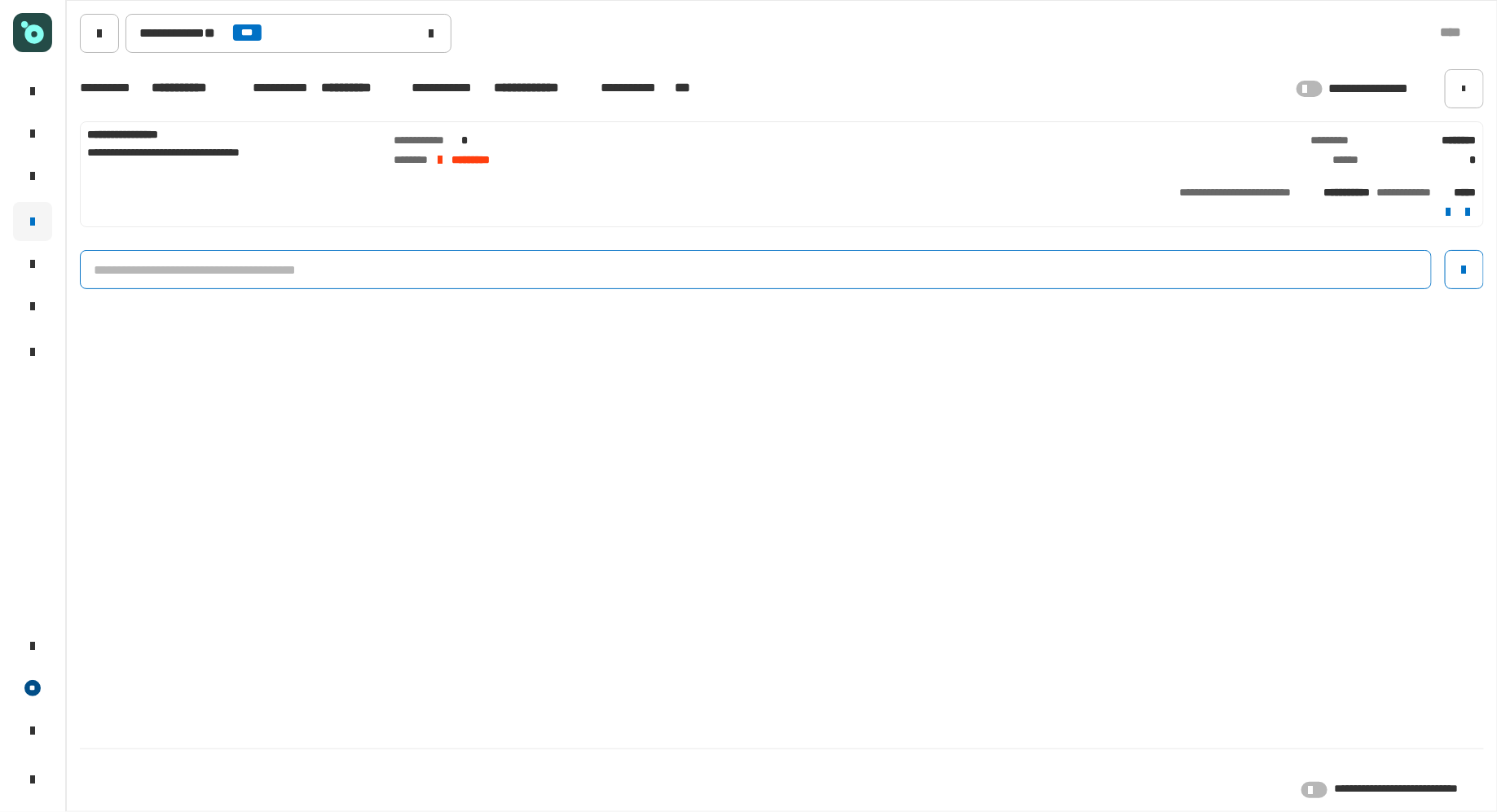 click 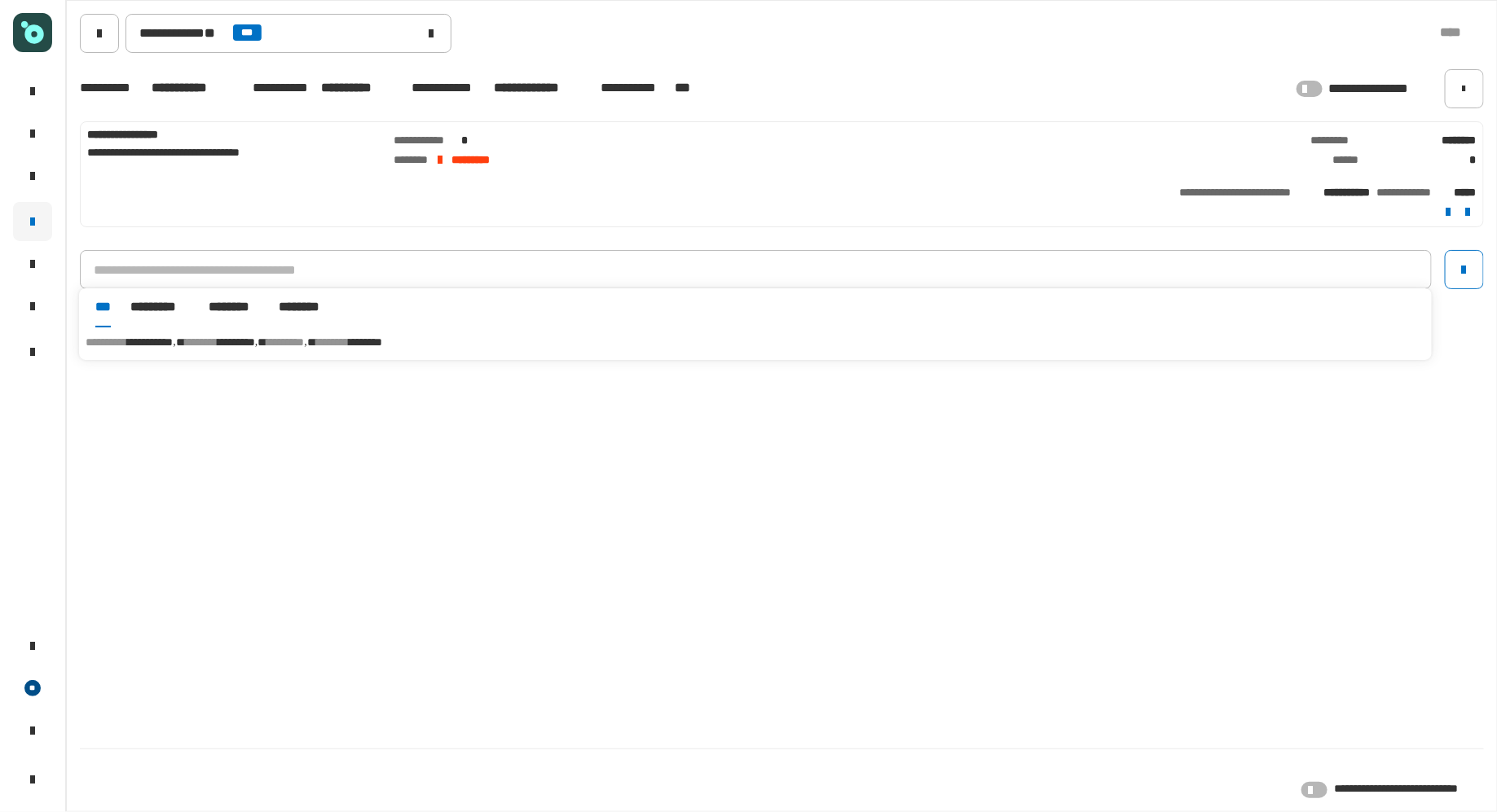 click on "**********" at bounding box center [755, 342] 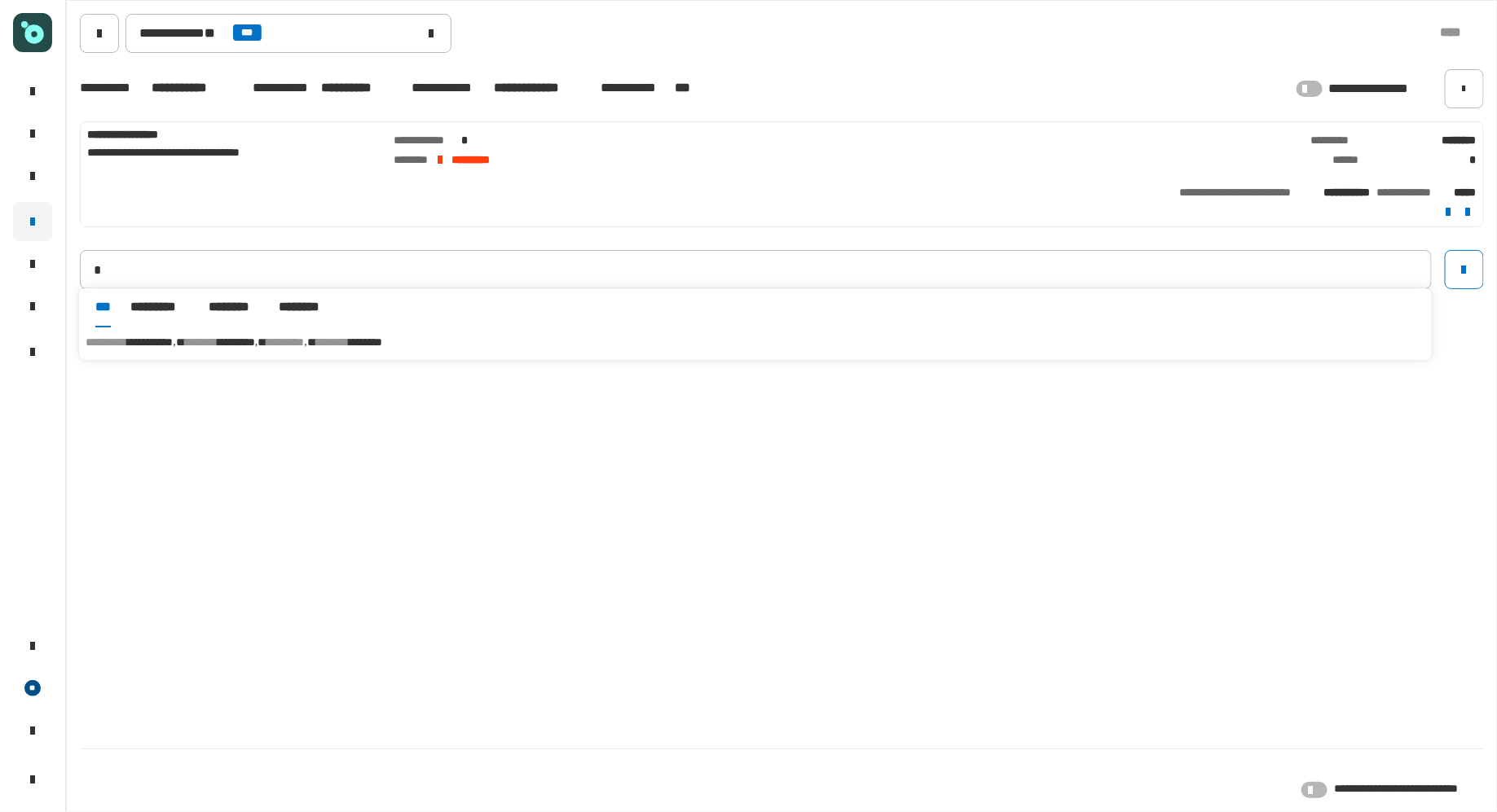 type on "**********" 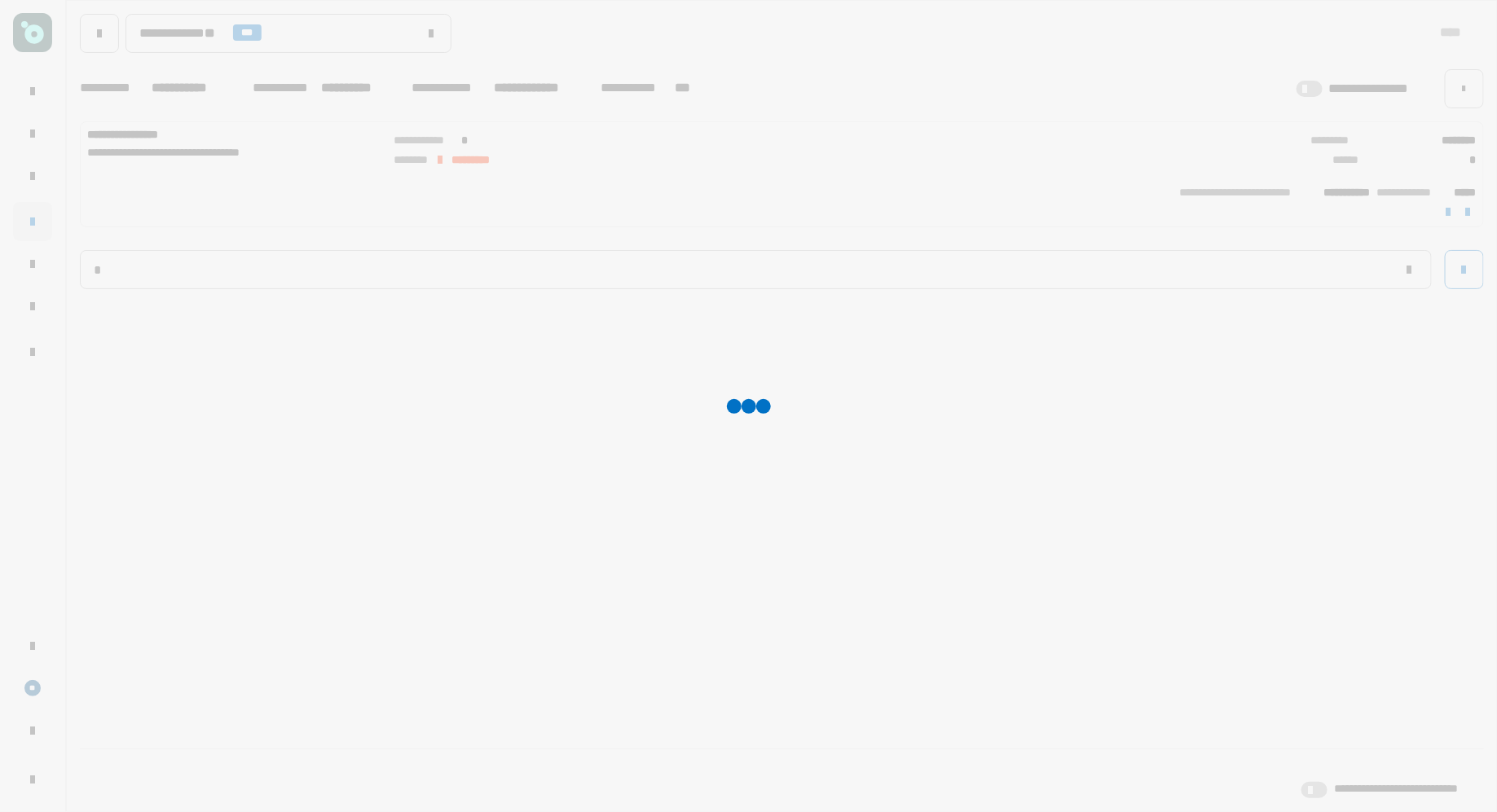 type 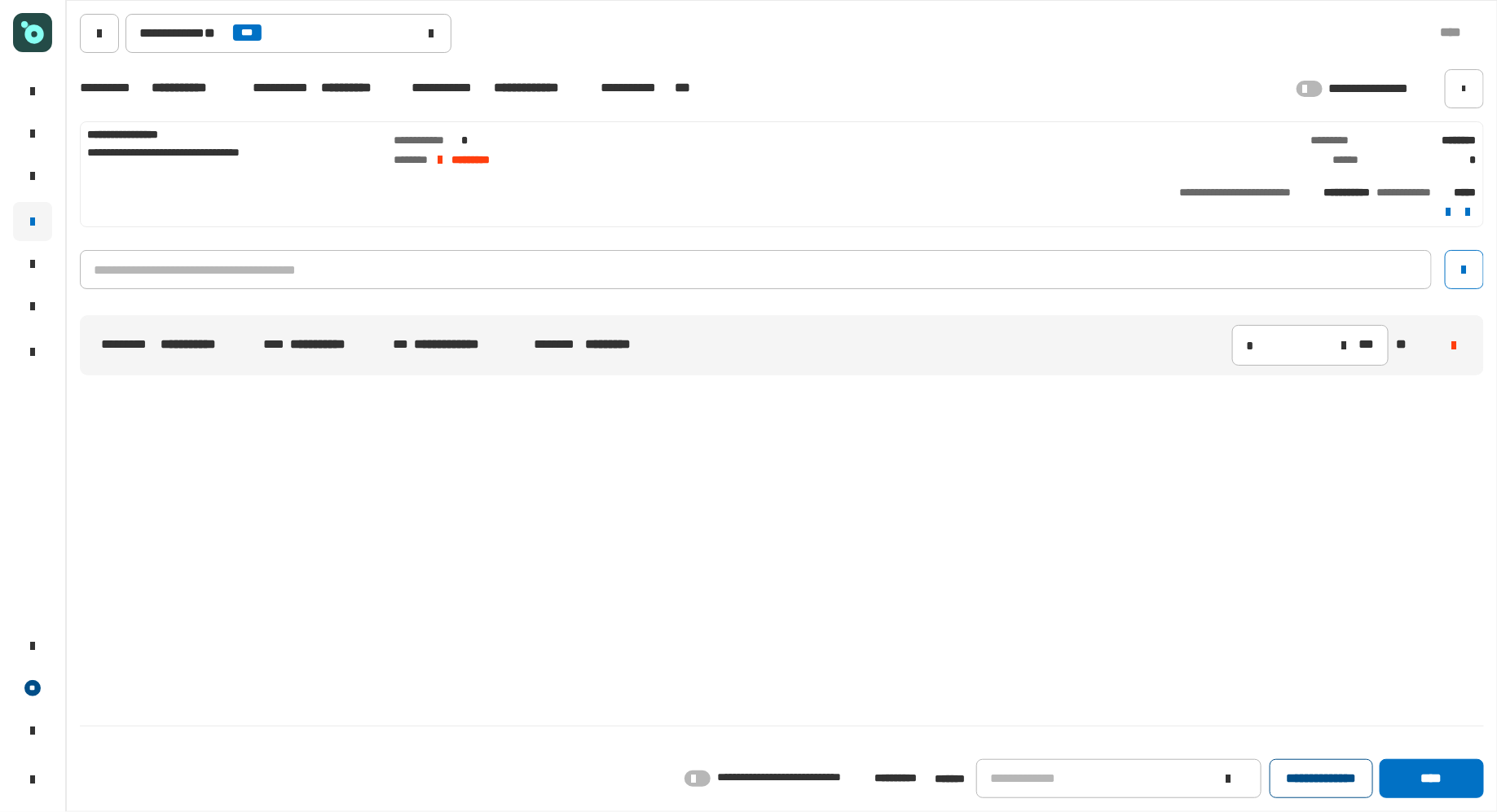 click on "**********" 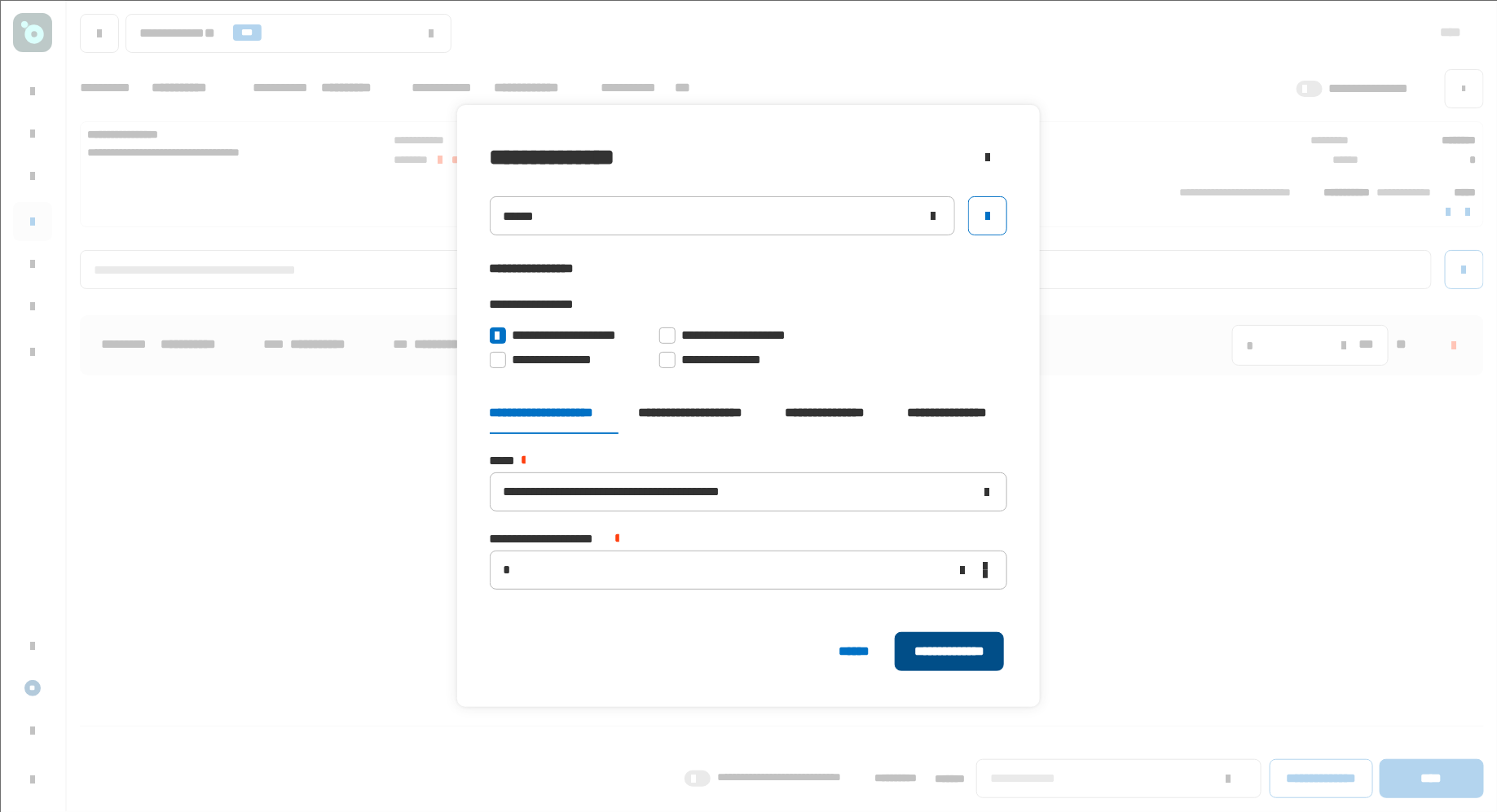 click on "**********" 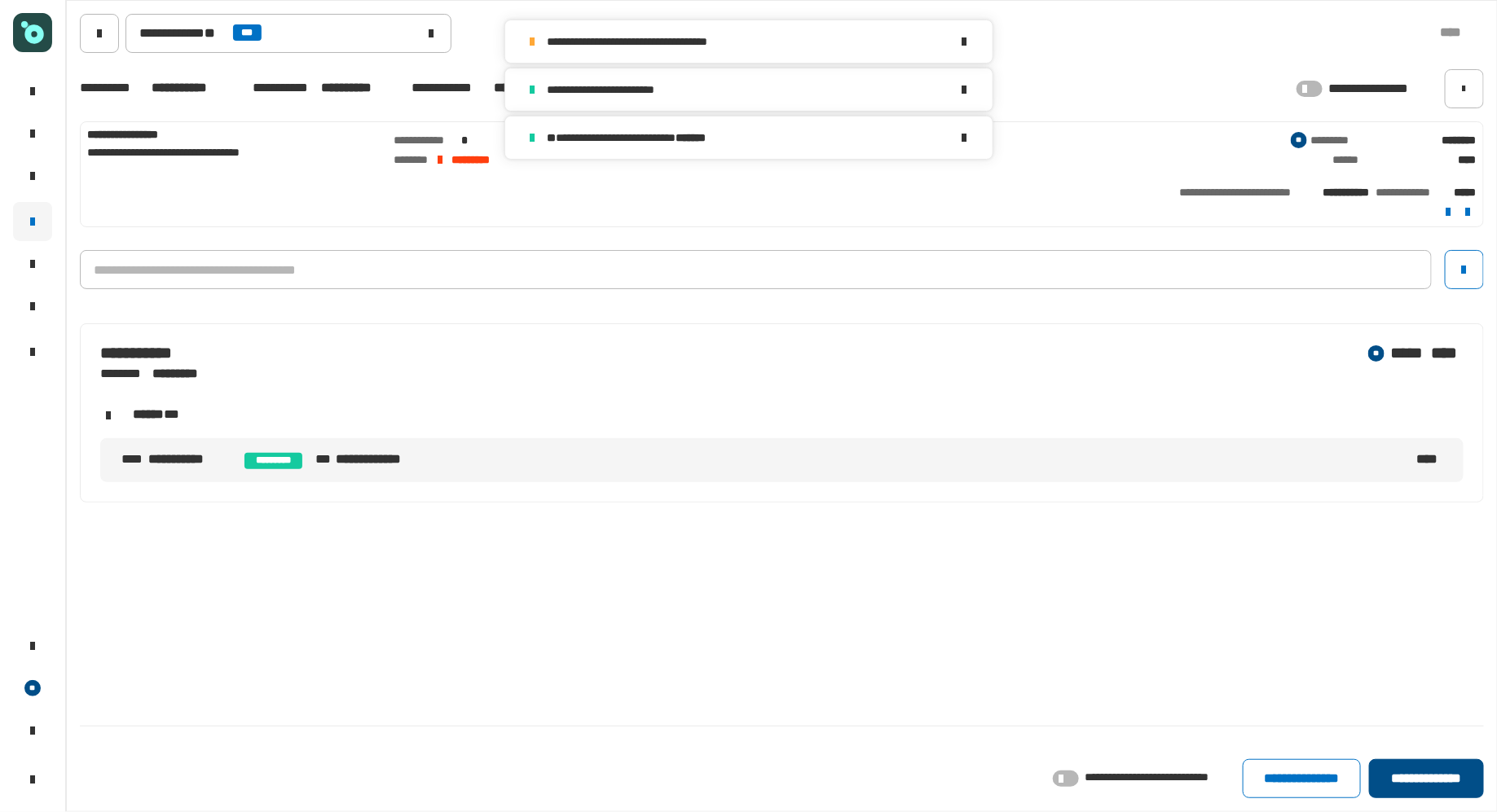 click on "**********" 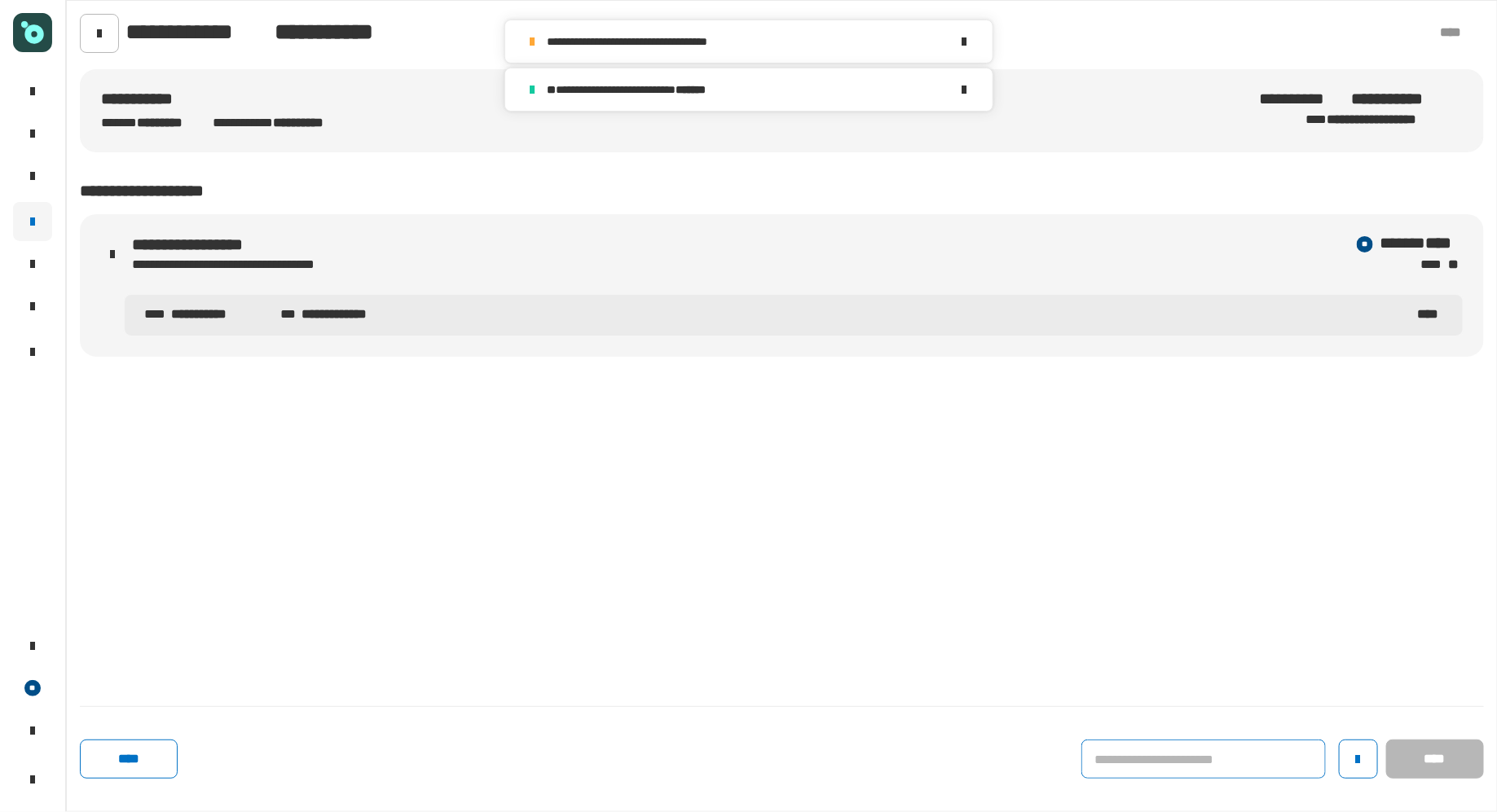 click 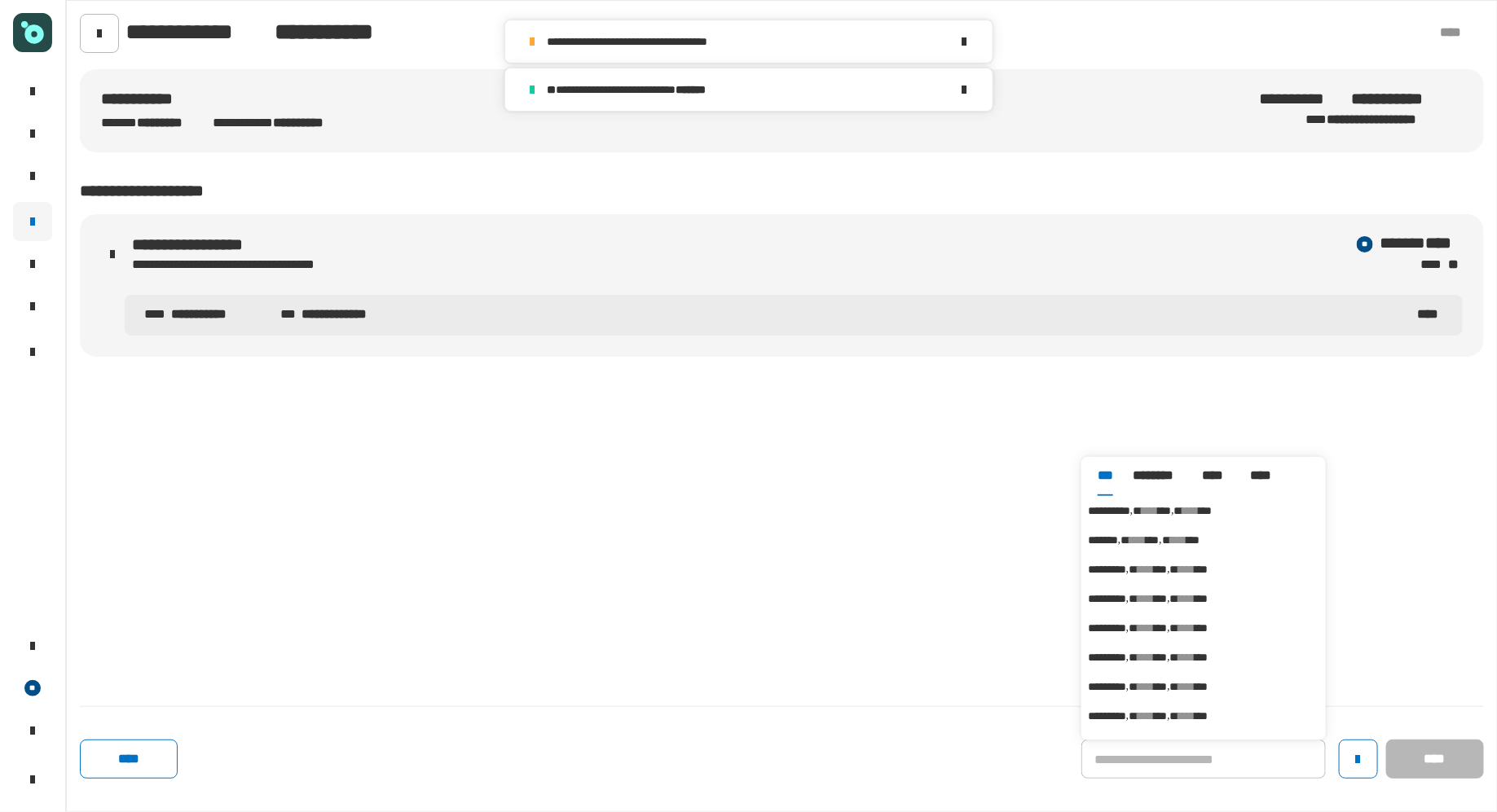 click on "****" at bounding box center (1191, 511) 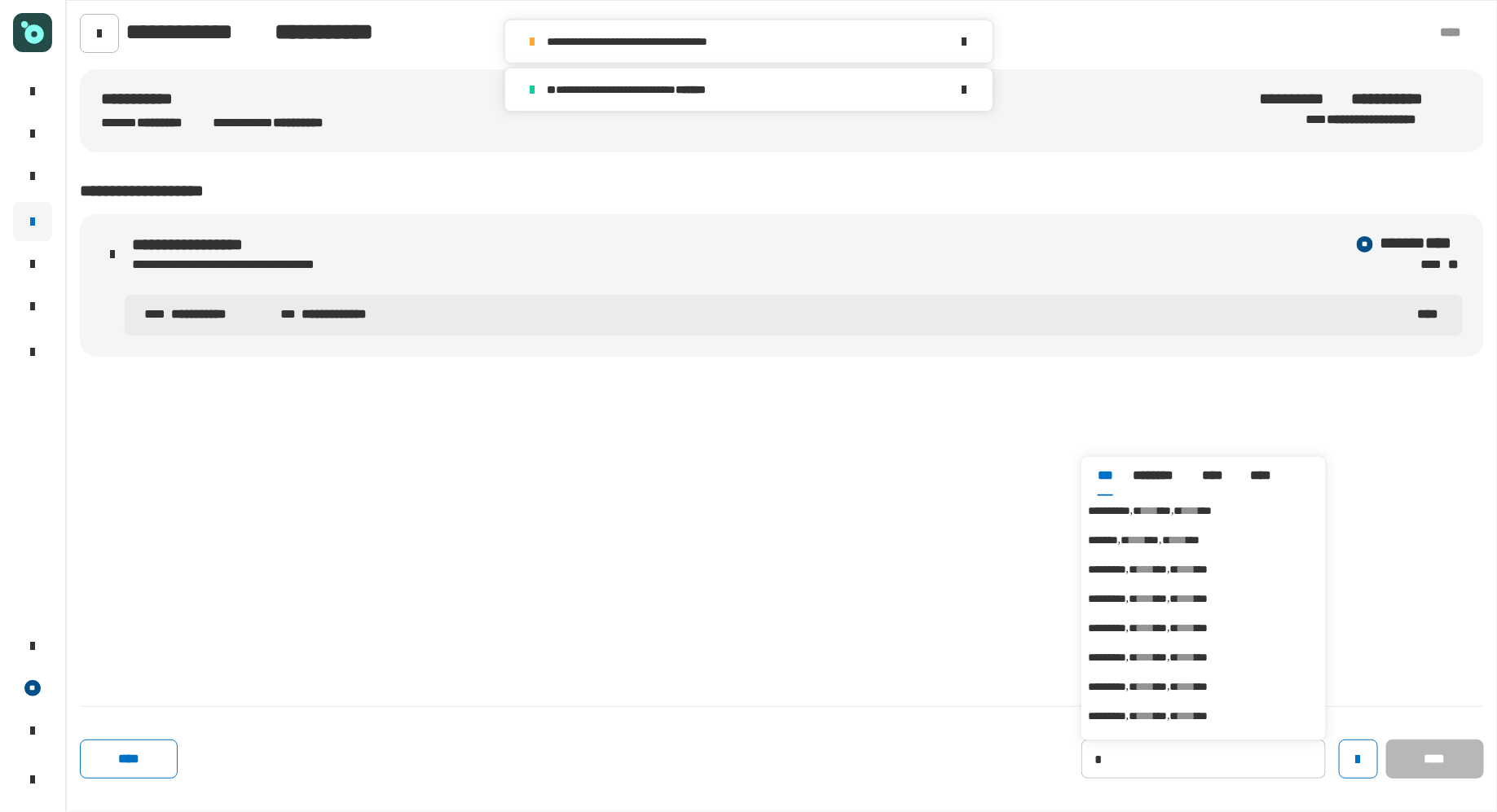 type on "**********" 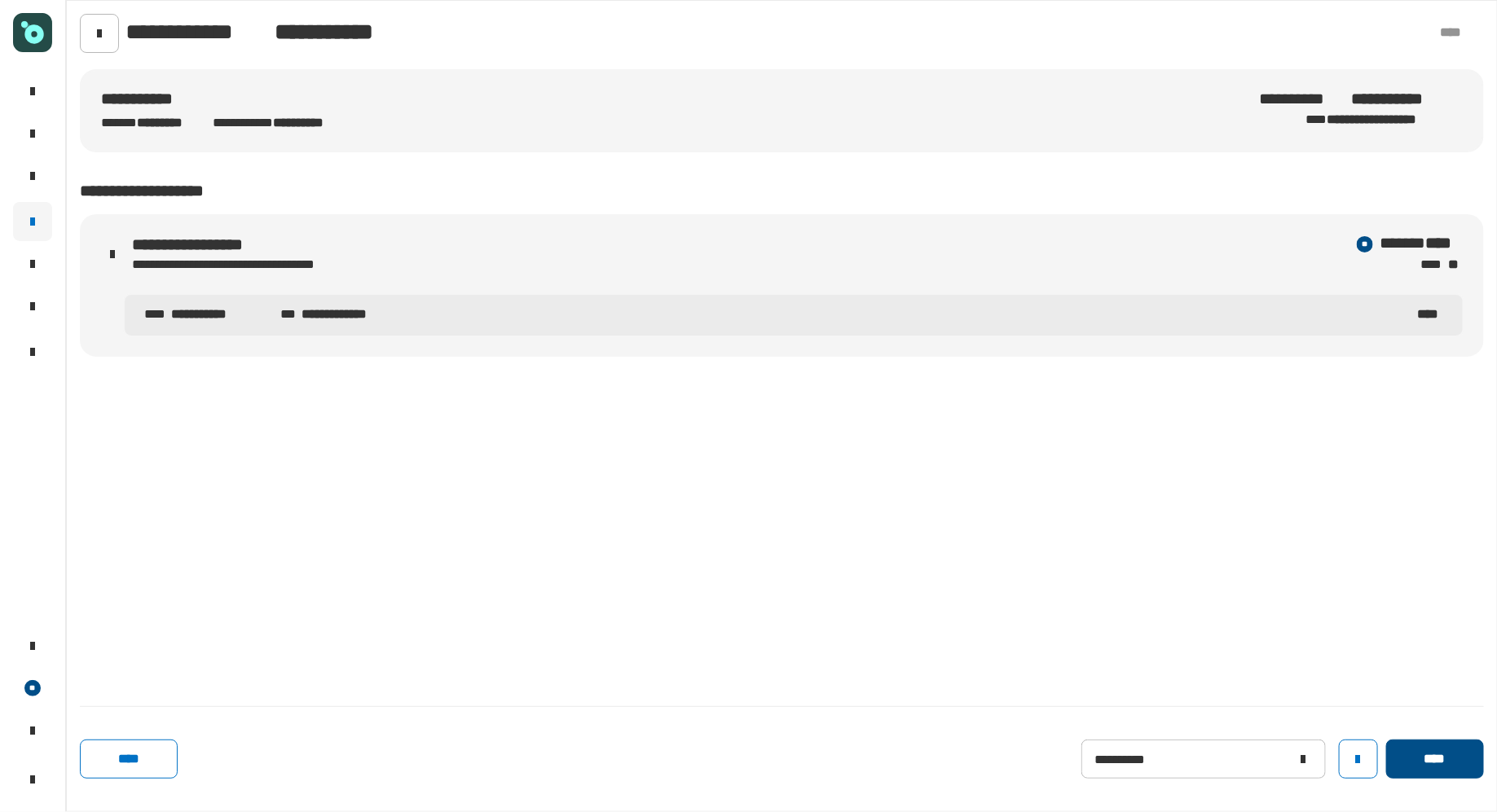 click on "****" 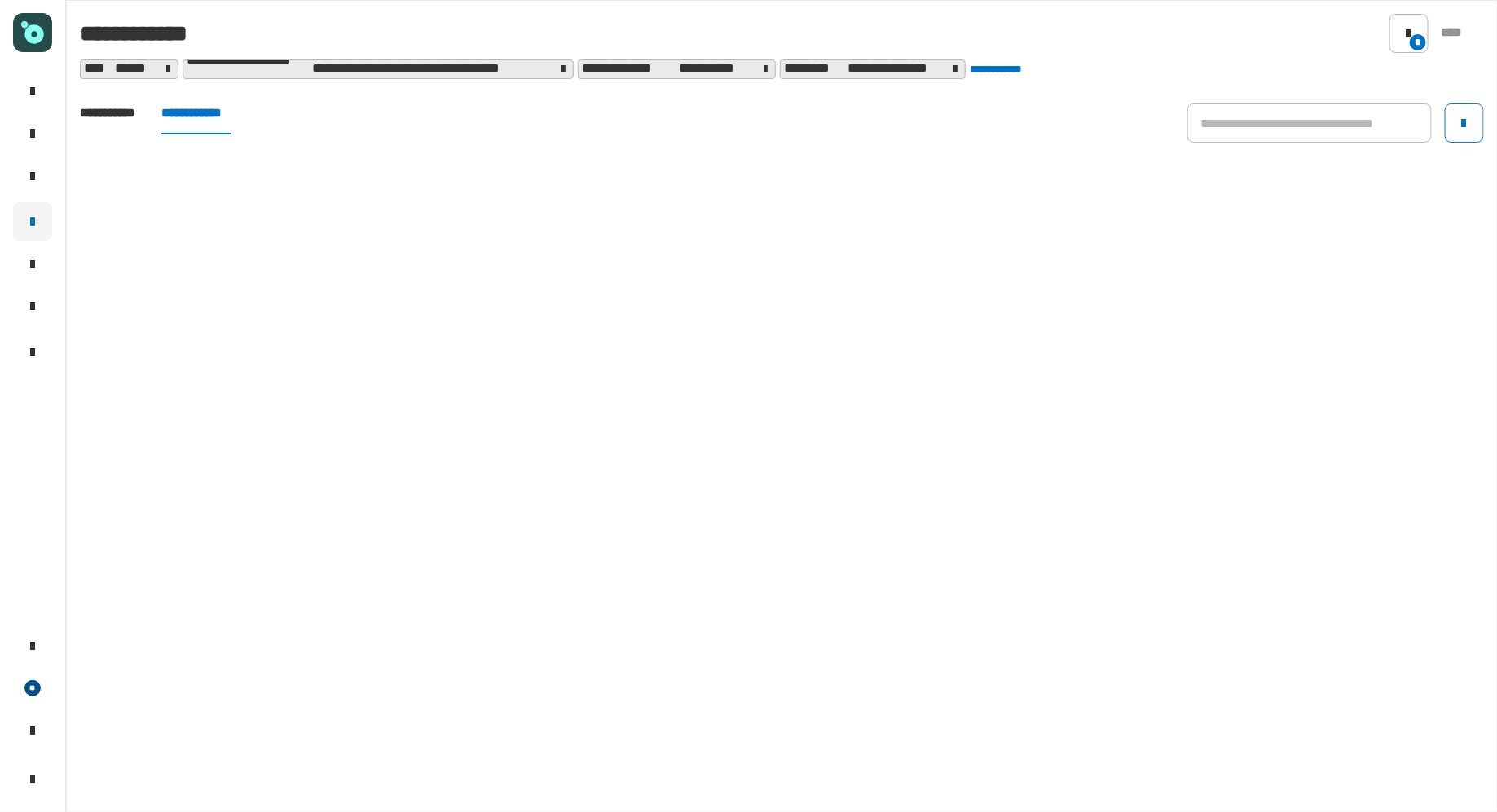 click on "**********" 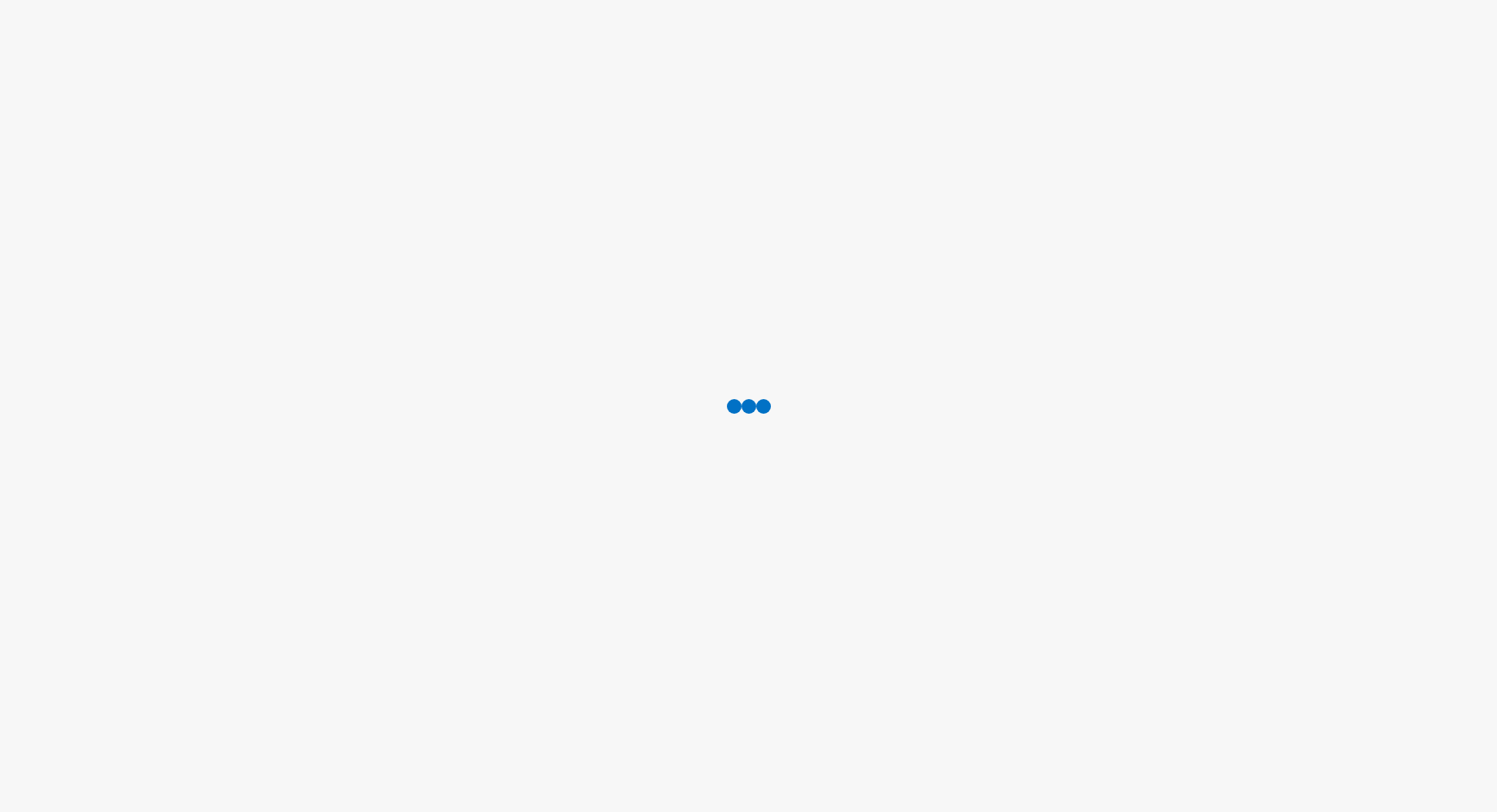 scroll, scrollTop: 0, scrollLeft: 0, axis: both 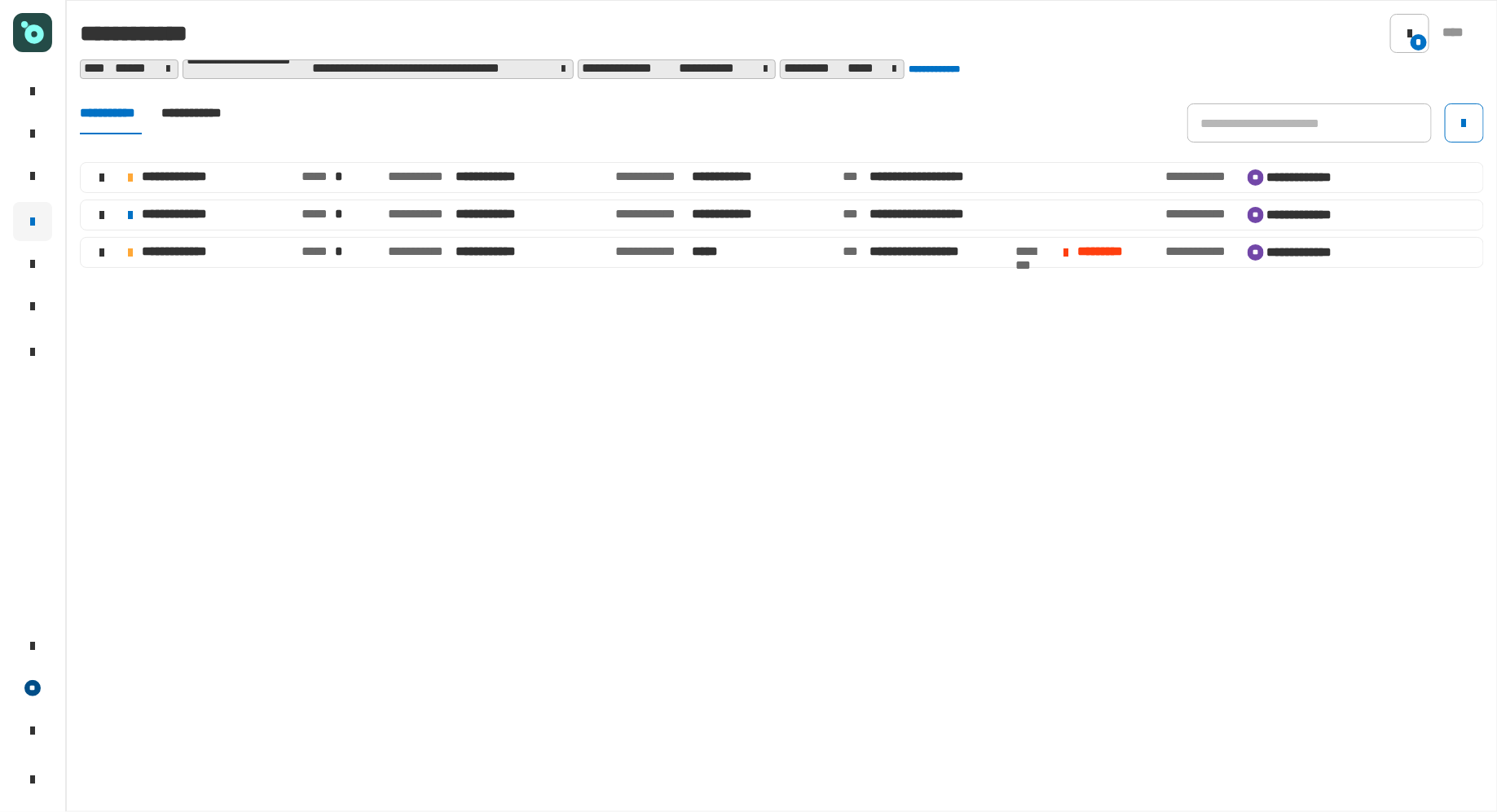 click on "**********" 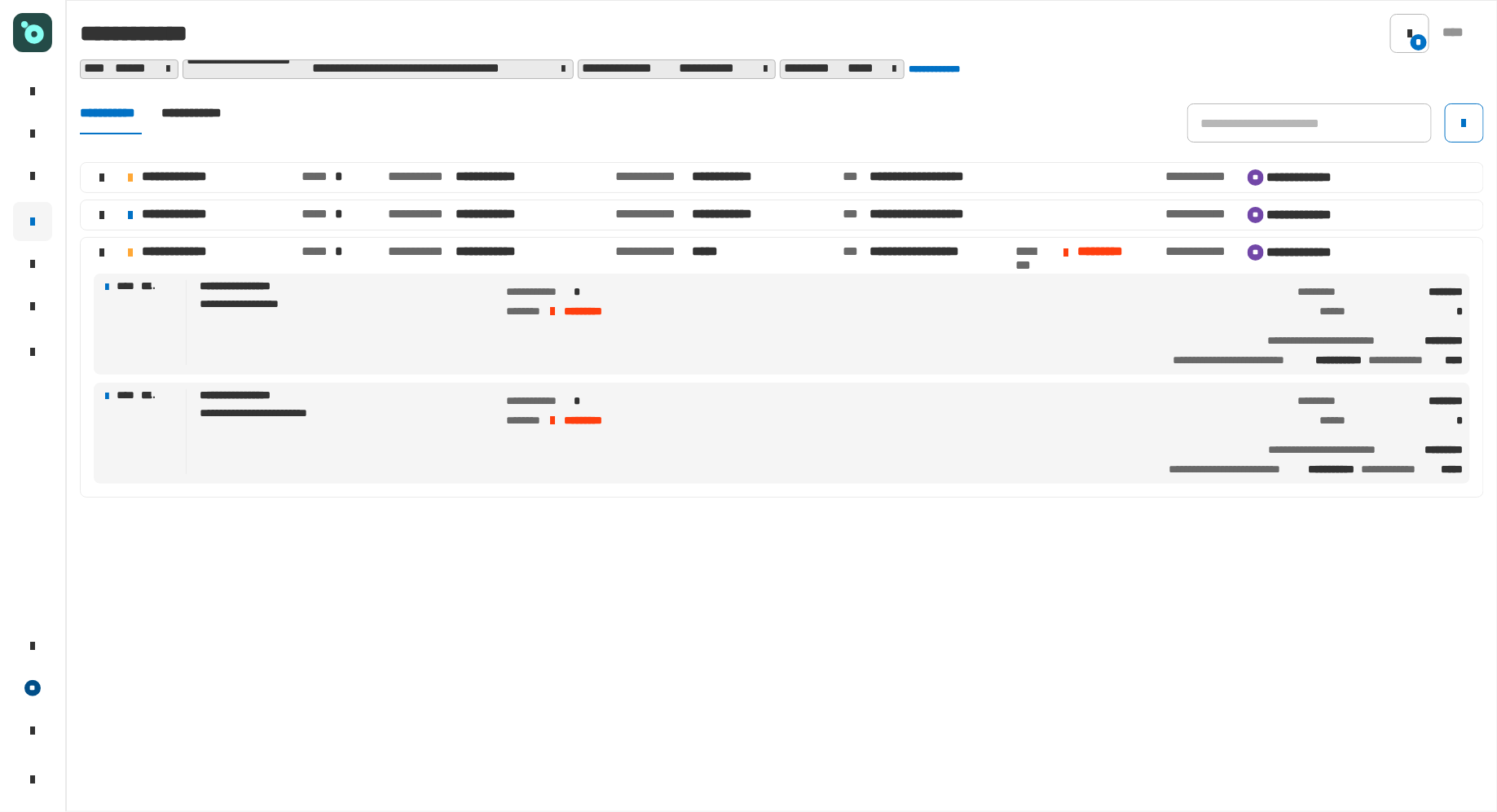 click on "**********" 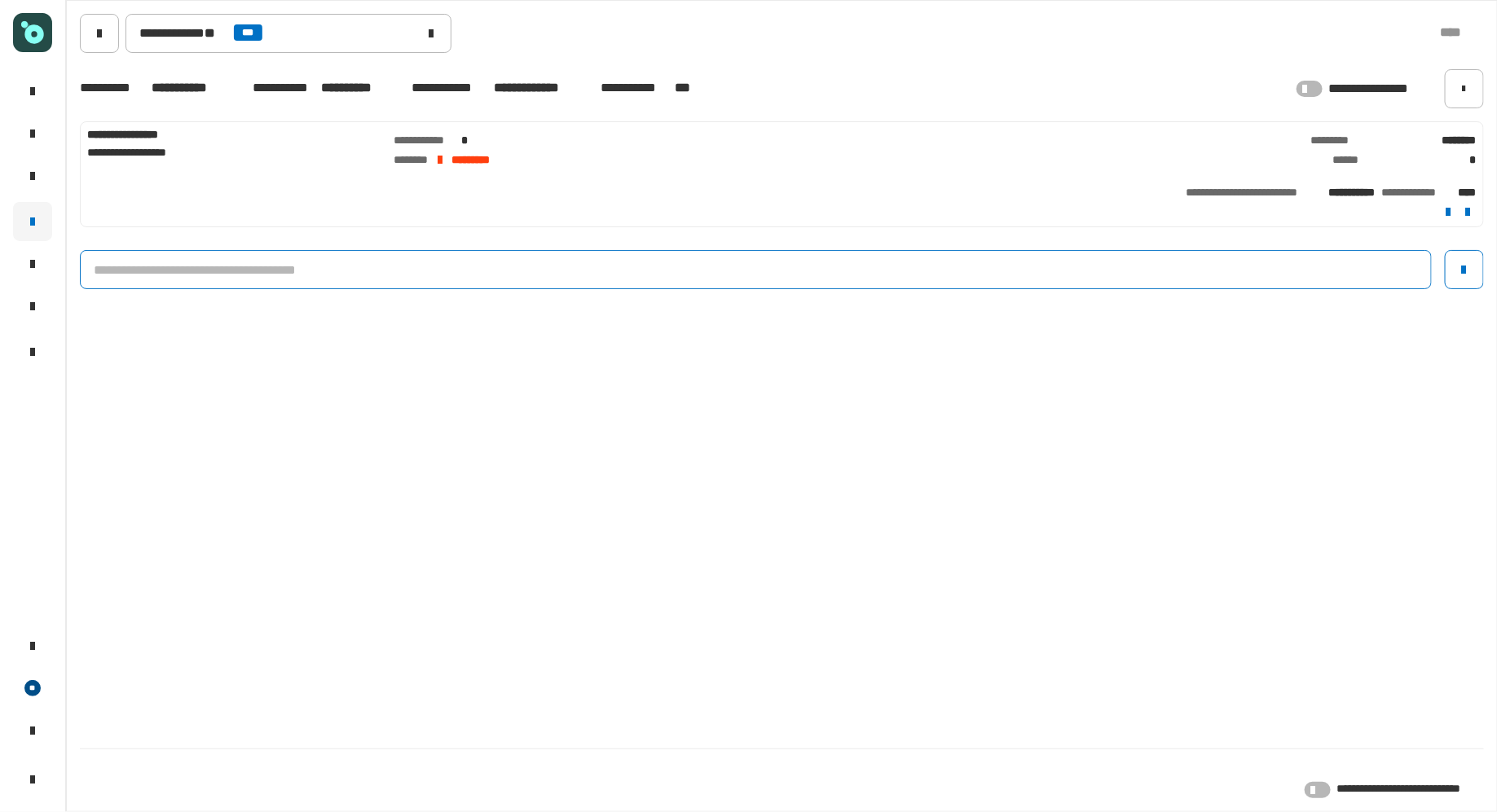 click 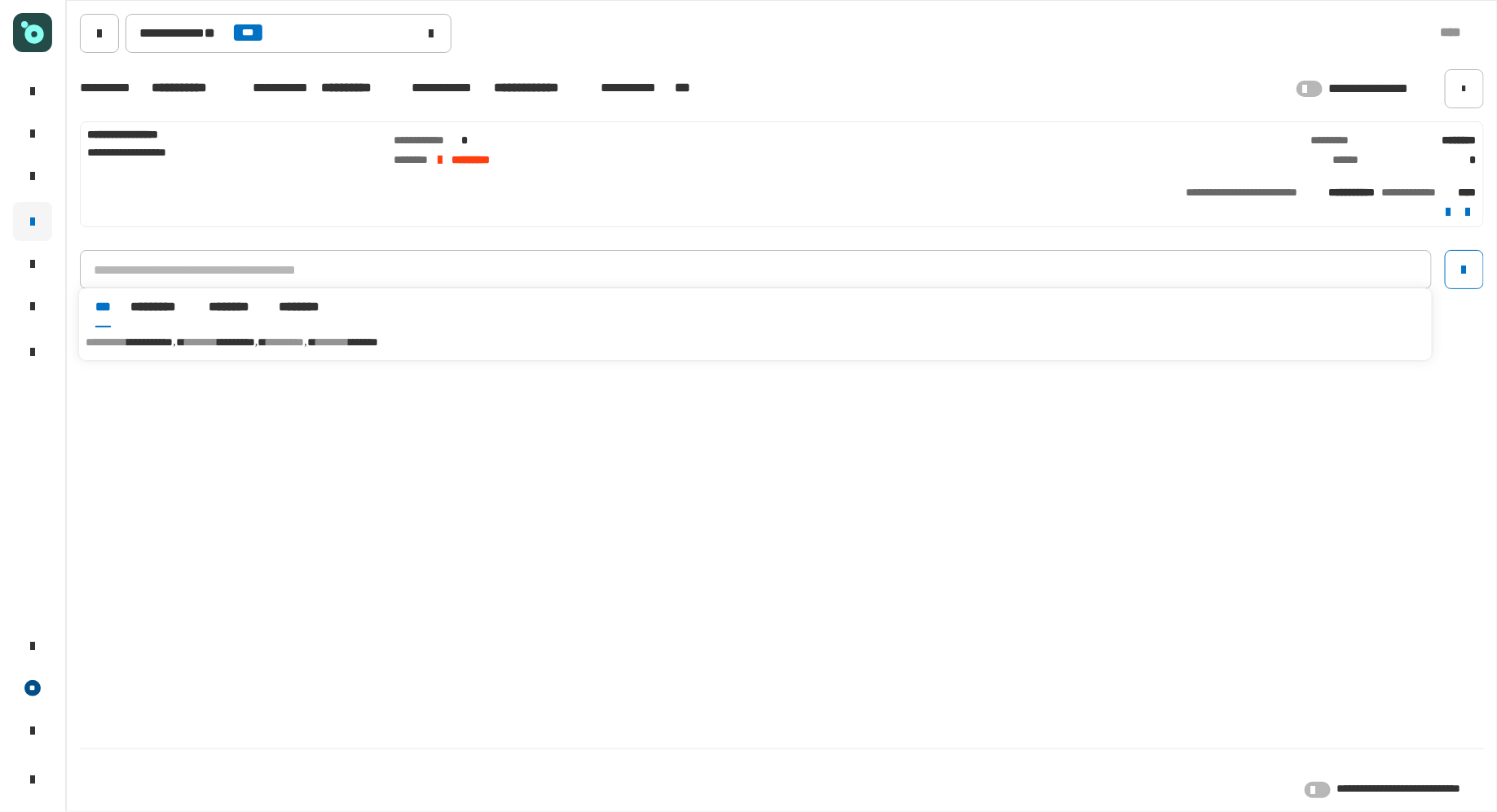 click on "**********" 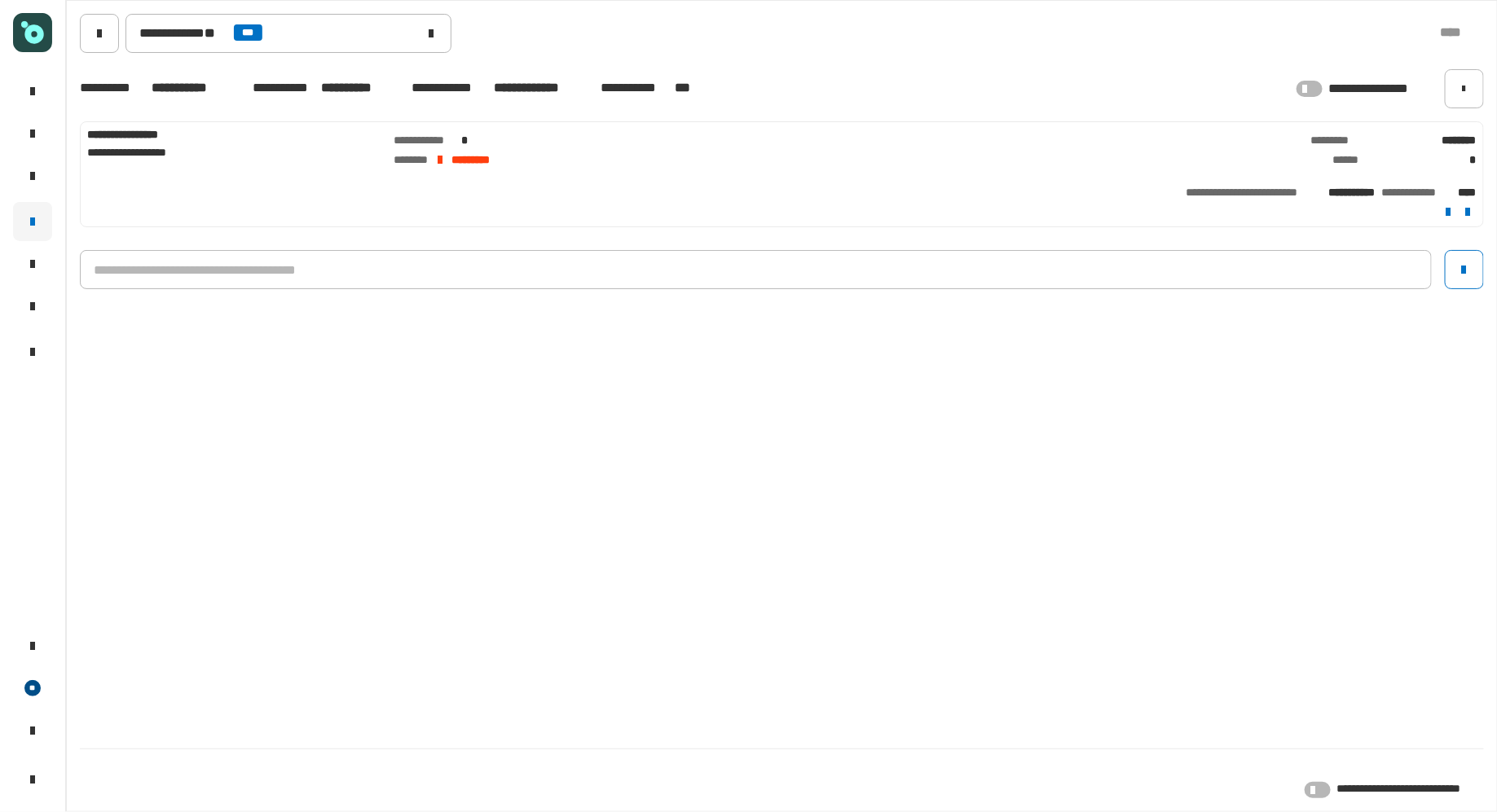 click on "**********" 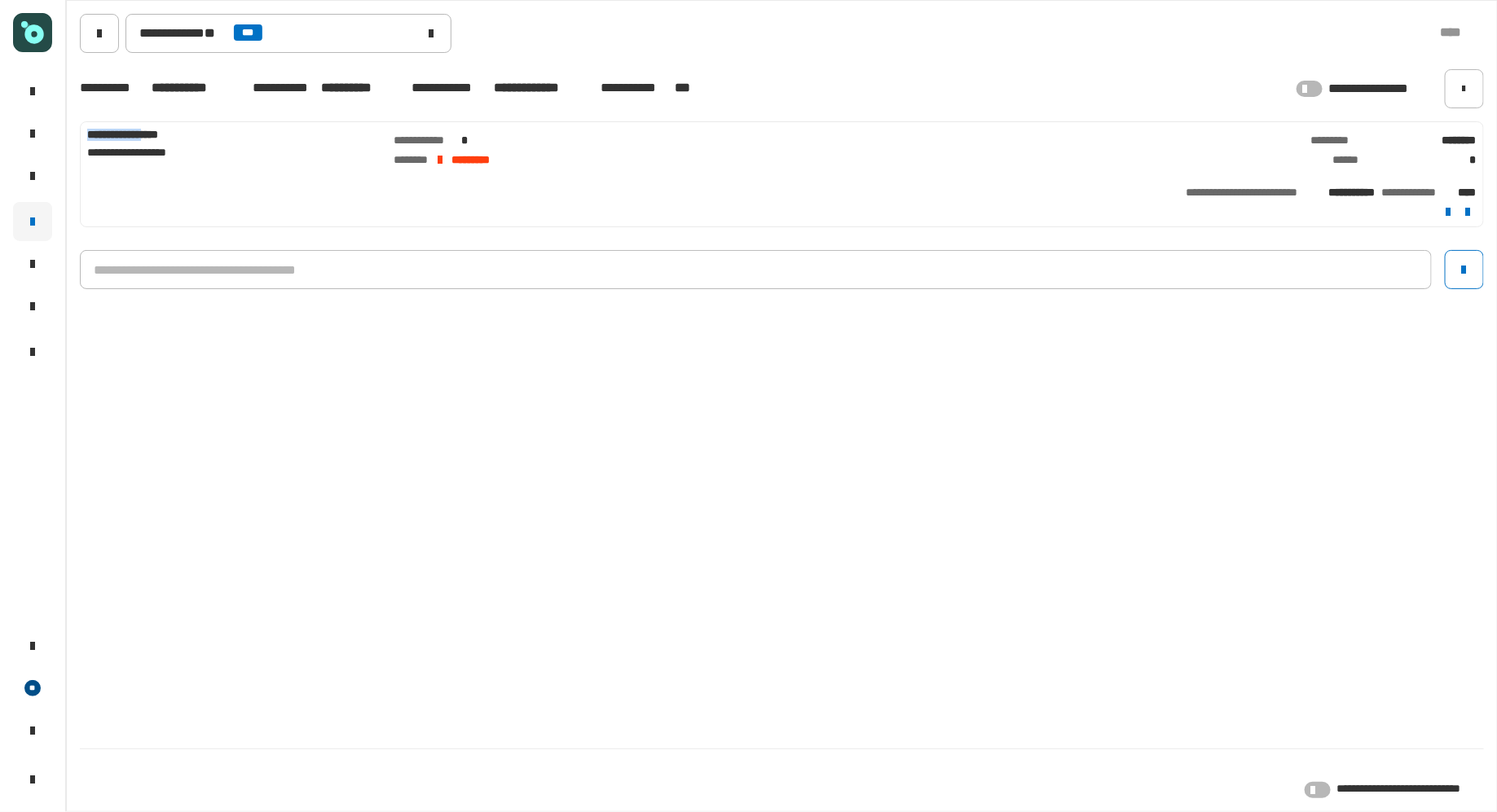 drag, startPoint x: 87, startPoint y: 134, endPoint x: 165, endPoint y: 134, distance: 78 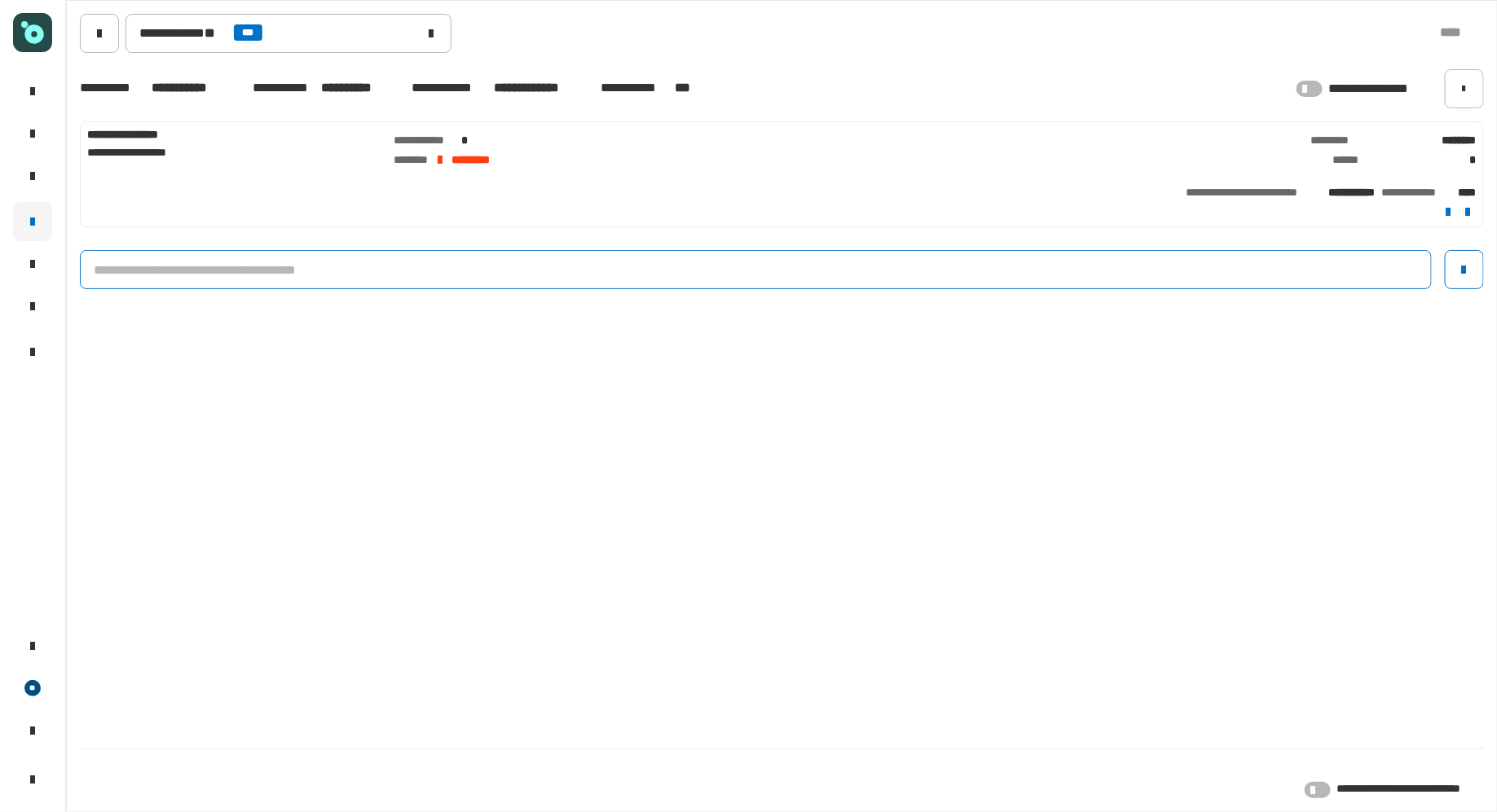 click 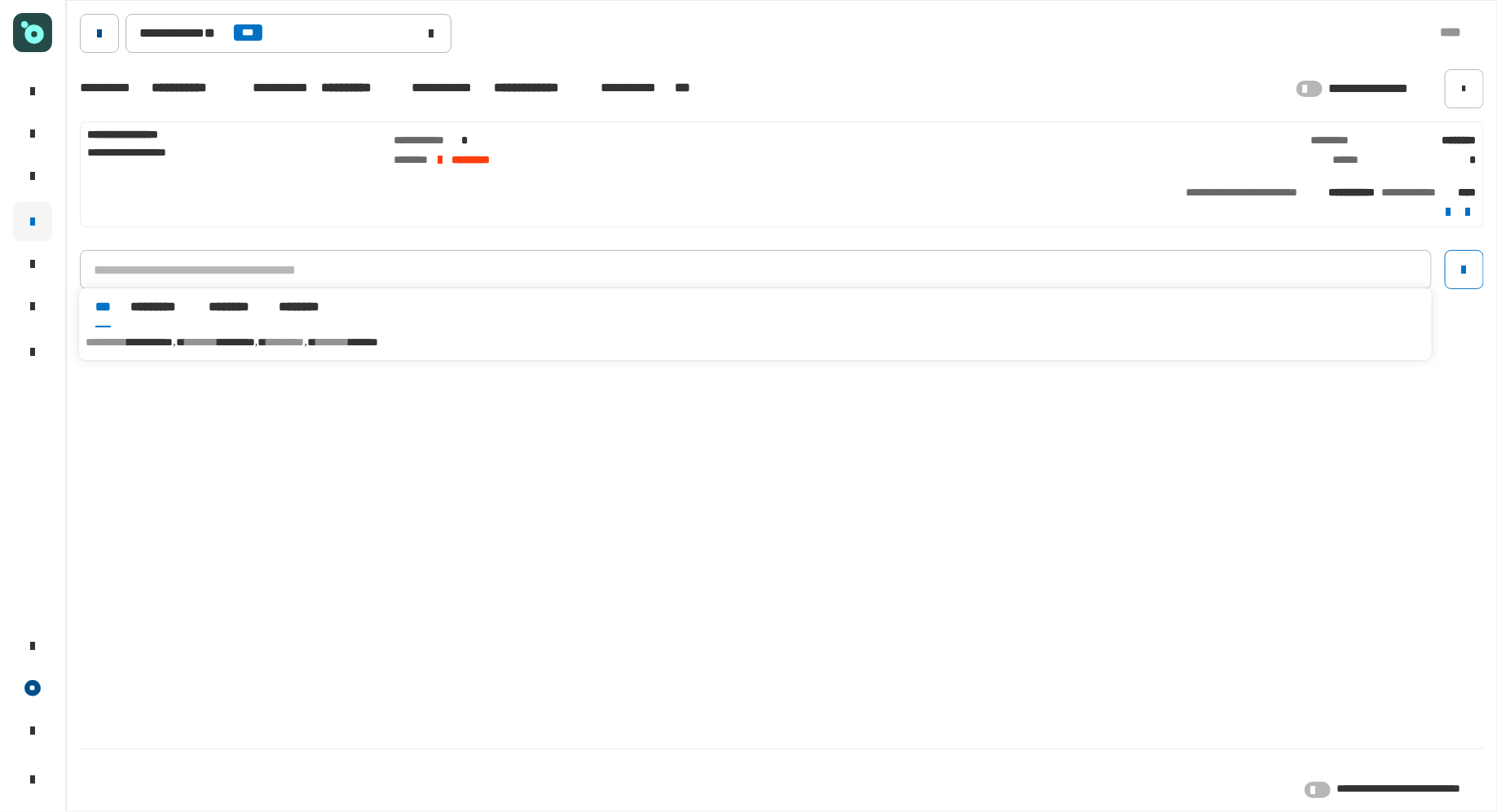 click 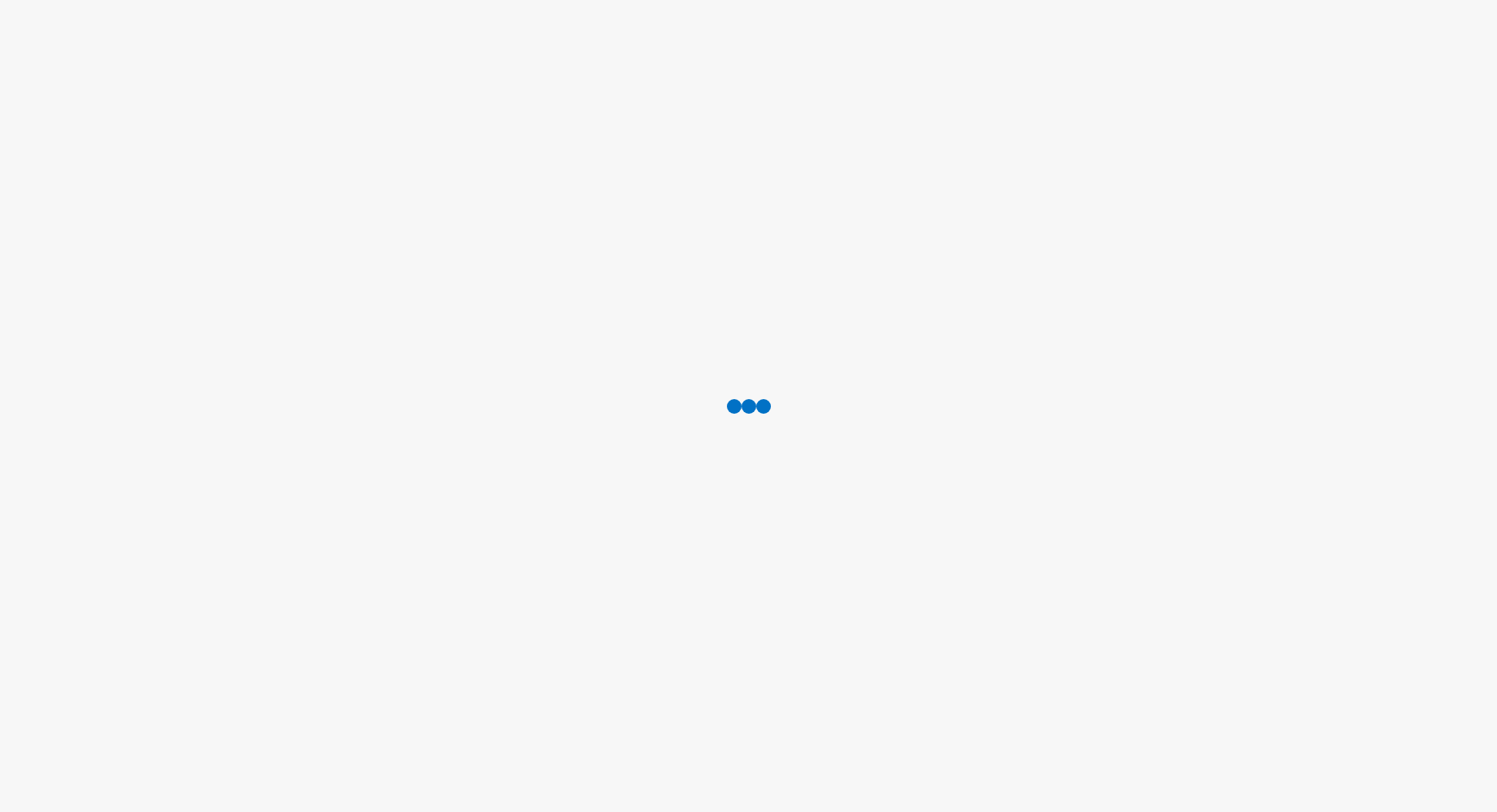 scroll, scrollTop: 0, scrollLeft: 0, axis: both 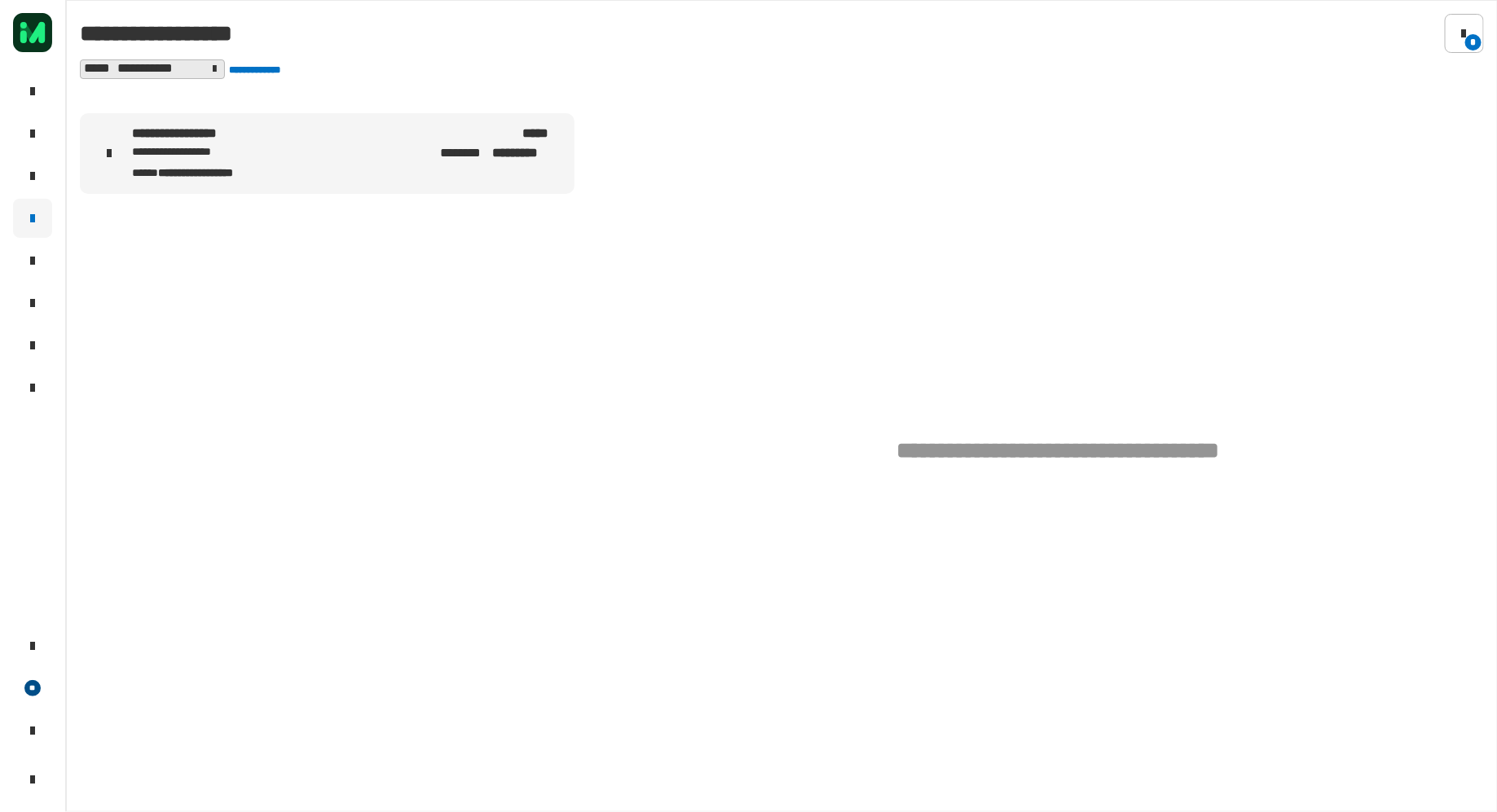 click on "********" at bounding box center [465, 154] 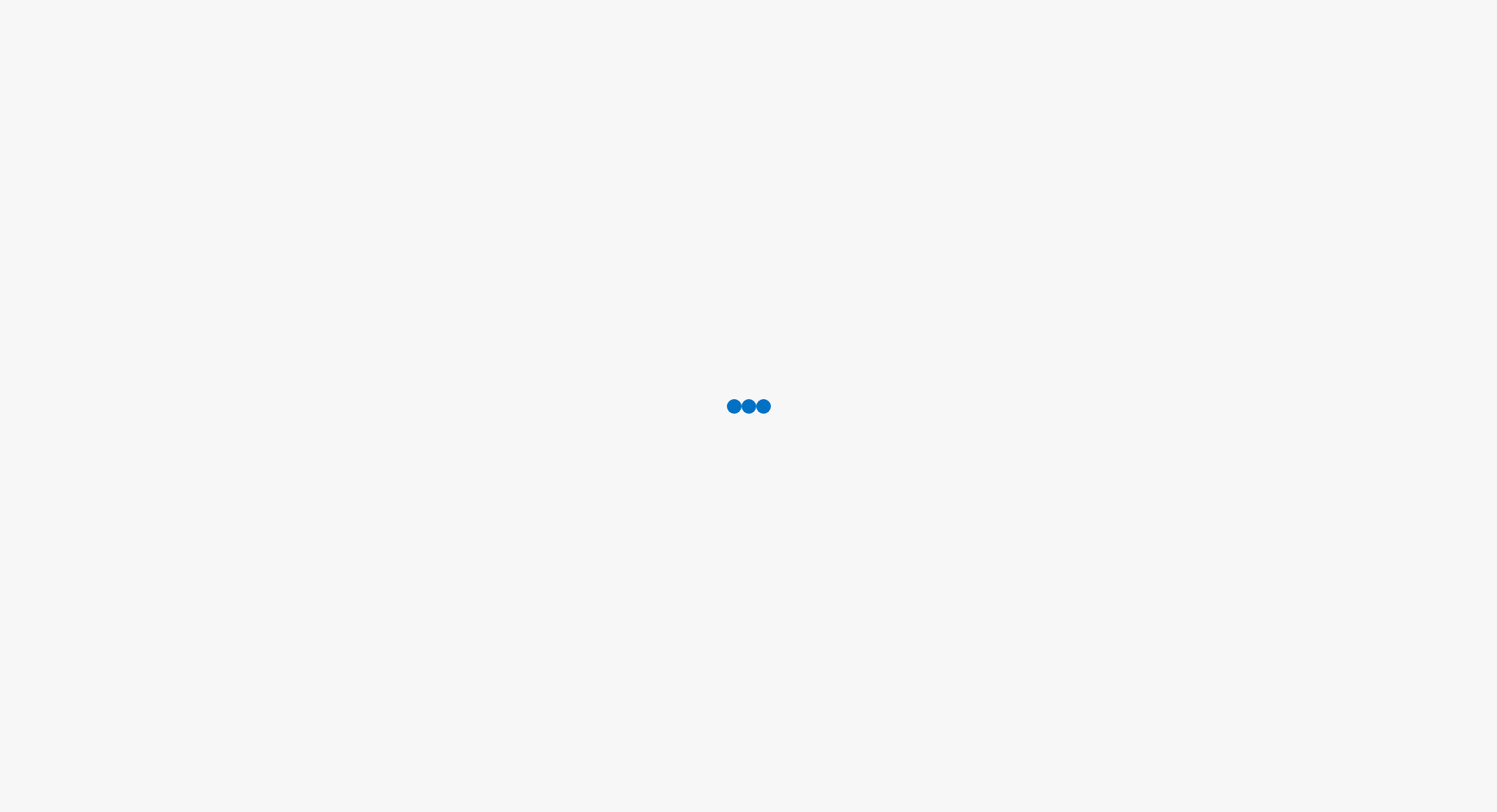 scroll, scrollTop: 0, scrollLeft: 0, axis: both 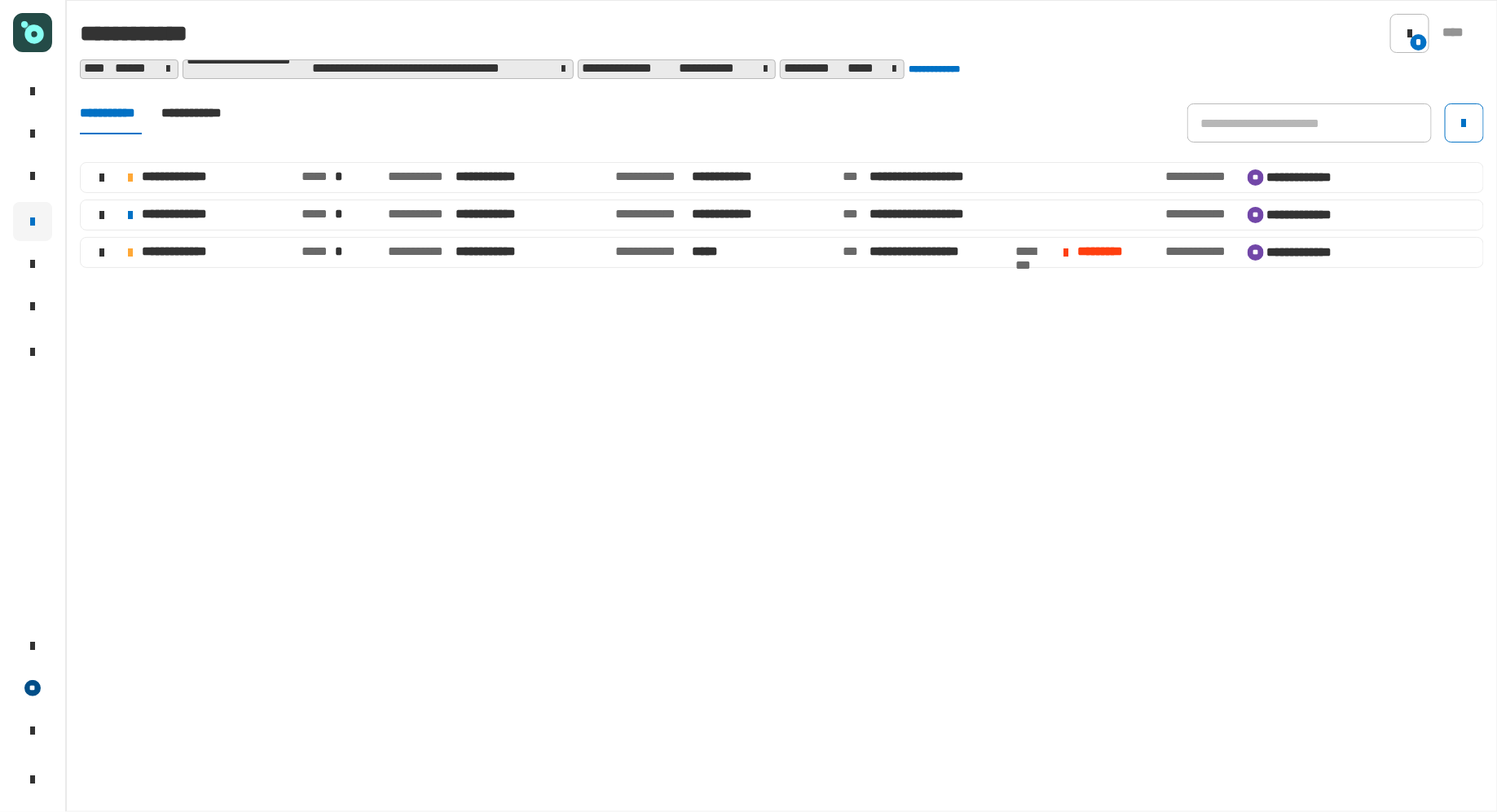 click on "**********" 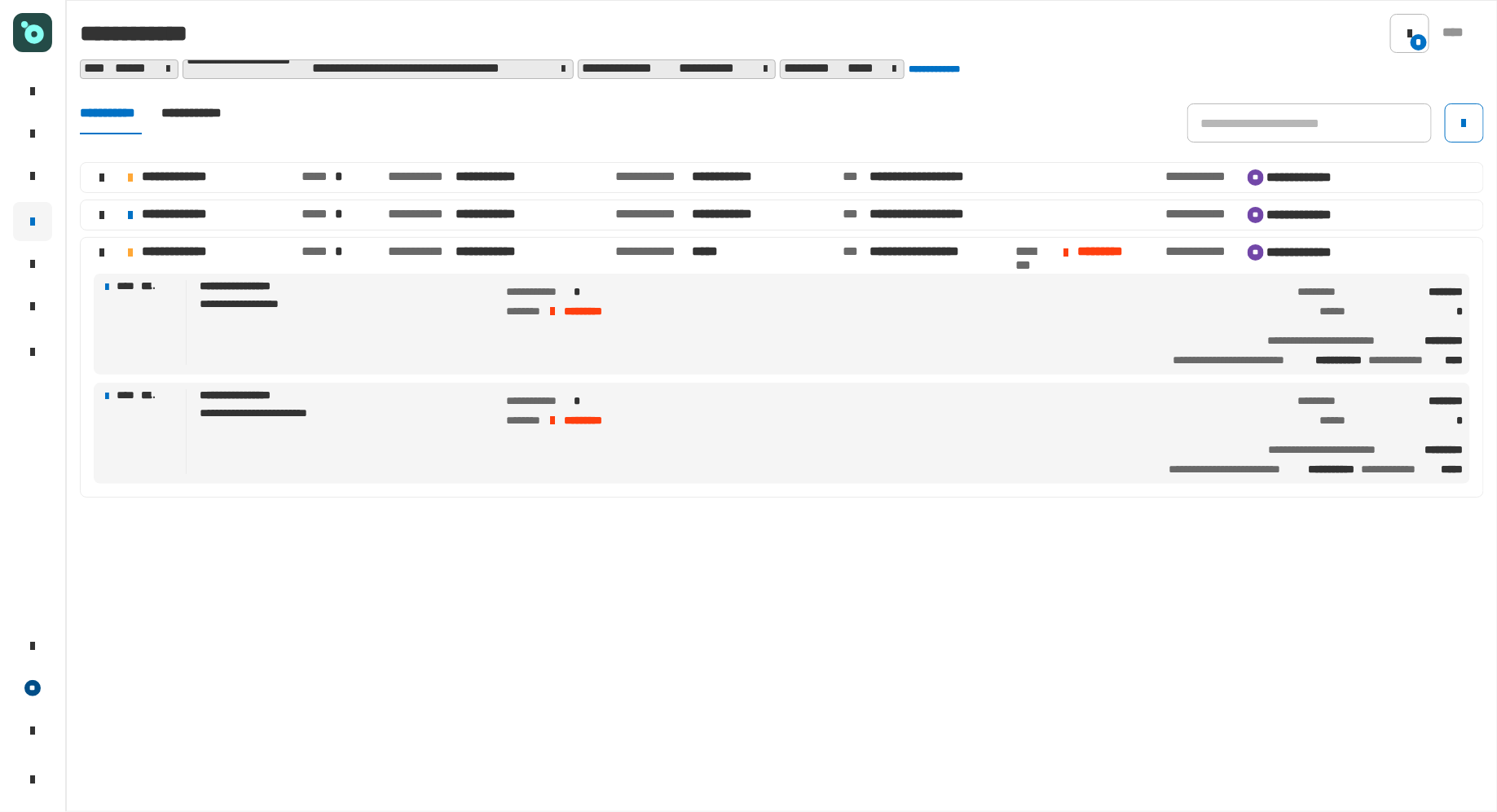 click on "**********" 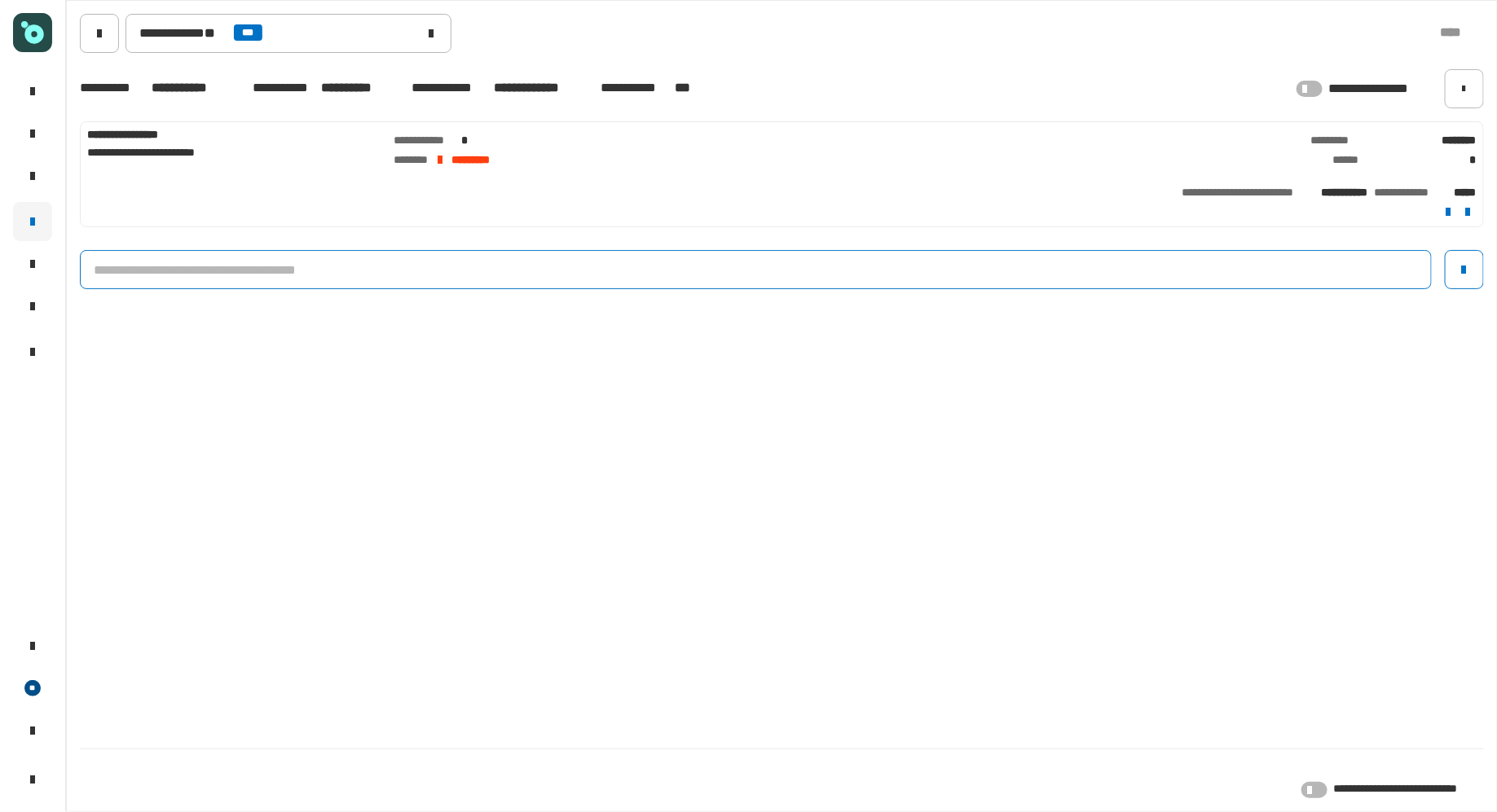 click 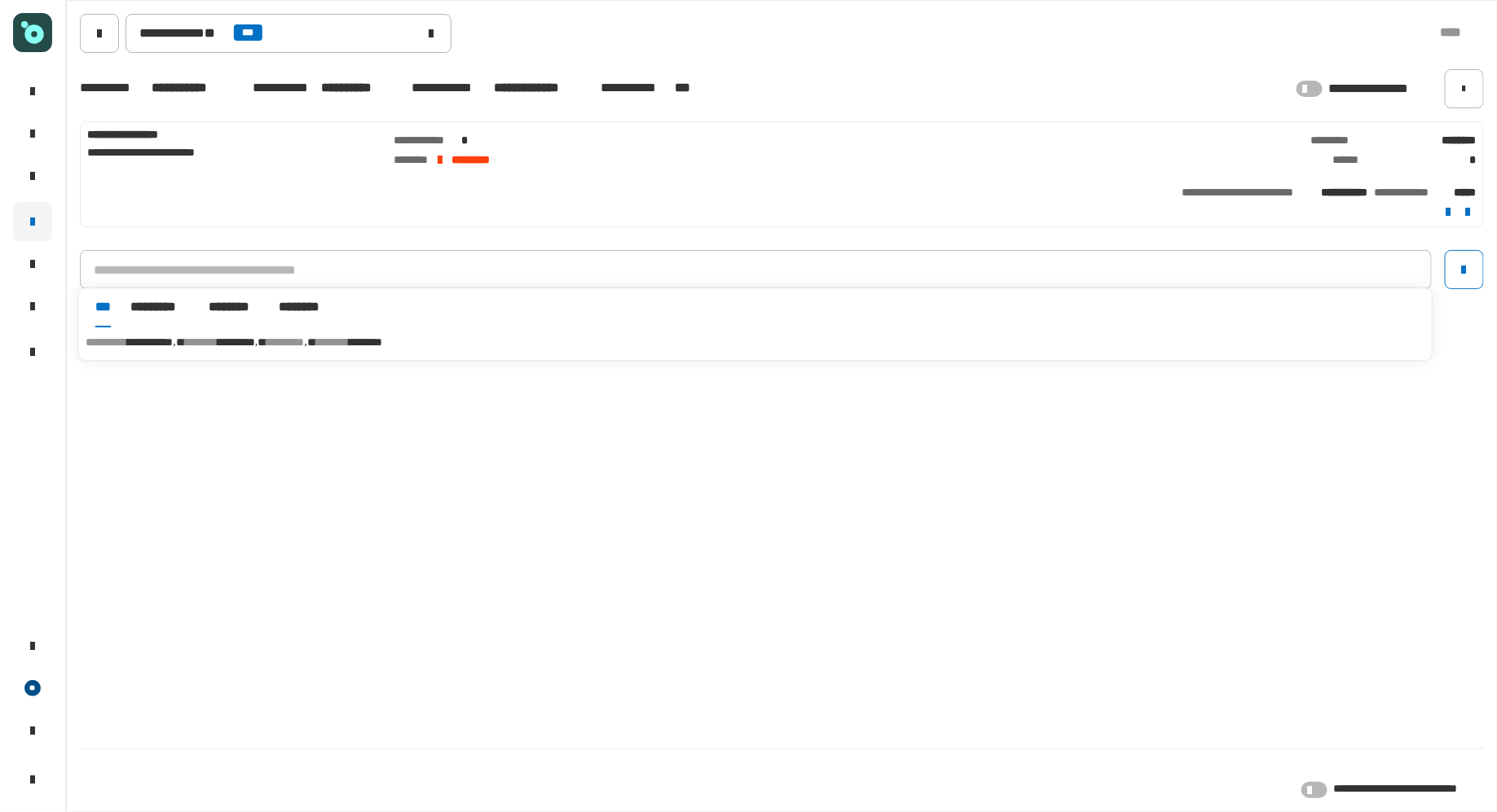 click on "********" at bounding box center [365, 342] 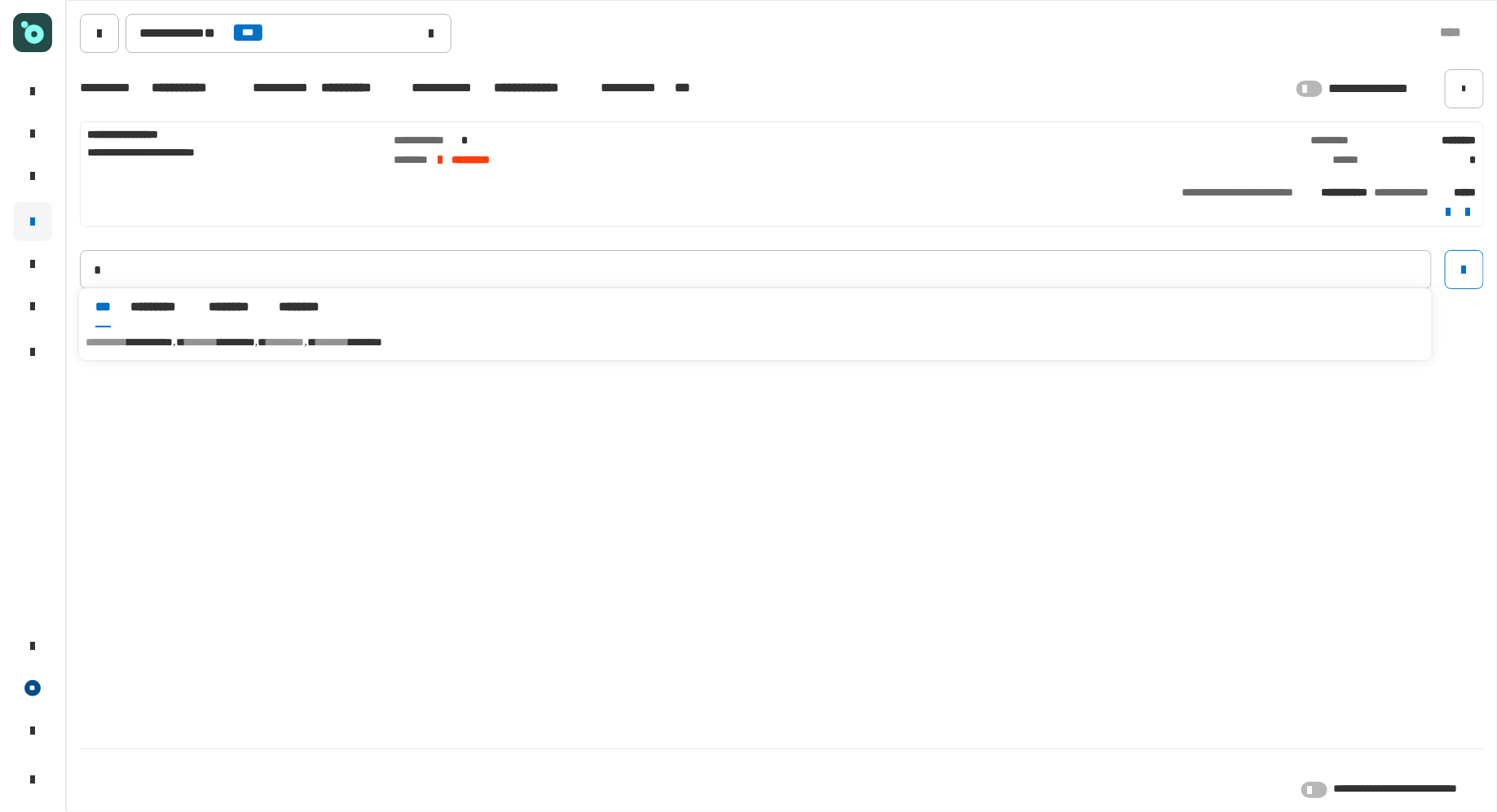 type on "**********" 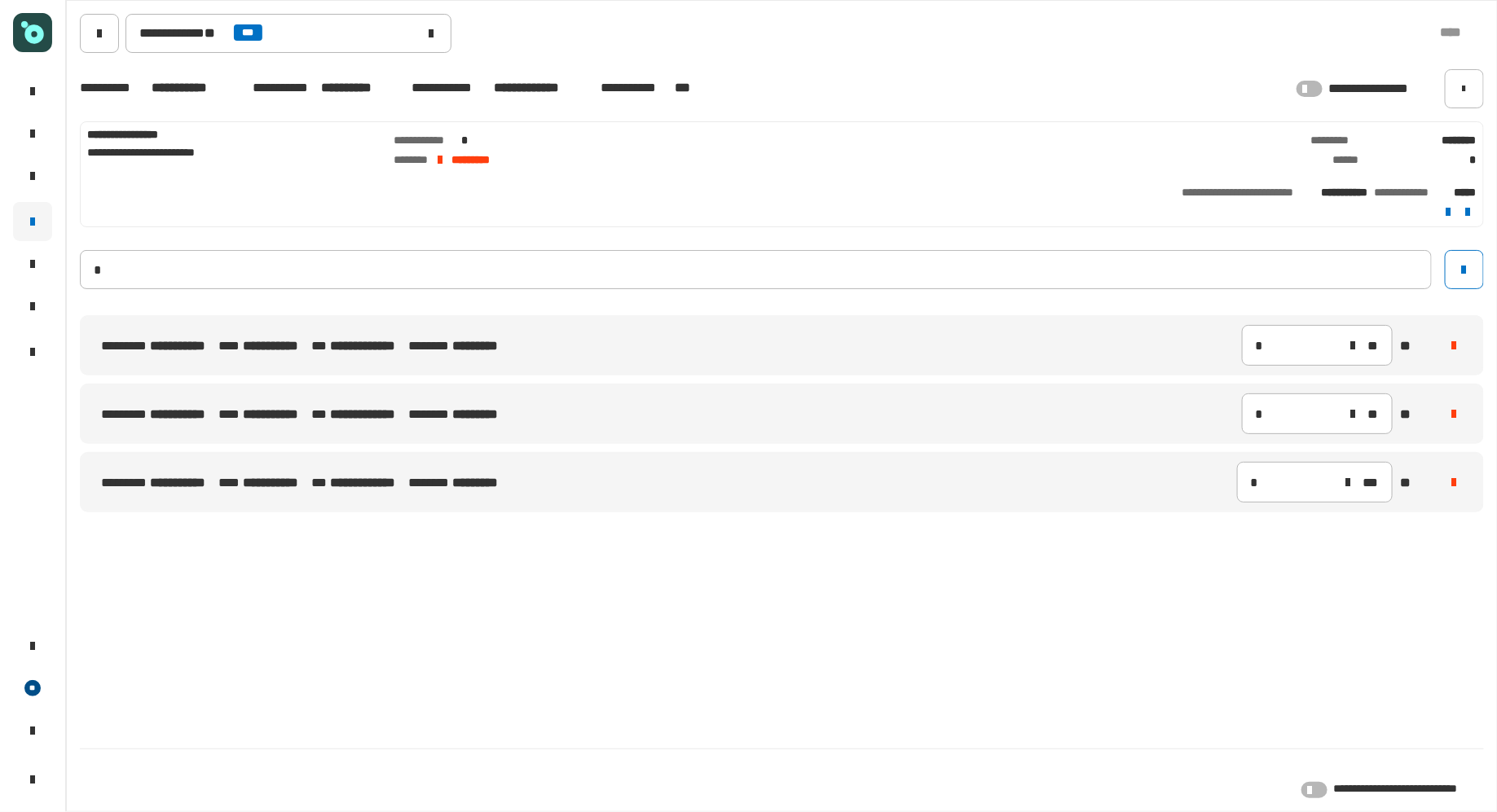 type 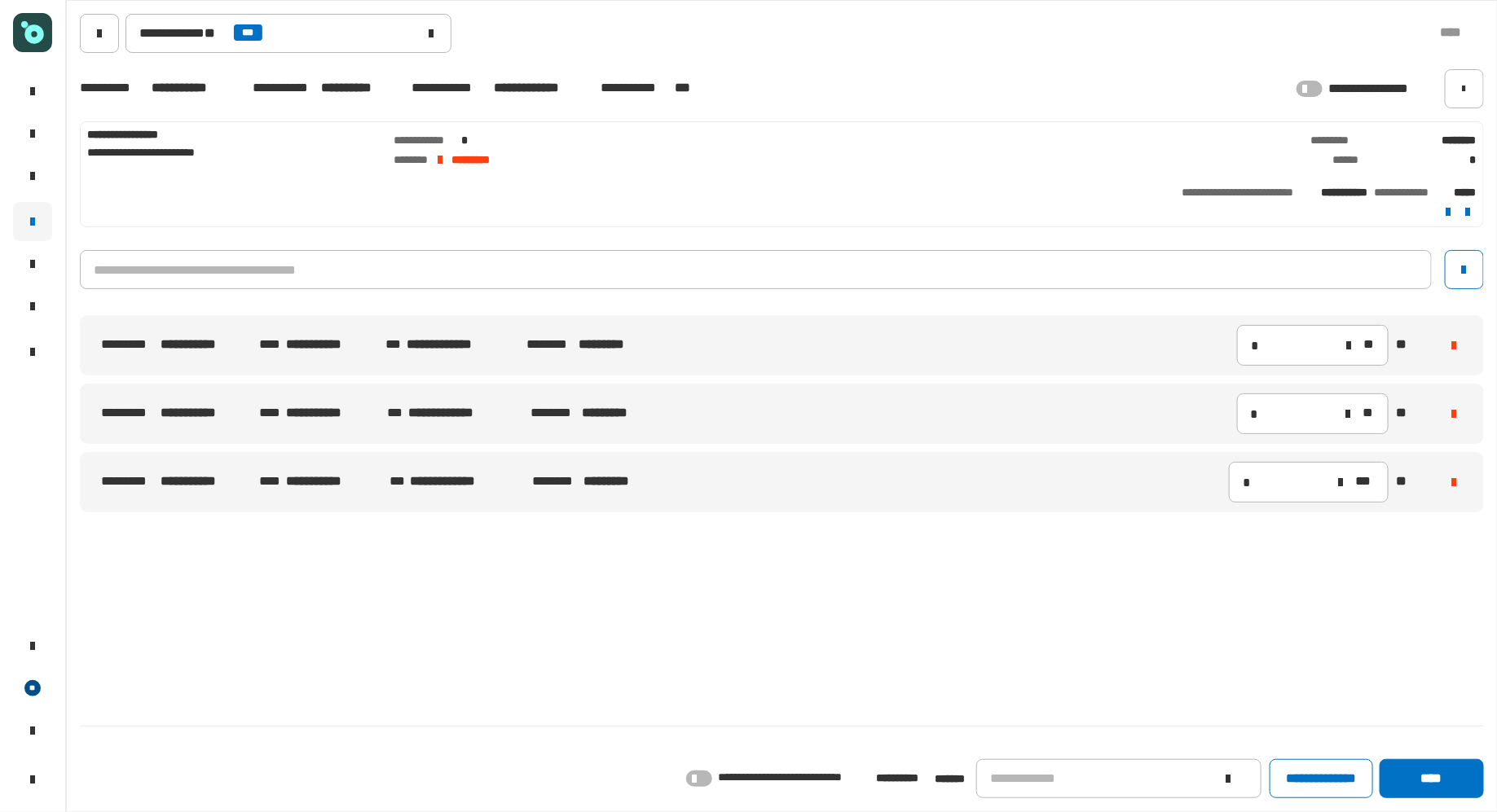 click 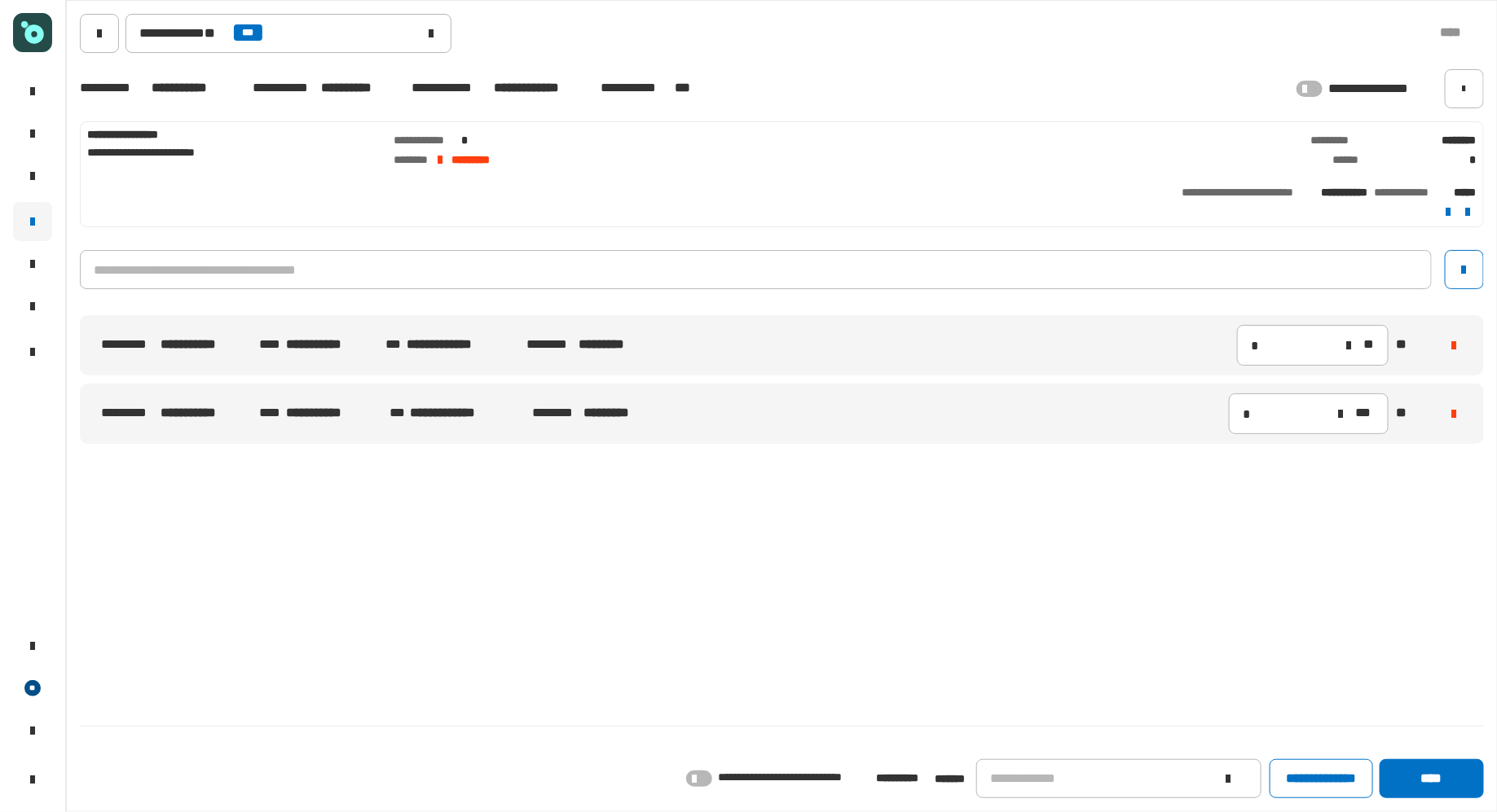 click 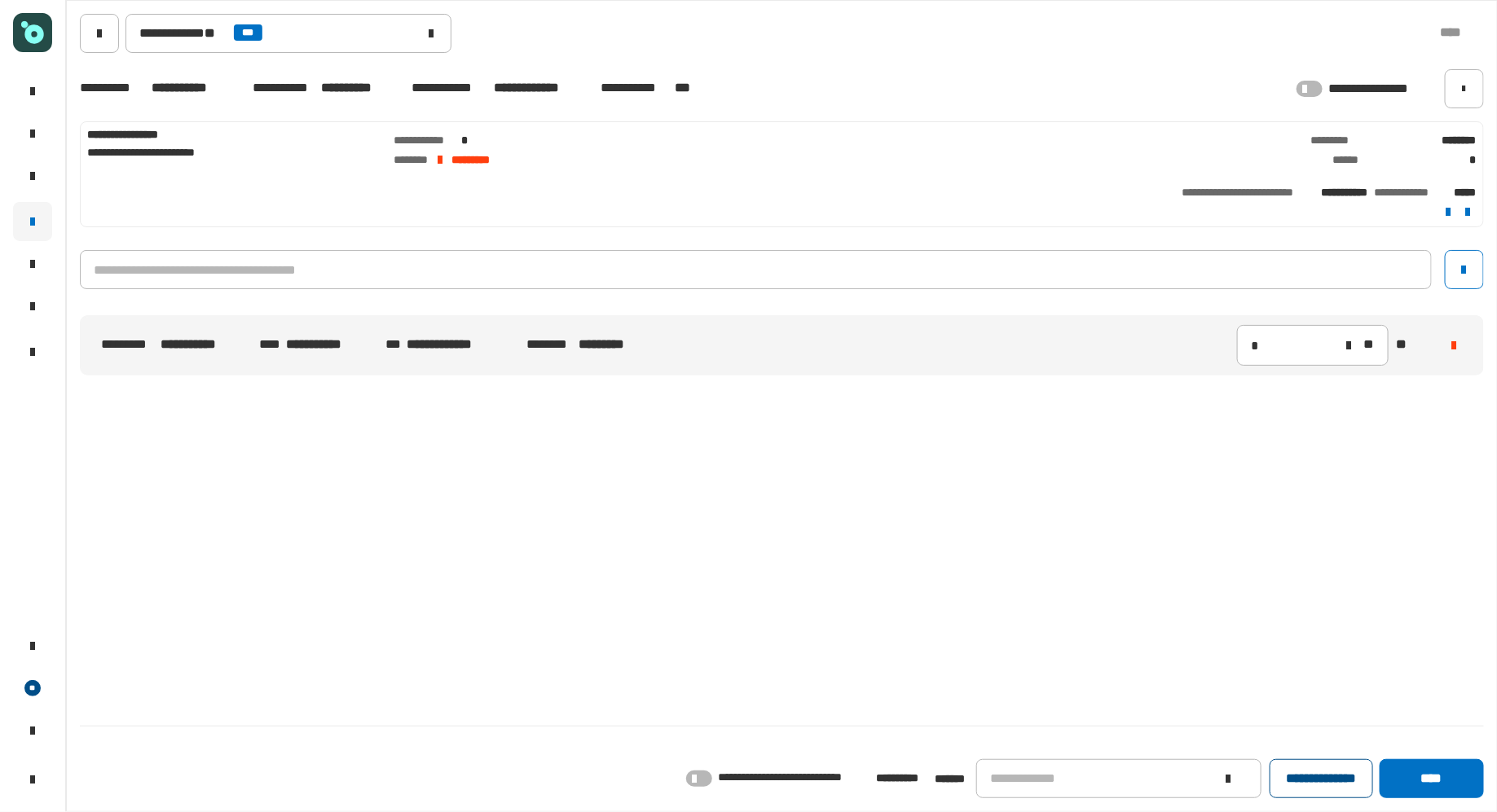 click on "**********" 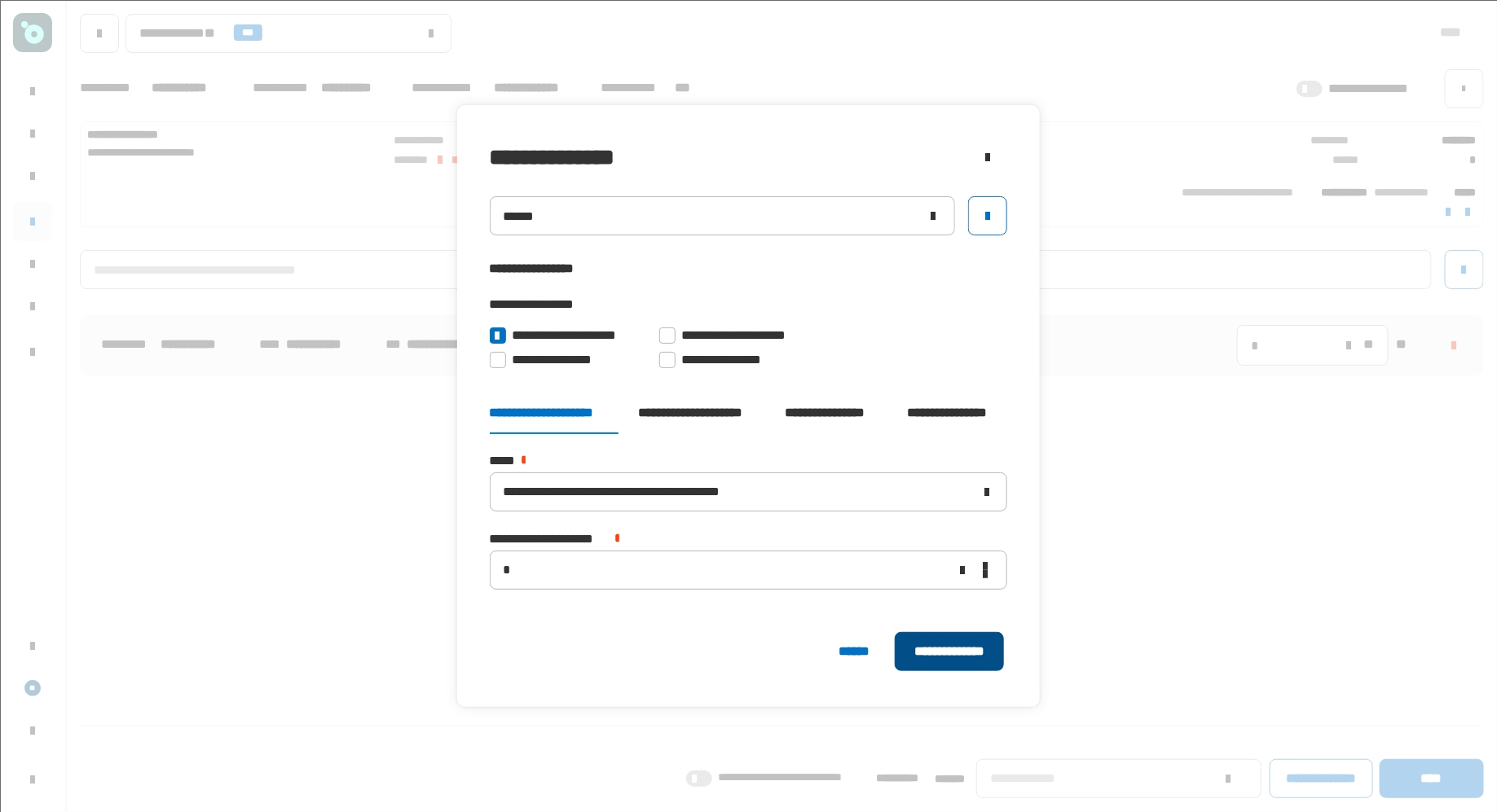 click on "**********" 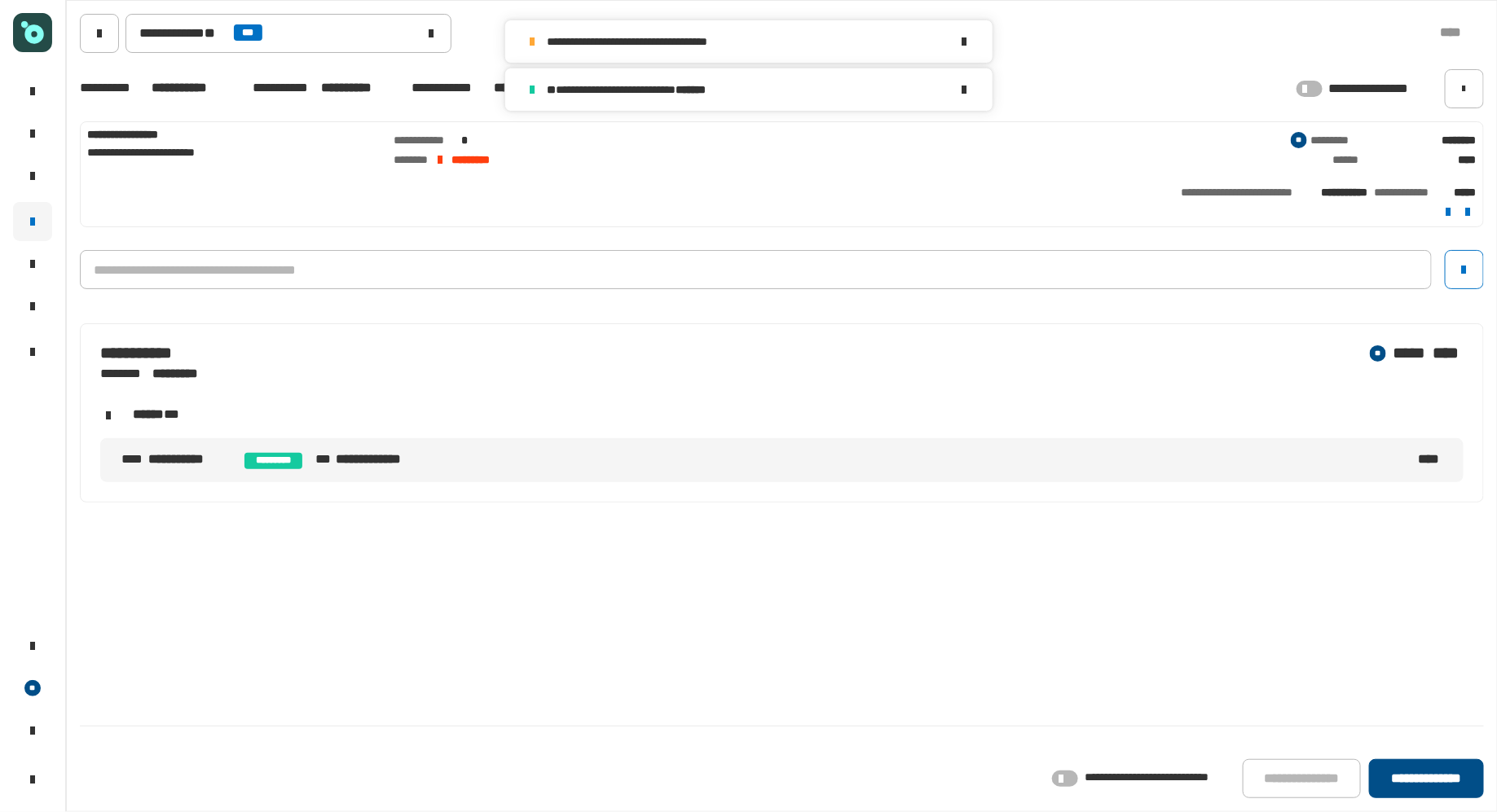 click on "**********" 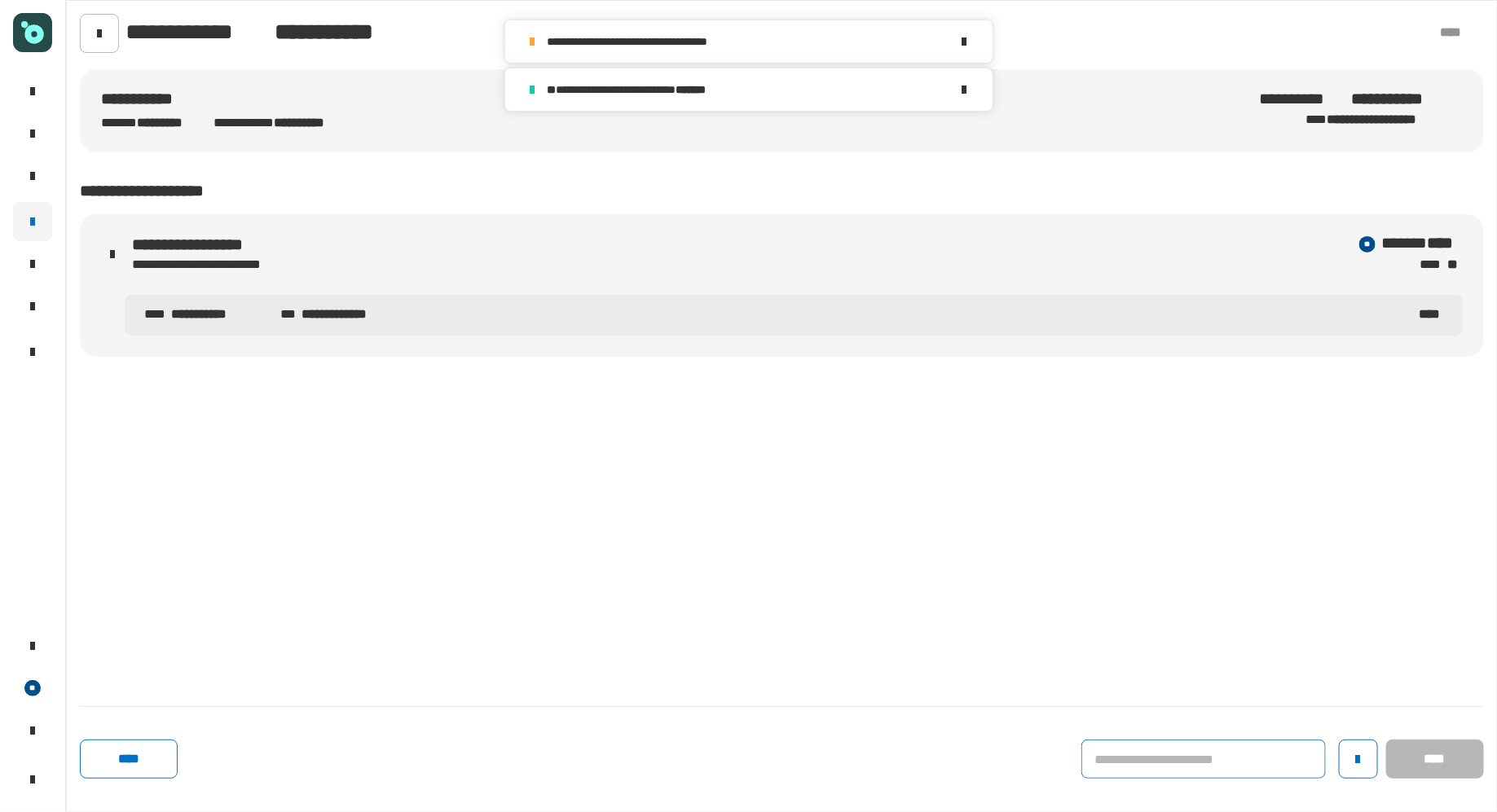 click 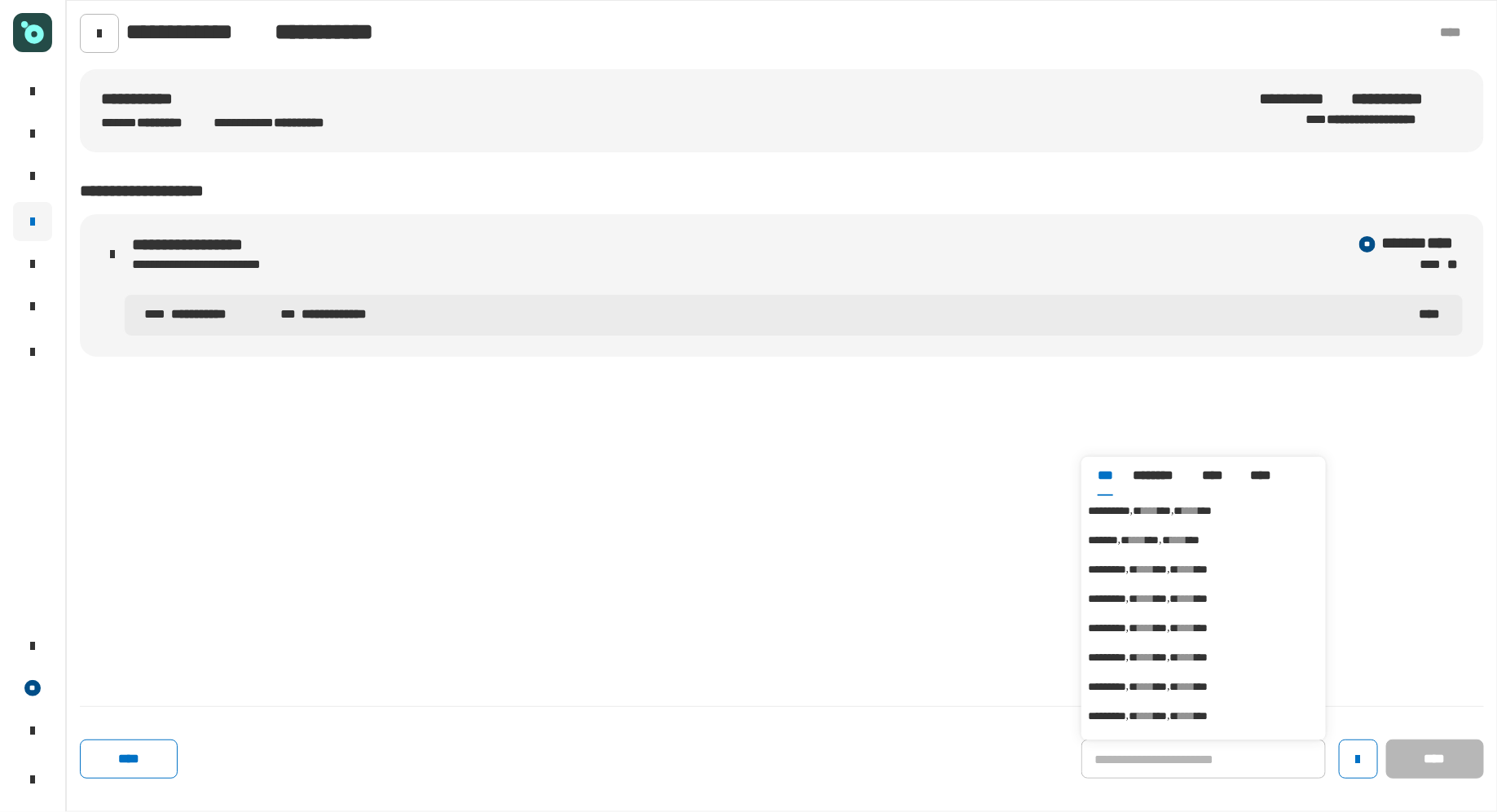 click on "**********" at bounding box center (1204, 511) 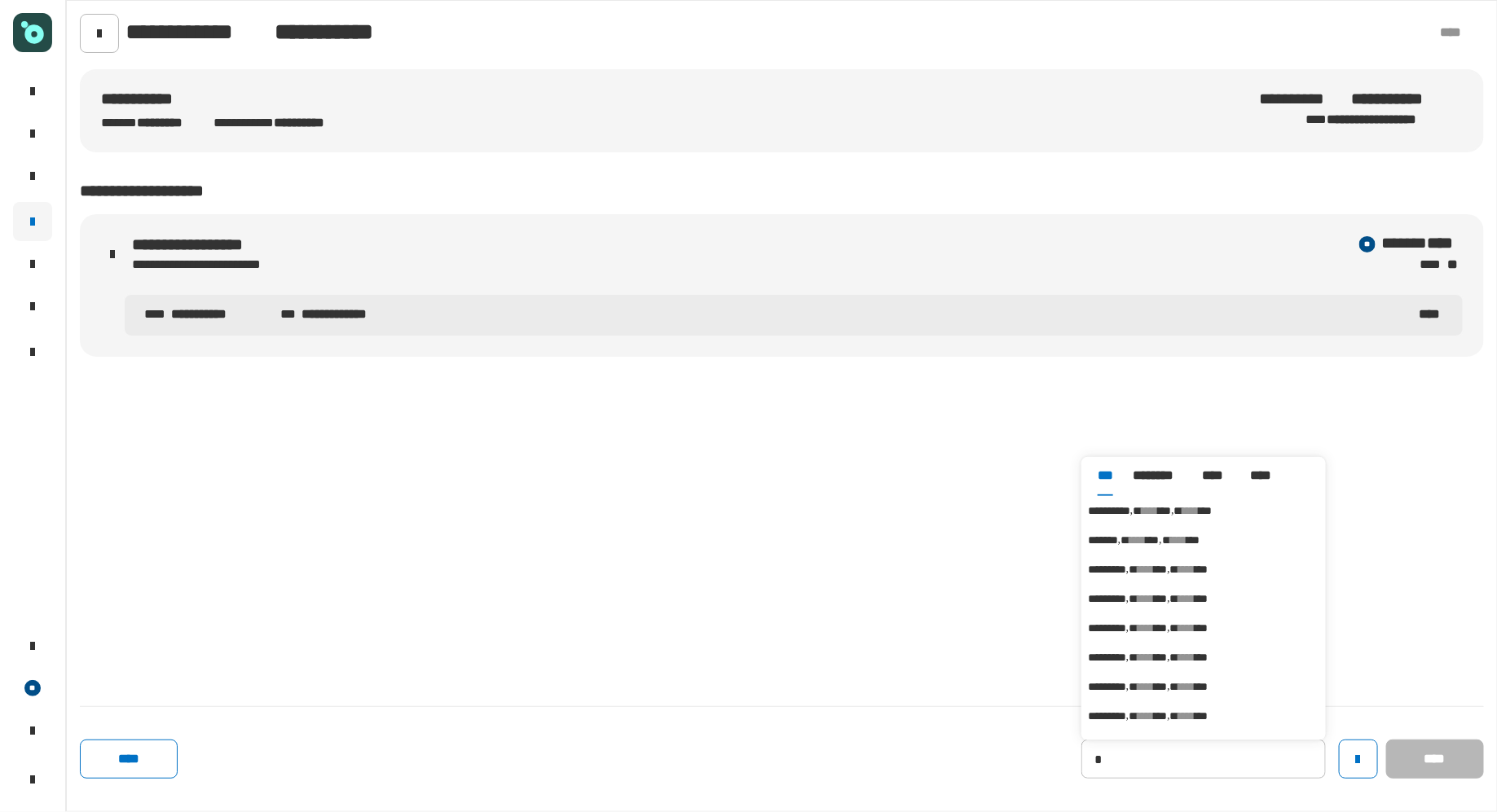 type on "**********" 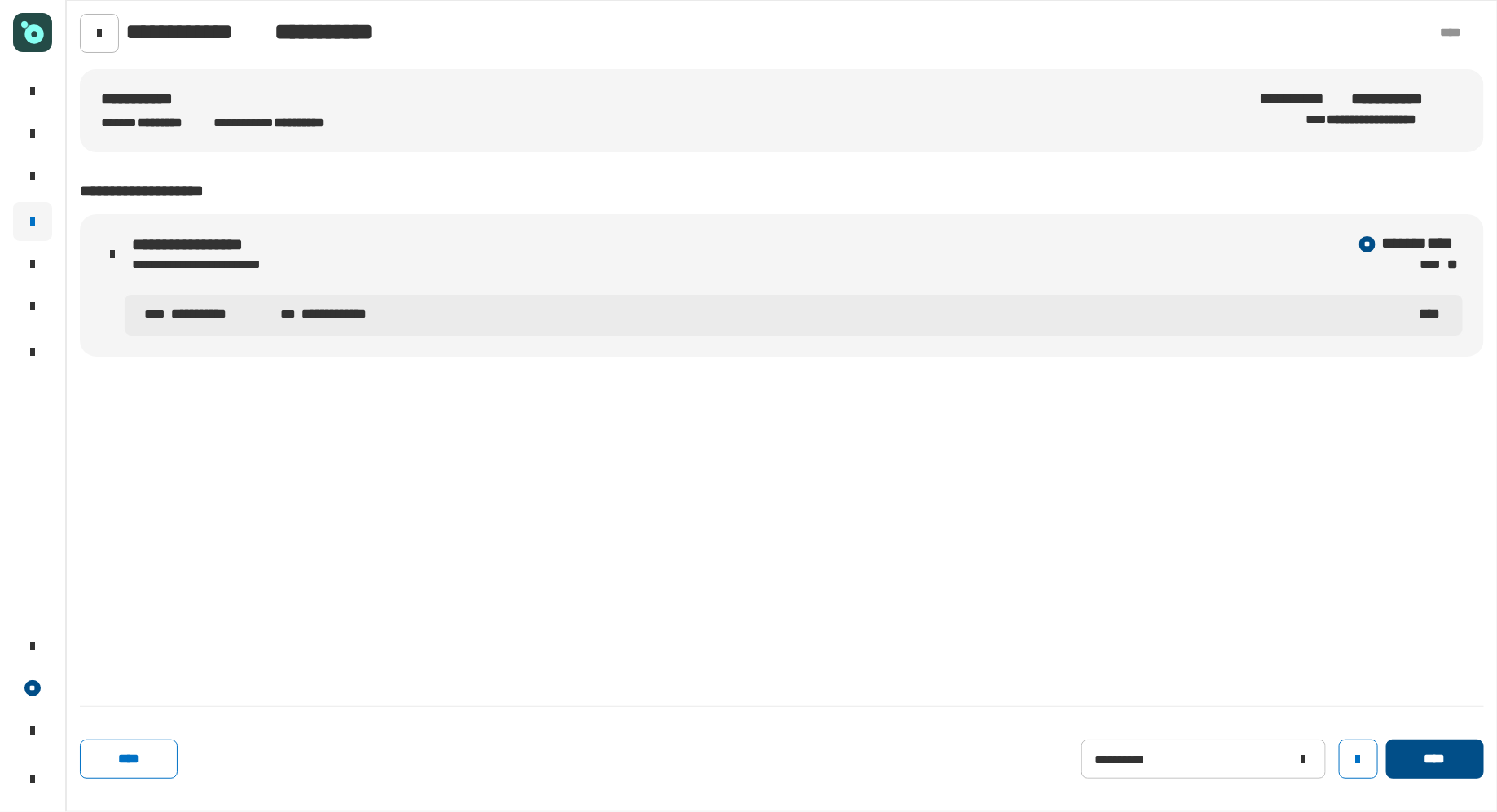 click on "****" 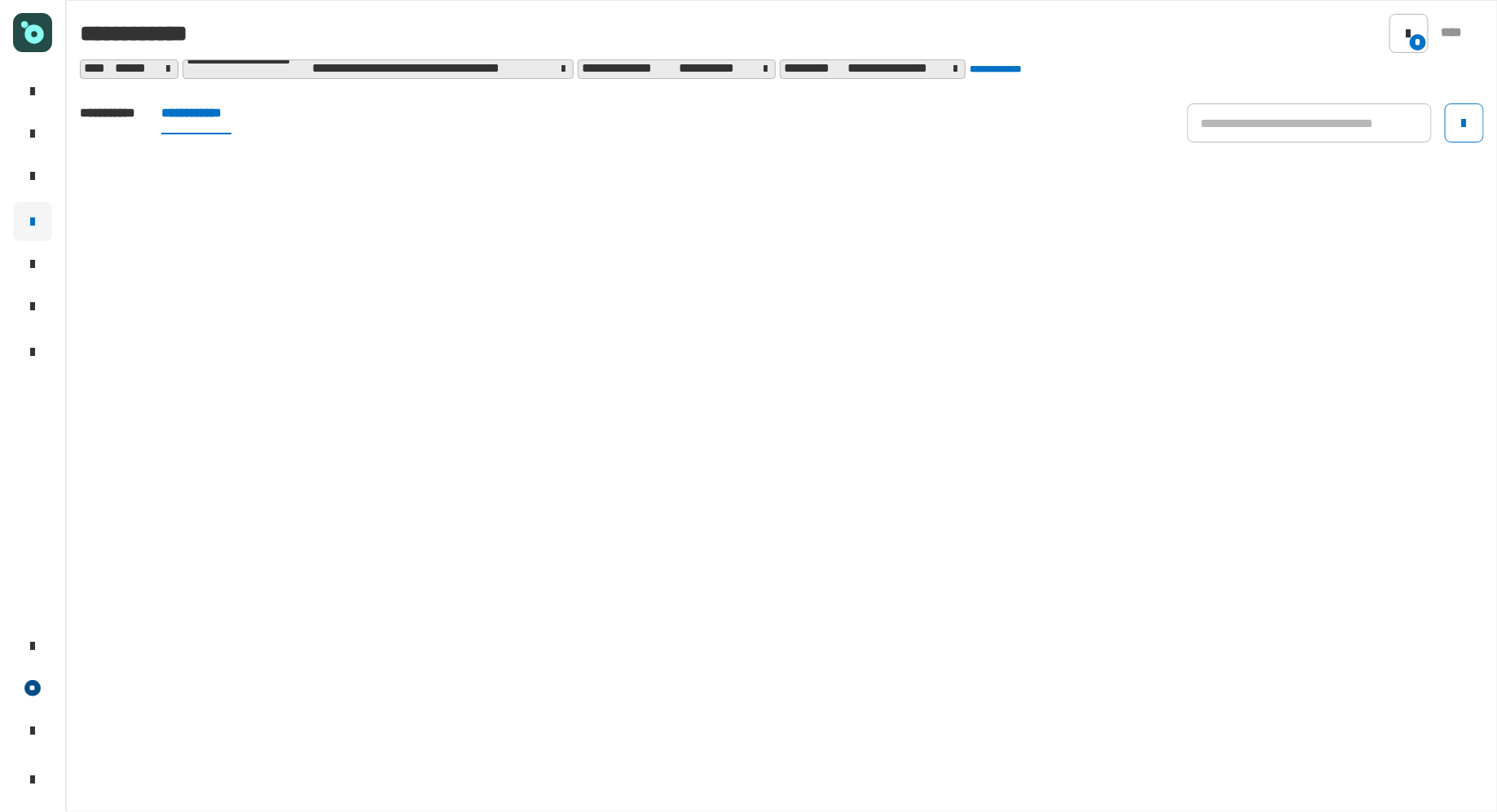 click 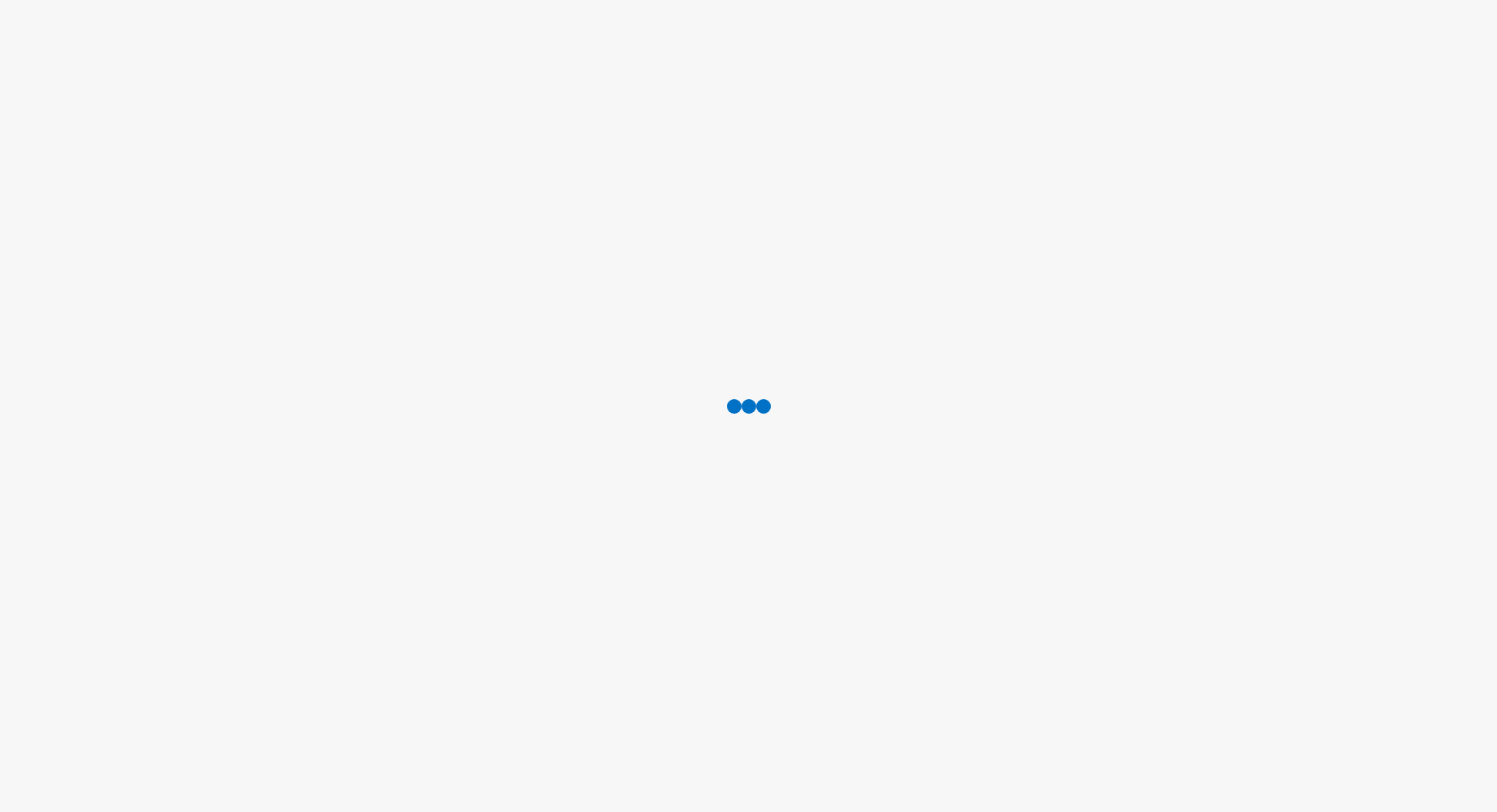 scroll, scrollTop: 0, scrollLeft: 0, axis: both 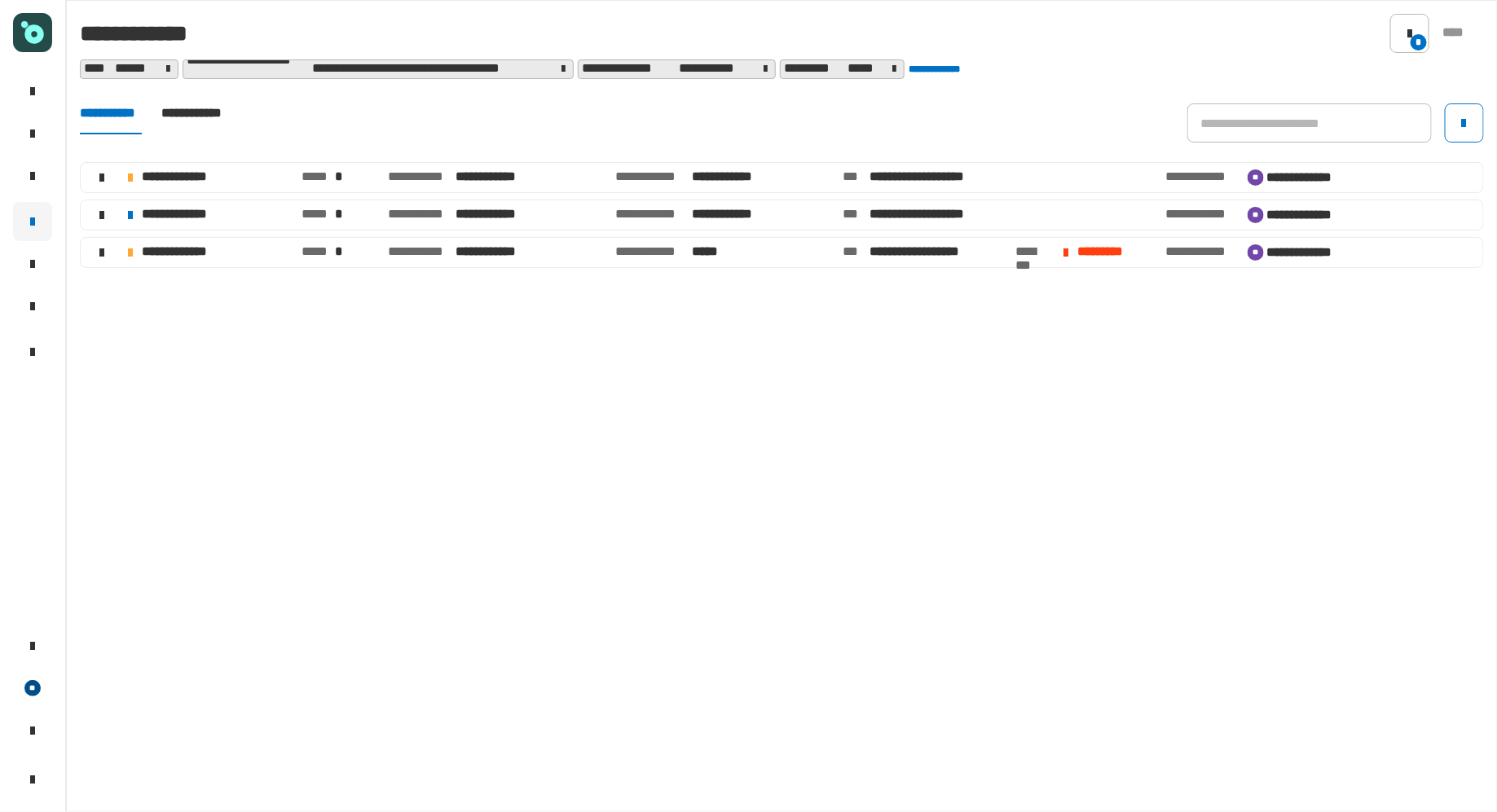 click on "**********" 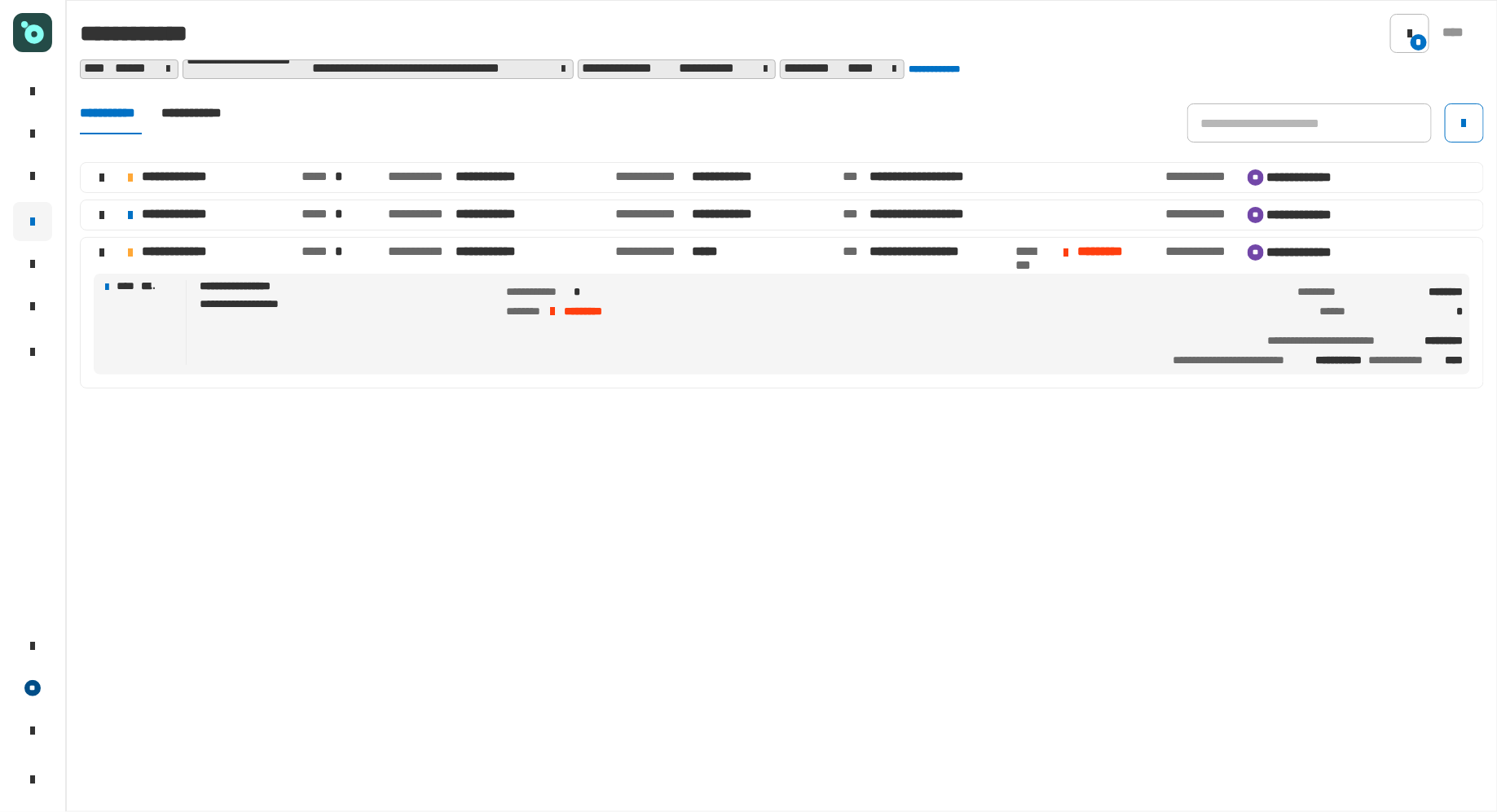 click on "**********" 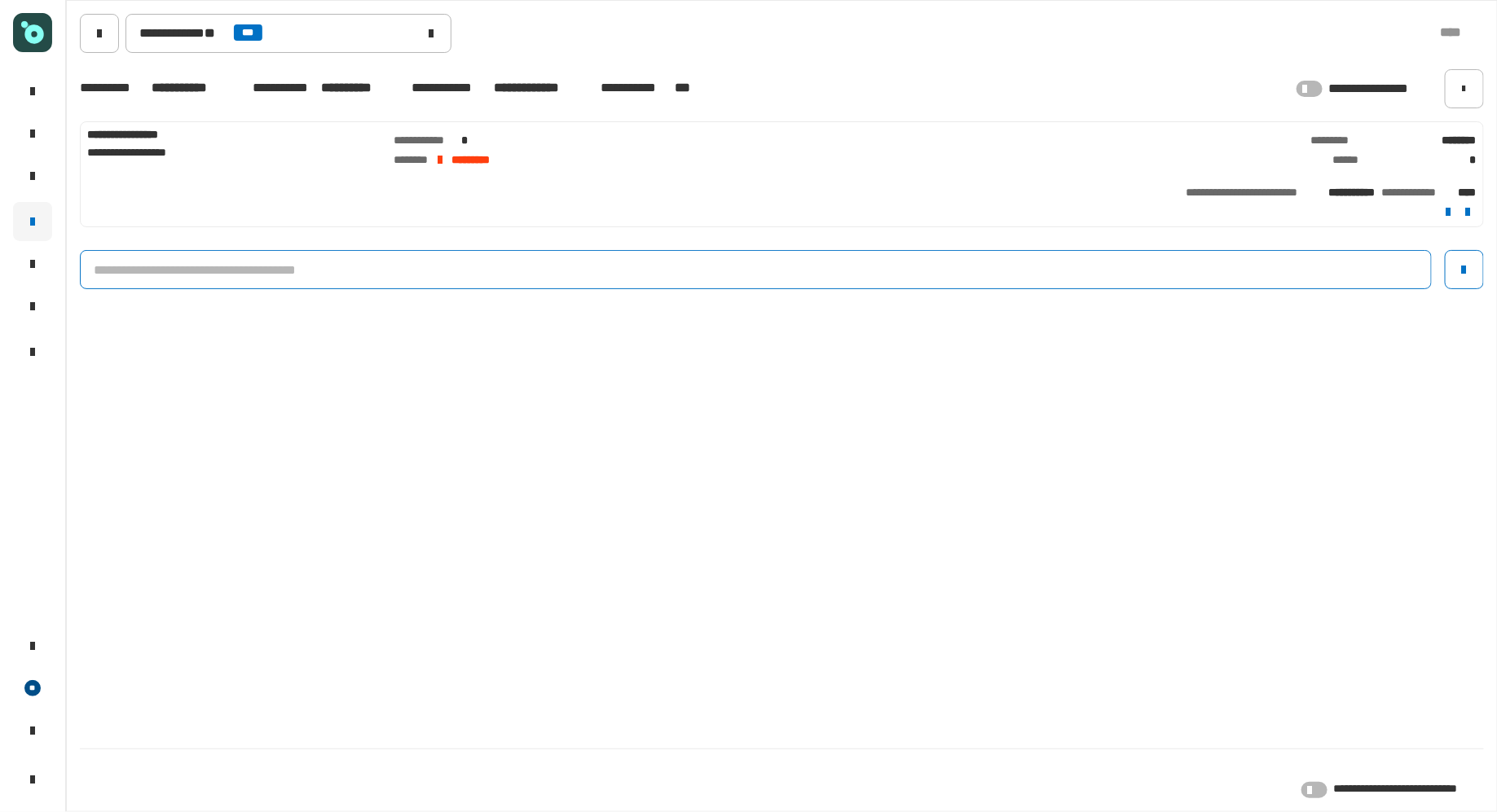 click 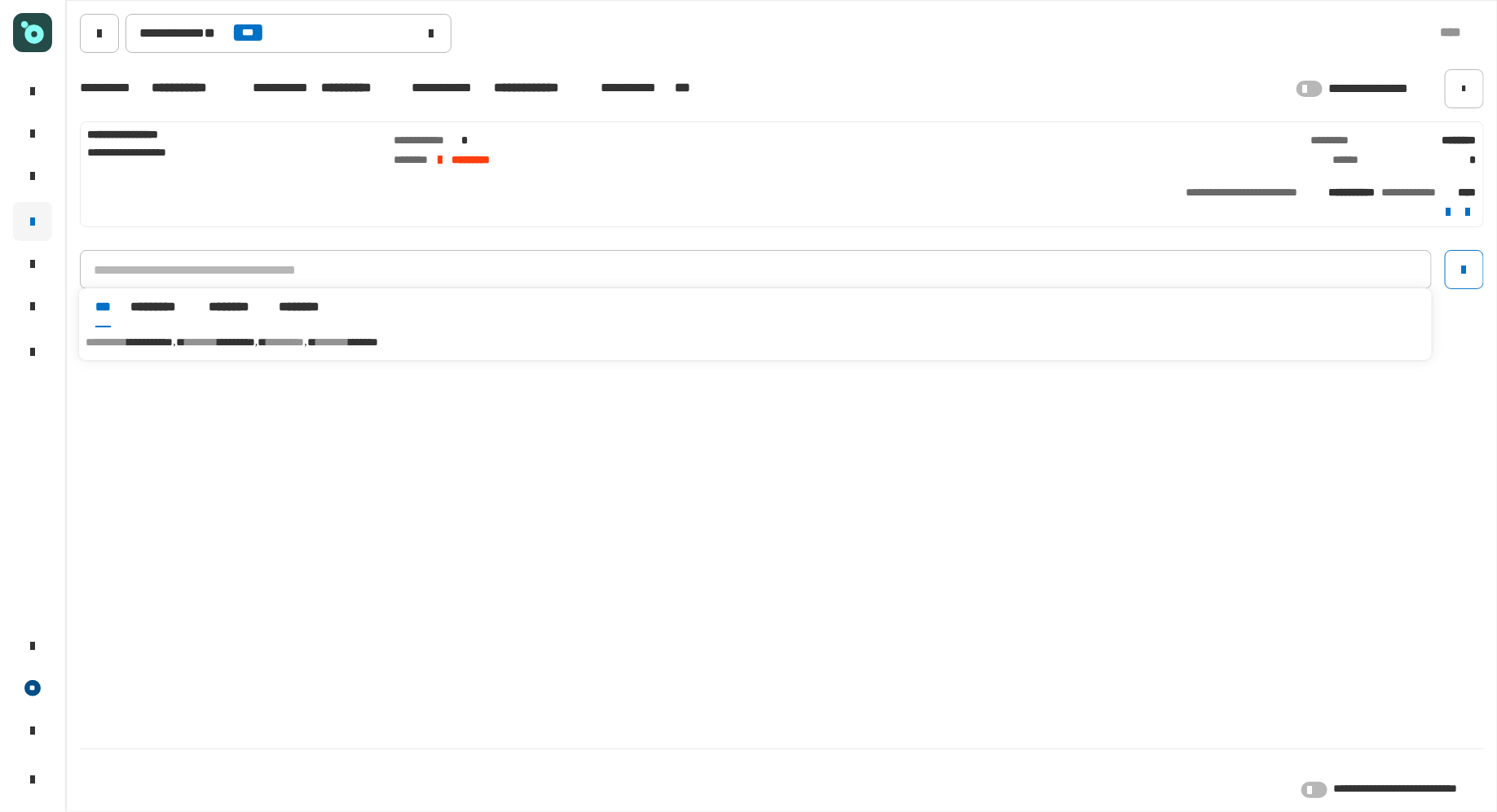click on "*********" at bounding box center [236, 342] 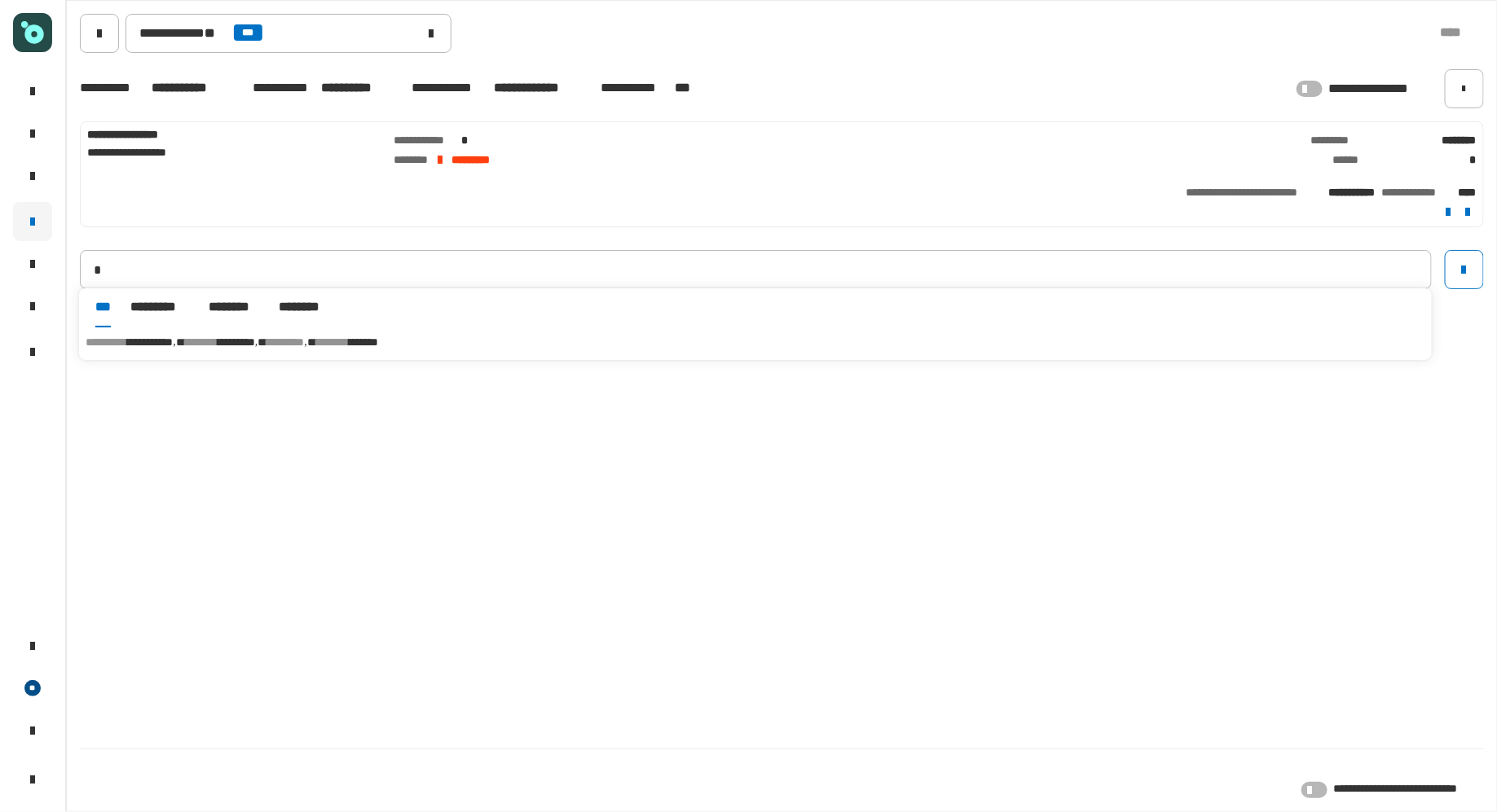 type on "**********" 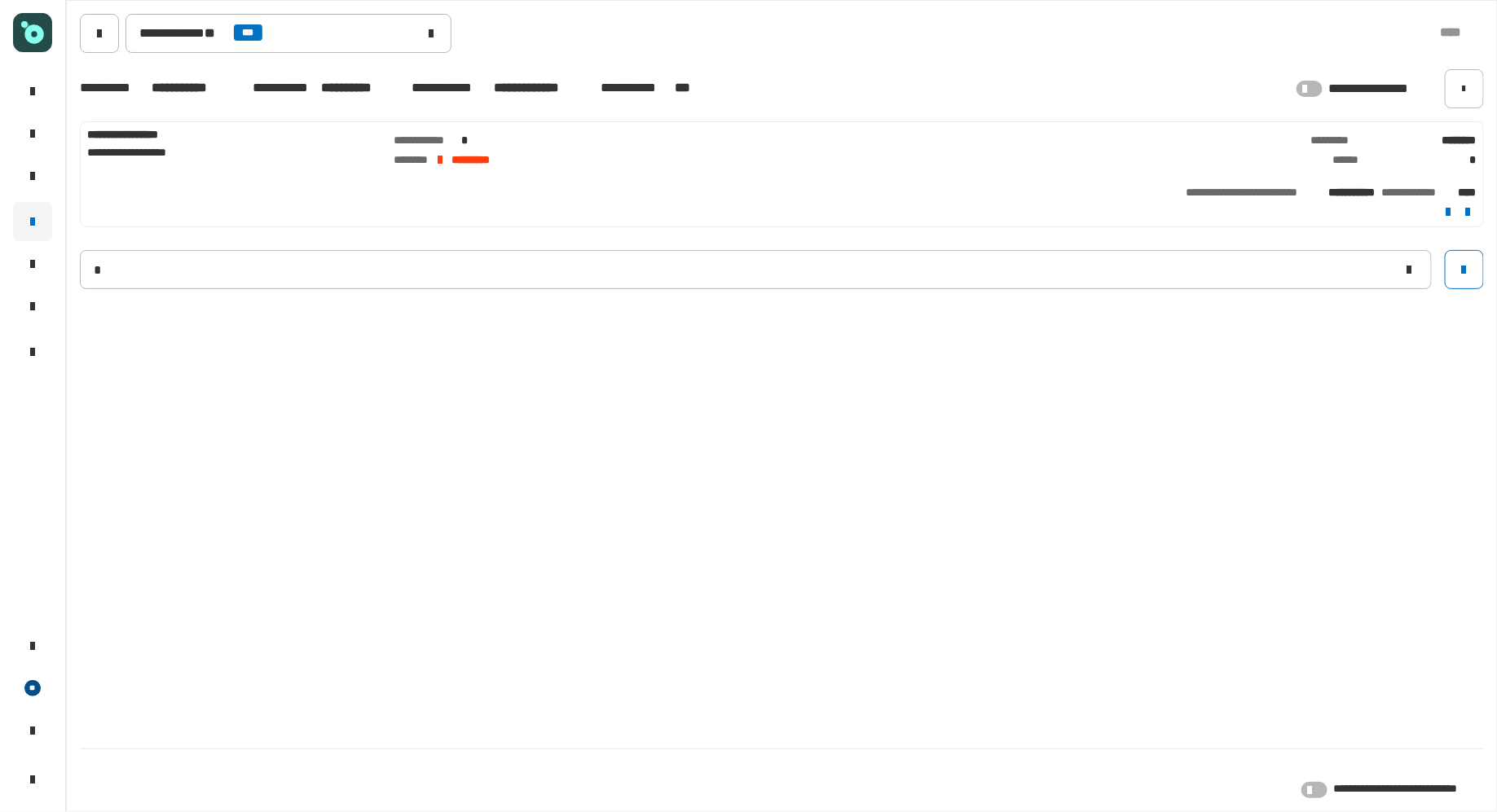 type 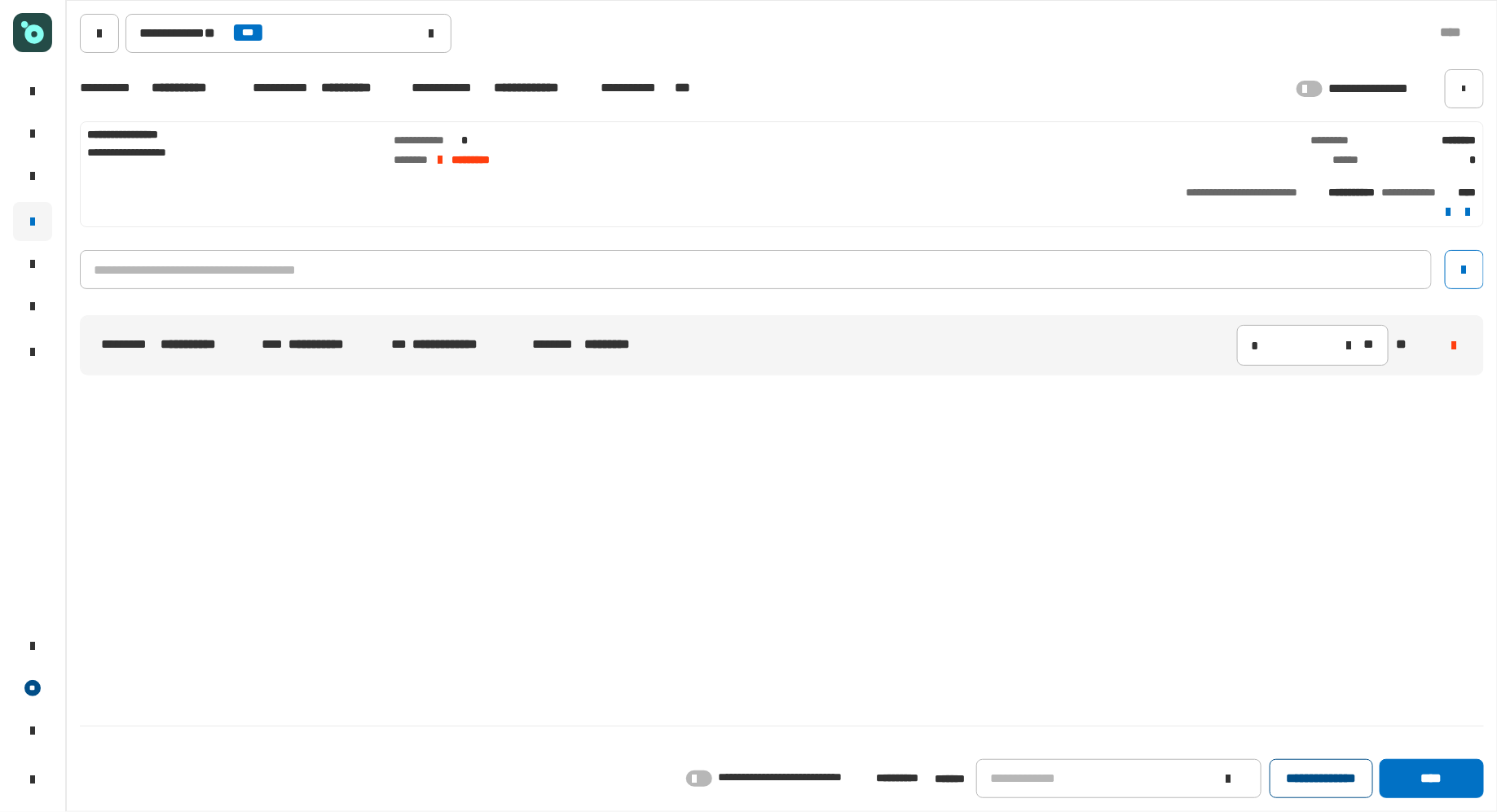 click on "**********" 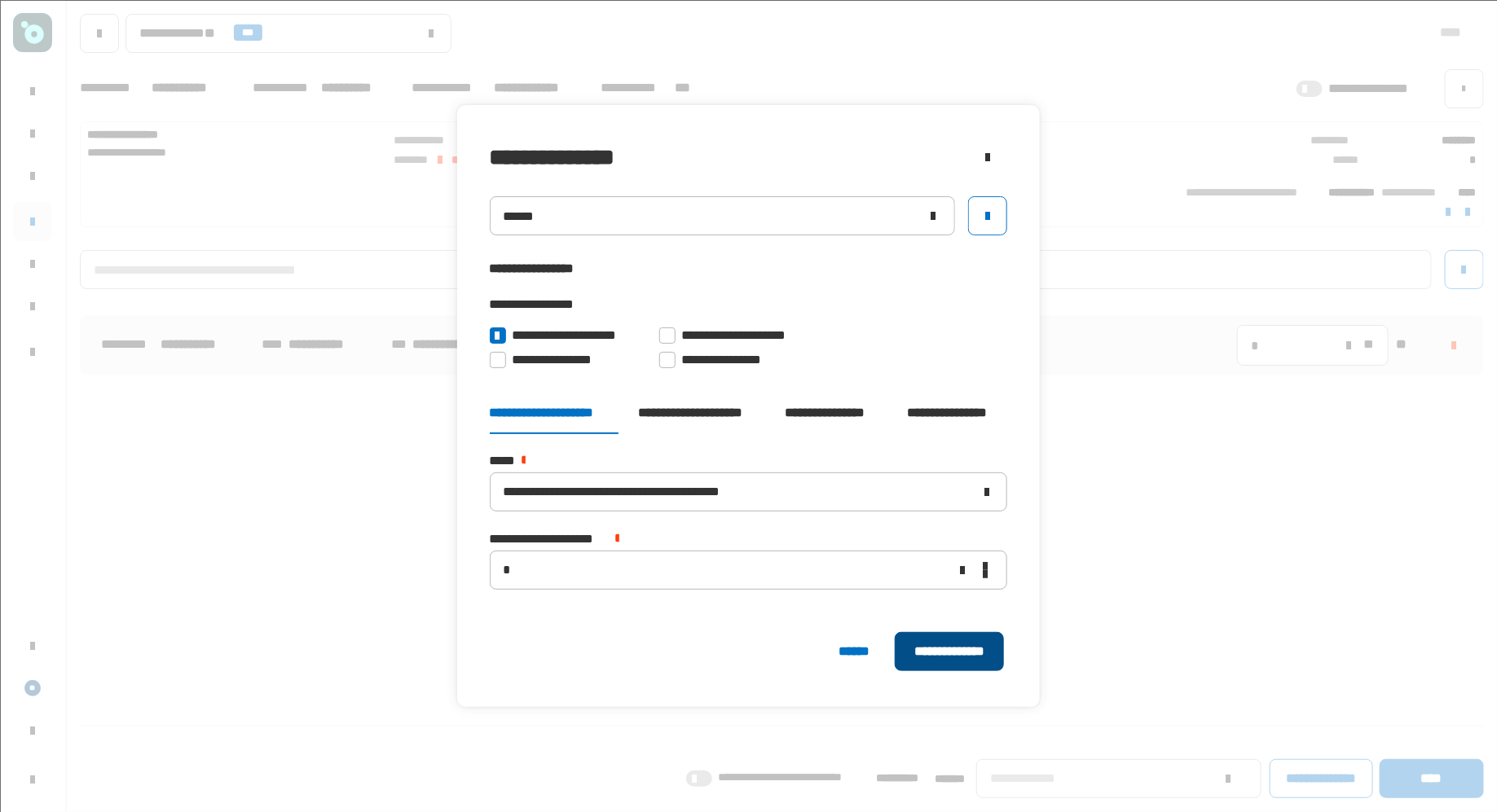click on "**********" 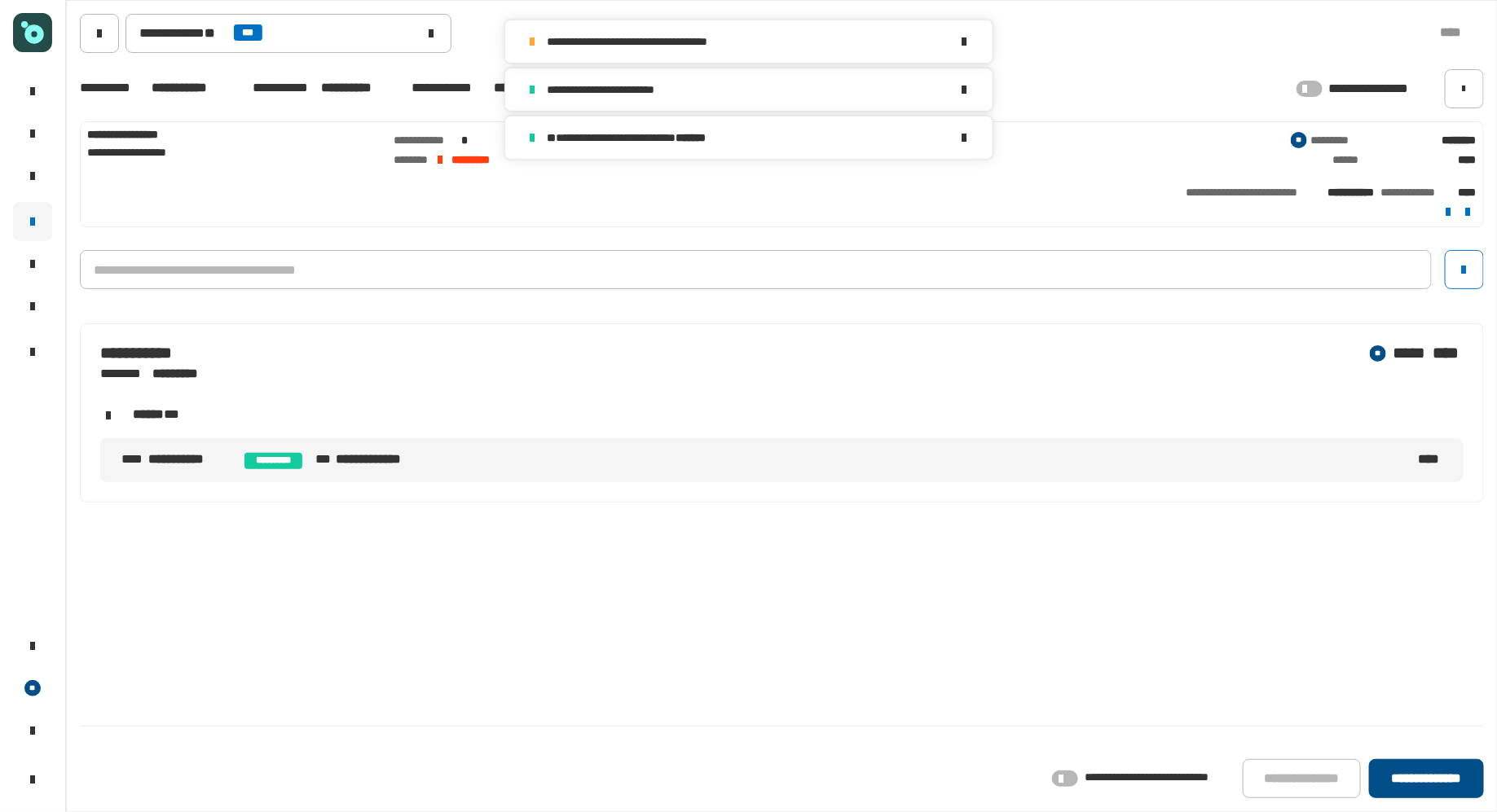 click on "**********" 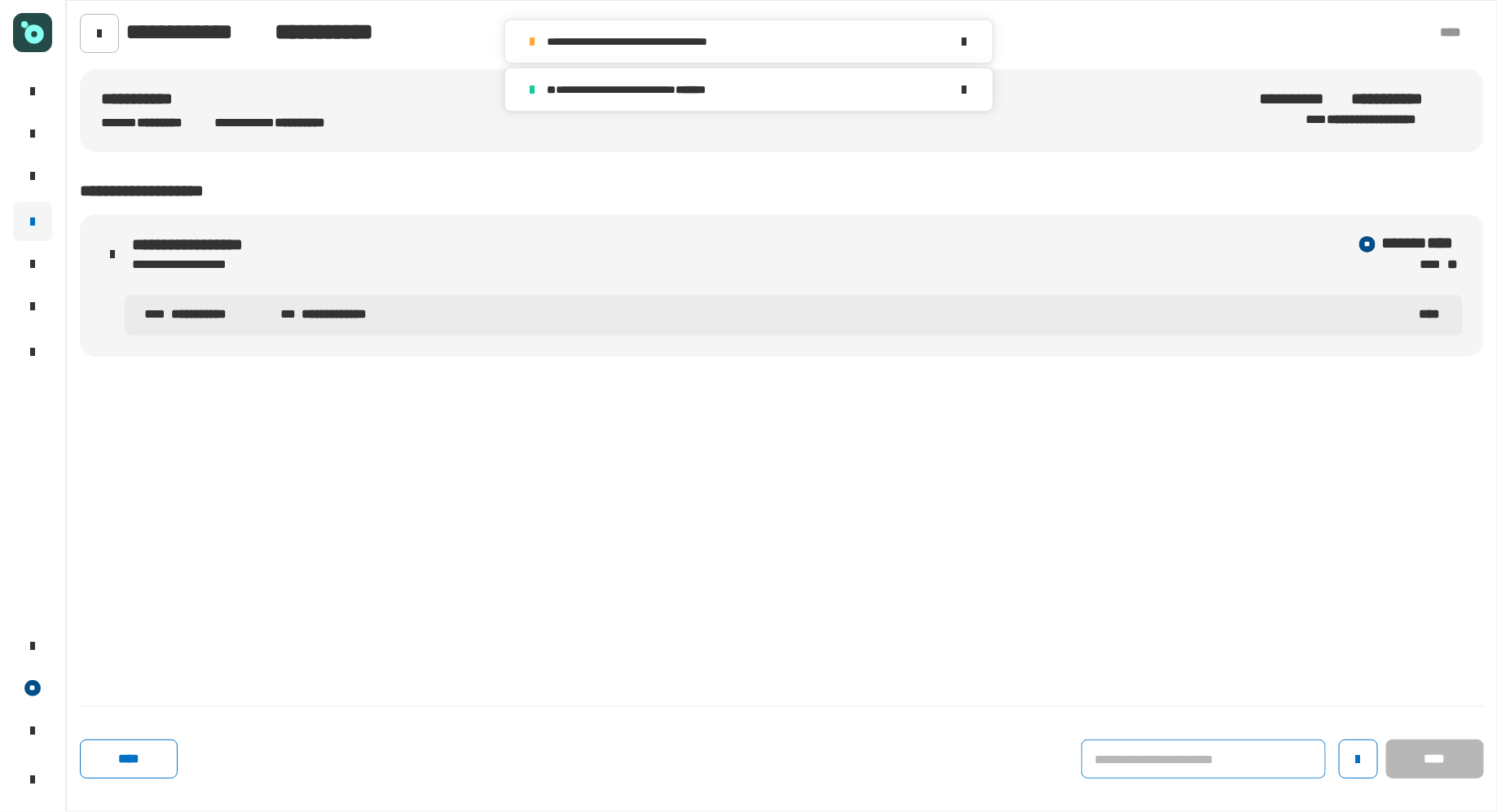 click 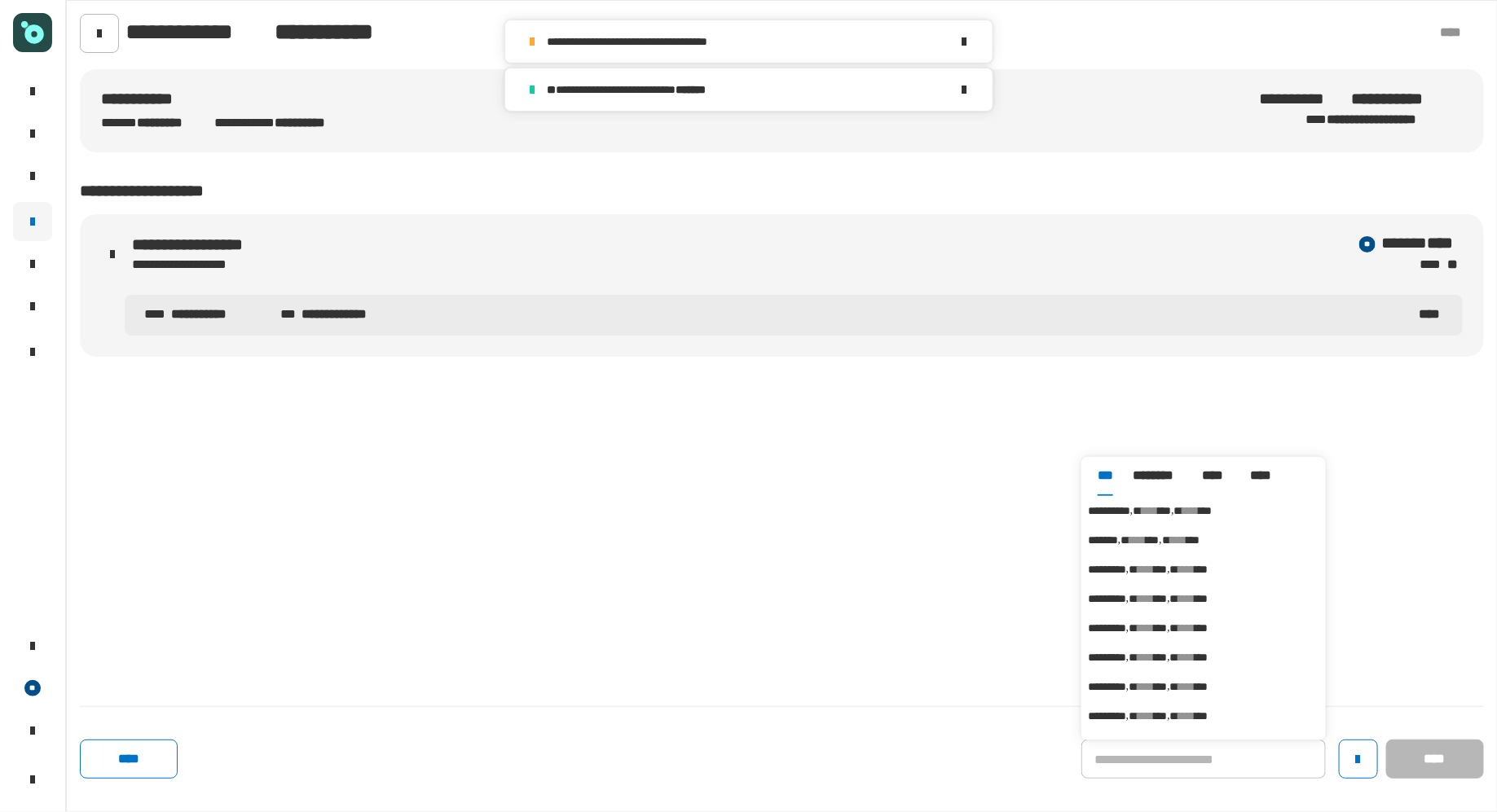 click on "****" at bounding box center [1191, 511] 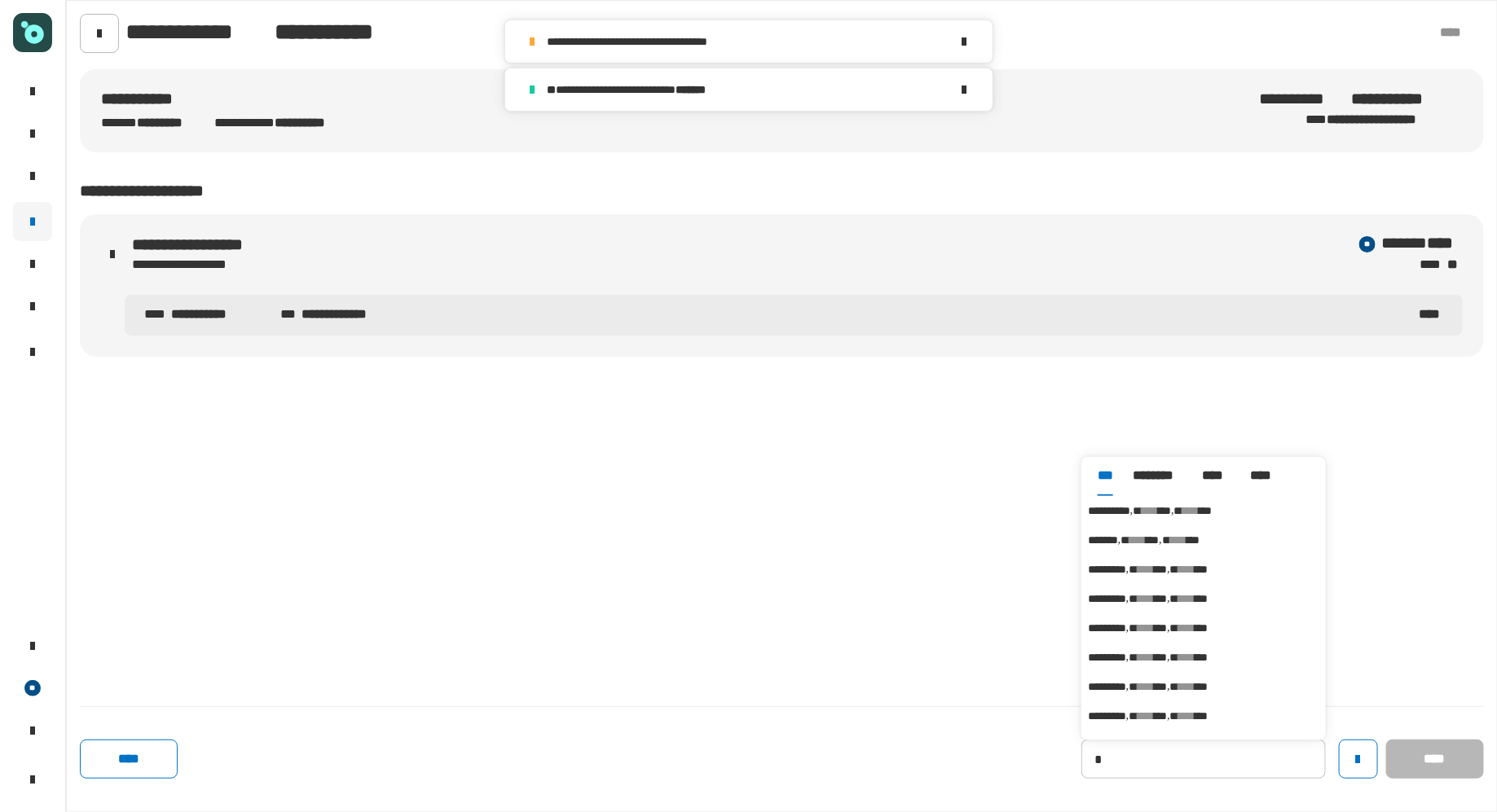 type on "**********" 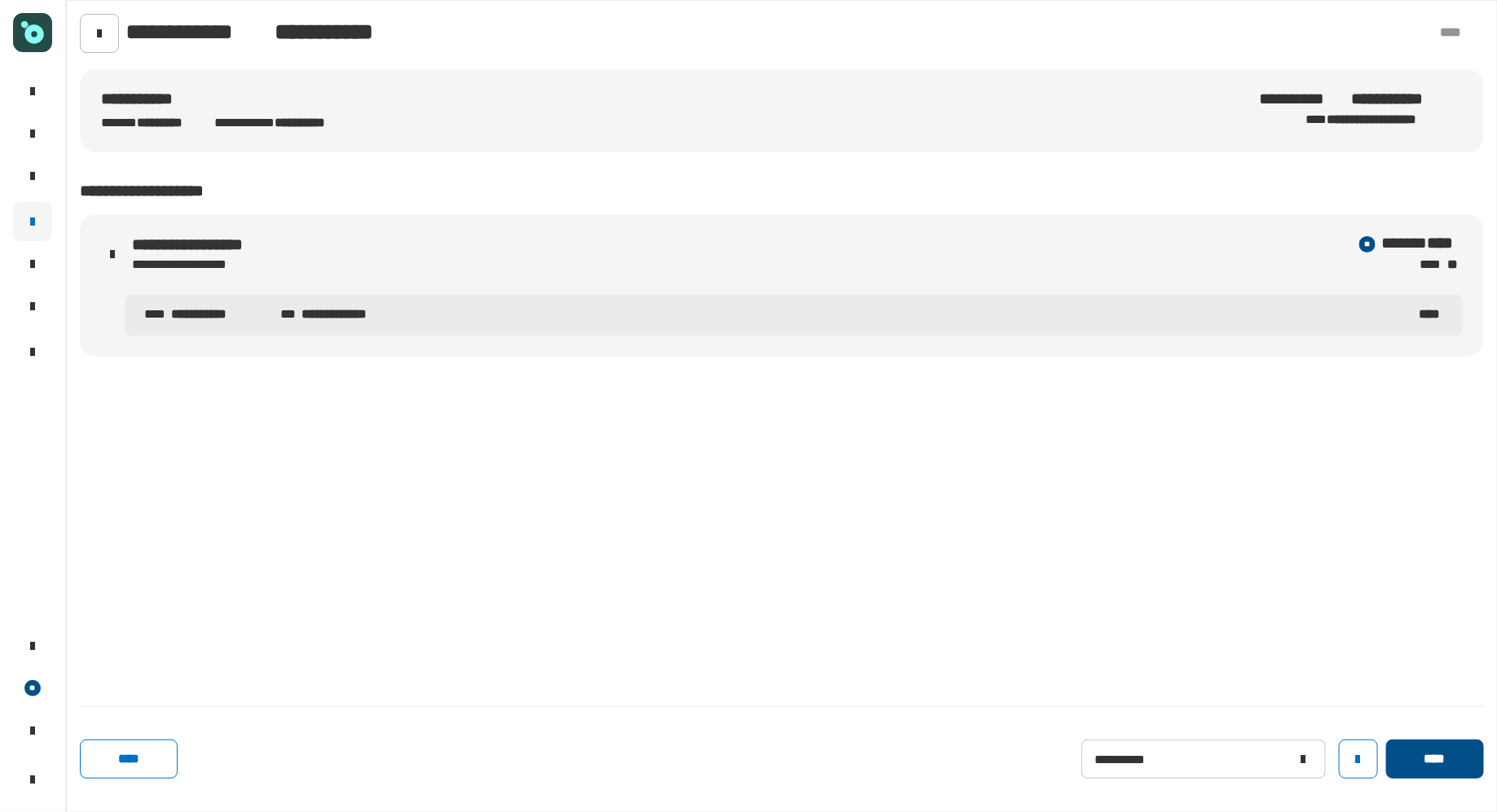 click on "****" 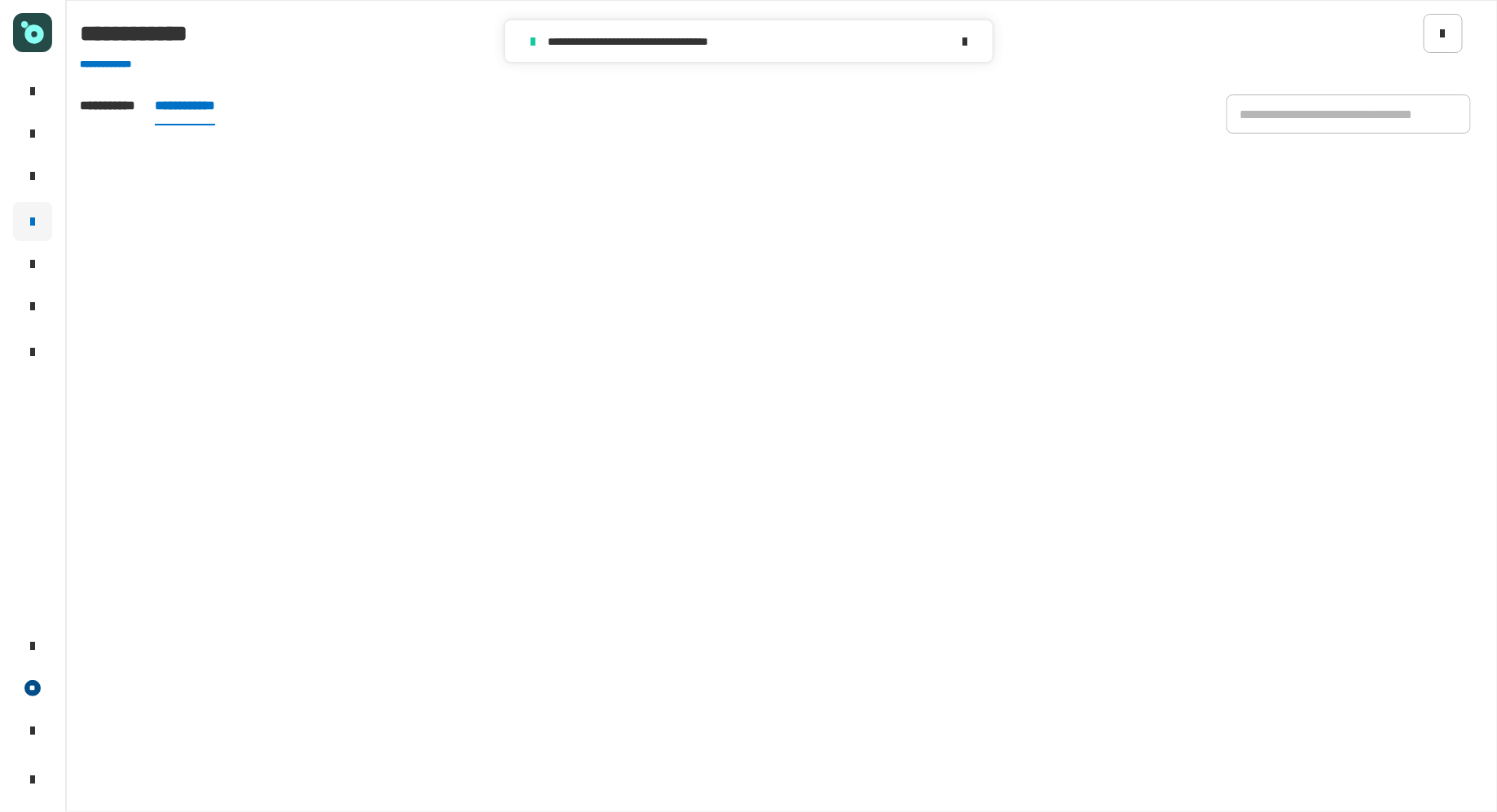 type on "**********" 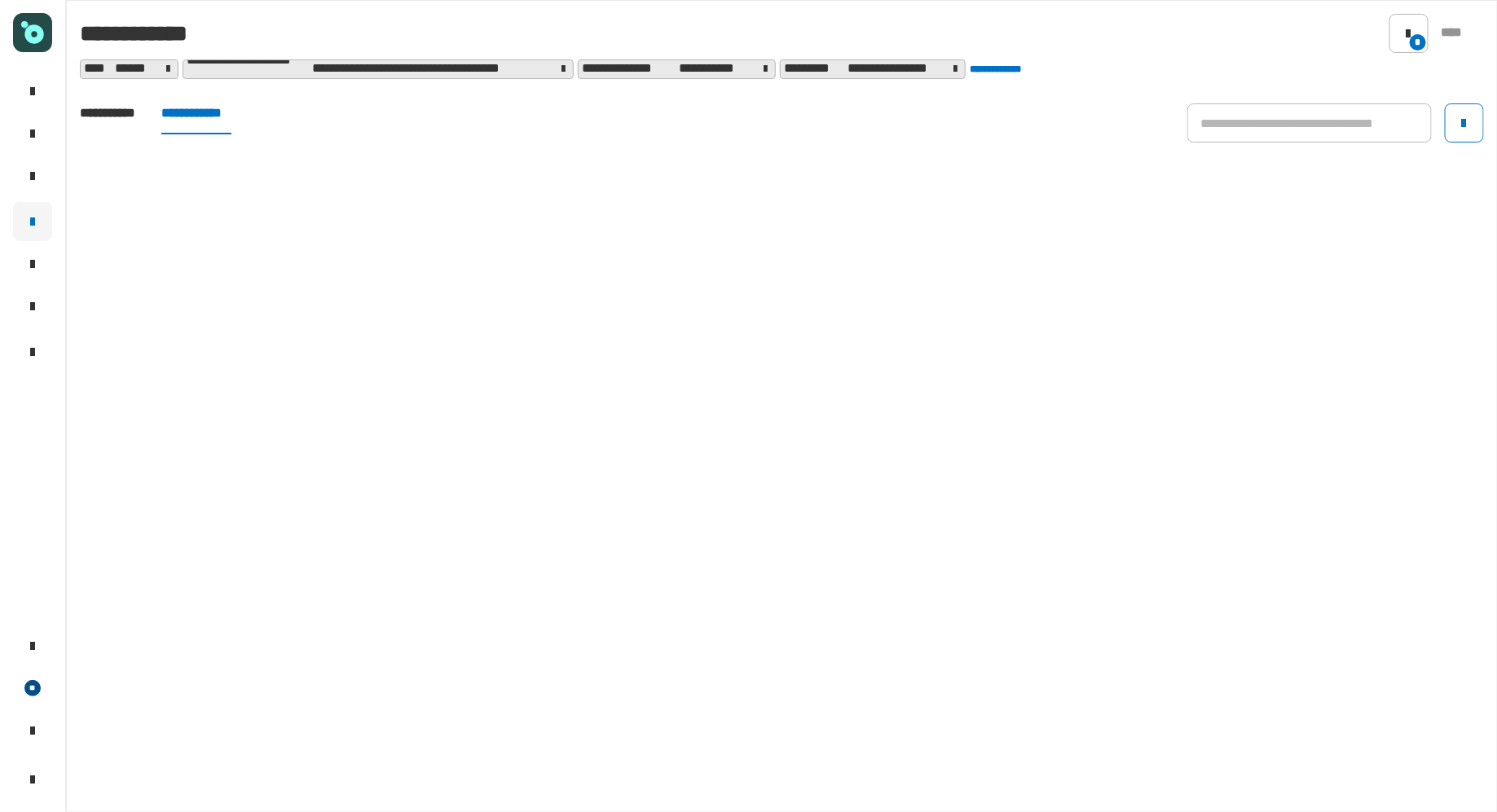 click on "**********" 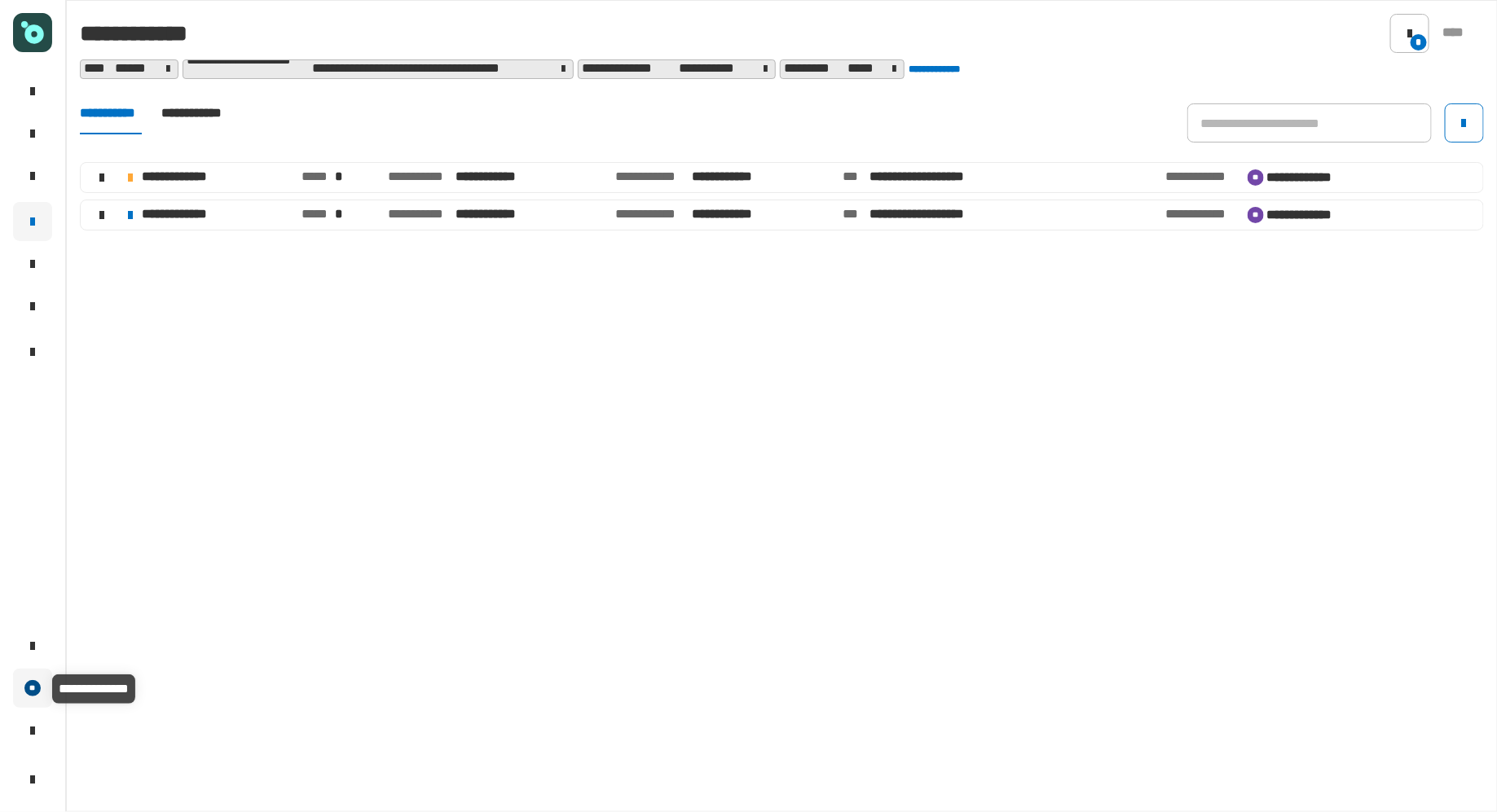 click on "**" 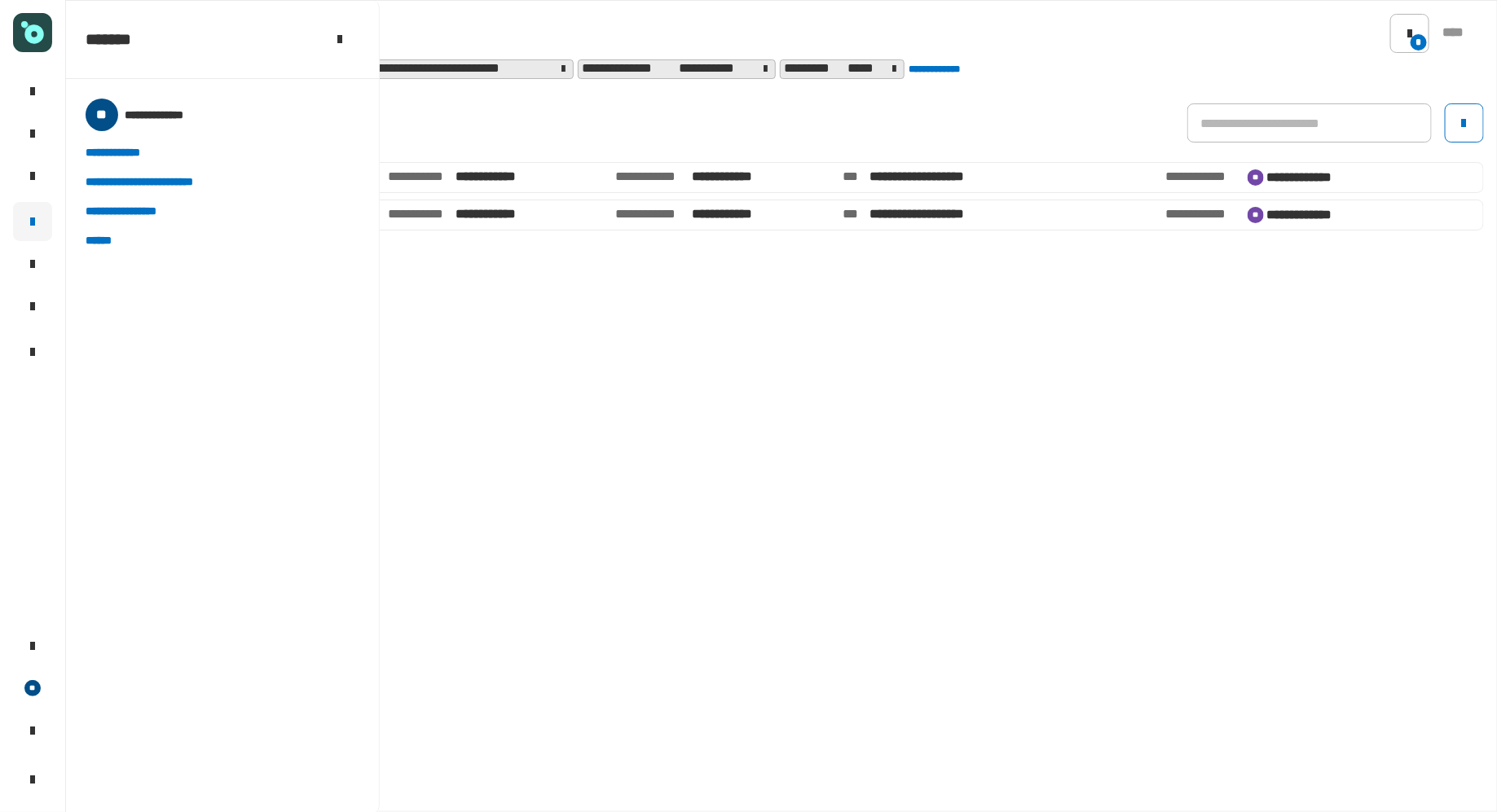 click on "******" at bounding box center (104, 240) 